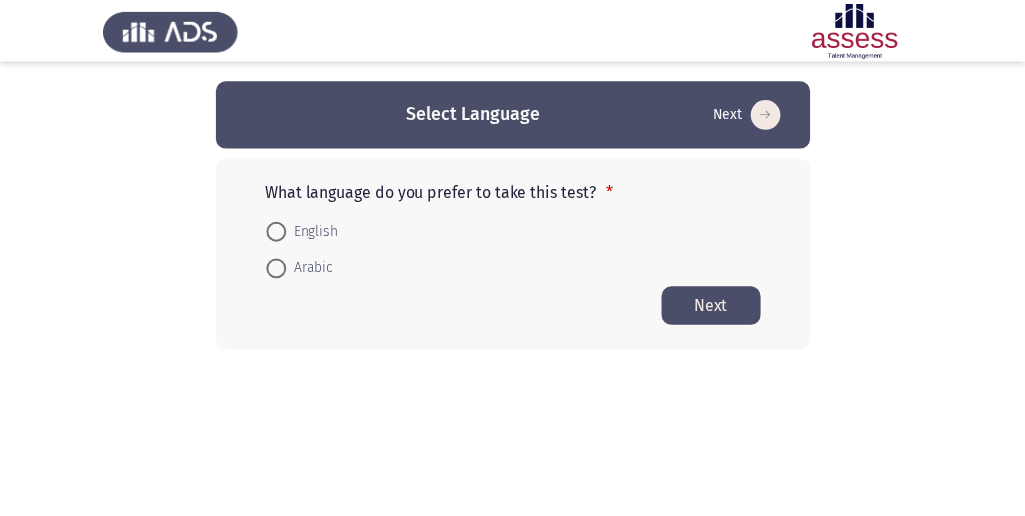 scroll, scrollTop: 0, scrollLeft: 0, axis: both 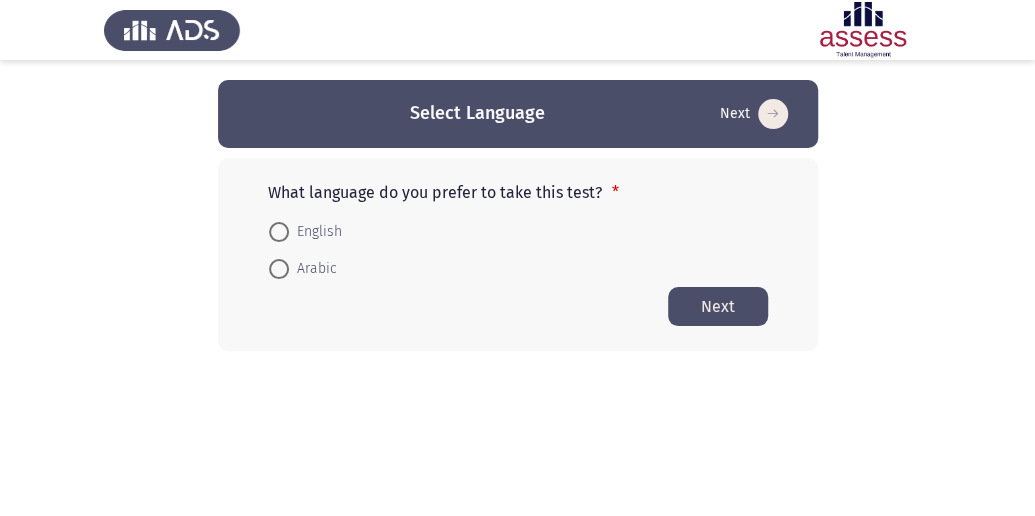 click on "Arabic" at bounding box center [313, 269] 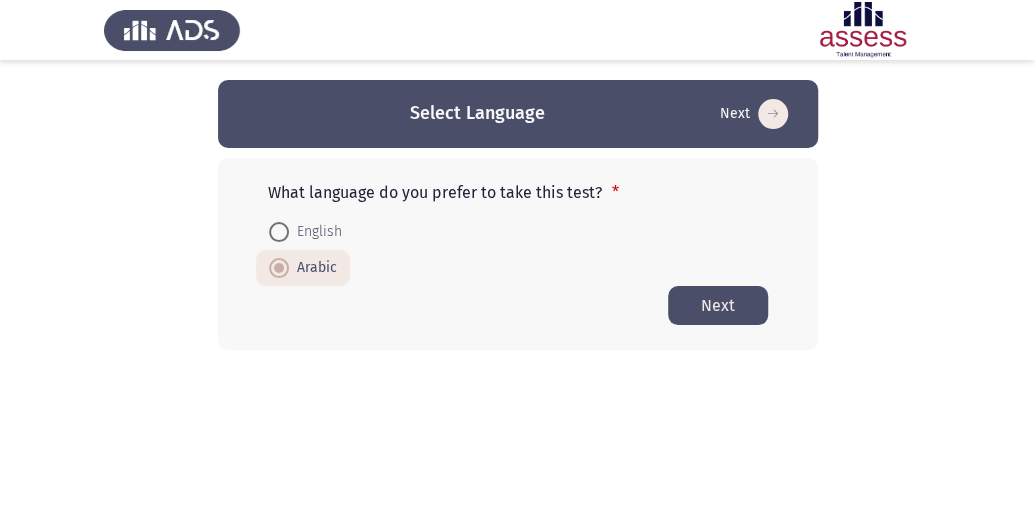 click on "Next" 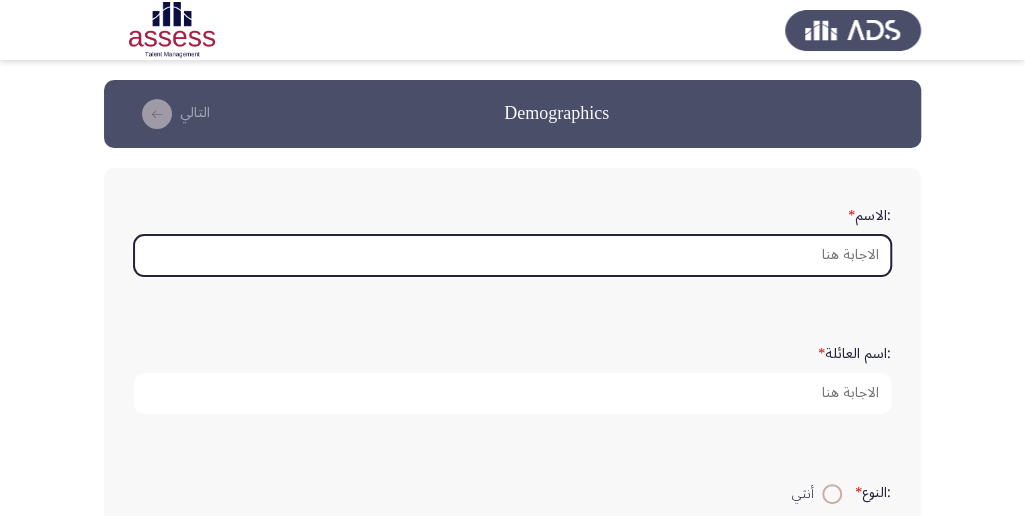 click on ":الاسم   *" at bounding box center [512, 255] 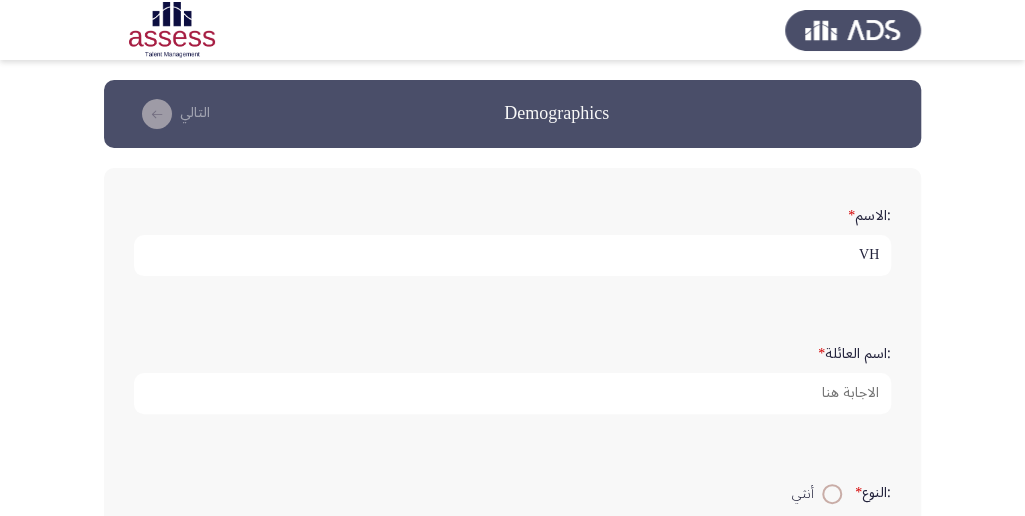 type on "V" 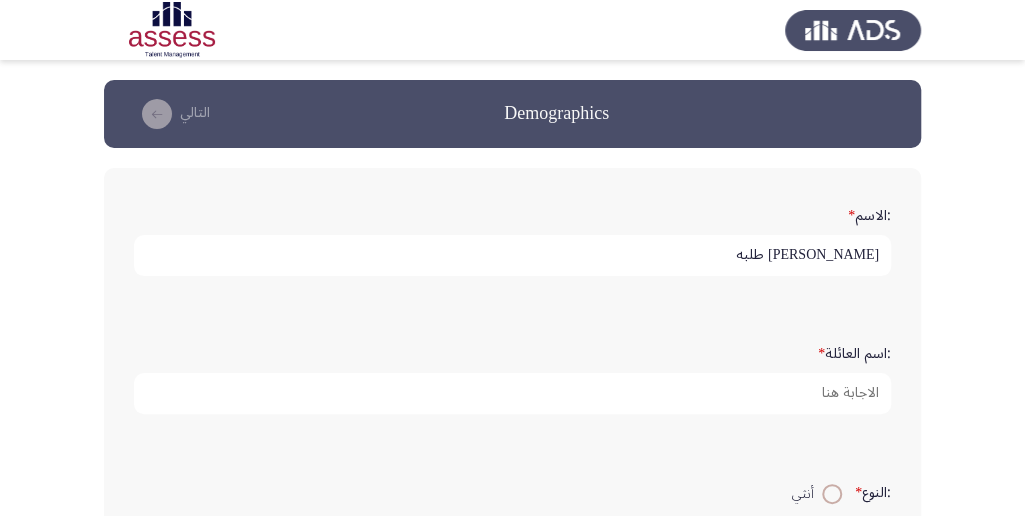 type on "[PERSON_NAME] طلبه" 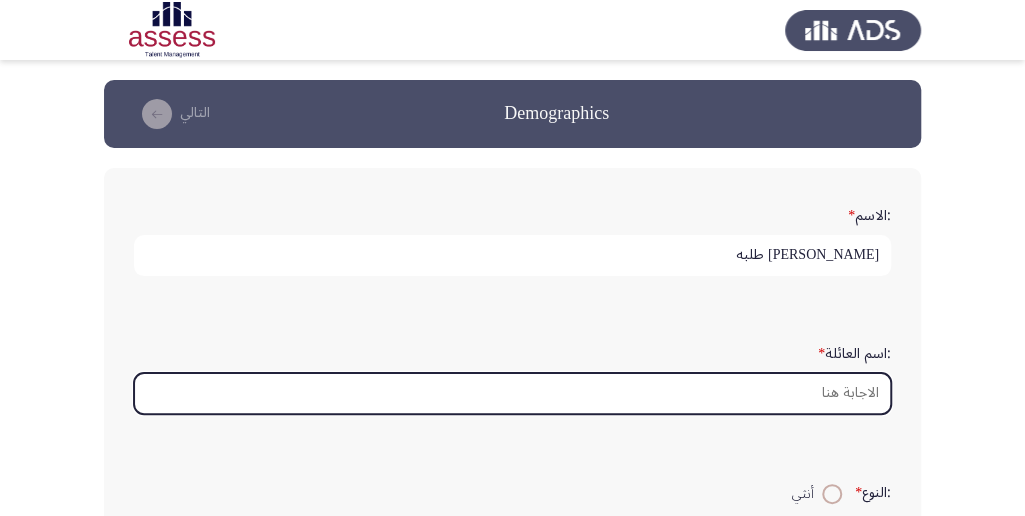 click on ":اسم العائلة   *" at bounding box center (512, 393) 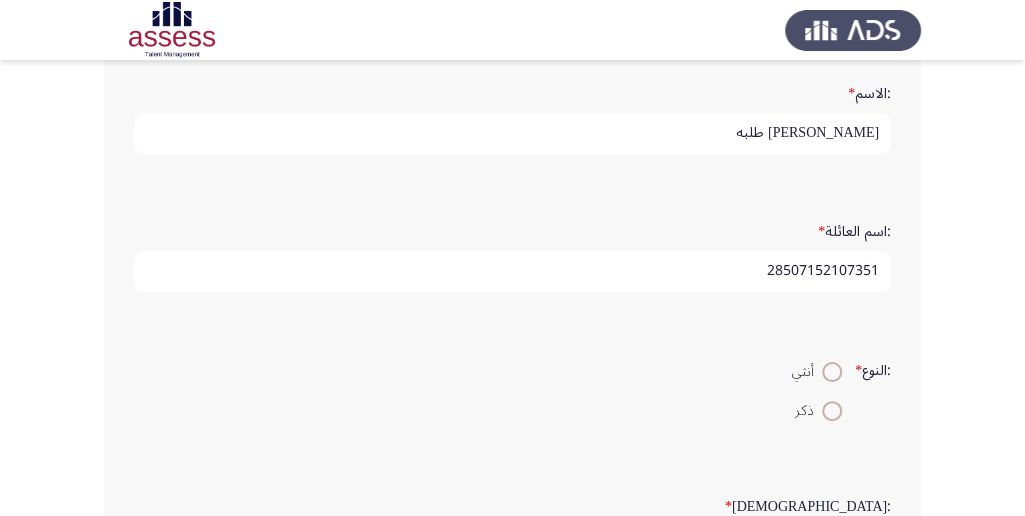 scroll, scrollTop: 133, scrollLeft: 0, axis: vertical 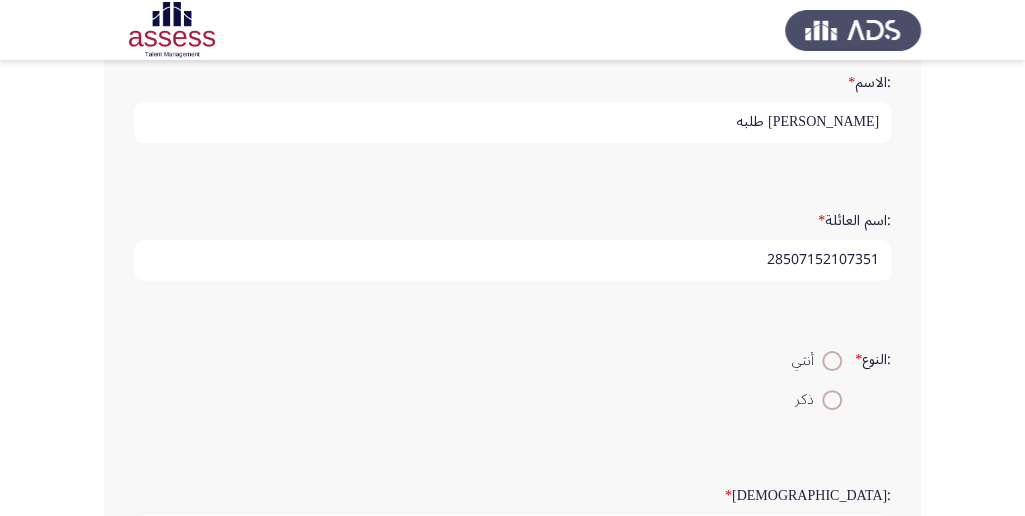 type on "28507152107351" 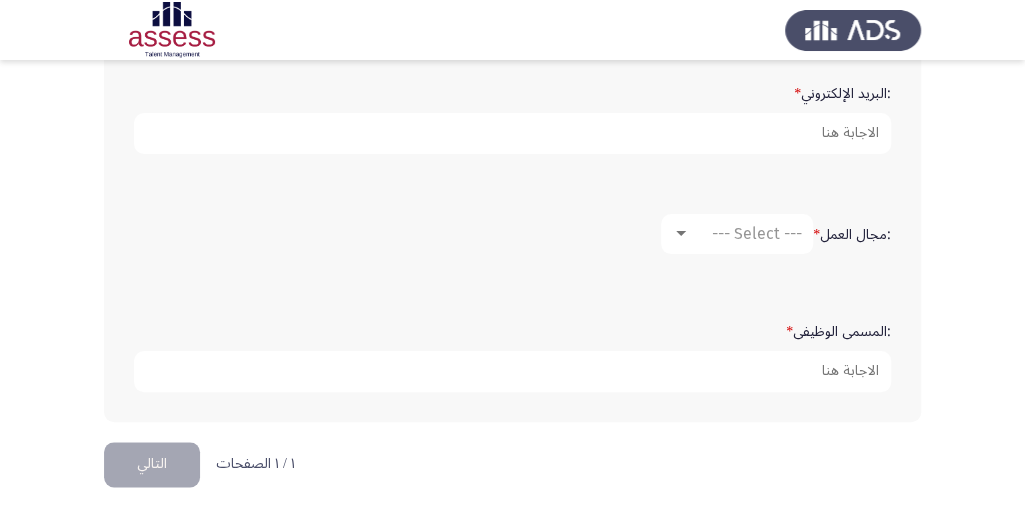 scroll, scrollTop: 674, scrollLeft: 0, axis: vertical 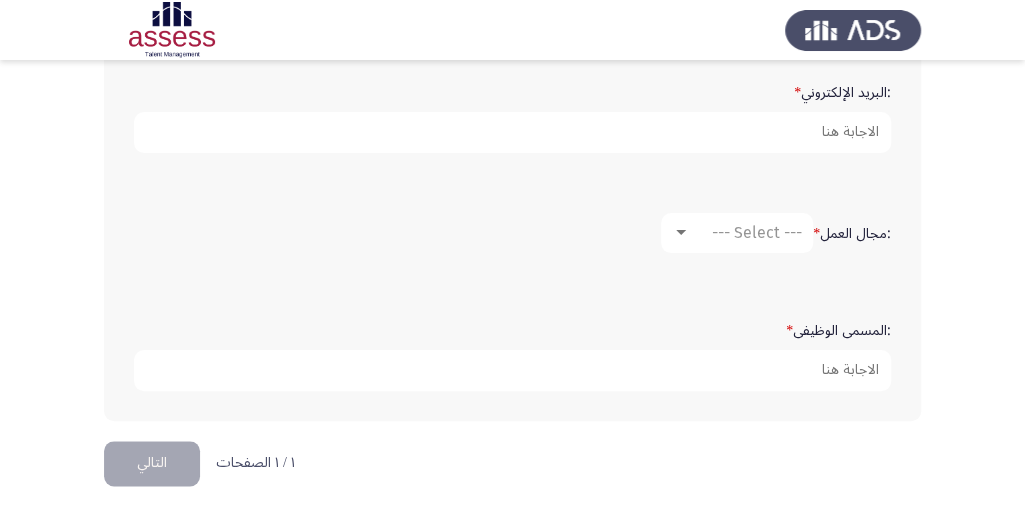 click on "التالي" 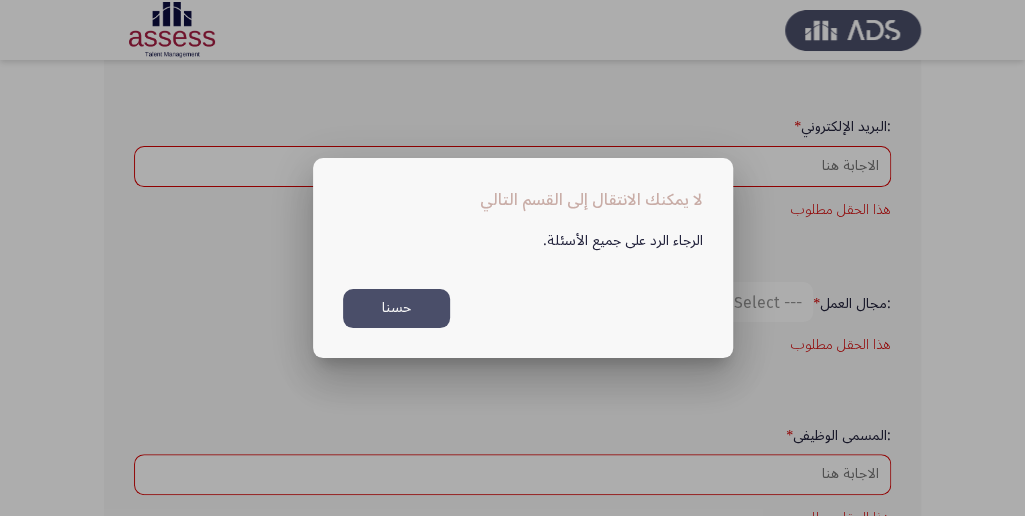 click on "حسنا" at bounding box center [396, 308] 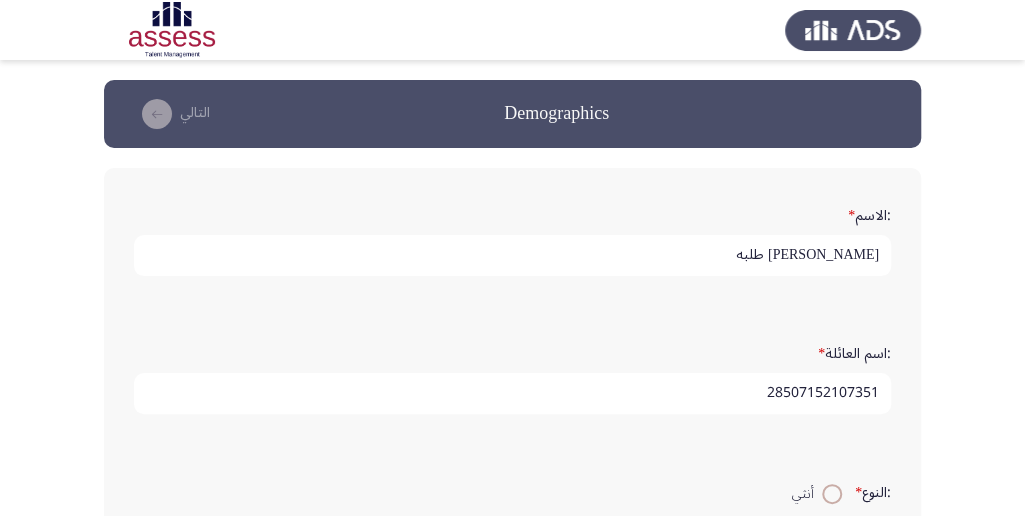 scroll, scrollTop: 814, scrollLeft: 0, axis: vertical 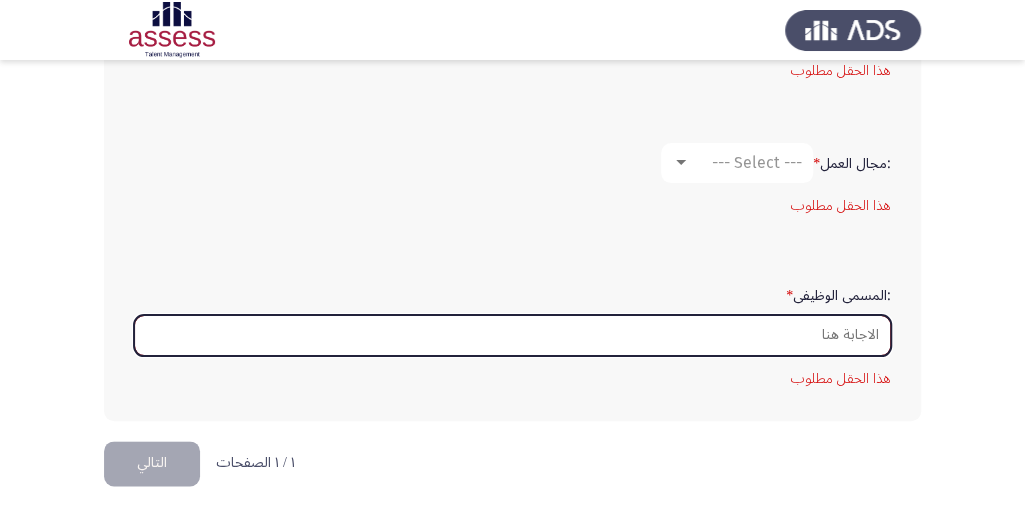 click on ":المسمى الوظيفى   *" at bounding box center [512, 335] 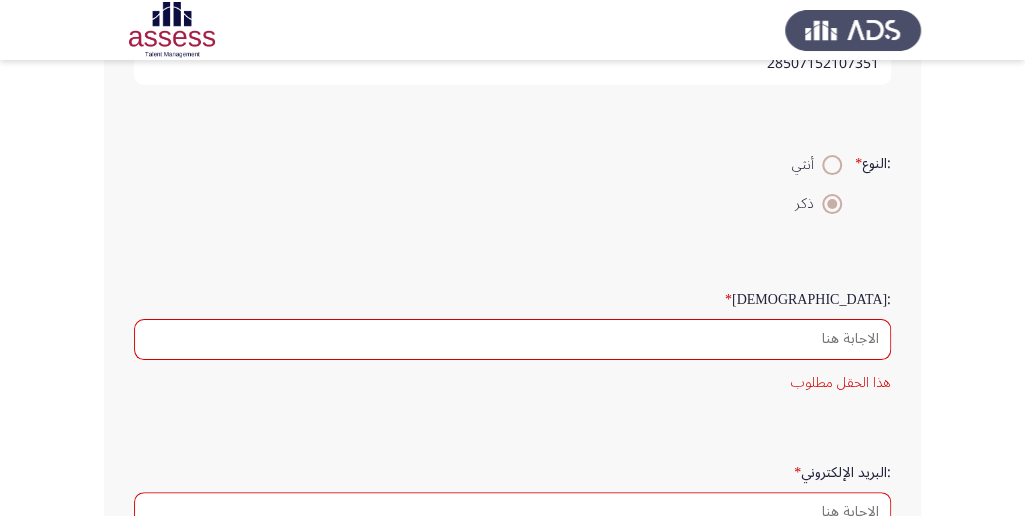 scroll, scrollTop: 312, scrollLeft: 0, axis: vertical 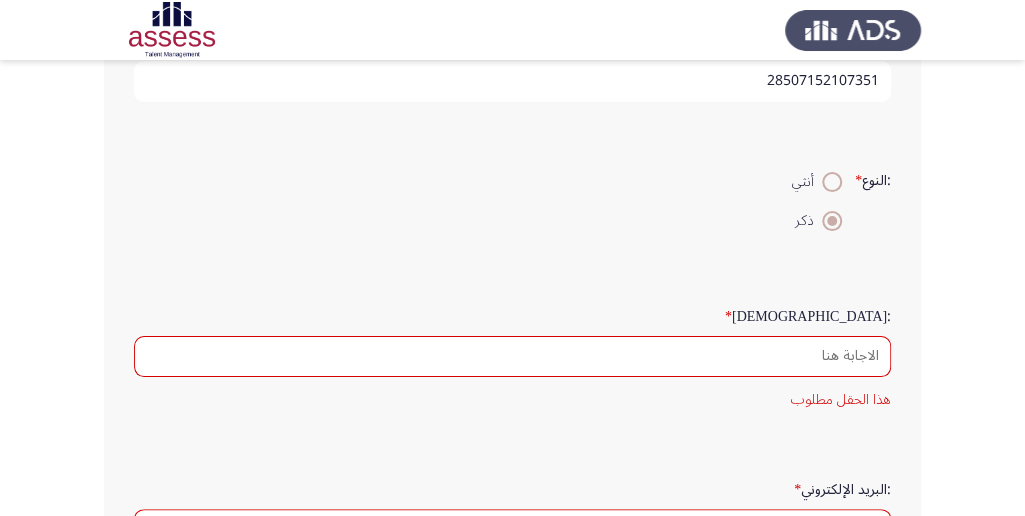 type on "40" 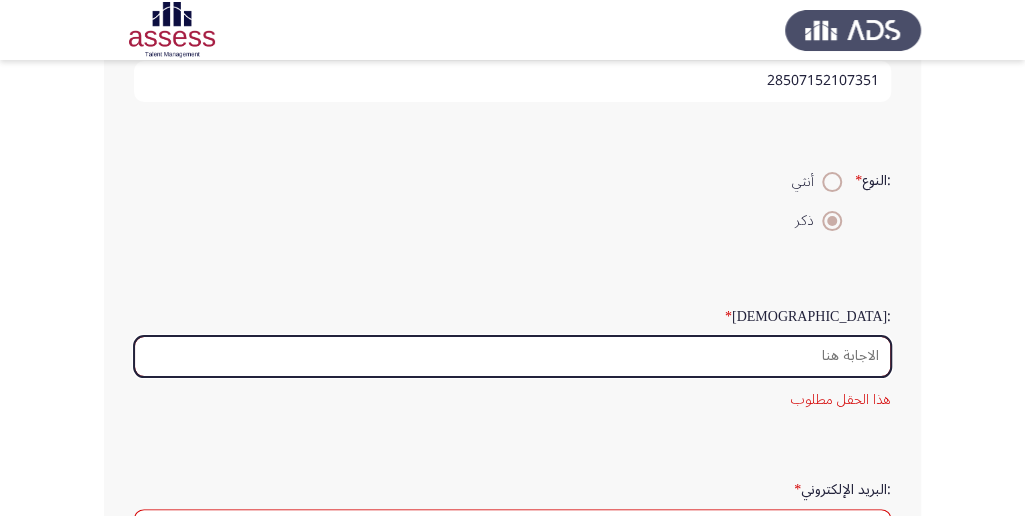 click on ":السن   *" at bounding box center (512, 356) 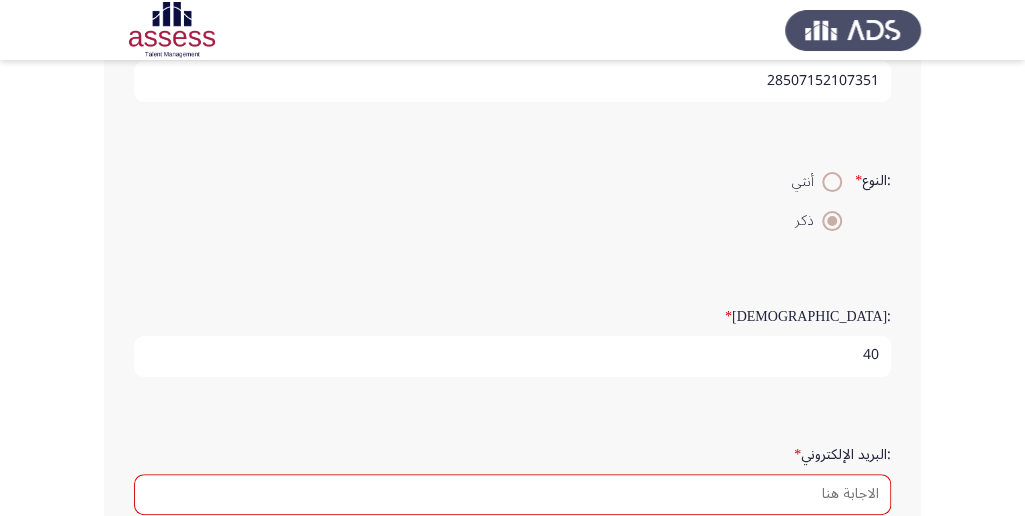 scroll, scrollTop: 0, scrollLeft: 0, axis: both 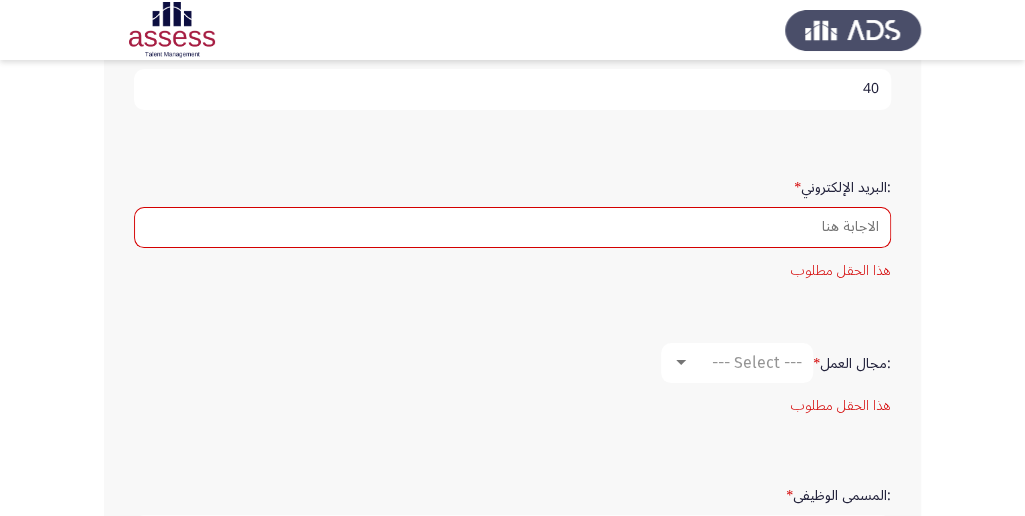 type on "40" 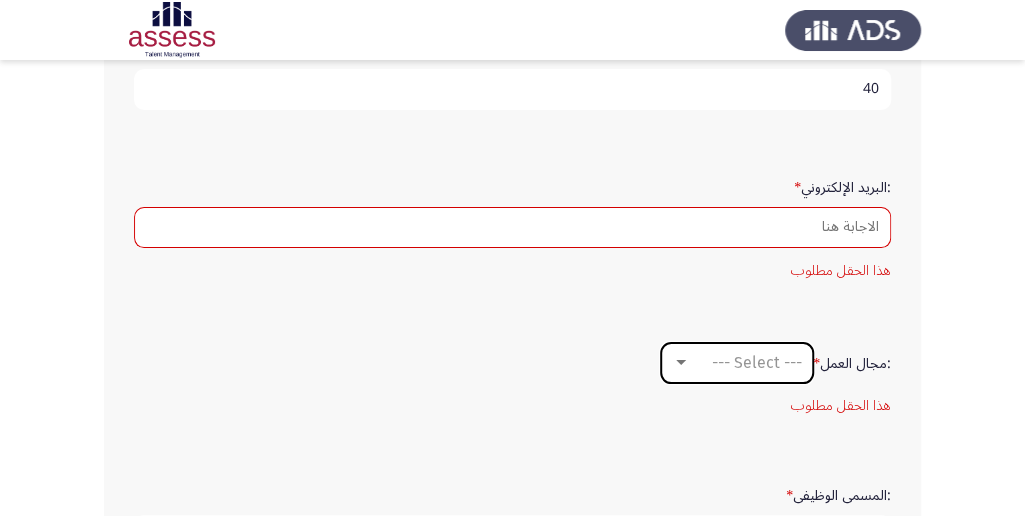 click on "--- Select ---" at bounding box center [757, 362] 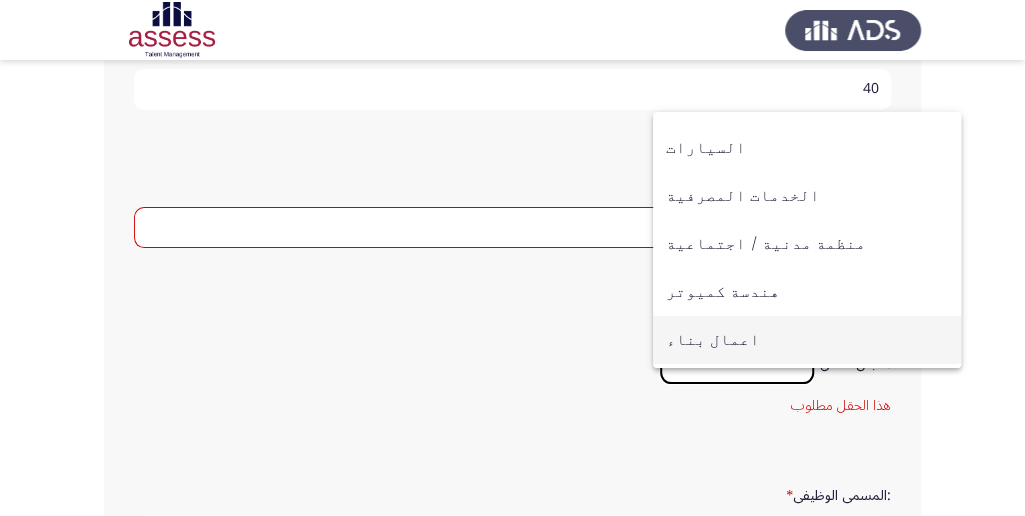 scroll, scrollTop: 133, scrollLeft: 0, axis: vertical 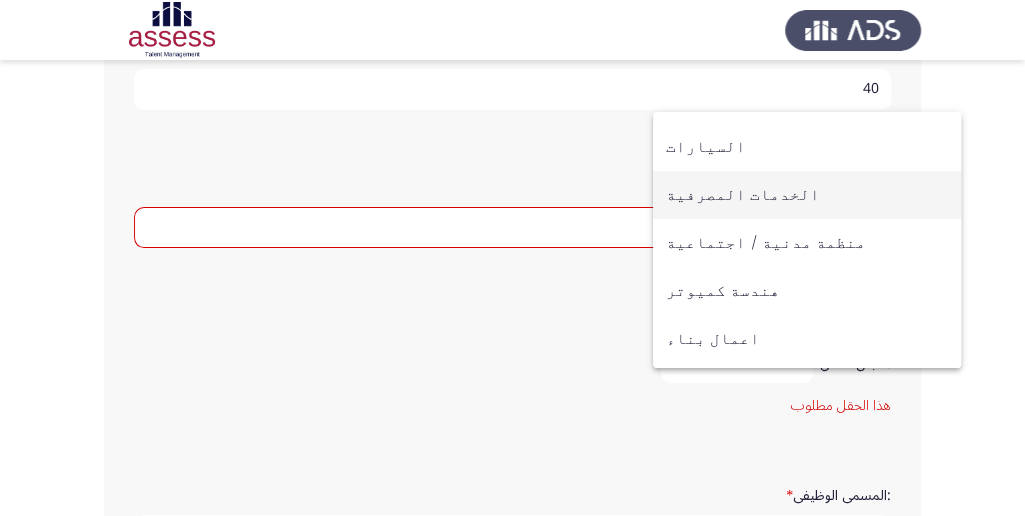 click on "الخدمات المصرفية" at bounding box center (807, 195) 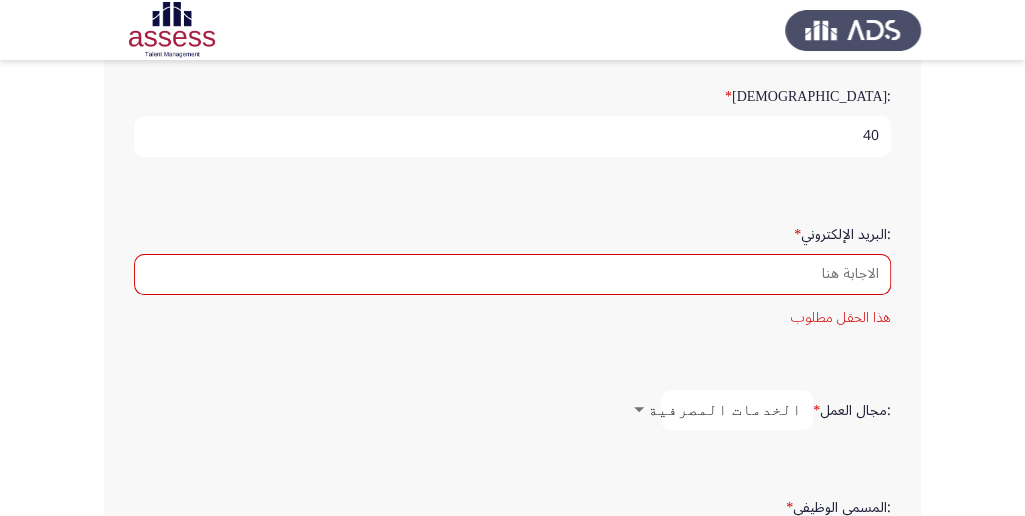 scroll, scrollTop: 509, scrollLeft: 0, axis: vertical 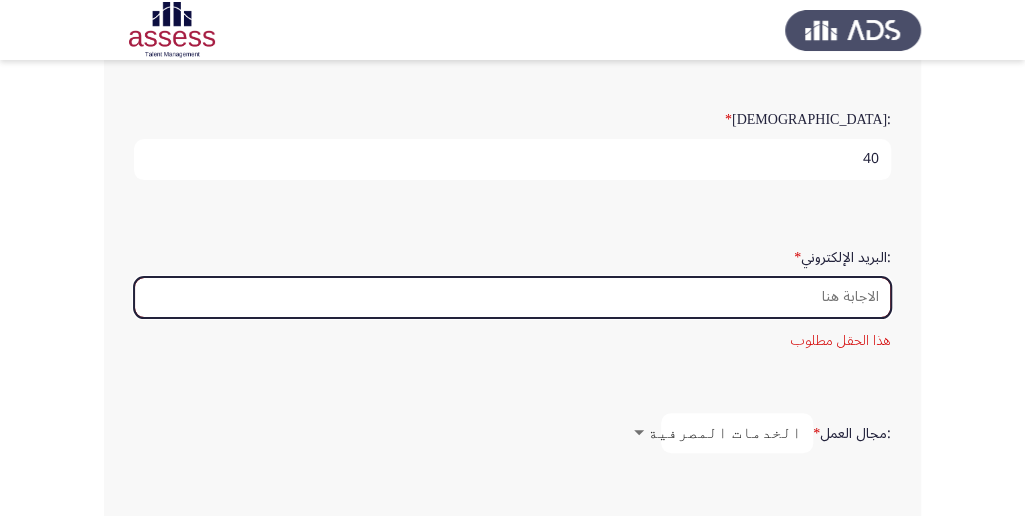click on ":البريد الإلكتروني   *" at bounding box center [512, 297] 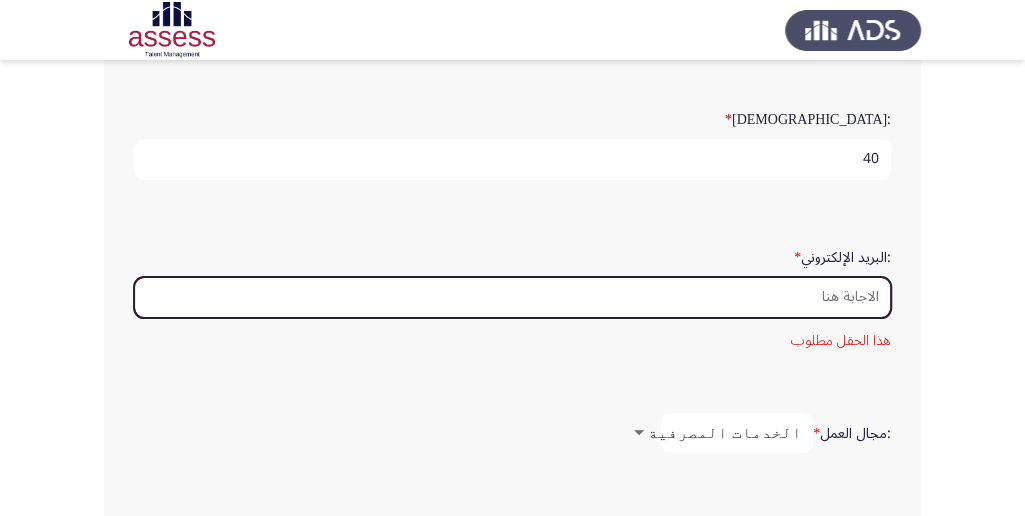 type on "R" 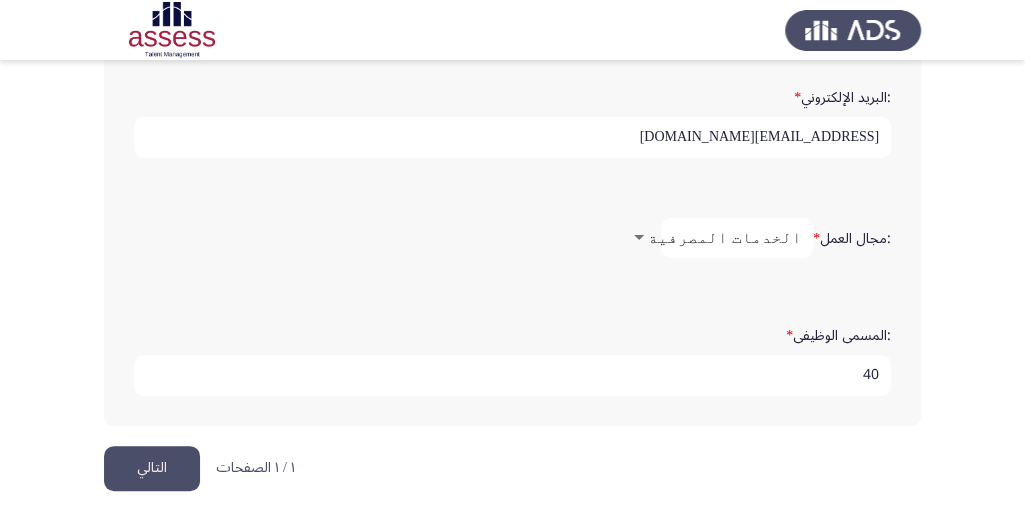 scroll, scrollTop: 674, scrollLeft: 0, axis: vertical 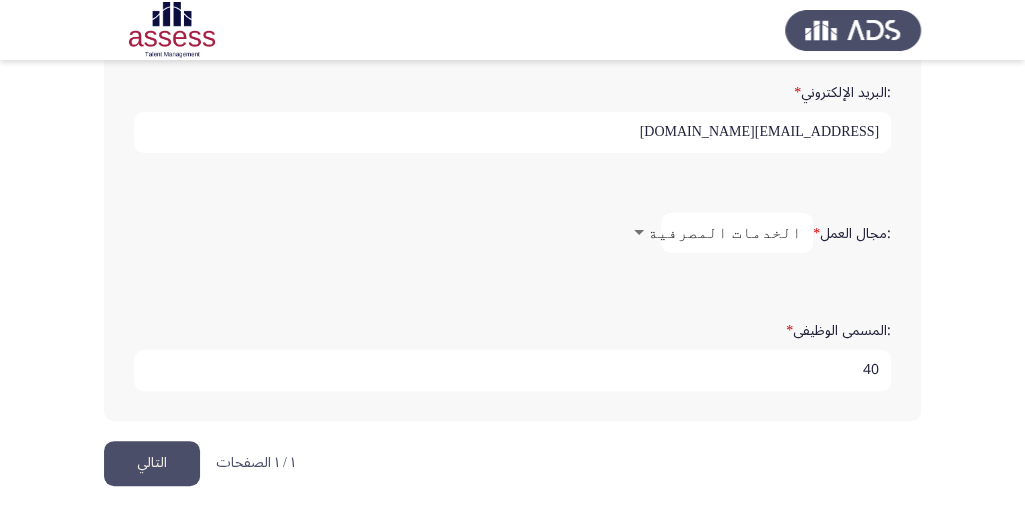type on "[EMAIL_ADDRESS][DOMAIN_NAME]" 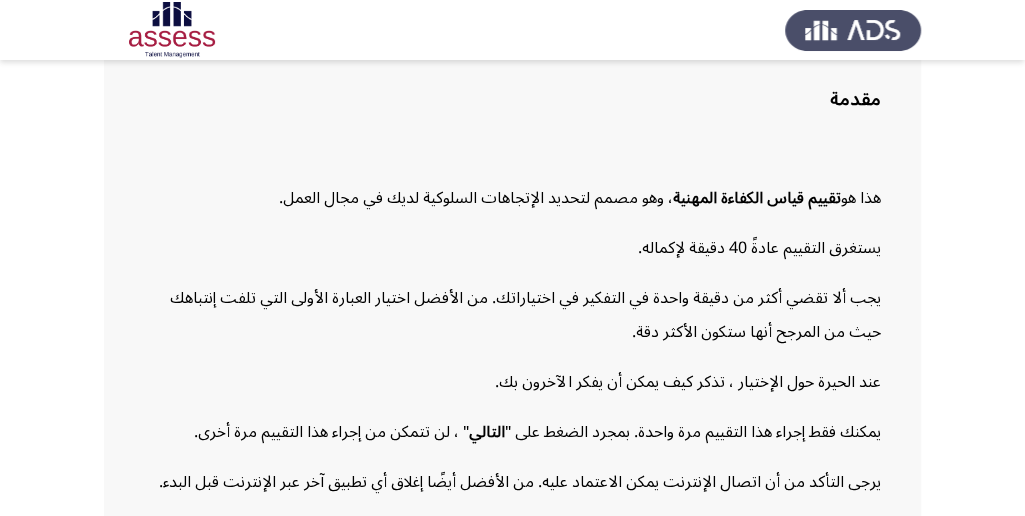 scroll, scrollTop: 252, scrollLeft: 0, axis: vertical 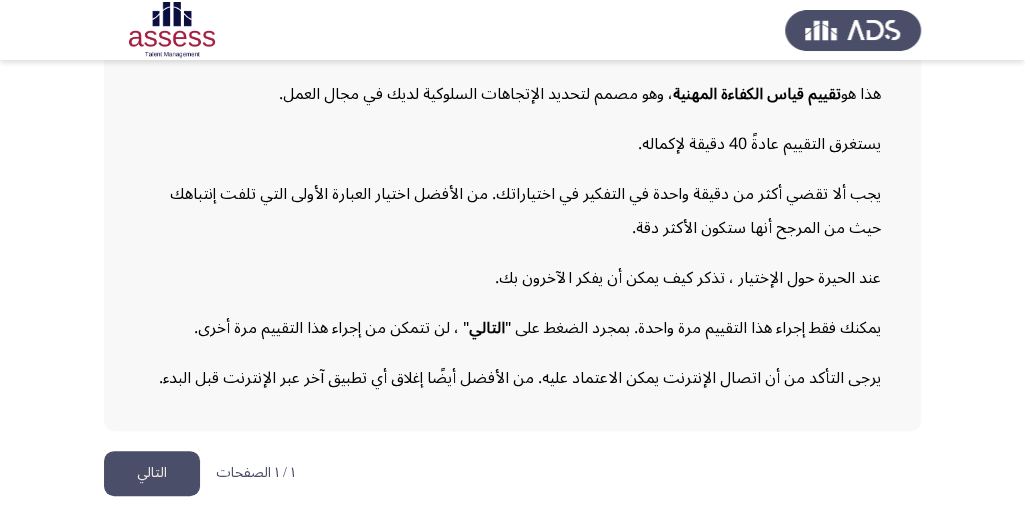 click on "التالي" 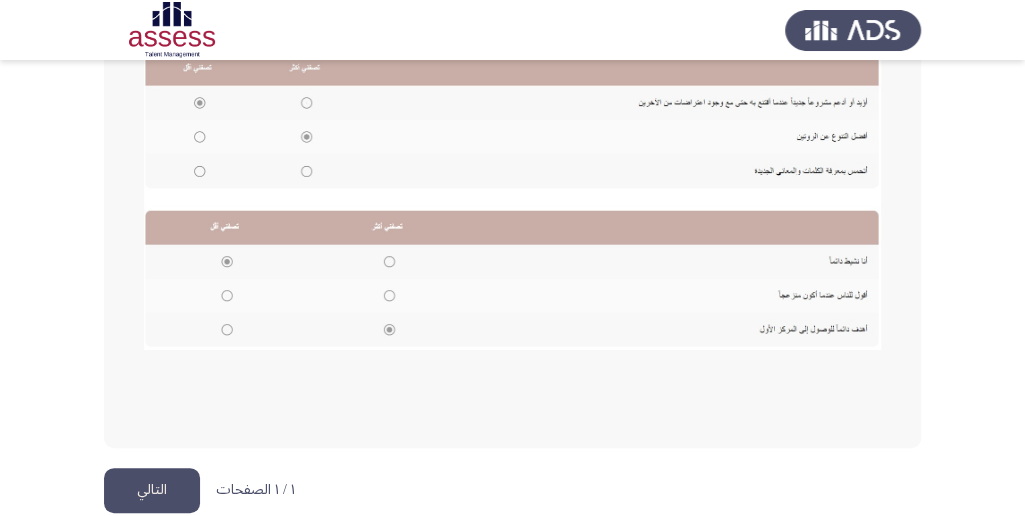 scroll, scrollTop: 530, scrollLeft: 0, axis: vertical 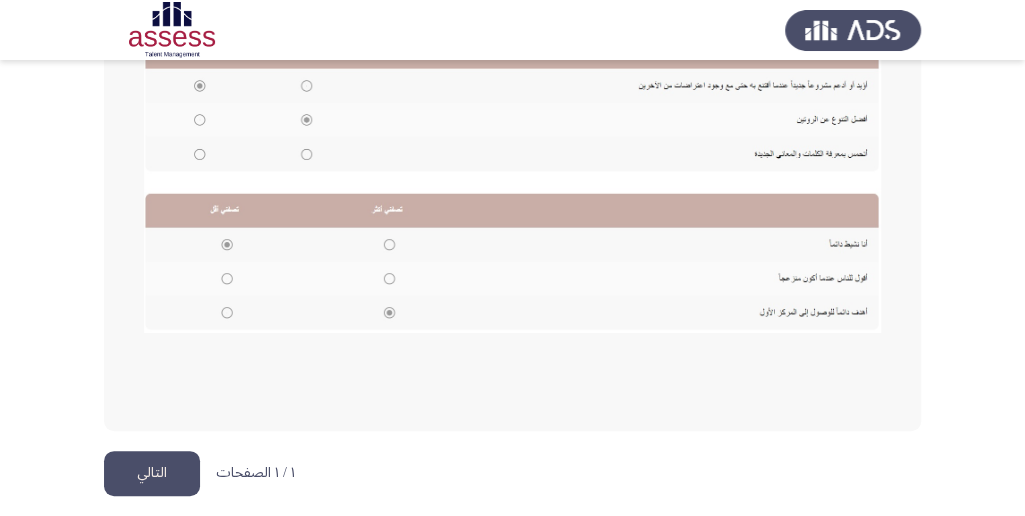 click on "التالي" 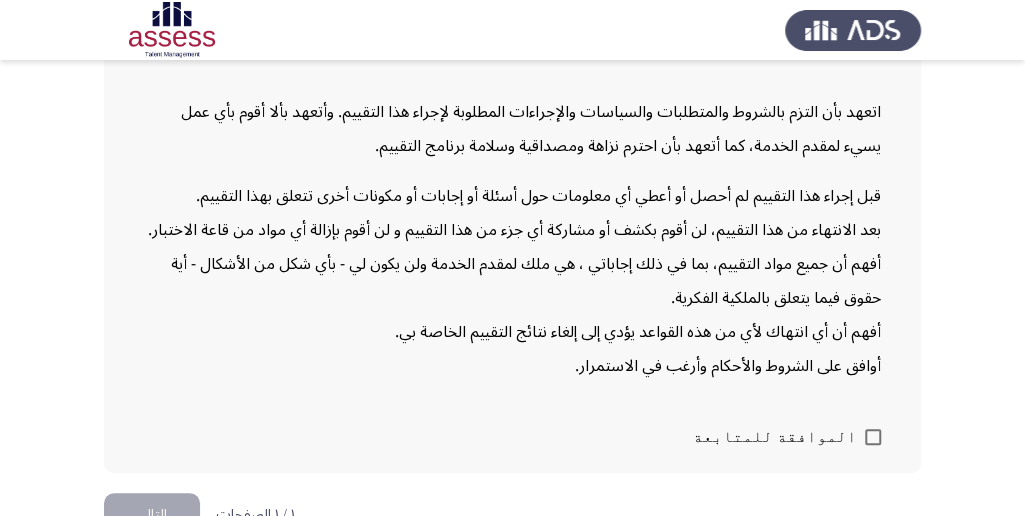 scroll, scrollTop: 258, scrollLeft: 0, axis: vertical 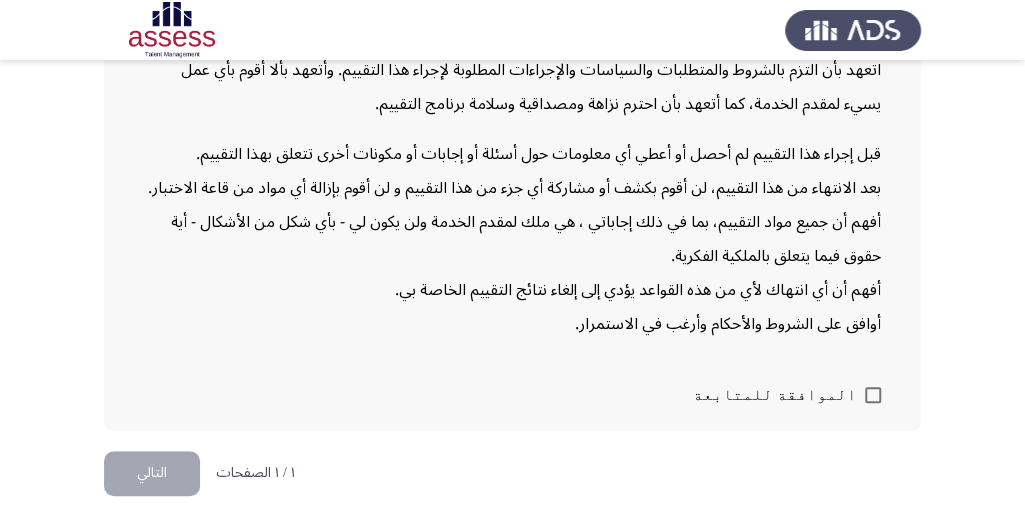 click at bounding box center [873, 395] 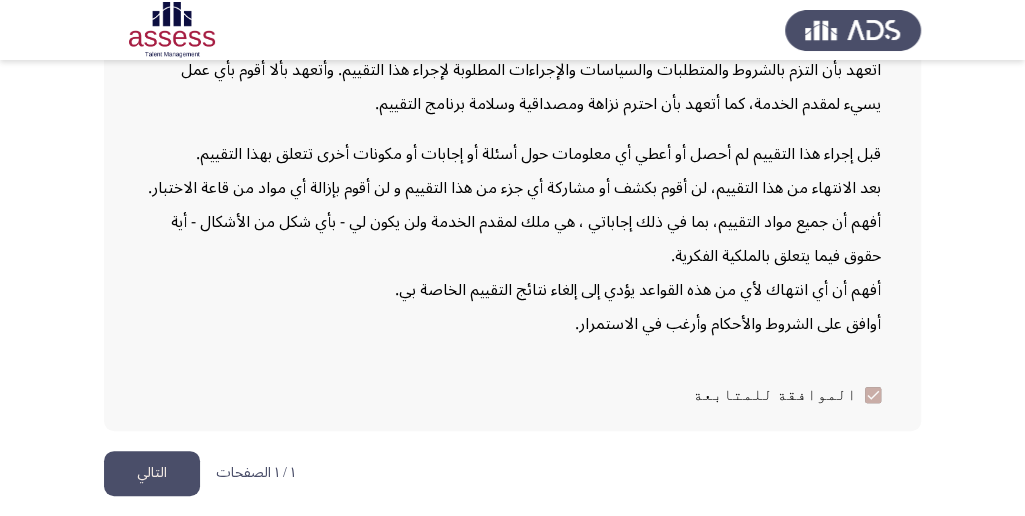 click on "التالي" 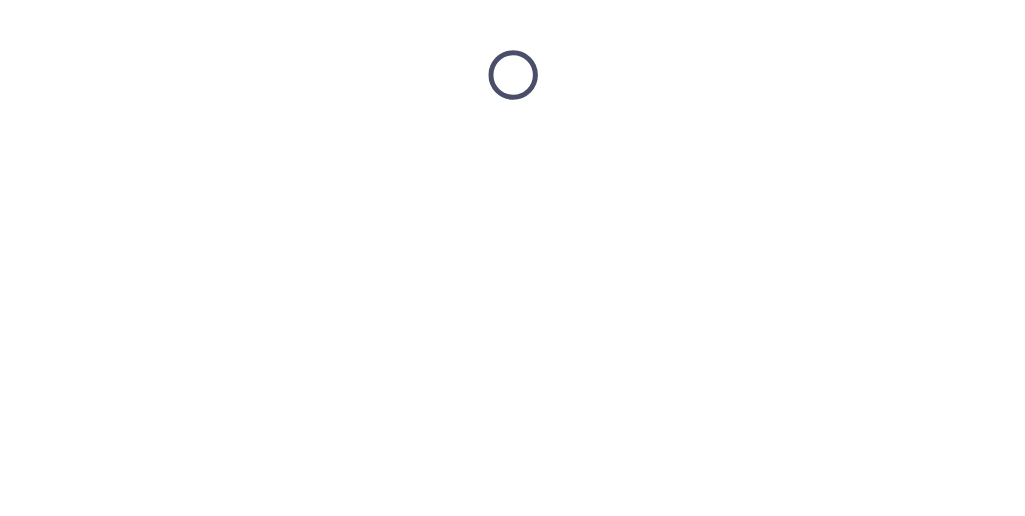 scroll, scrollTop: 0, scrollLeft: 0, axis: both 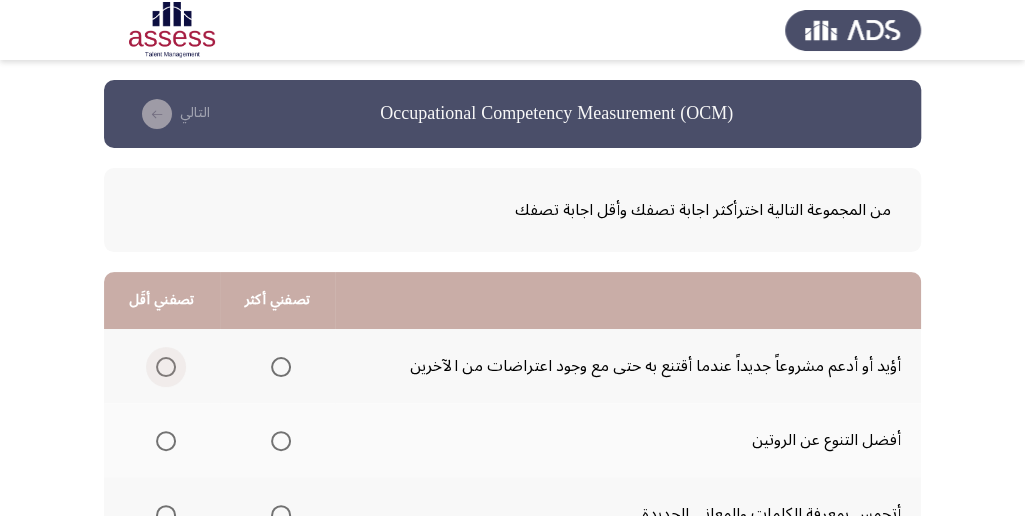 click at bounding box center [166, 367] 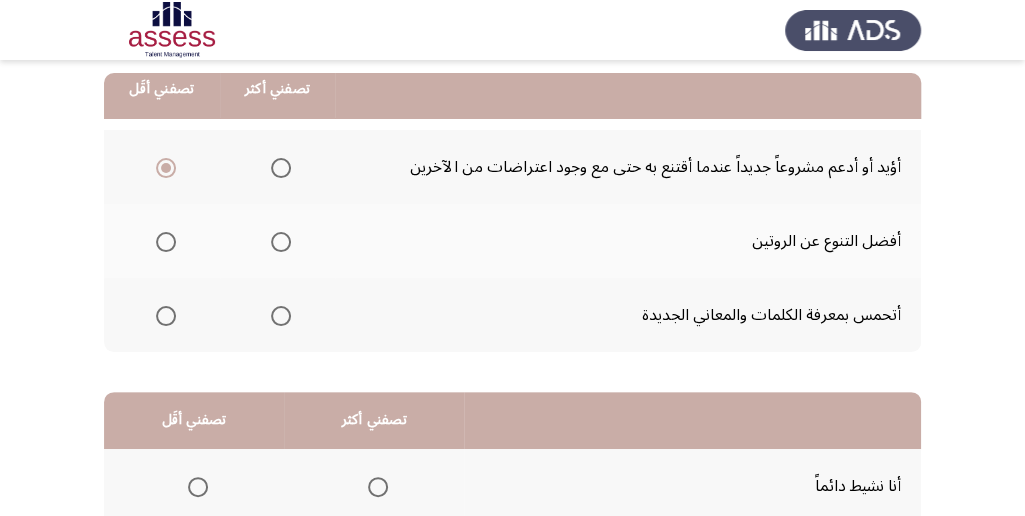 scroll, scrollTop: 200, scrollLeft: 0, axis: vertical 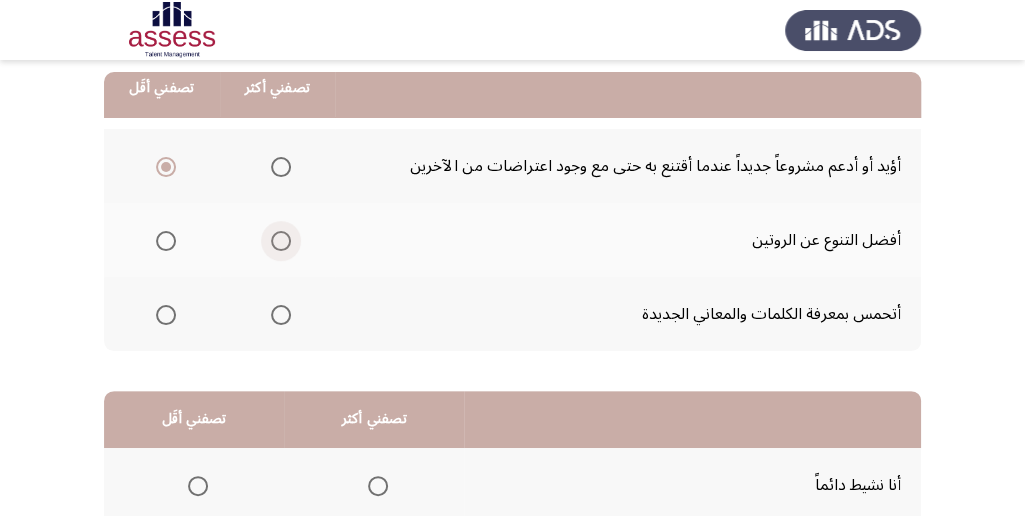 click at bounding box center (281, 241) 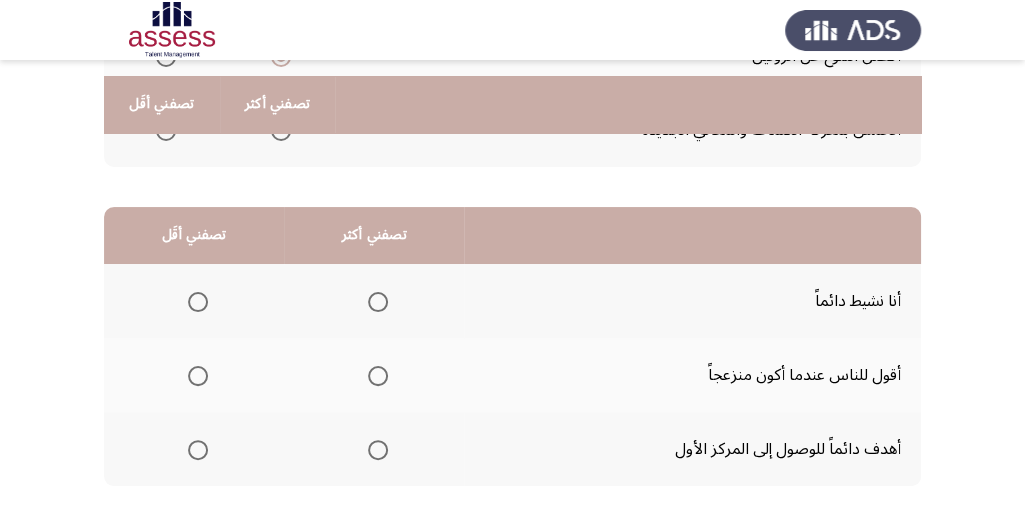 scroll, scrollTop: 400, scrollLeft: 0, axis: vertical 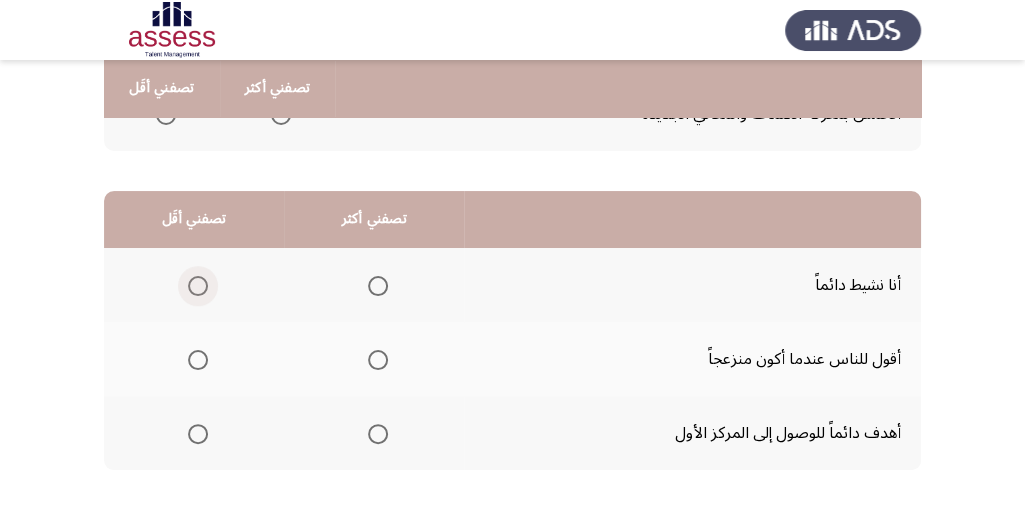 click at bounding box center [198, 286] 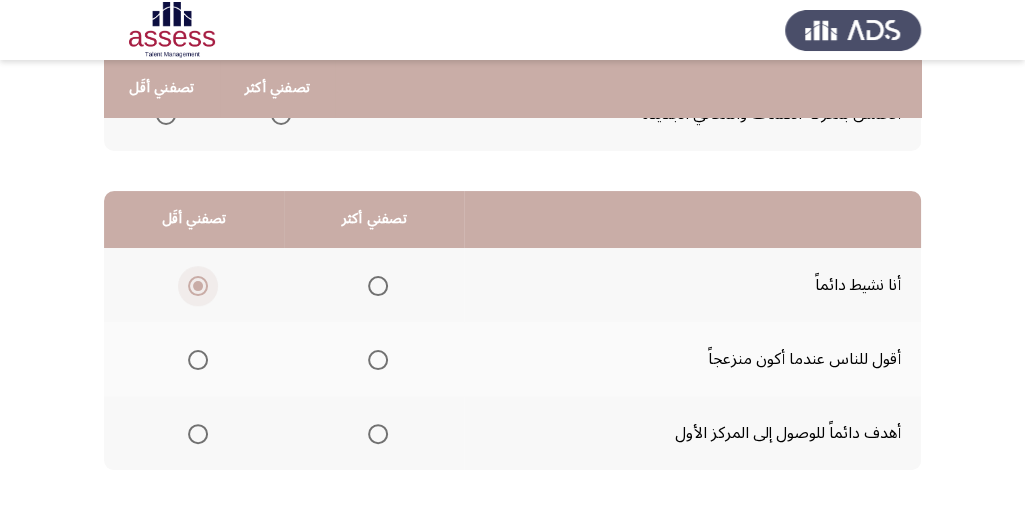 click at bounding box center (198, 286) 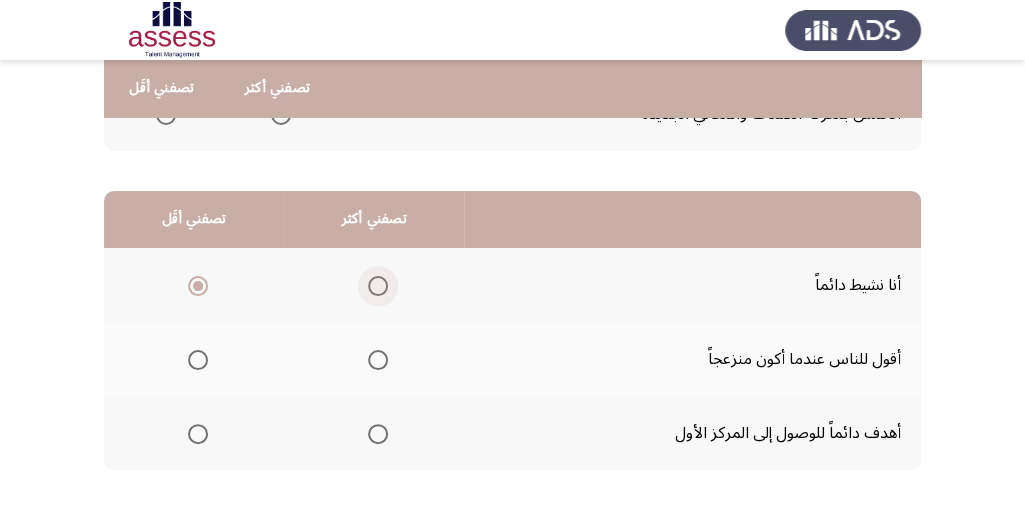 click at bounding box center [378, 286] 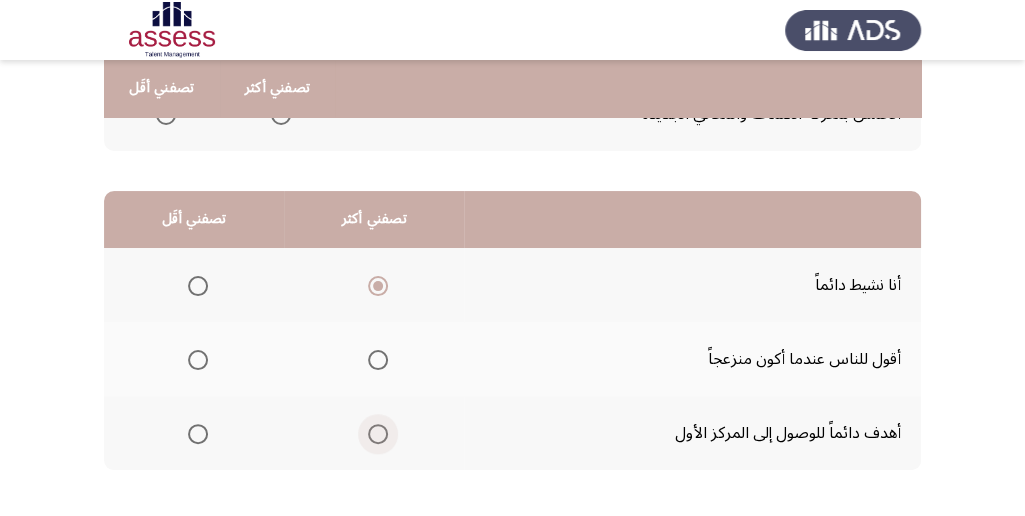 click at bounding box center (378, 434) 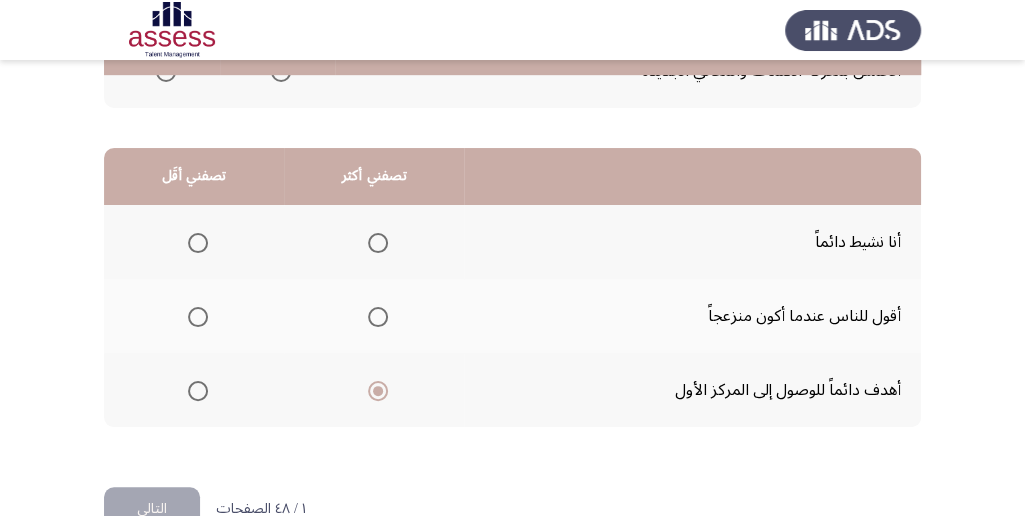 scroll, scrollTop: 466, scrollLeft: 0, axis: vertical 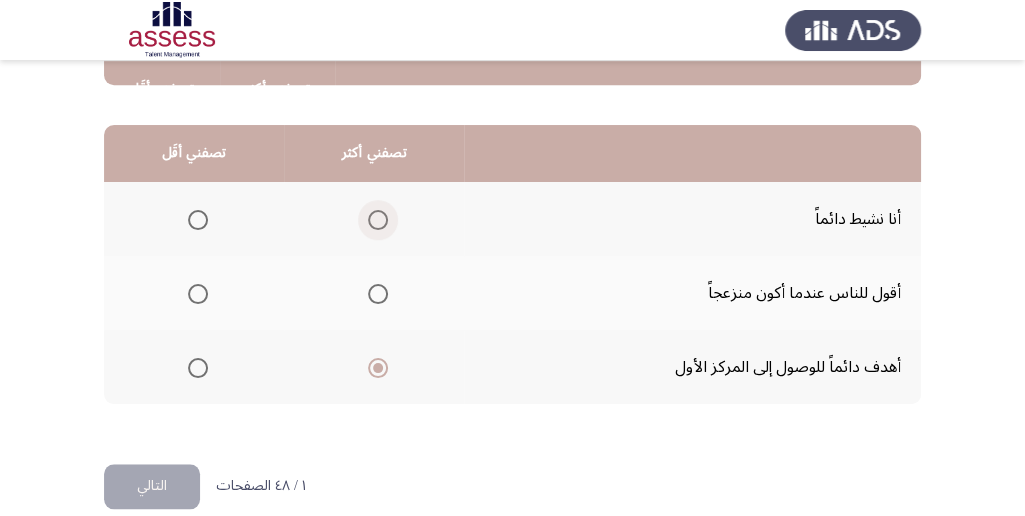 click at bounding box center (378, 220) 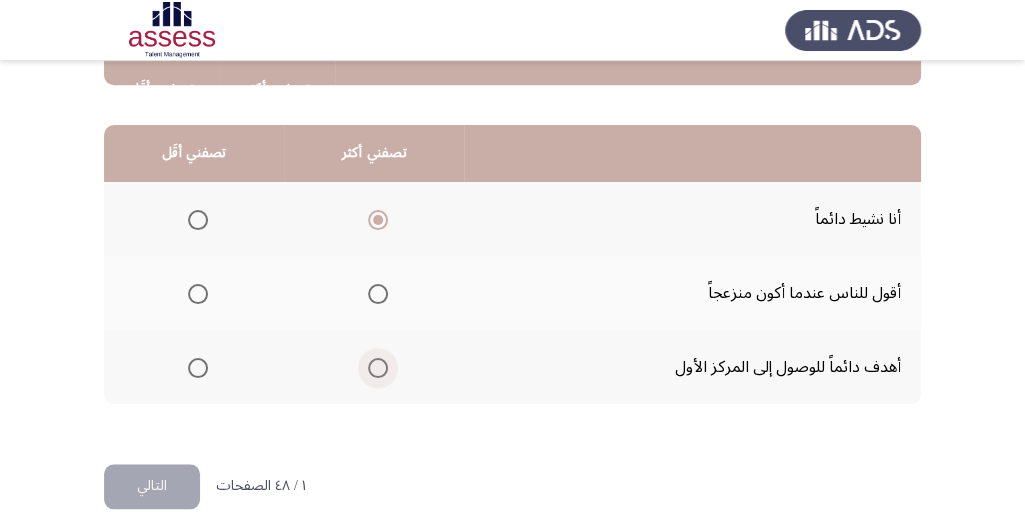 click at bounding box center [378, 368] 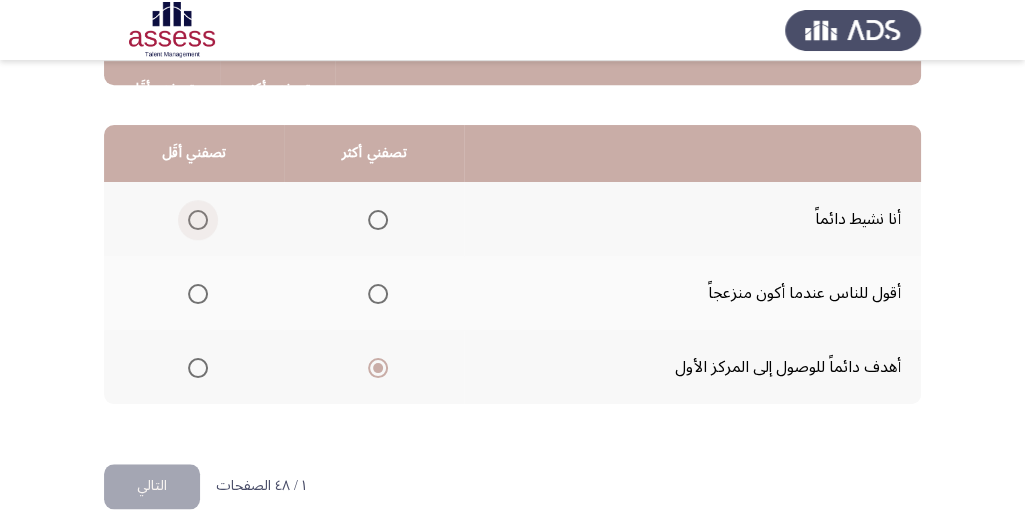 click at bounding box center (198, 220) 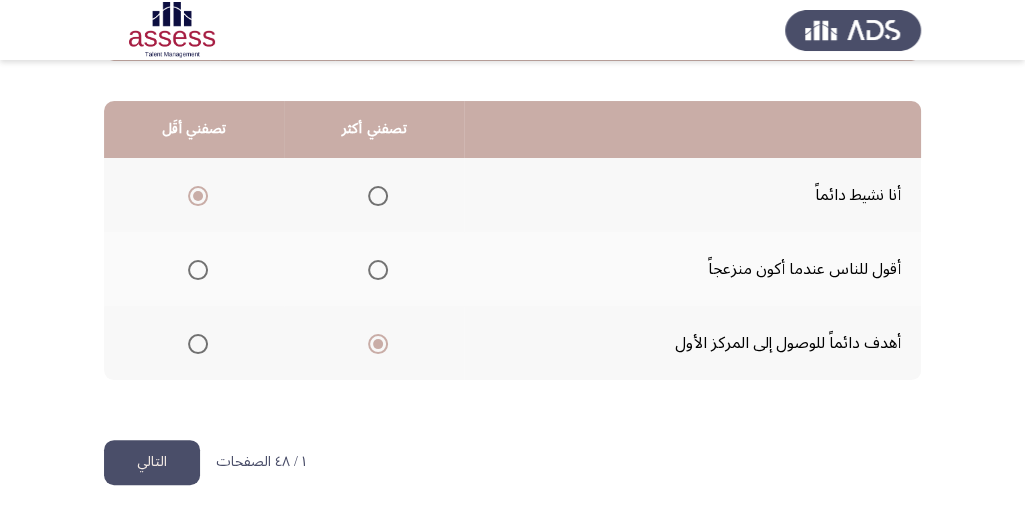 scroll, scrollTop: 494, scrollLeft: 0, axis: vertical 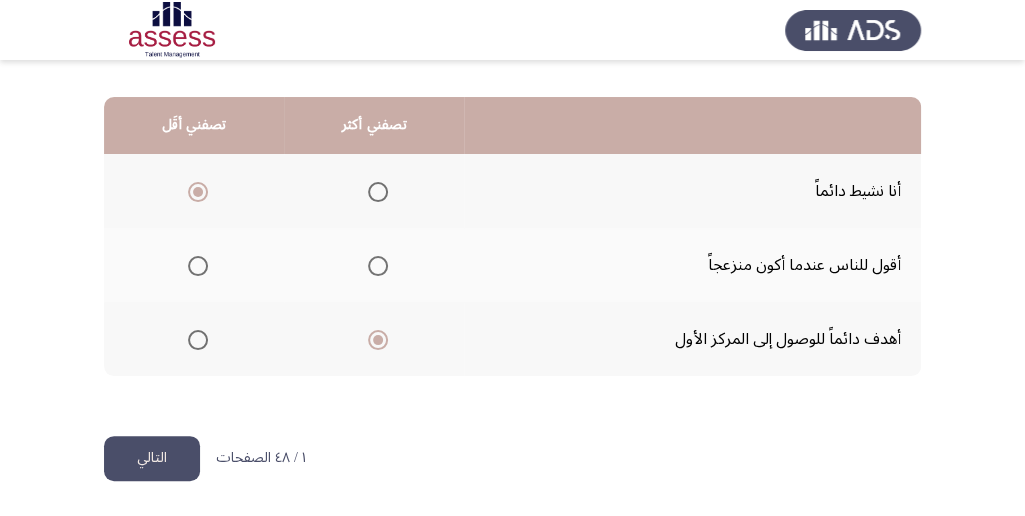 click on "التالي" 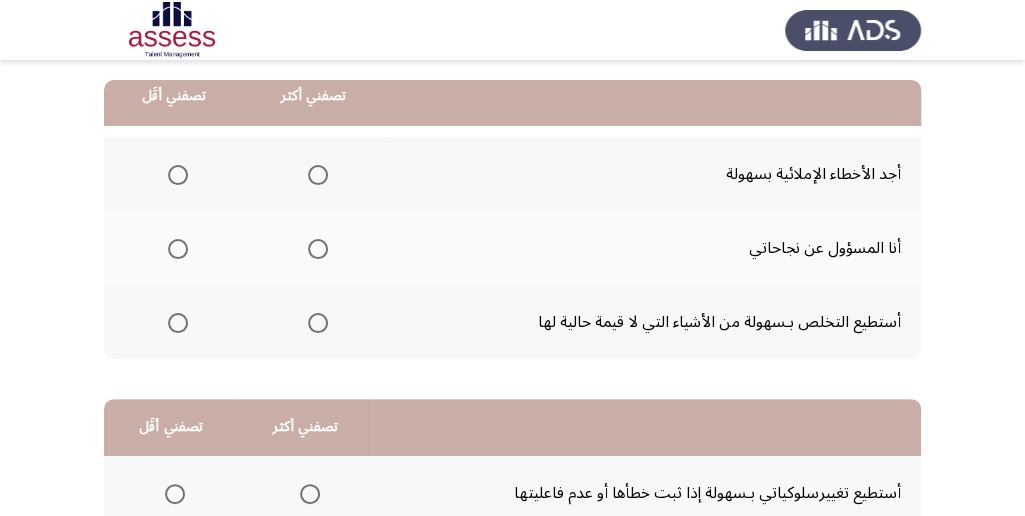scroll, scrollTop: 200, scrollLeft: 0, axis: vertical 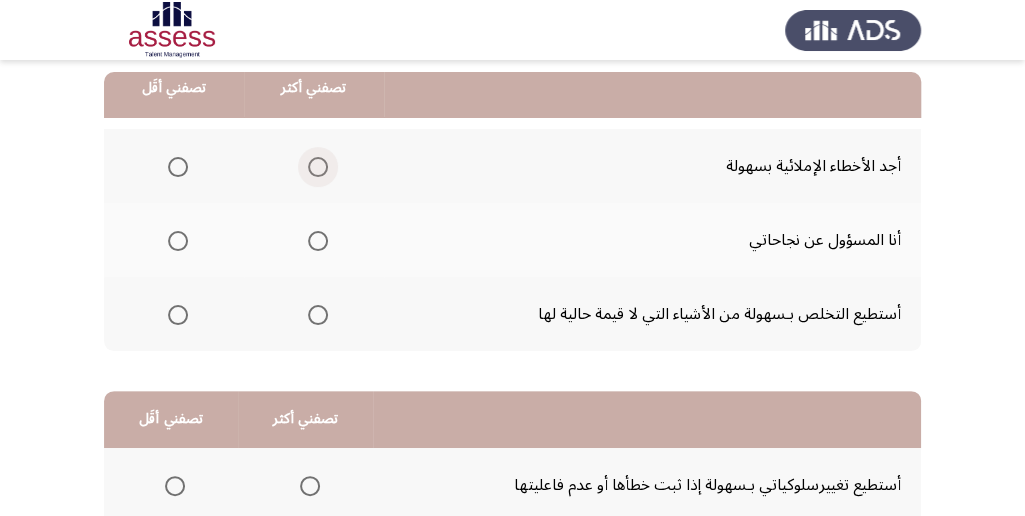 click at bounding box center [318, 167] 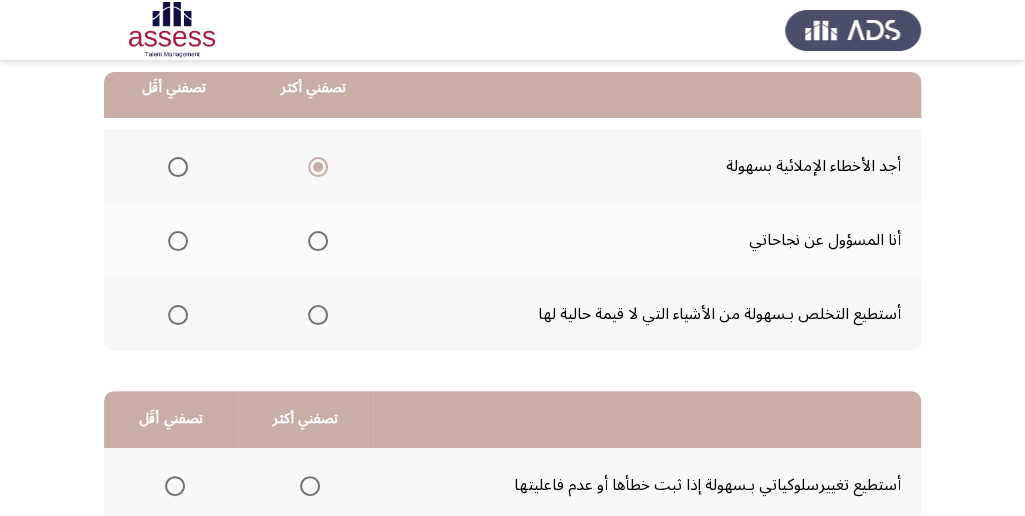 click at bounding box center (318, 315) 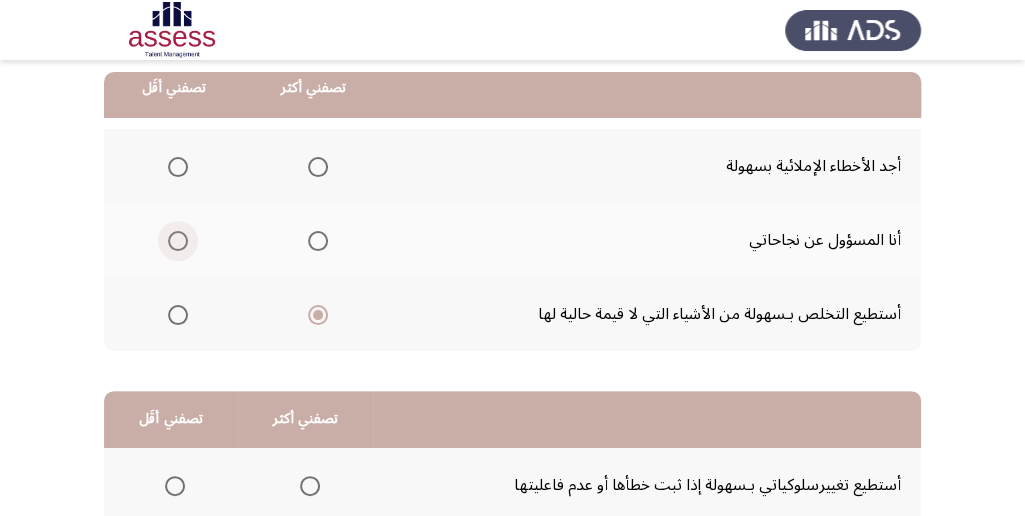 click at bounding box center [178, 241] 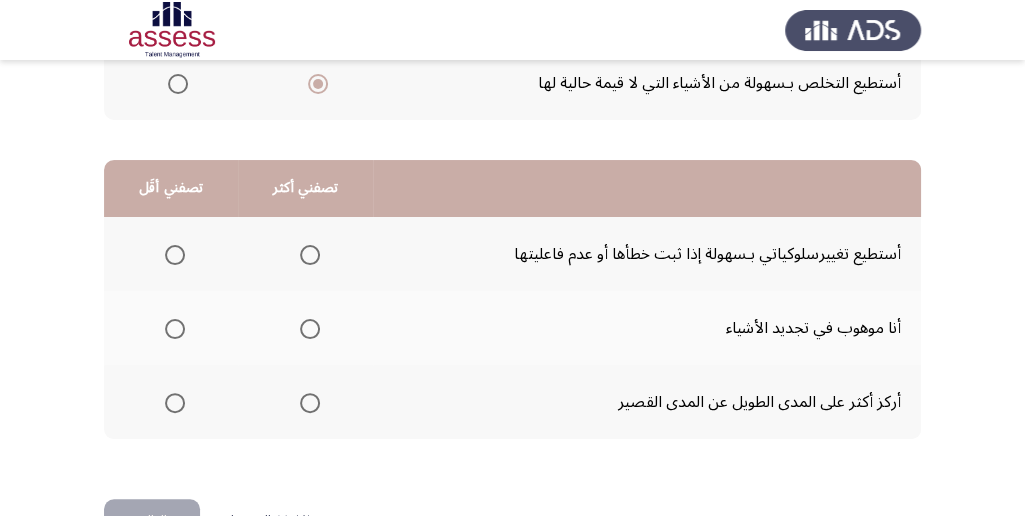scroll, scrollTop: 466, scrollLeft: 0, axis: vertical 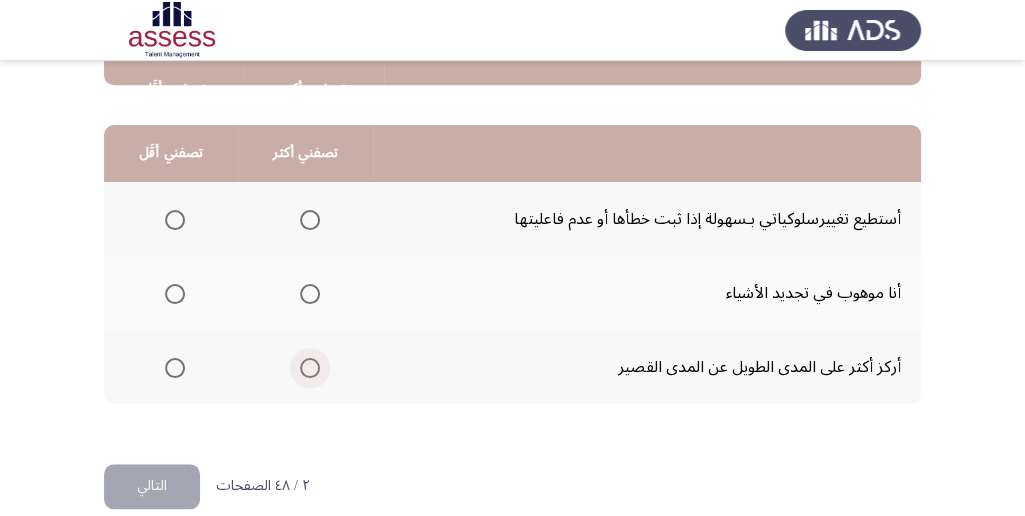 click at bounding box center (310, 368) 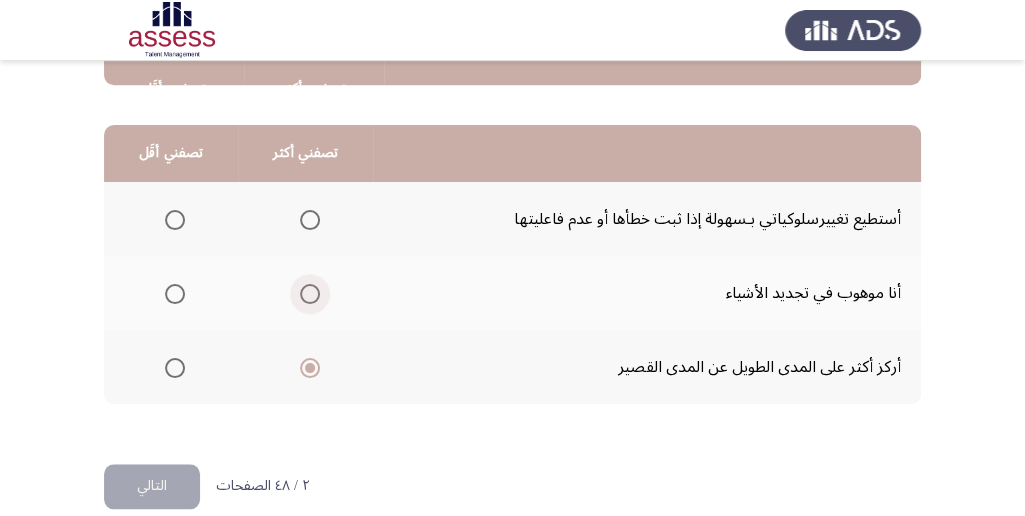 click at bounding box center [310, 294] 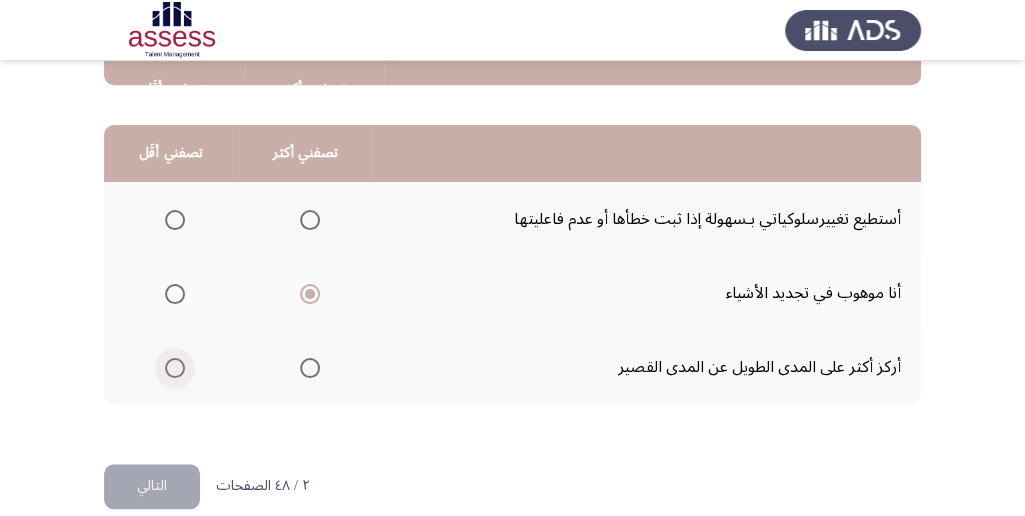 click at bounding box center [175, 368] 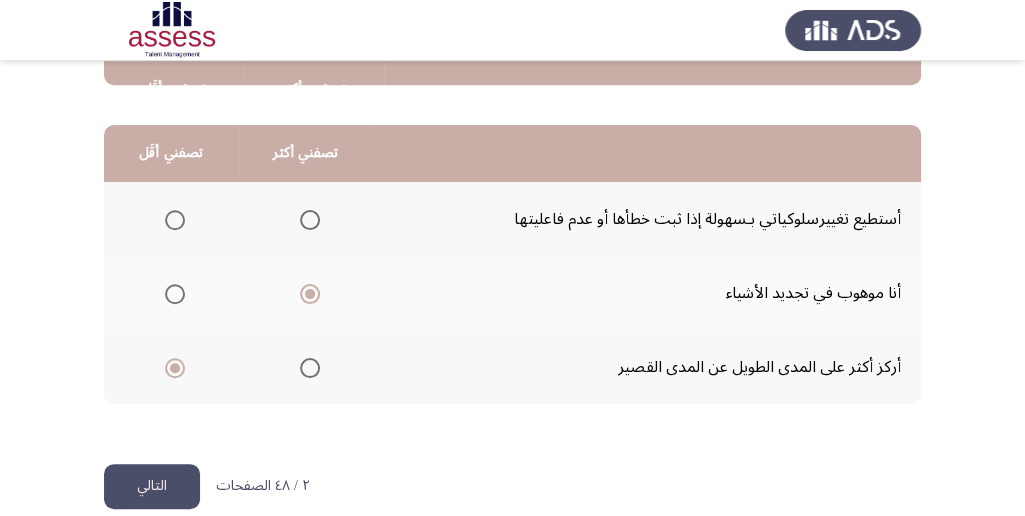 click at bounding box center [310, 220] 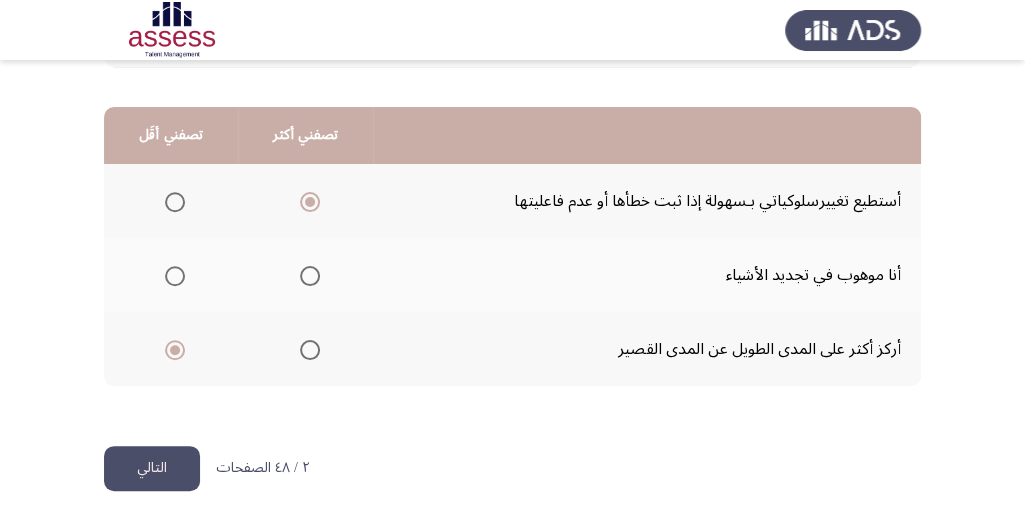 scroll, scrollTop: 494, scrollLeft: 0, axis: vertical 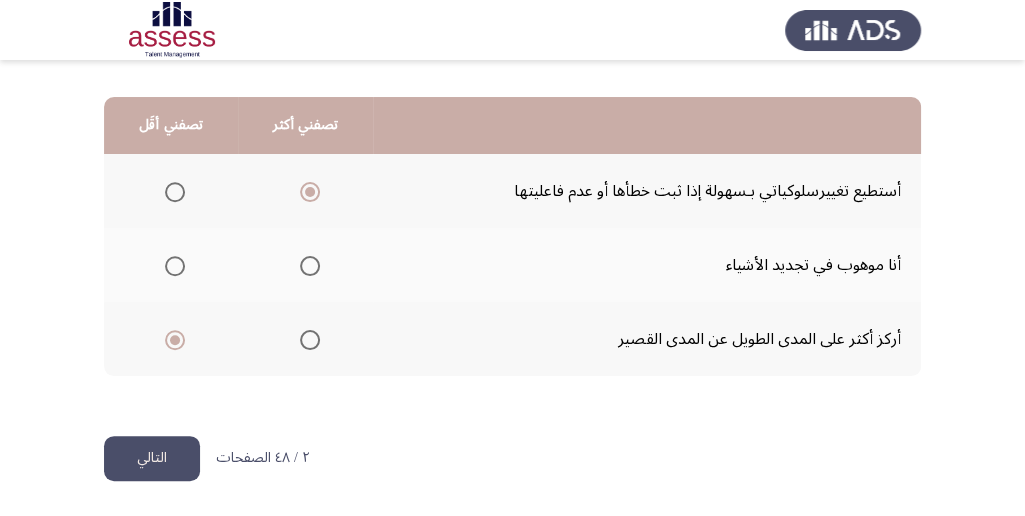 click on "التالي" 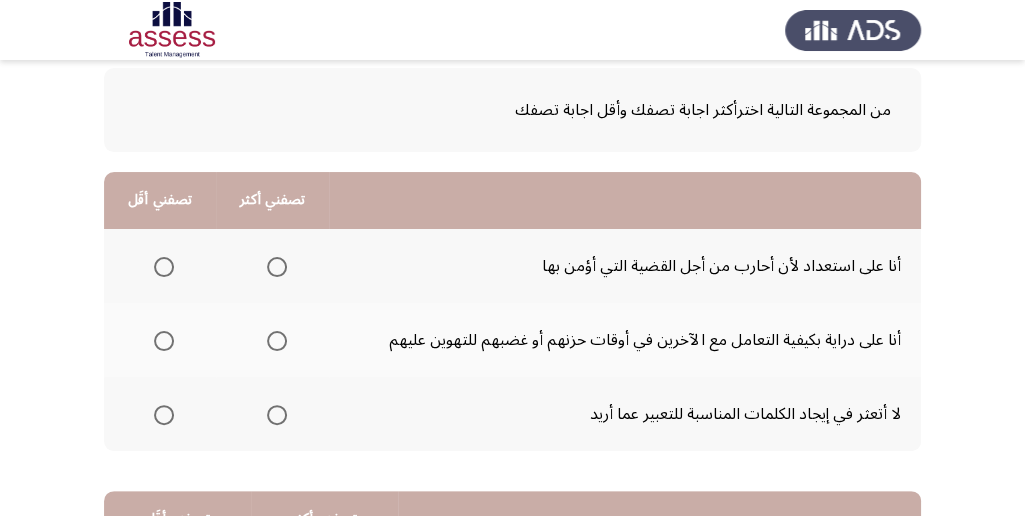 scroll, scrollTop: 133, scrollLeft: 0, axis: vertical 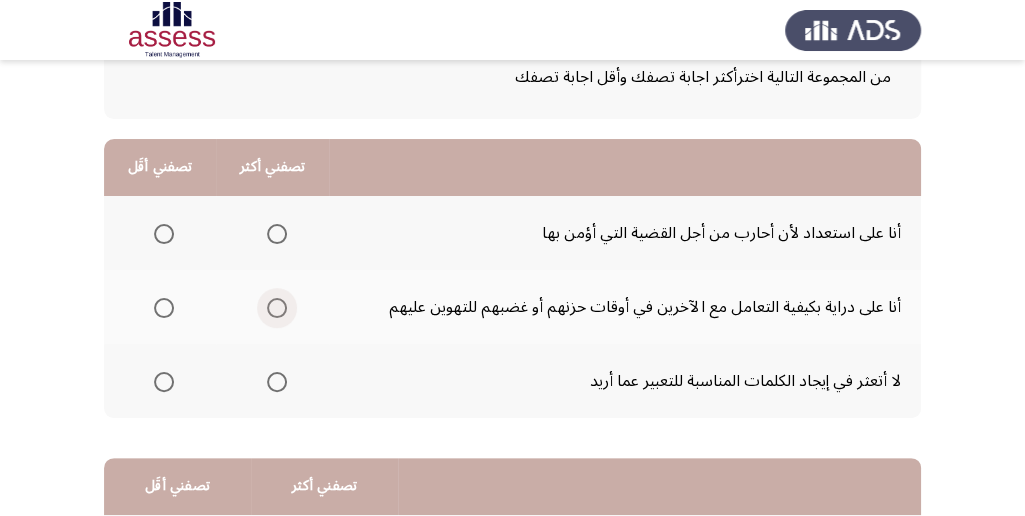 click at bounding box center (277, 308) 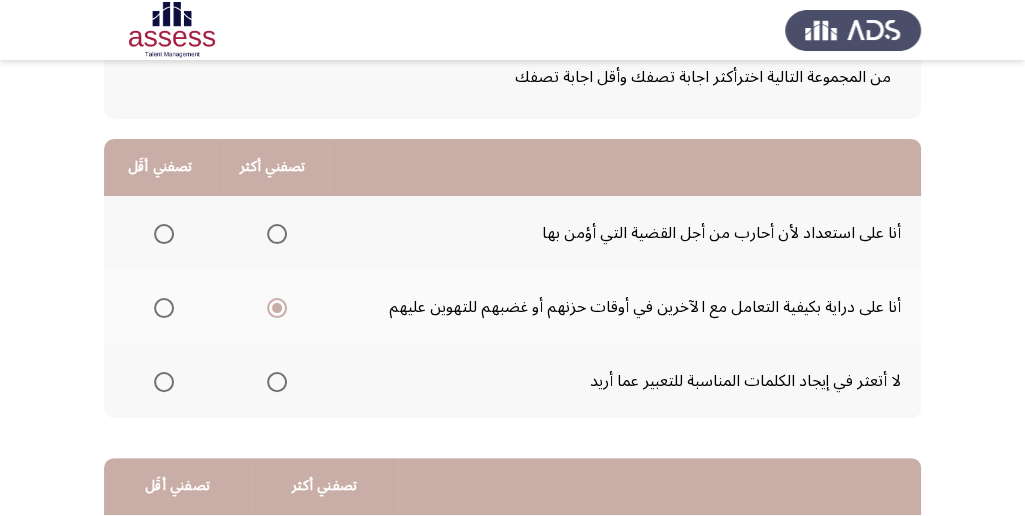 click at bounding box center (164, 382) 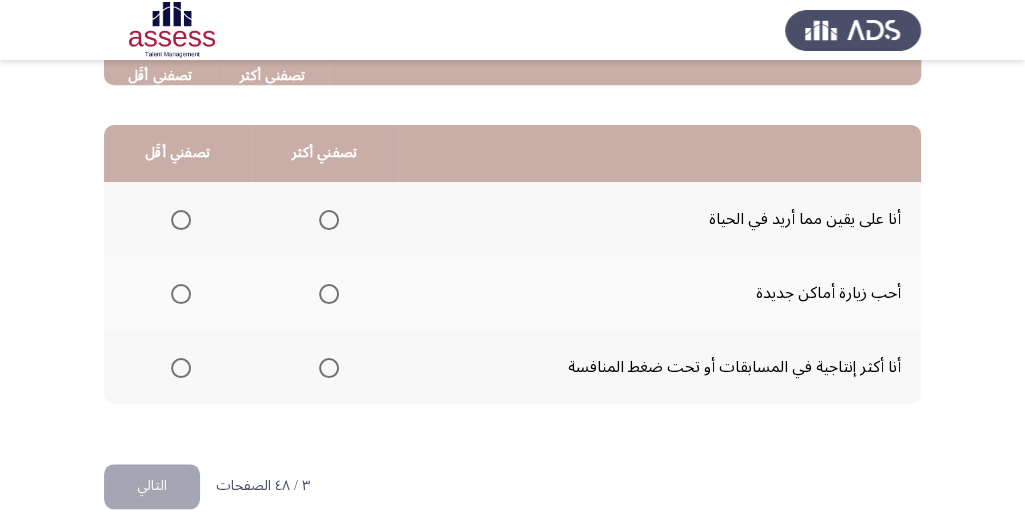 scroll, scrollTop: 466, scrollLeft: 0, axis: vertical 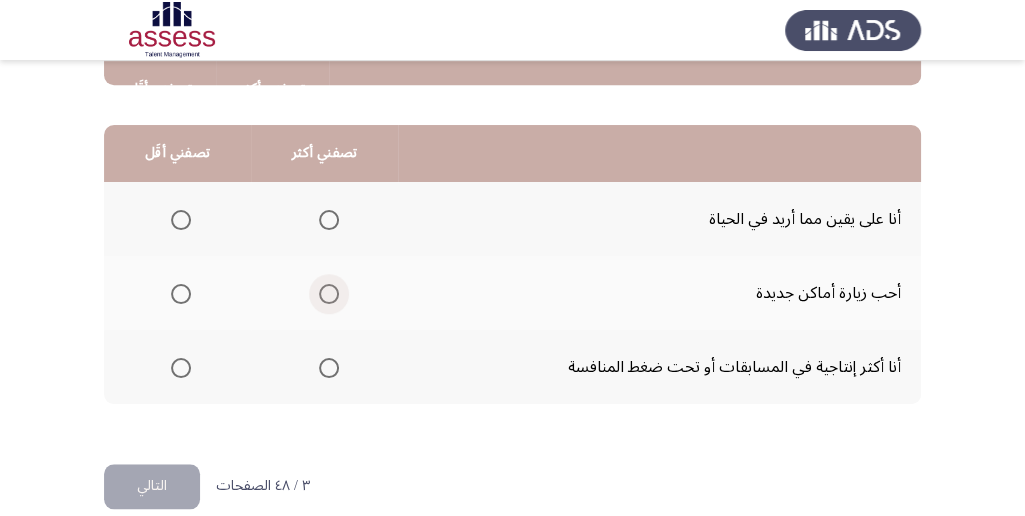 click at bounding box center (329, 294) 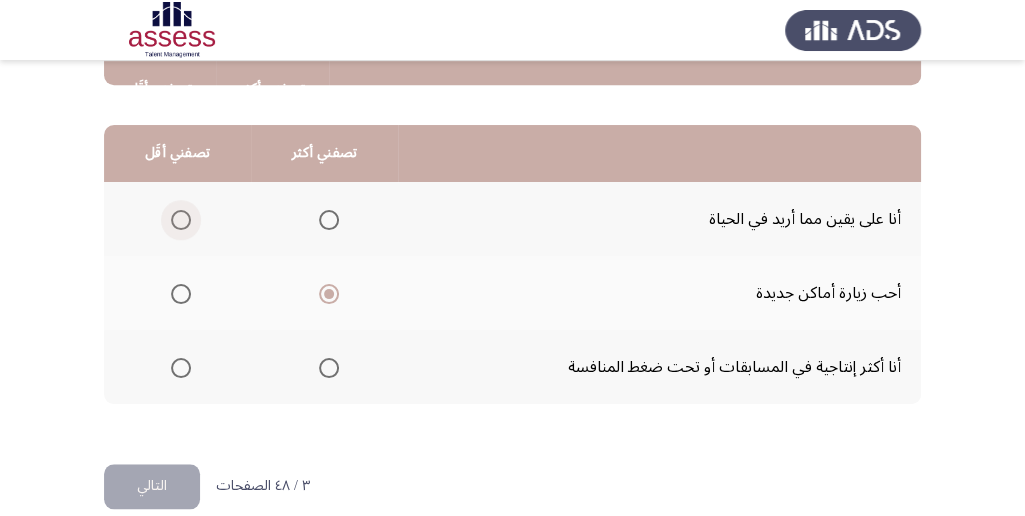 click at bounding box center (181, 220) 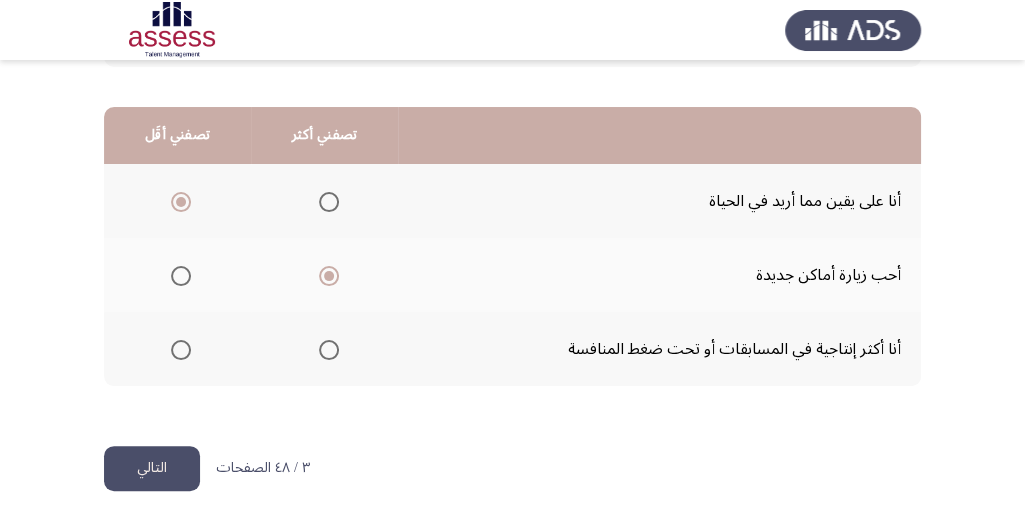 scroll, scrollTop: 494, scrollLeft: 0, axis: vertical 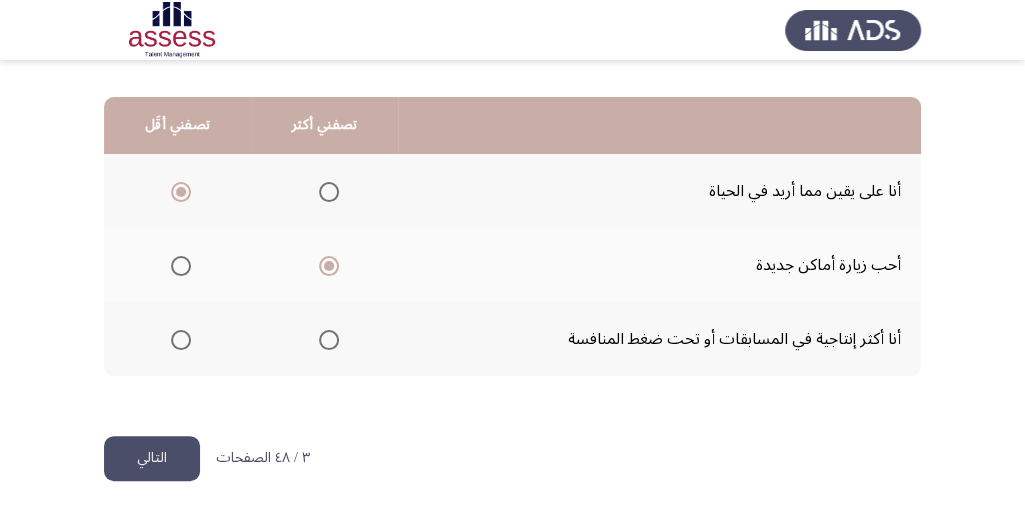 click on "التالي" 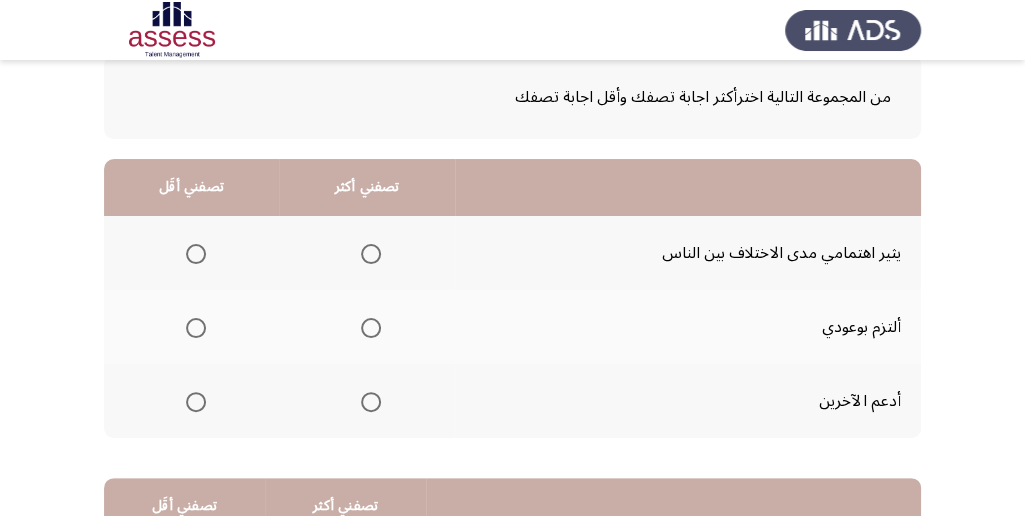 scroll, scrollTop: 133, scrollLeft: 0, axis: vertical 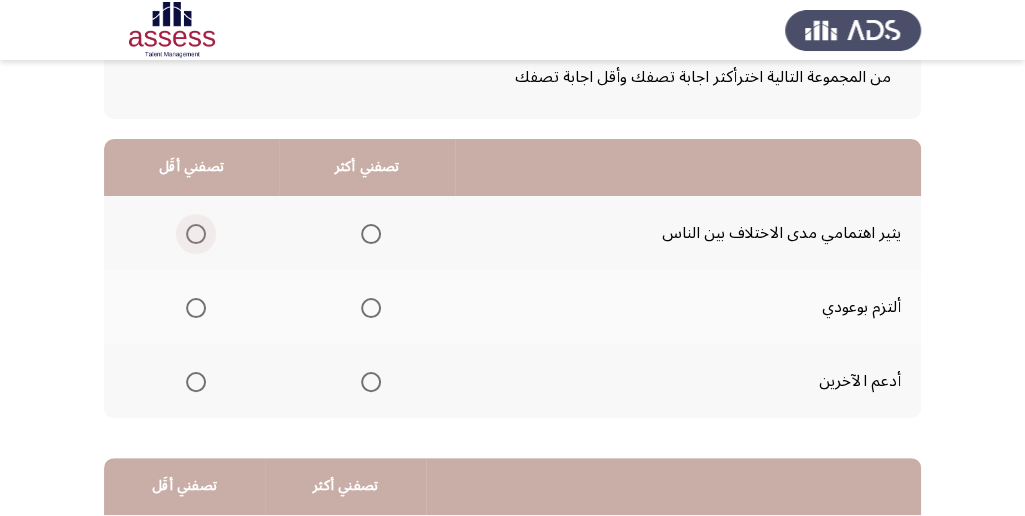 click at bounding box center (196, 234) 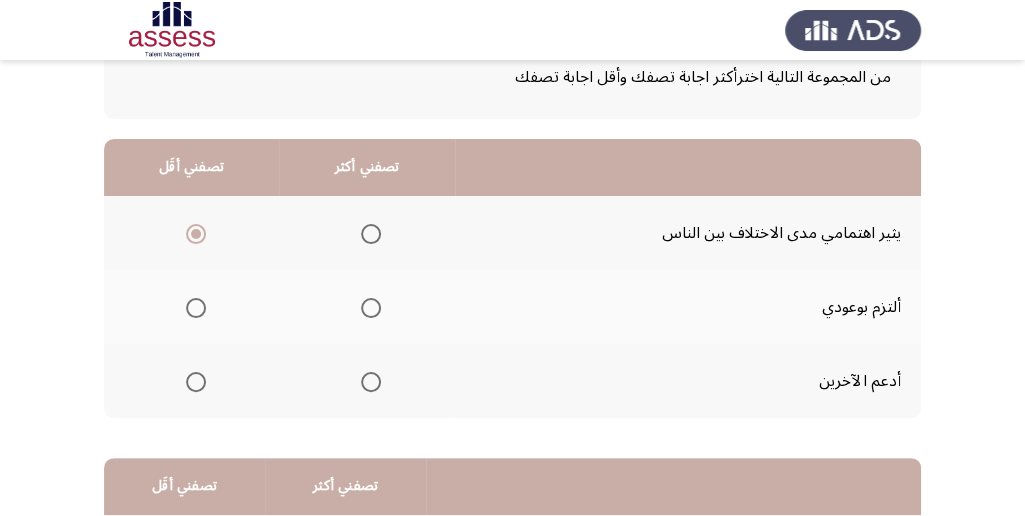 click at bounding box center [371, 382] 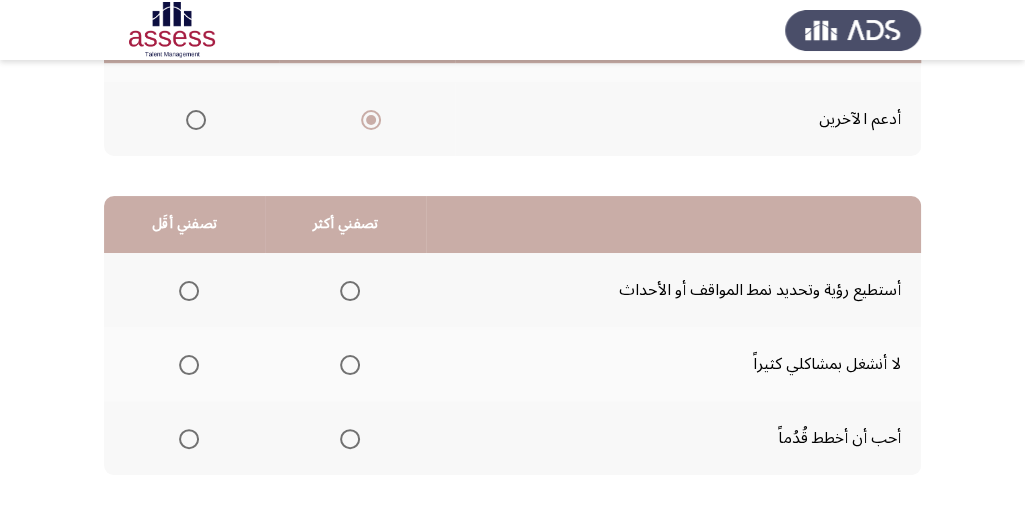 scroll, scrollTop: 400, scrollLeft: 0, axis: vertical 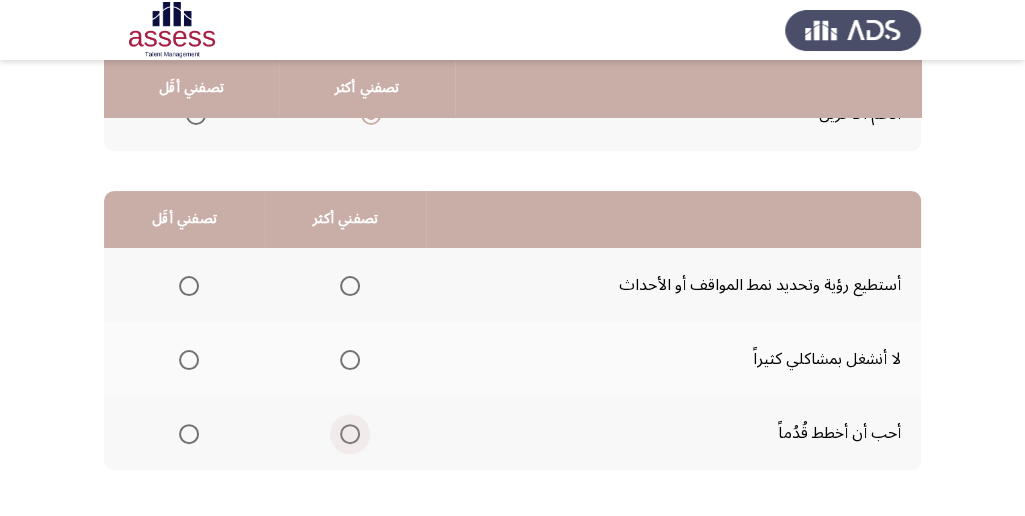 click at bounding box center (350, 434) 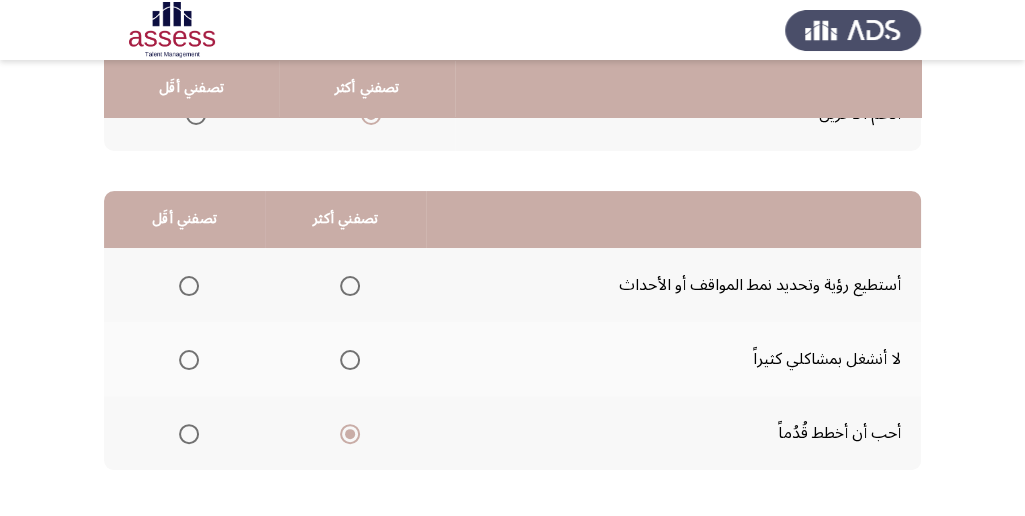 click at bounding box center (189, 360) 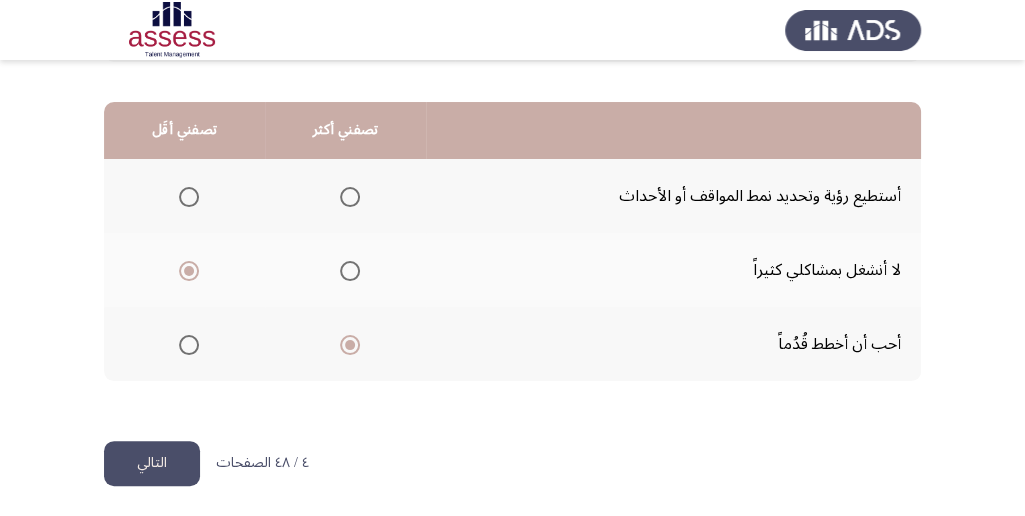 scroll, scrollTop: 494, scrollLeft: 0, axis: vertical 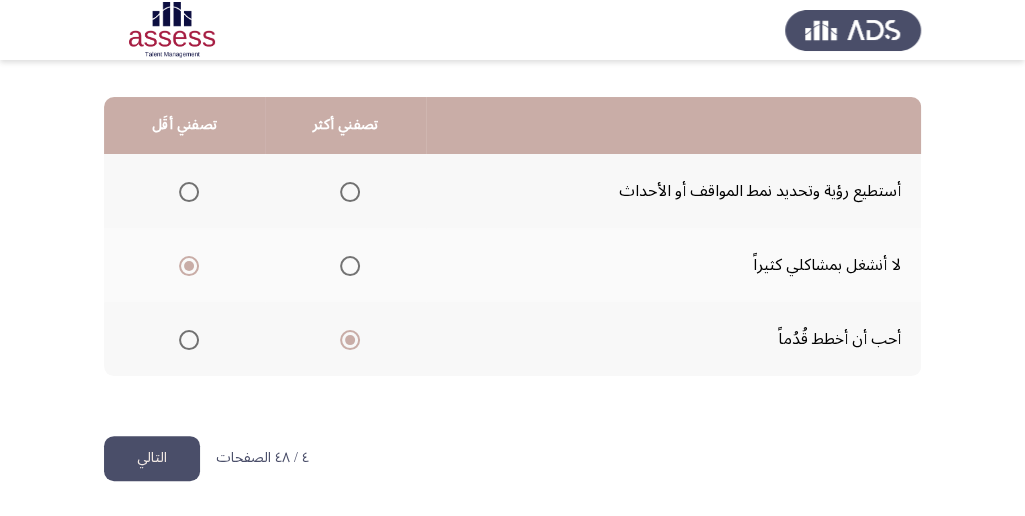 click on "التالي" 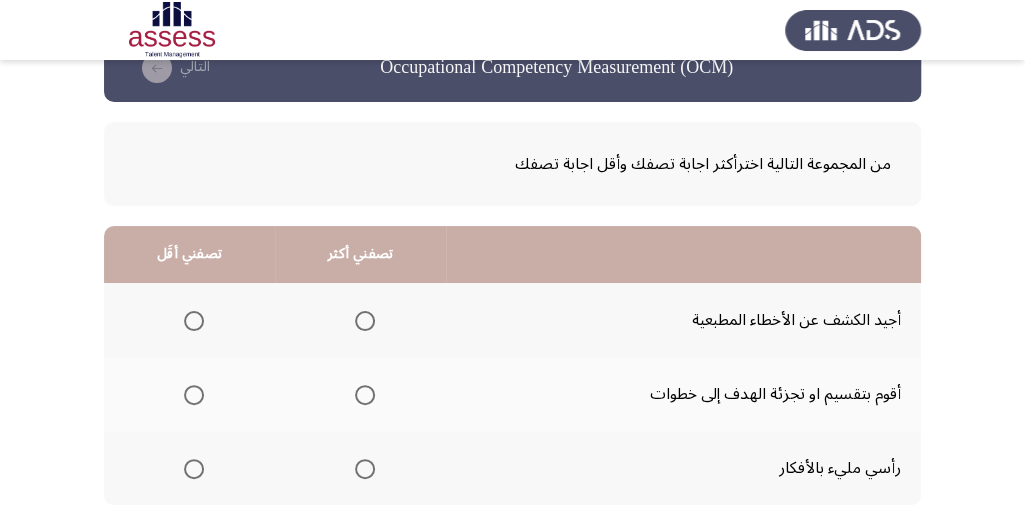 scroll, scrollTop: 133, scrollLeft: 0, axis: vertical 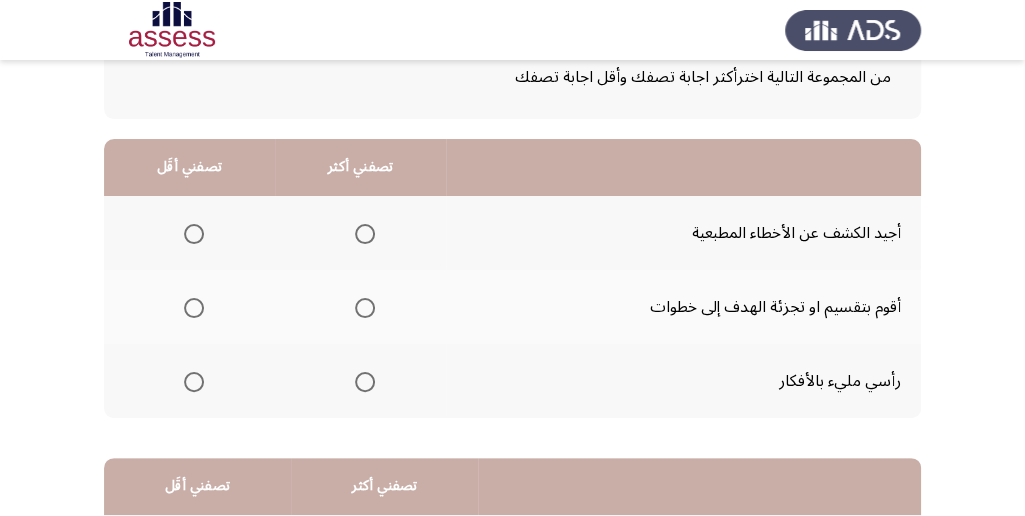 click at bounding box center (365, 234) 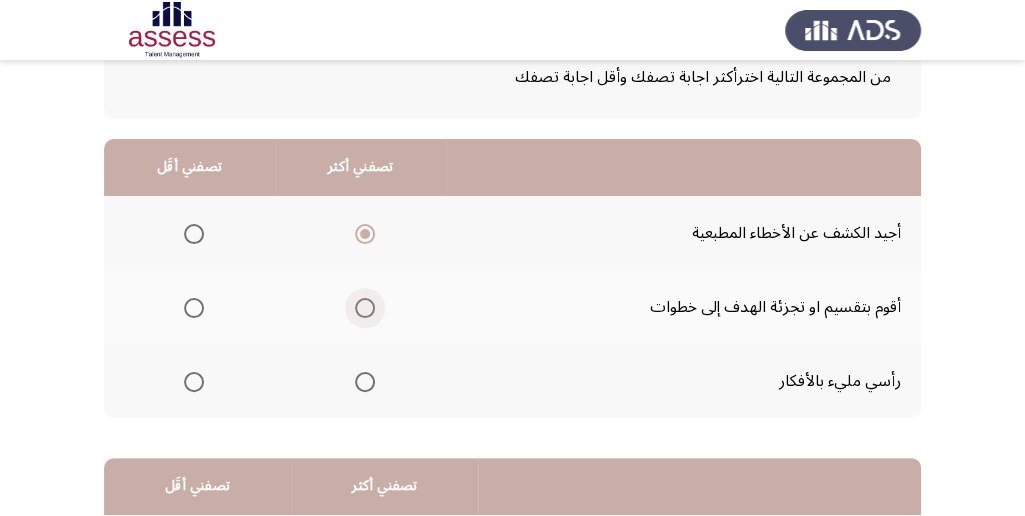 click at bounding box center (365, 308) 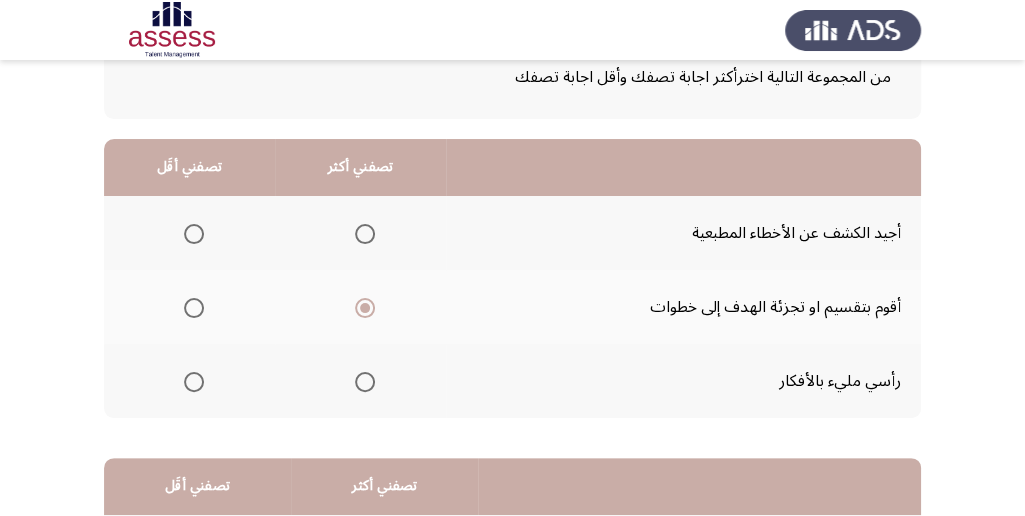 click 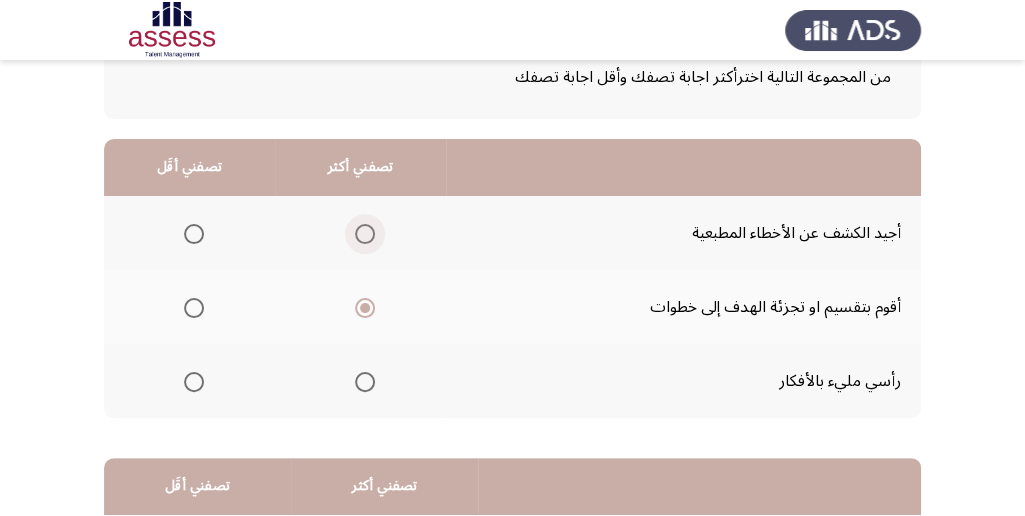 click at bounding box center (365, 234) 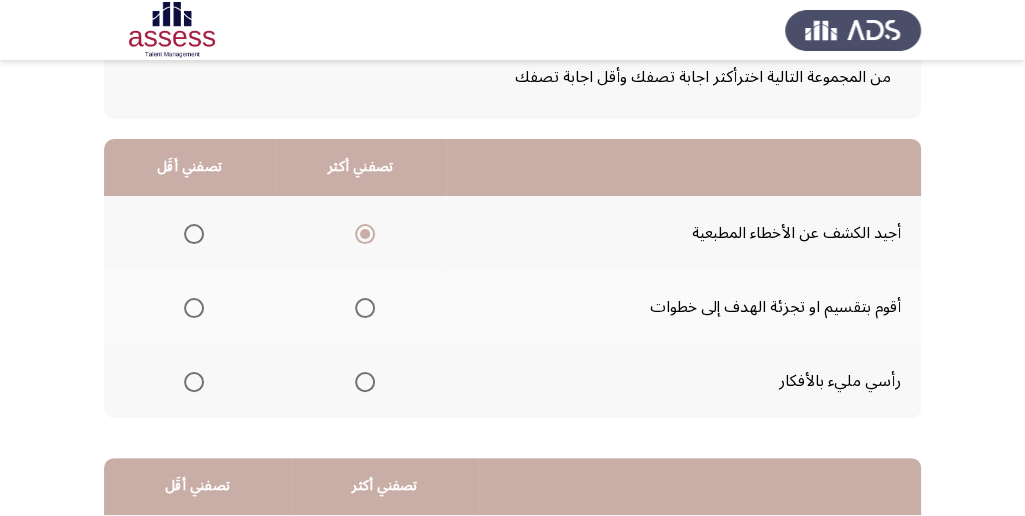 click at bounding box center (194, 382) 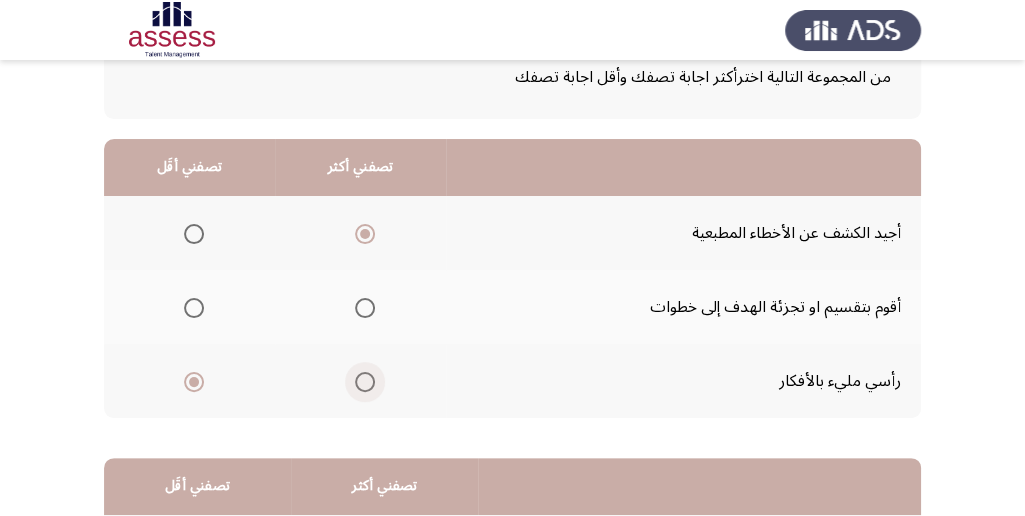 click at bounding box center [365, 382] 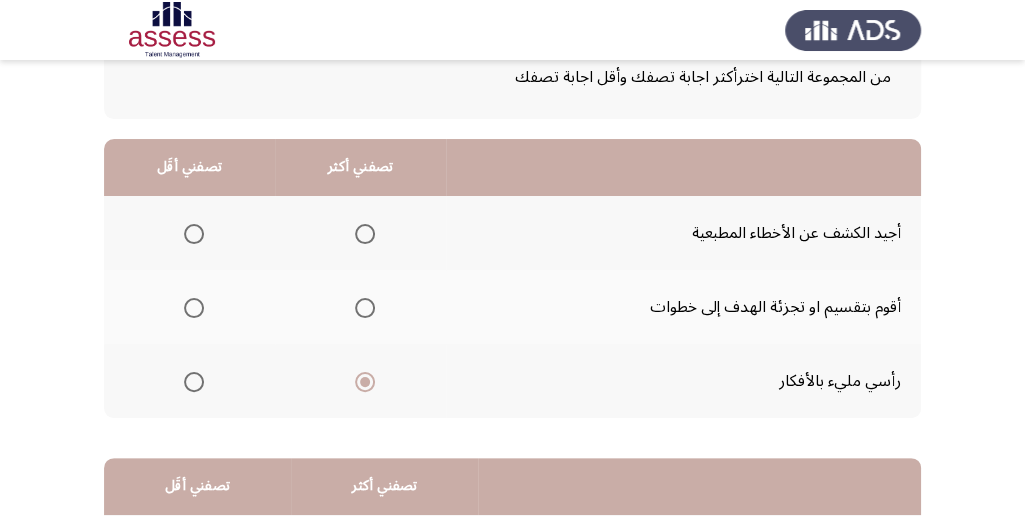 click at bounding box center (194, 308) 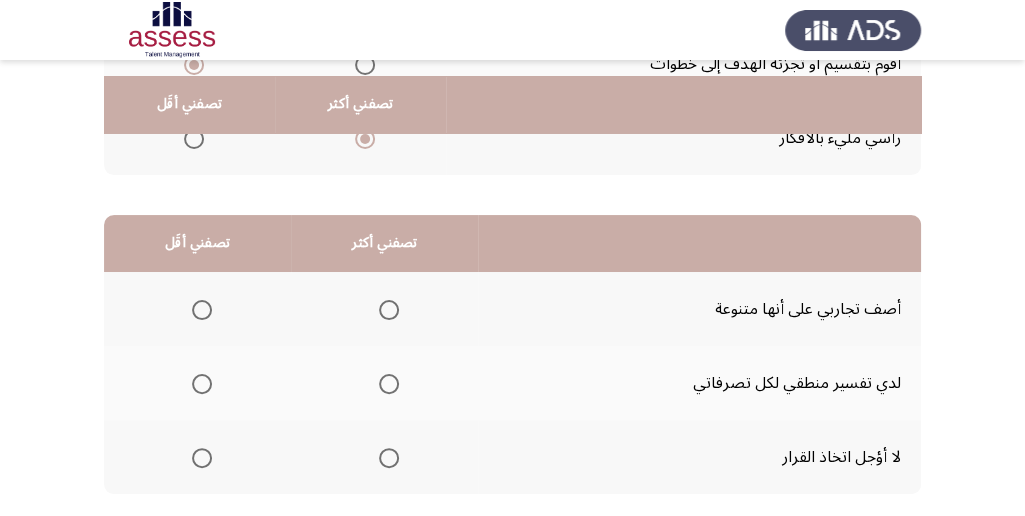 scroll, scrollTop: 400, scrollLeft: 0, axis: vertical 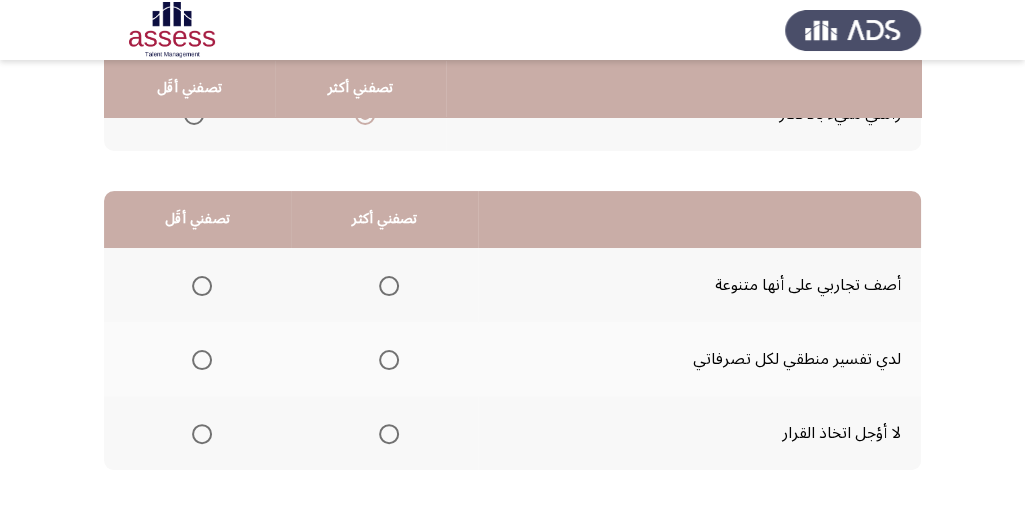 click at bounding box center [389, 360] 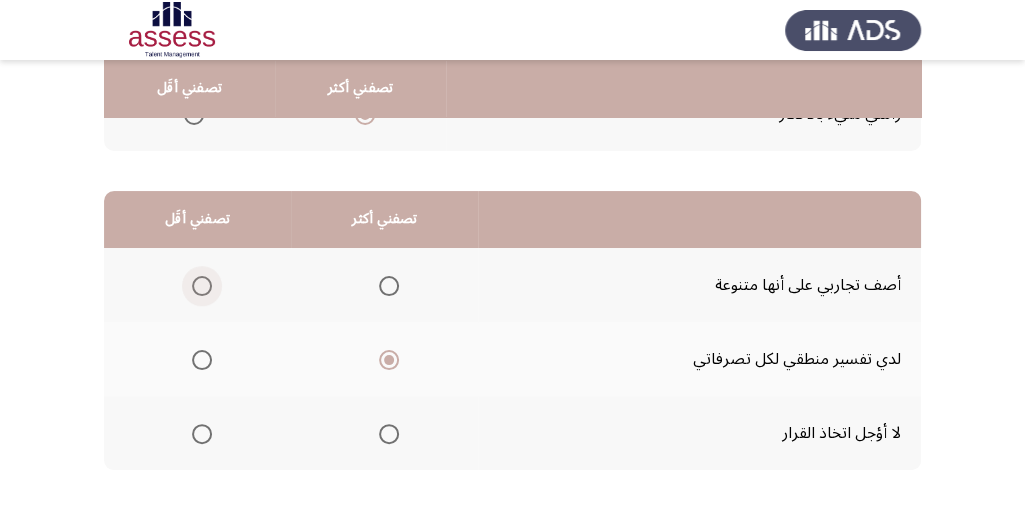 click at bounding box center (198, 286) 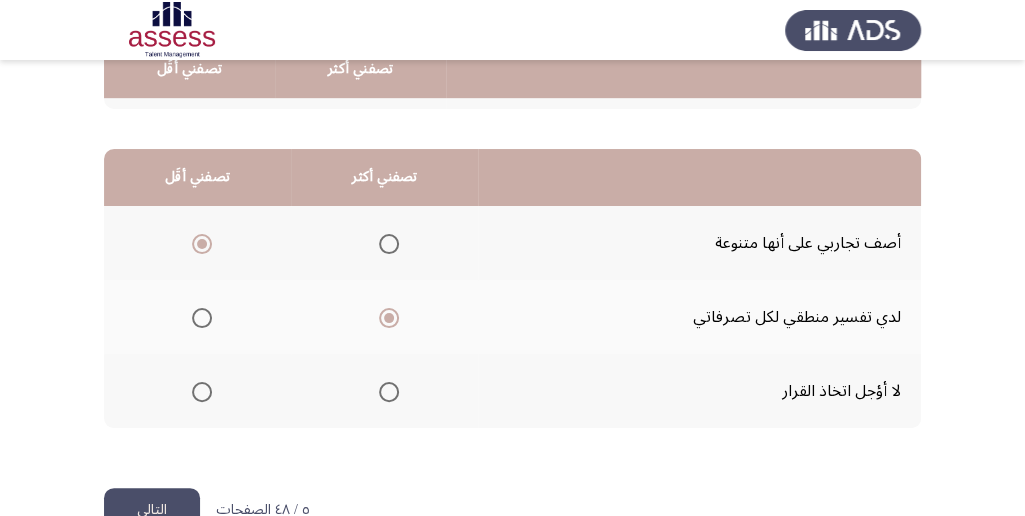 scroll, scrollTop: 494, scrollLeft: 0, axis: vertical 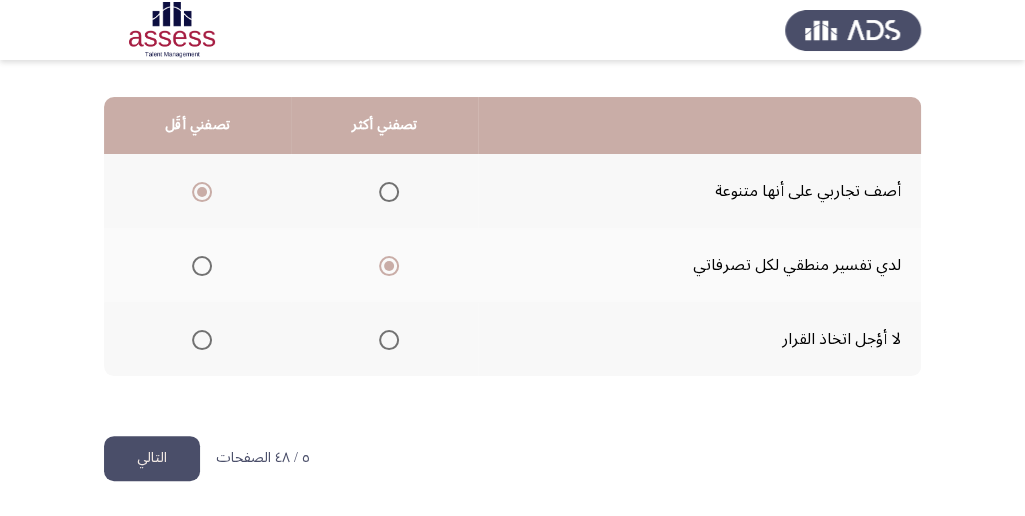 click on "التالي" 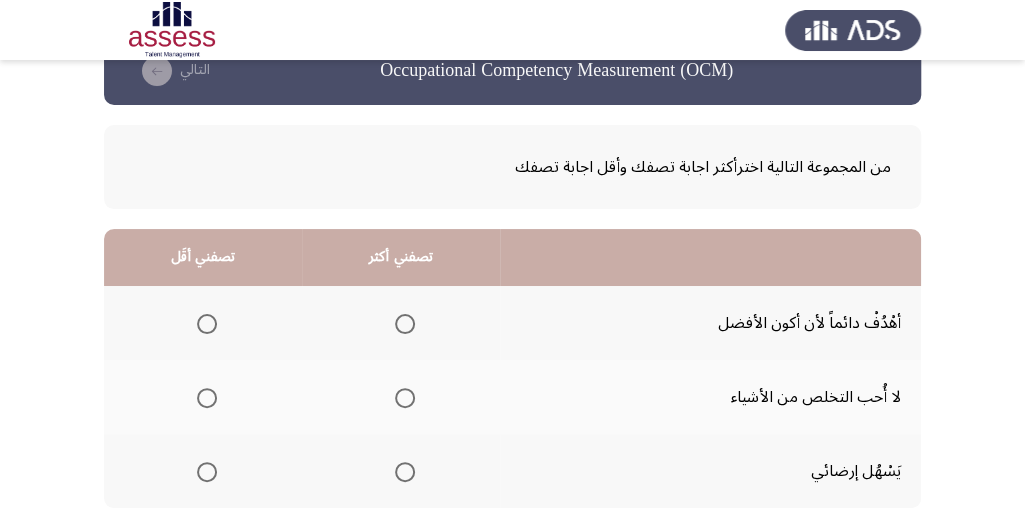 scroll, scrollTop: 66, scrollLeft: 0, axis: vertical 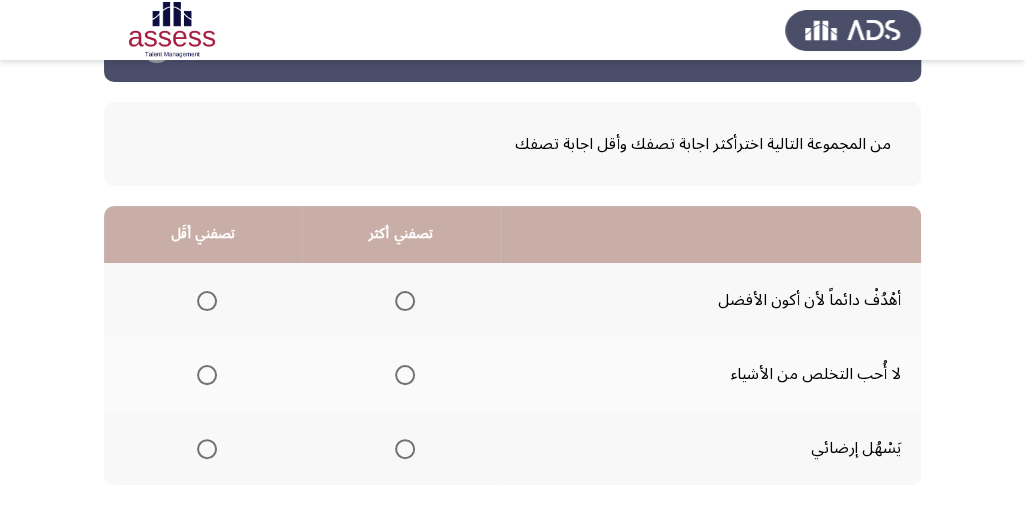 click at bounding box center (405, 301) 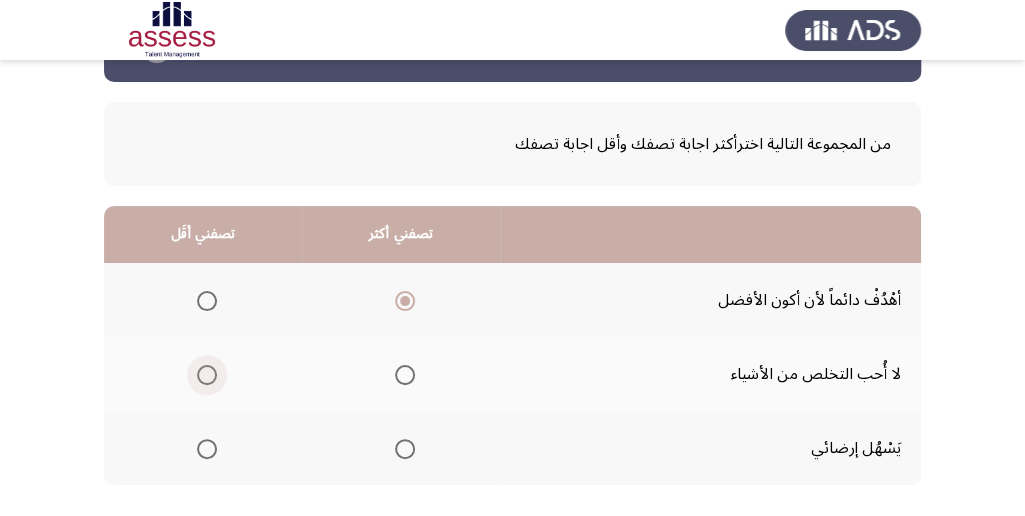 click at bounding box center (207, 375) 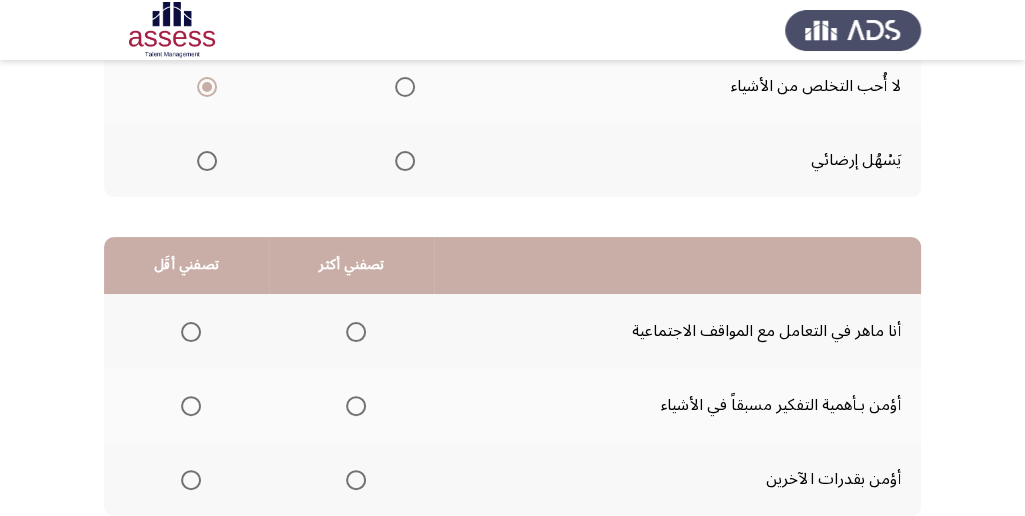 scroll, scrollTop: 400, scrollLeft: 0, axis: vertical 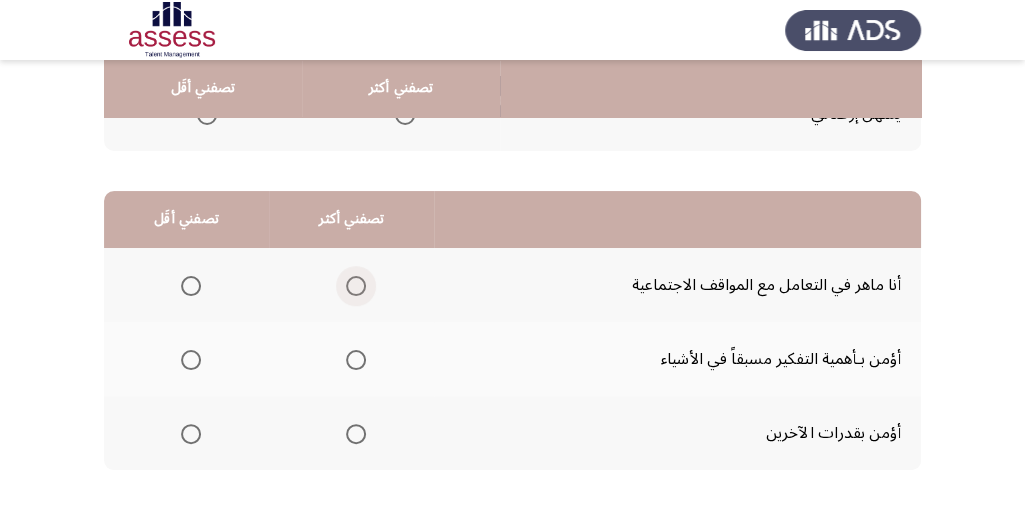 click at bounding box center [356, 286] 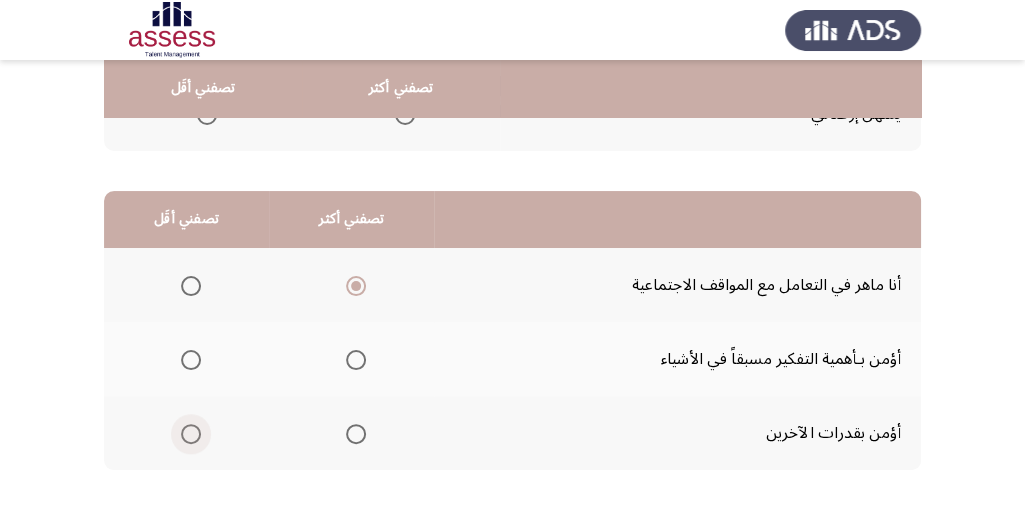 click at bounding box center (191, 434) 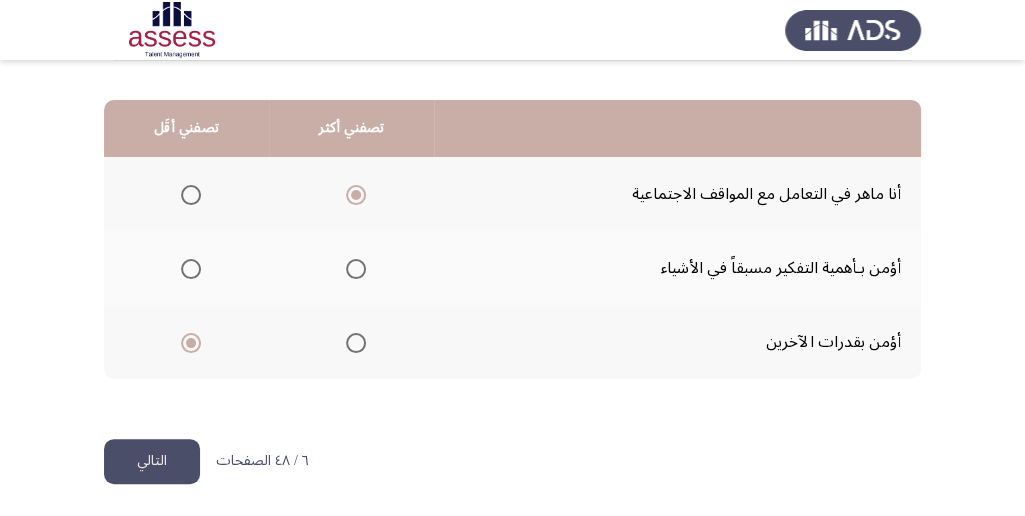 scroll, scrollTop: 494, scrollLeft: 0, axis: vertical 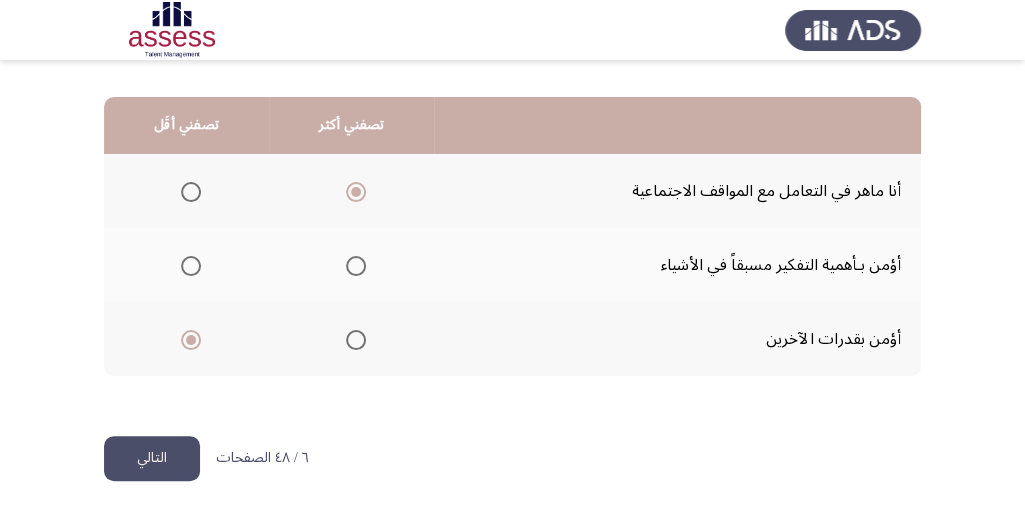 click on "التالي" 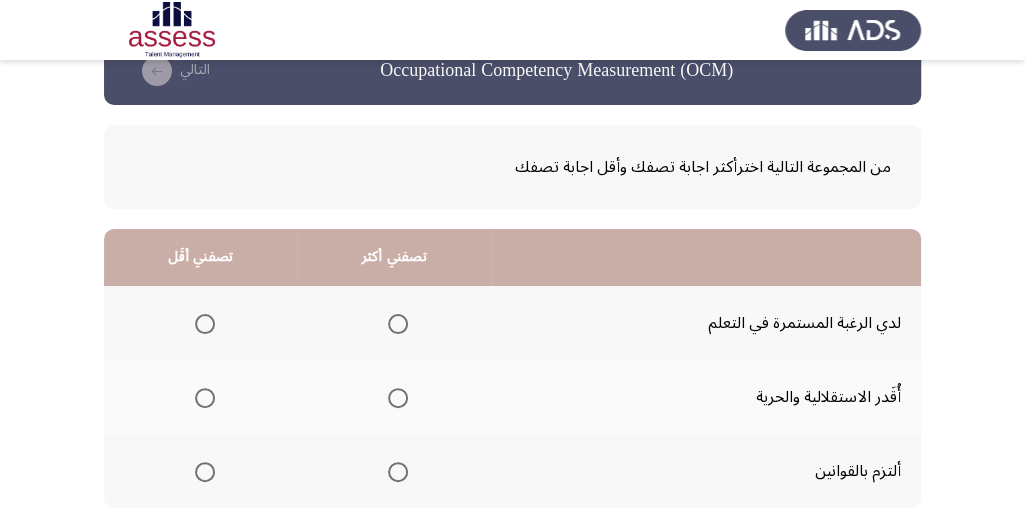 scroll, scrollTop: 66, scrollLeft: 0, axis: vertical 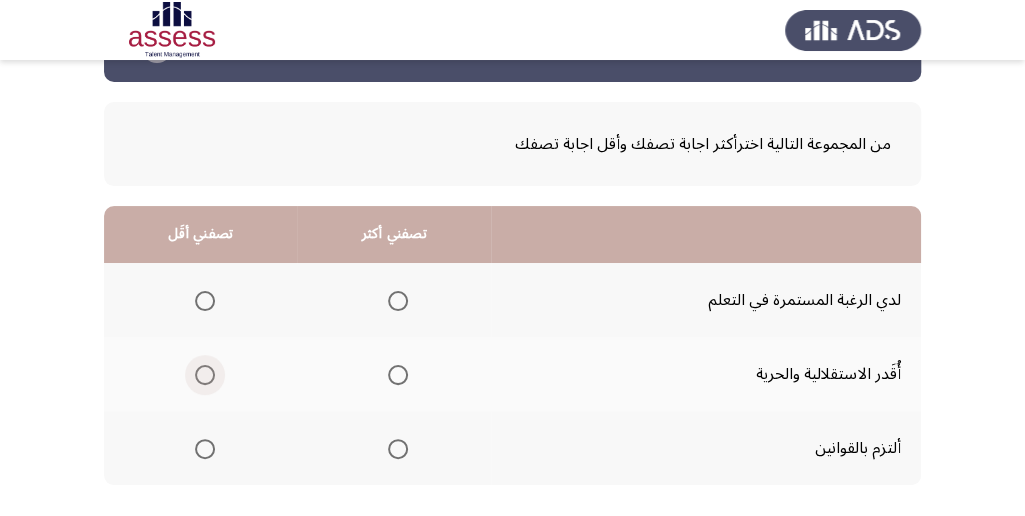click at bounding box center [205, 375] 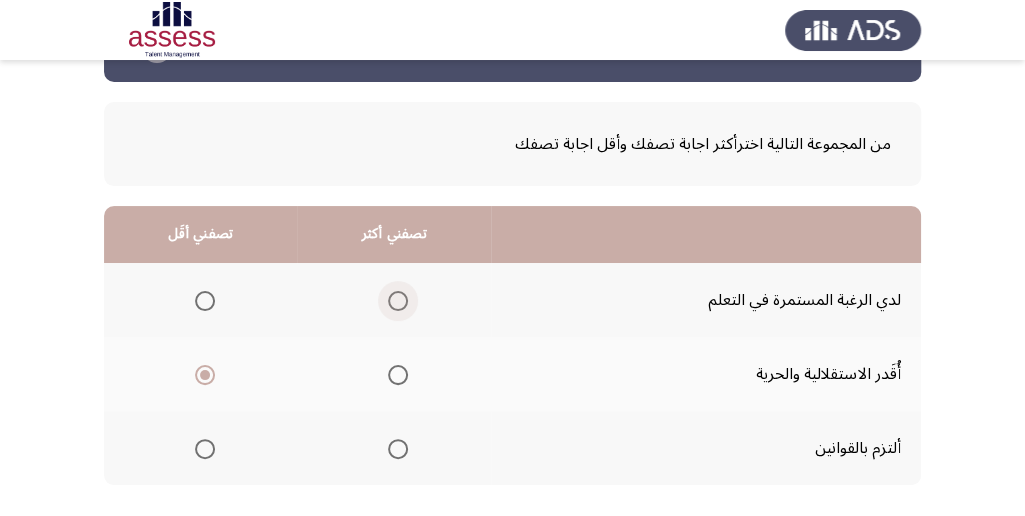click at bounding box center [394, 301] 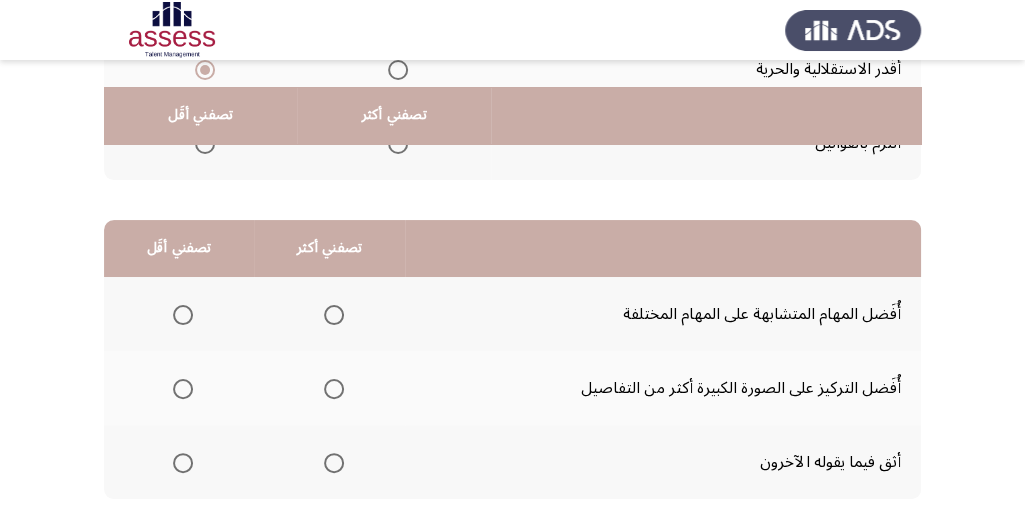scroll, scrollTop: 400, scrollLeft: 0, axis: vertical 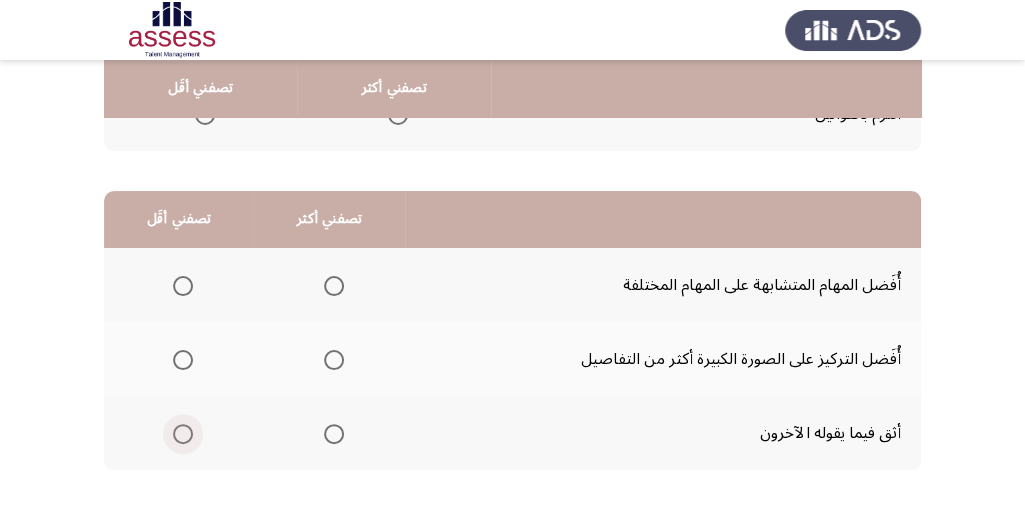 click at bounding box center (183, 434) 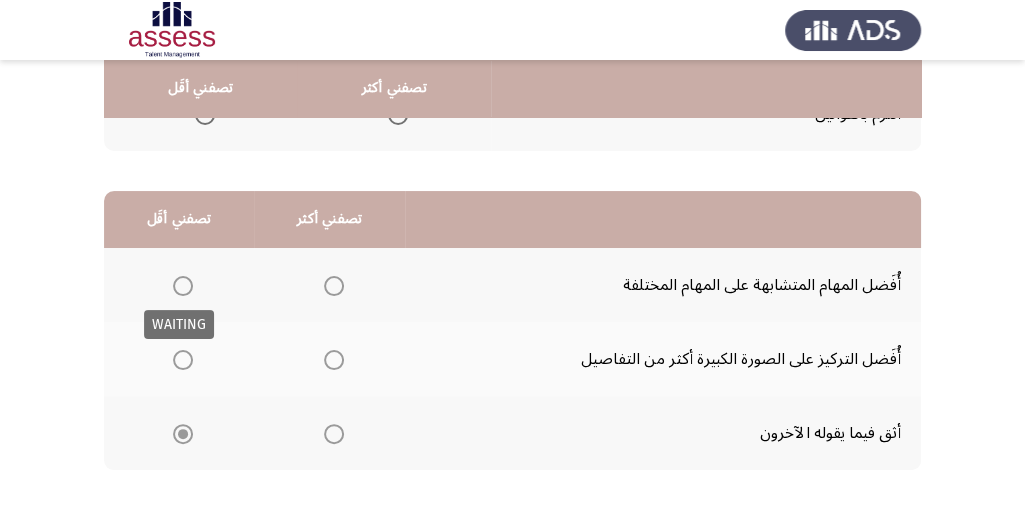 click at bounding box center [183, 286] 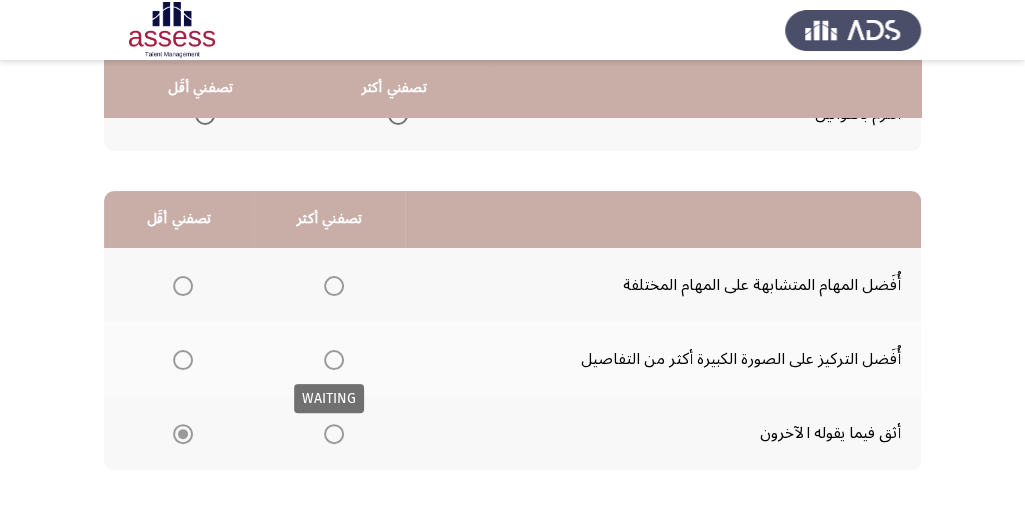 click at bounding box center (334, 360) 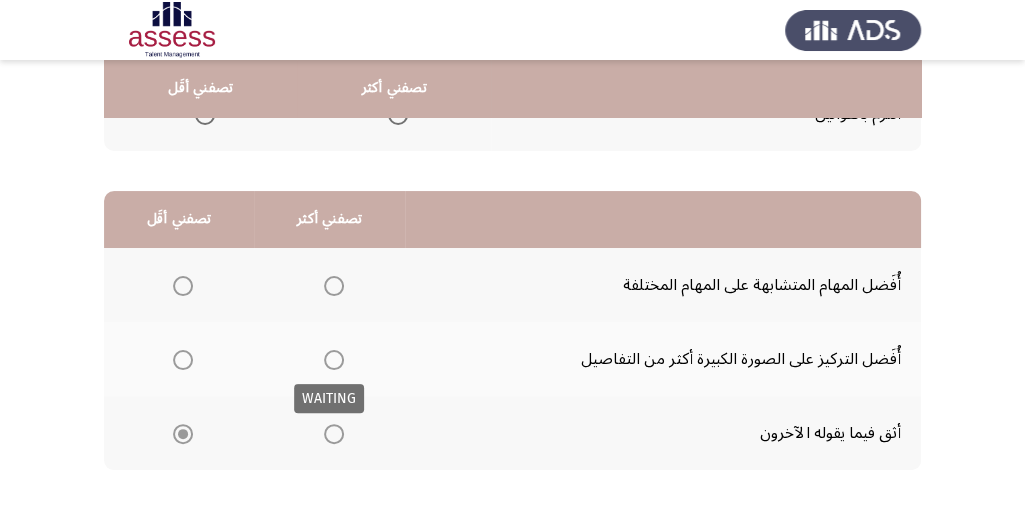 drag, startPoint x: 345, startPoint y: 361, endPoint x: 324, endPoint y: 364, distance: 21.213203 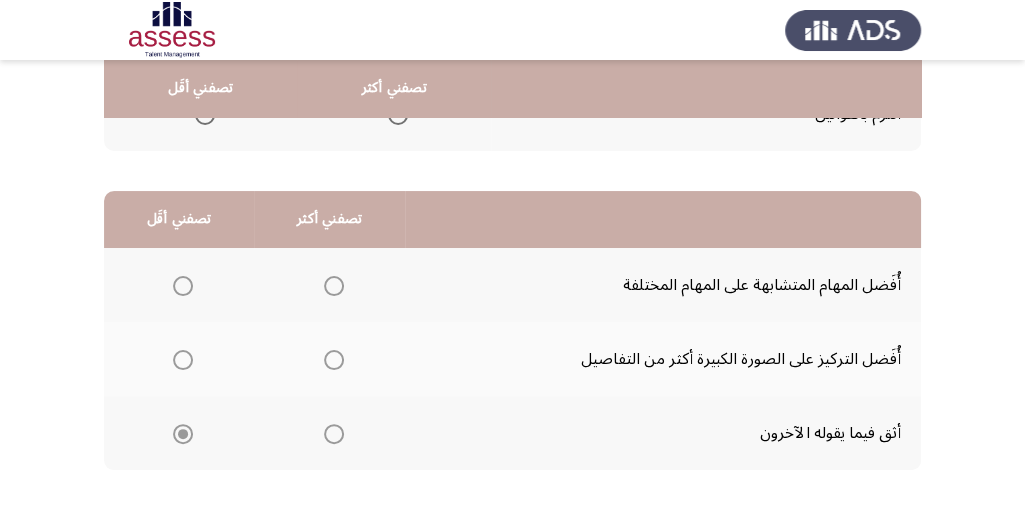 click at bounding box center (334, 360) 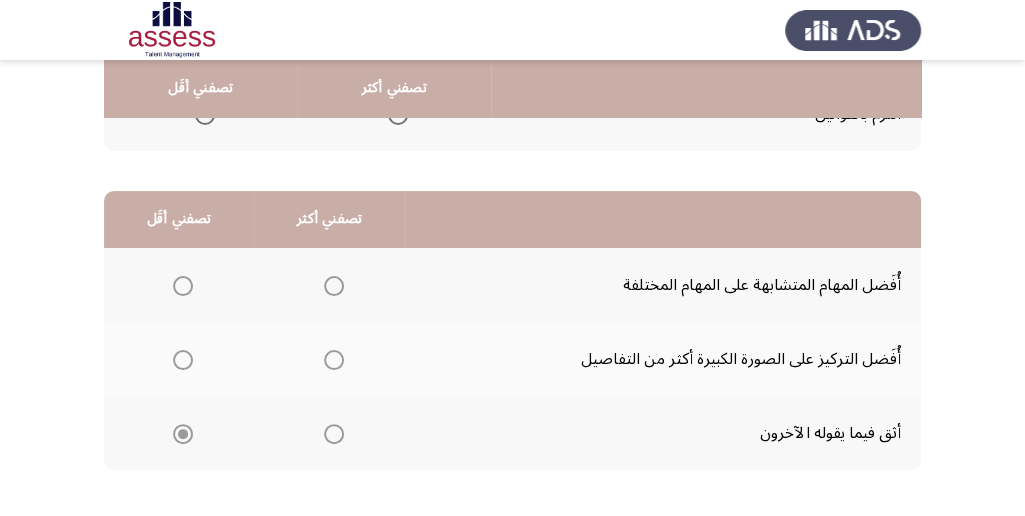 click at bounding box center [334, 360] 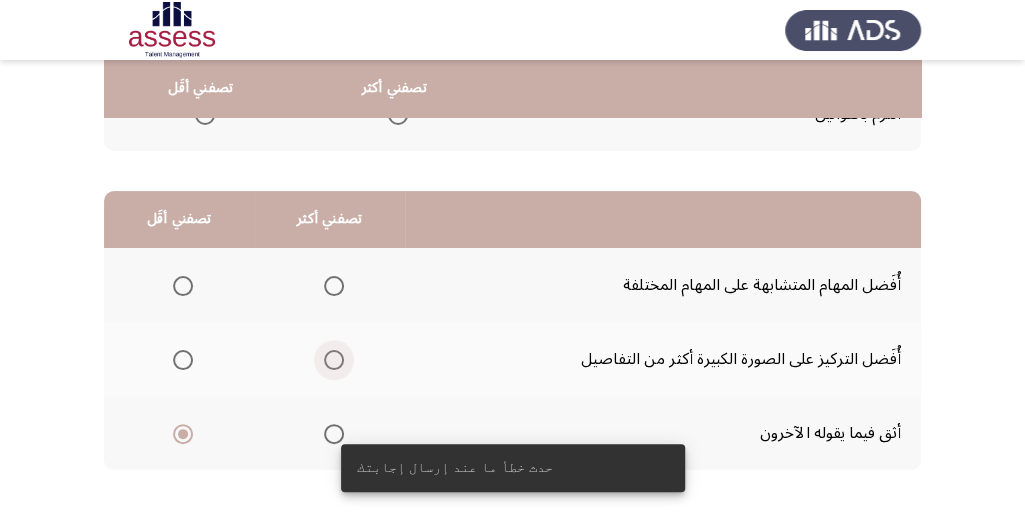click at bounding box center [334, 360] 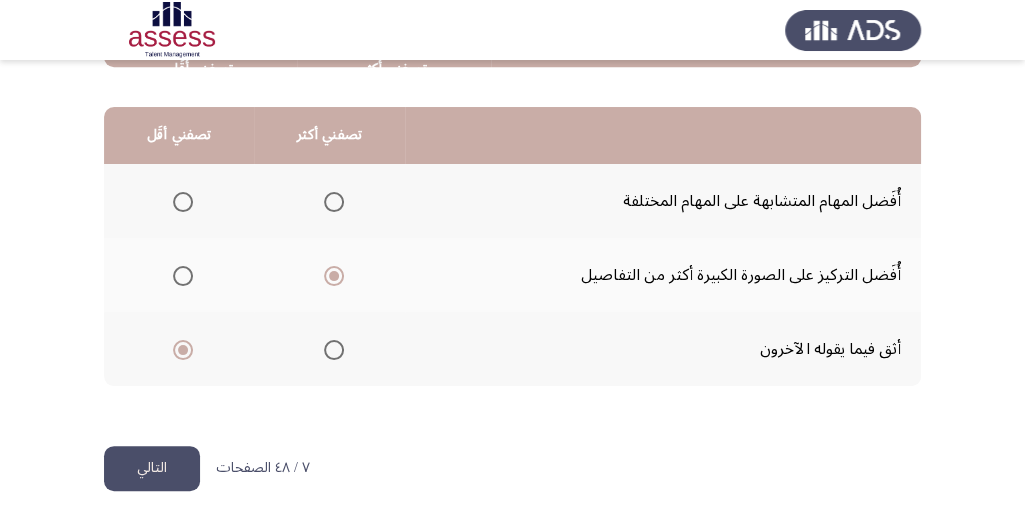 scroll, scrollTop: 494, scrollLeft: 0, axis: vertical 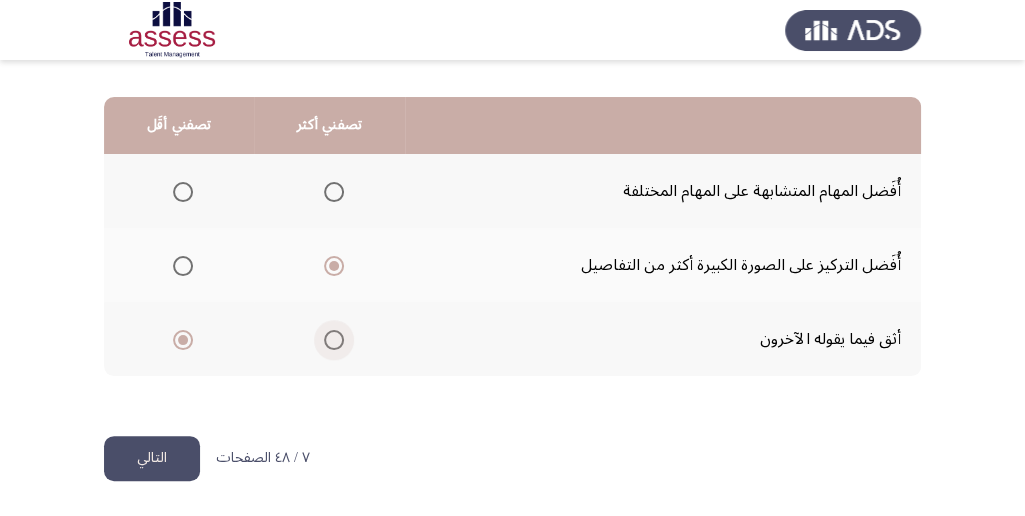 click at bounding box center [334, 340] 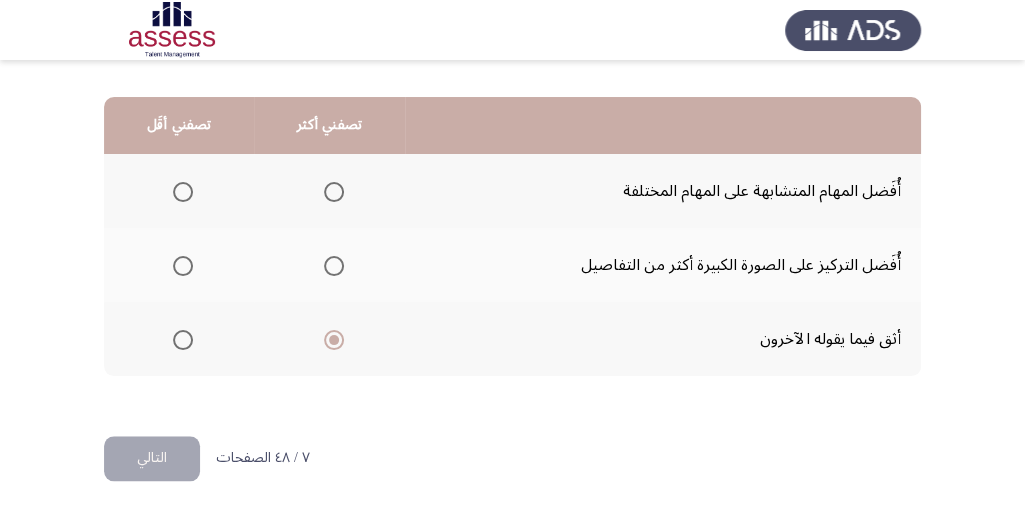 click at bounding box center (183, 266) 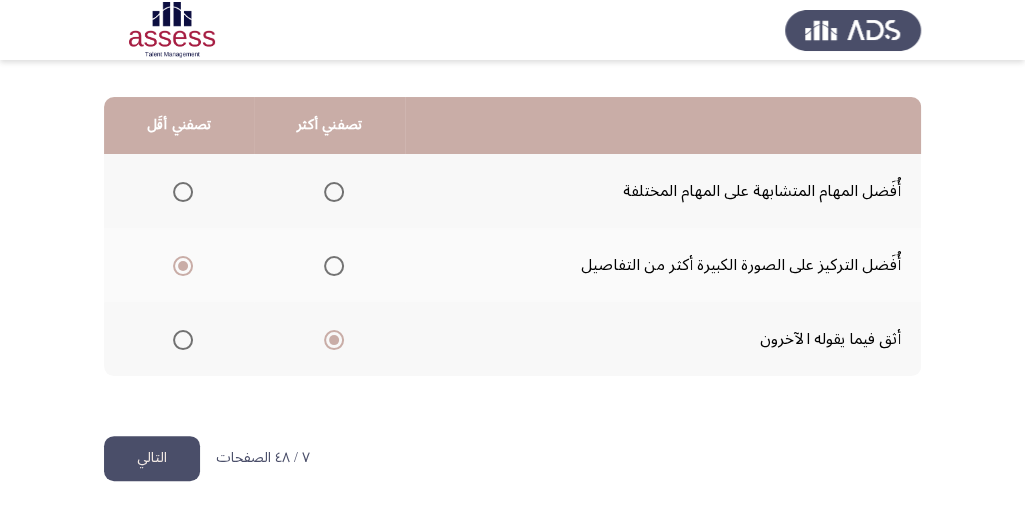 click on "التالي" 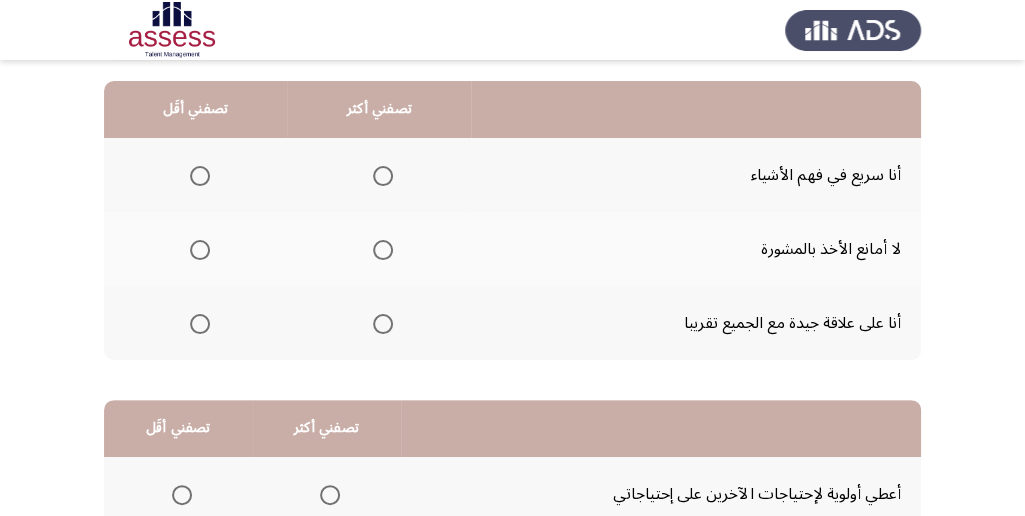 scroll, scrollTop: 133, scrollLeft: 0, axis: vertical 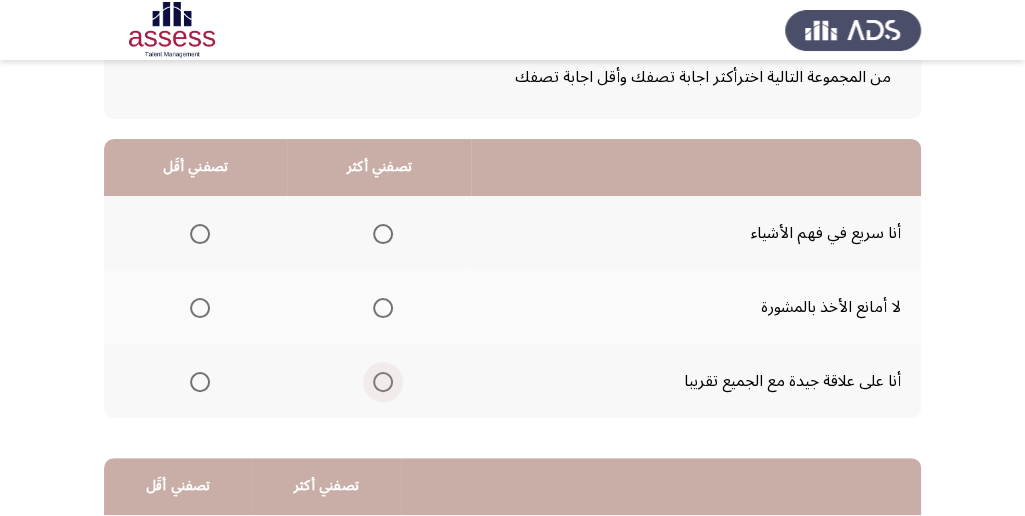 click at bounding box center [383, 382] 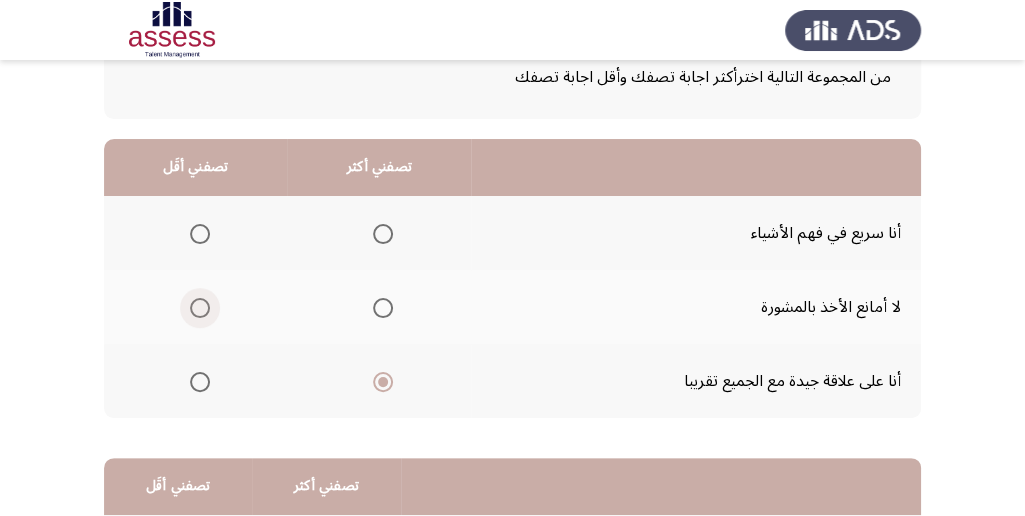 click at bounding box center [200, 308] 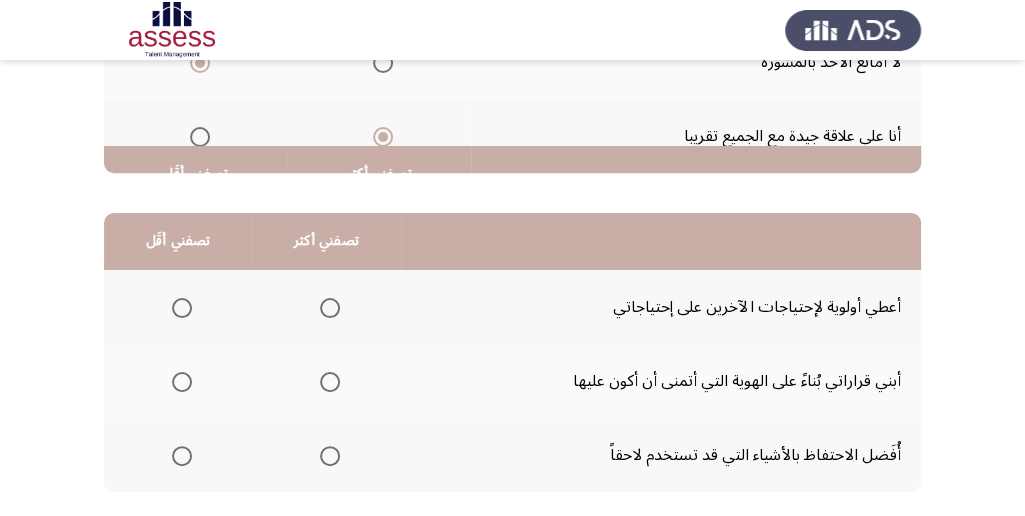 scroll, scrollTop: 466, scrollLeft: 0, axis: vertical 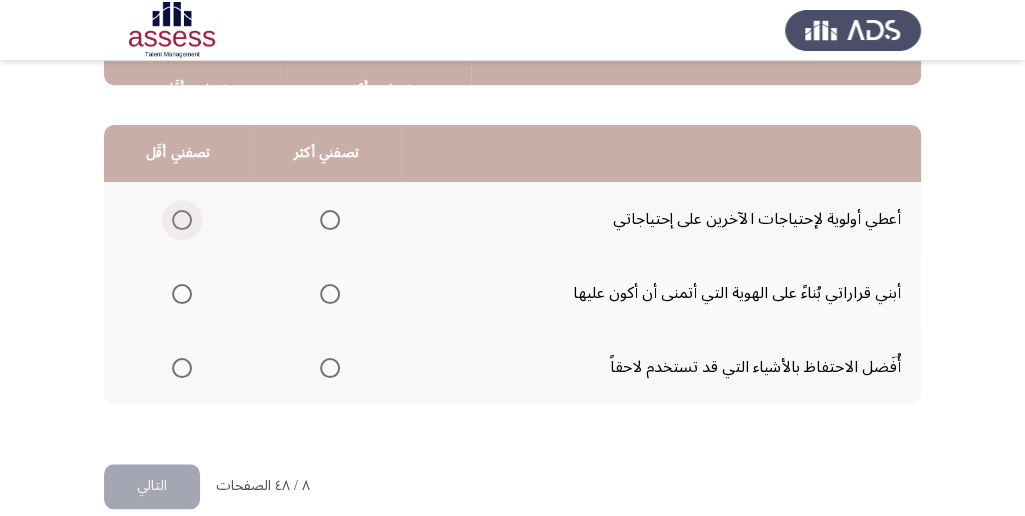 click at bounding box center (182, 220) 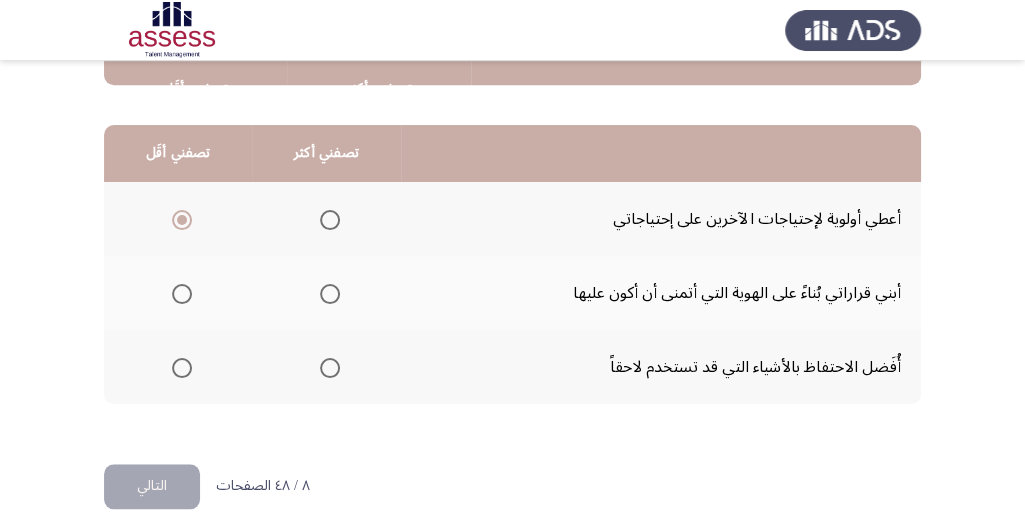 click at bounding box center (330, 368) 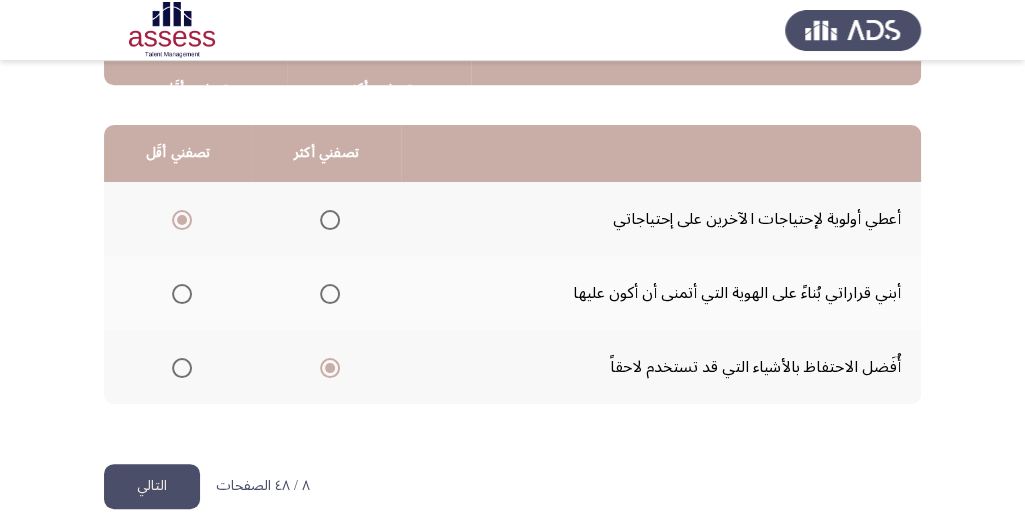 click on "التالي" 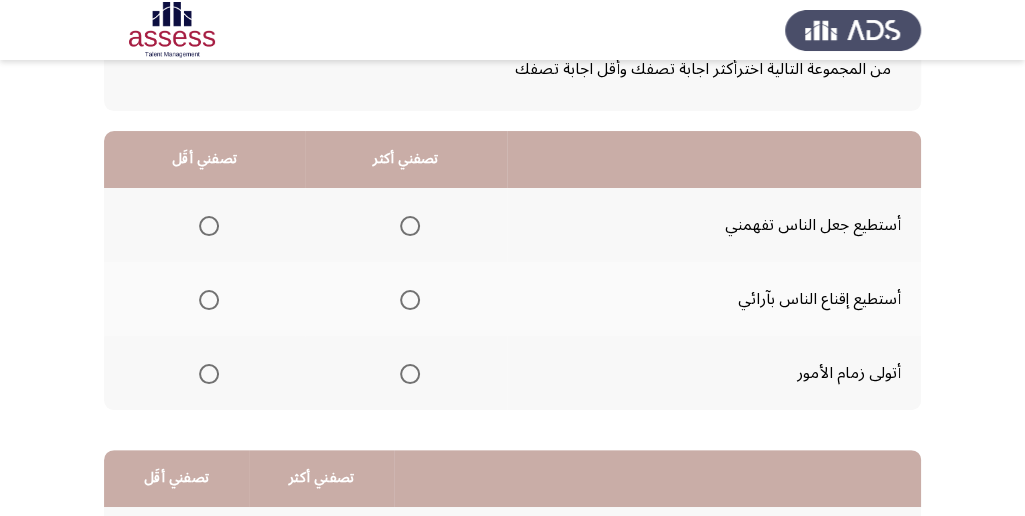 scroll, scrollTop: 94, scrollLeft: 0, axis: vertical 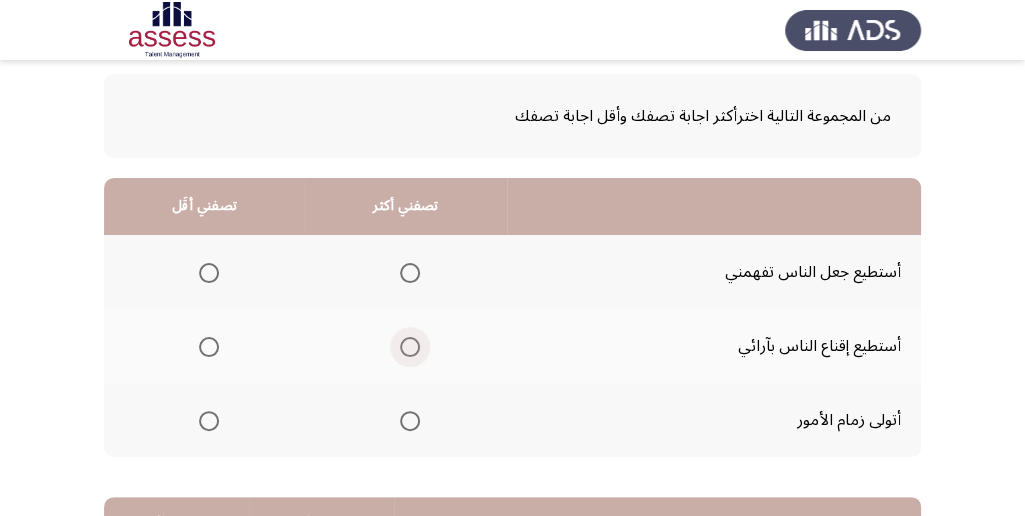 click at bounding box center [410, 347] 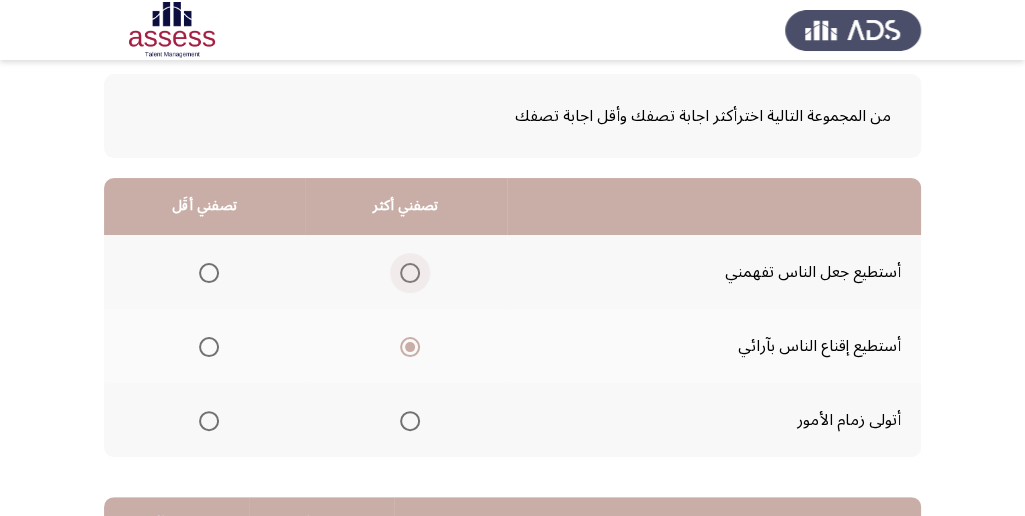 click at bounding box center (410, 273) 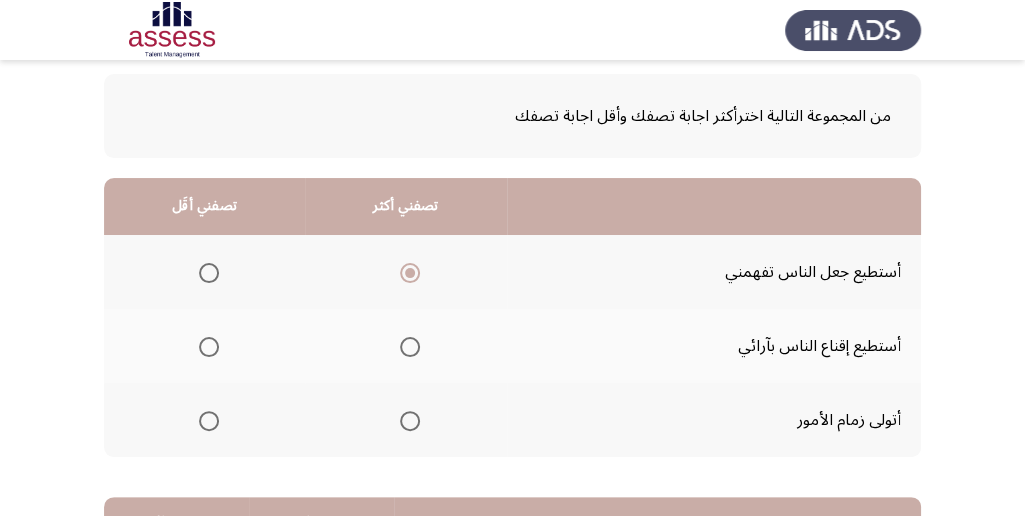 click at bounding box center [209, 421] 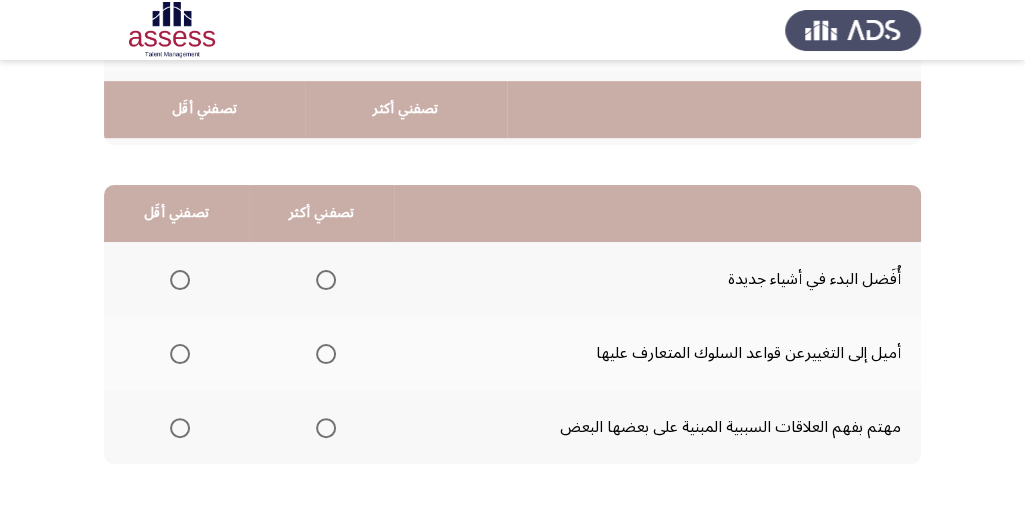 scroll, scrollTop: 427, scrollLeft: 0, axis: vertical 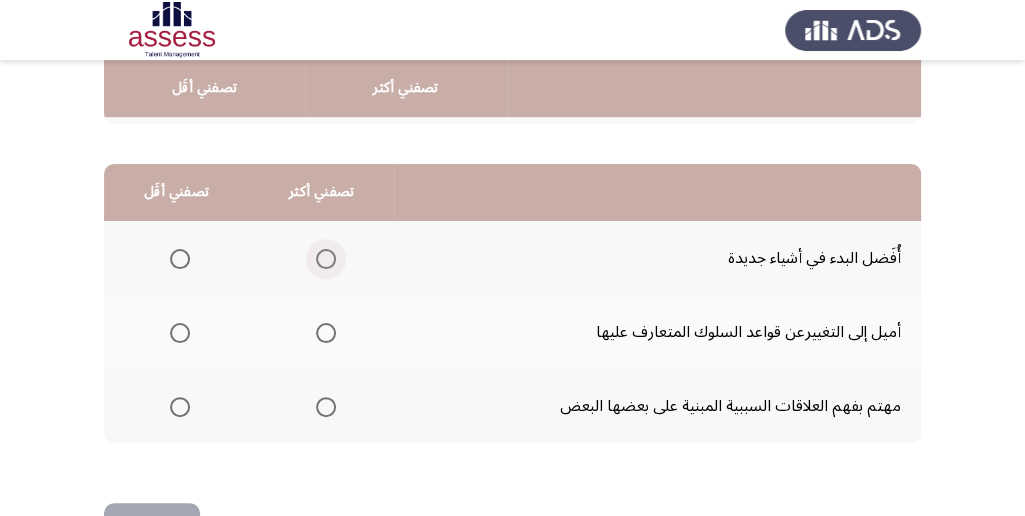 click at bounding box center [326, 259] 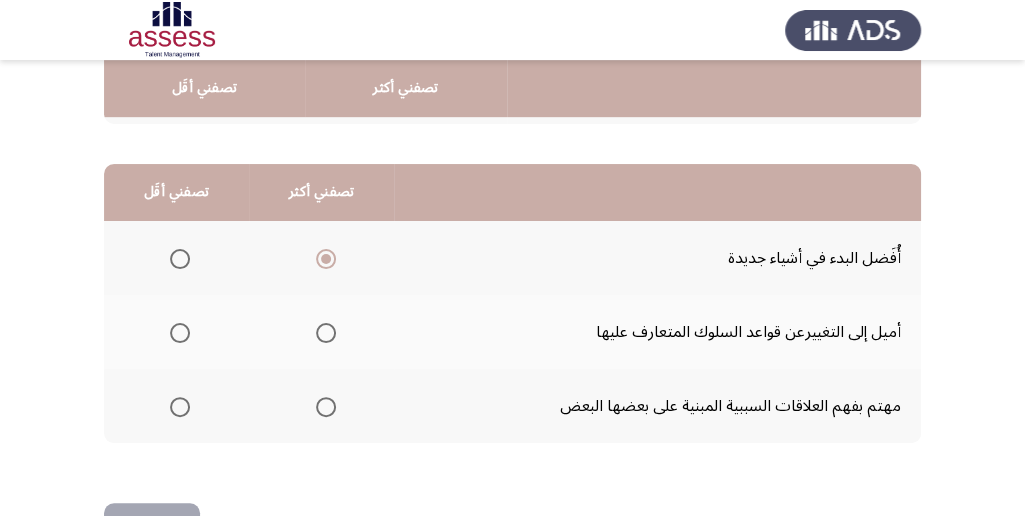 click at bounding box center (180, 407) 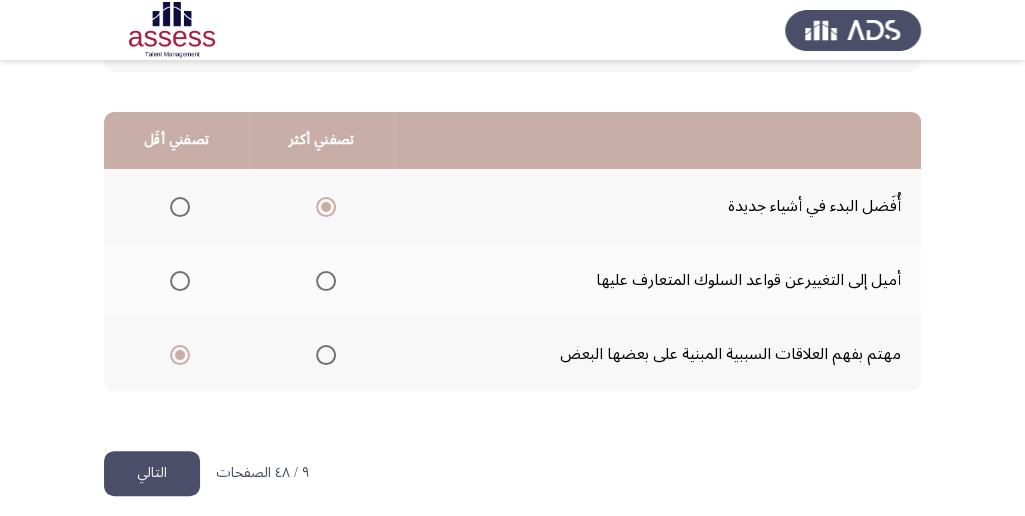scroll, scrollTop: 494, scrollLeft: 0, axis: vertical 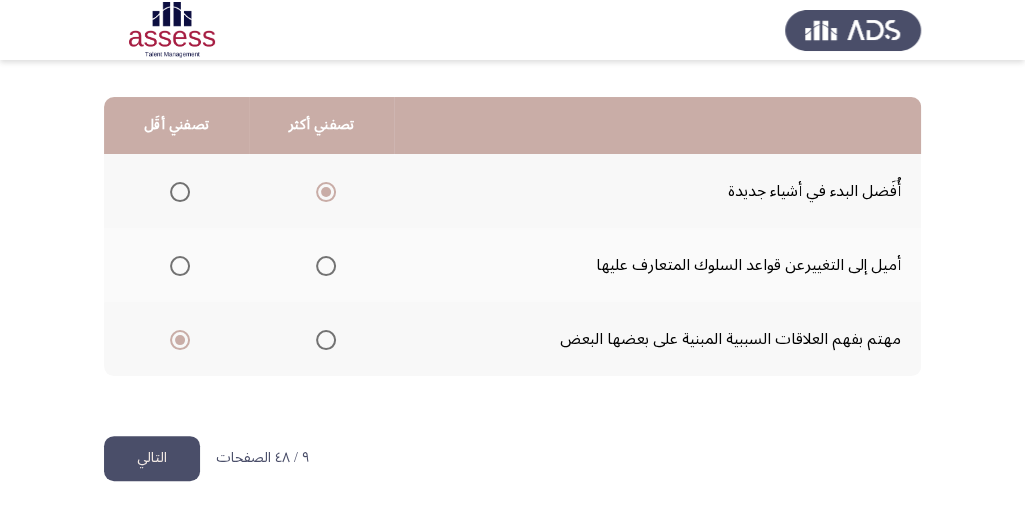 click on "التالي" 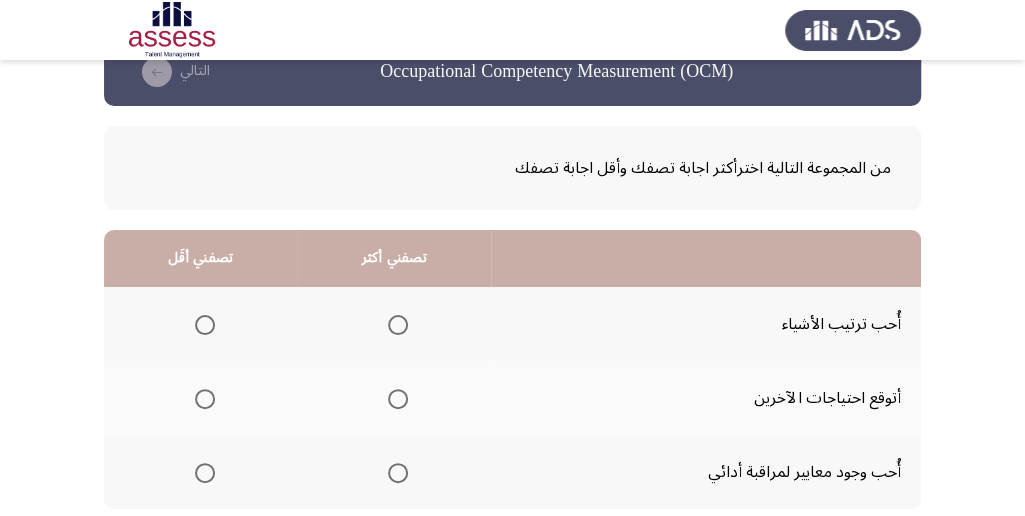 scroll, scrollTop: 66, scrollLeft: 0, axis: vertical 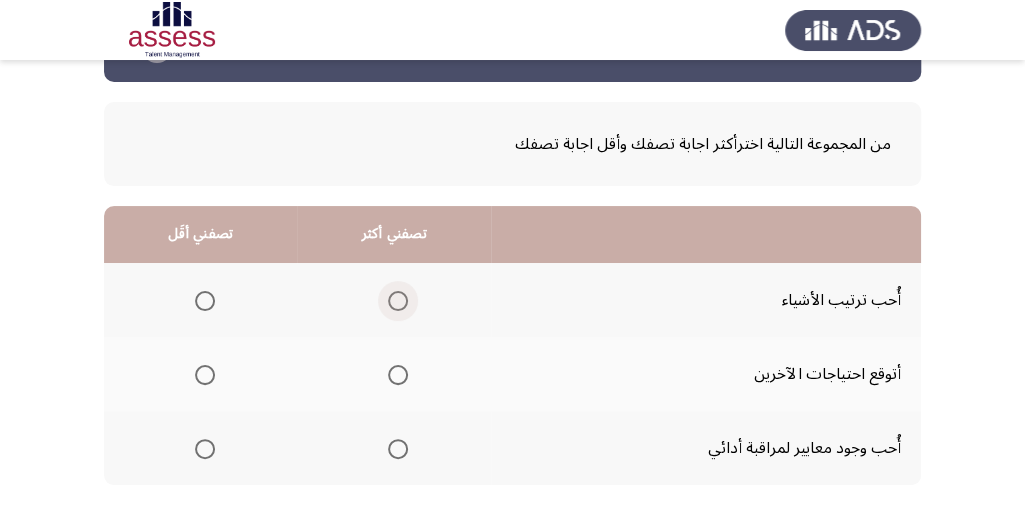 click at bounding box center [398, 301] 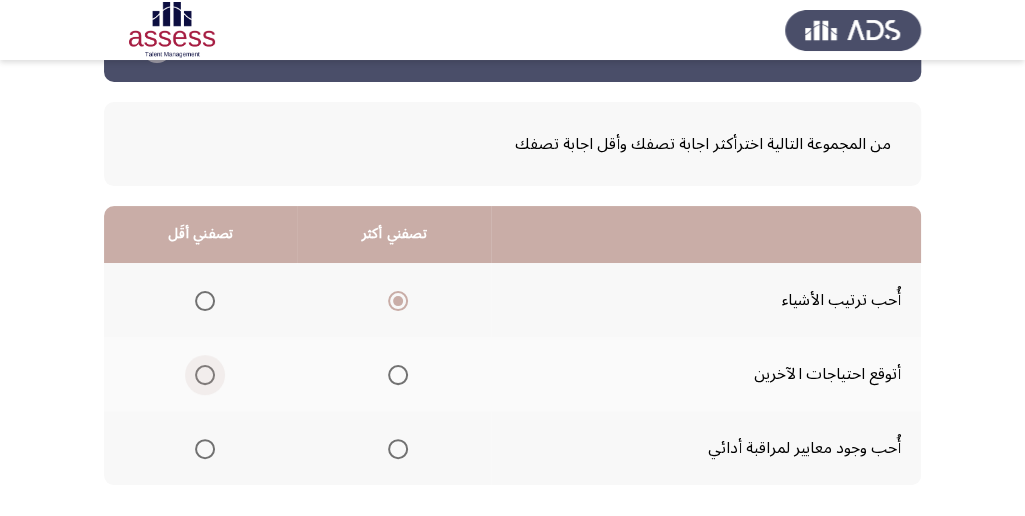 click at bounding box center [205, 375] 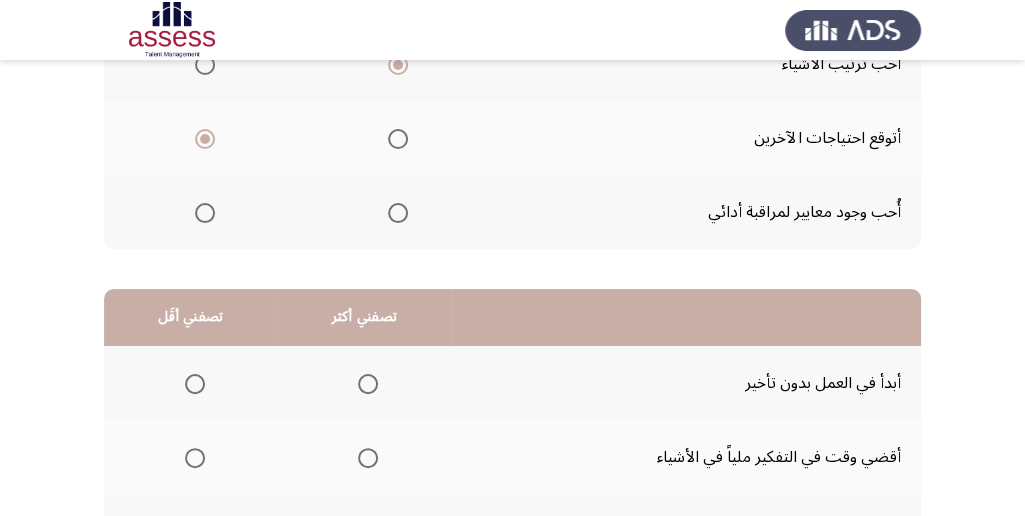 scroll, scrollTop: 333, scrollLeft: 0, axis: vertical 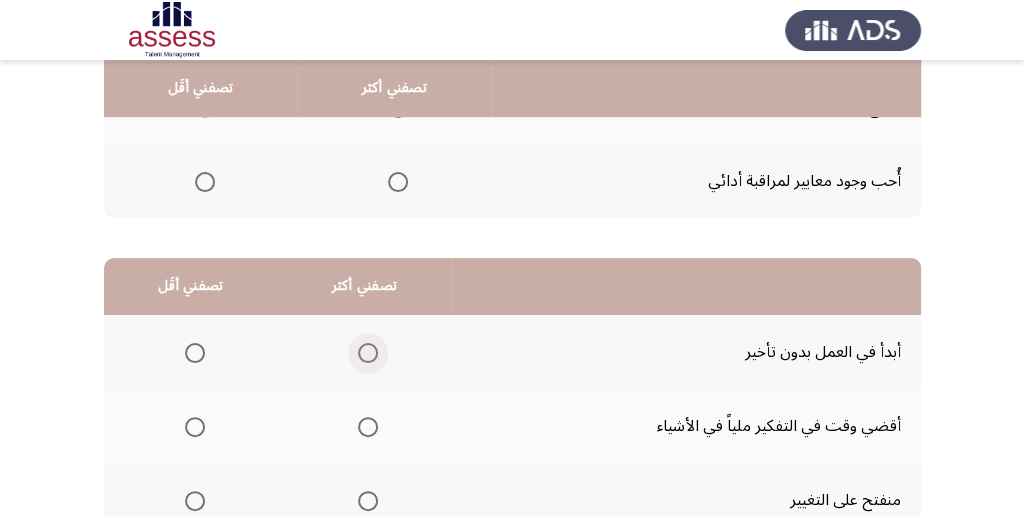 click at bounding box center [368, 353] 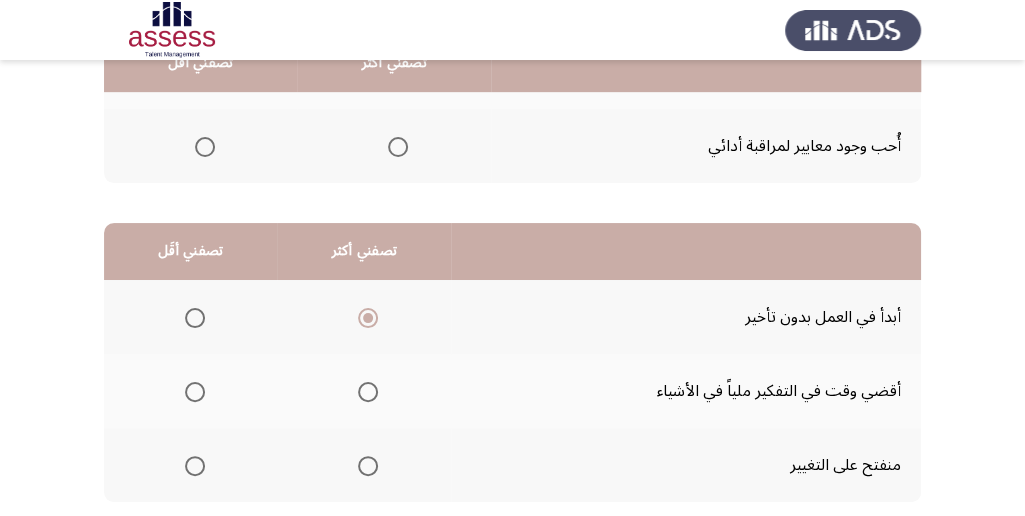 scroll, scrollTop: 400, scrollLeft: 0, axis: vertical 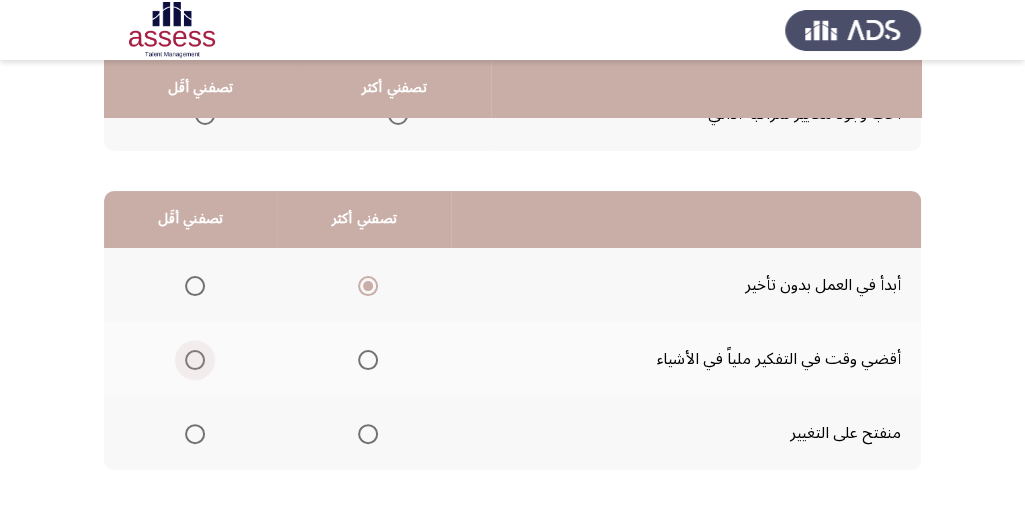 click at bounding box center (195, 360) 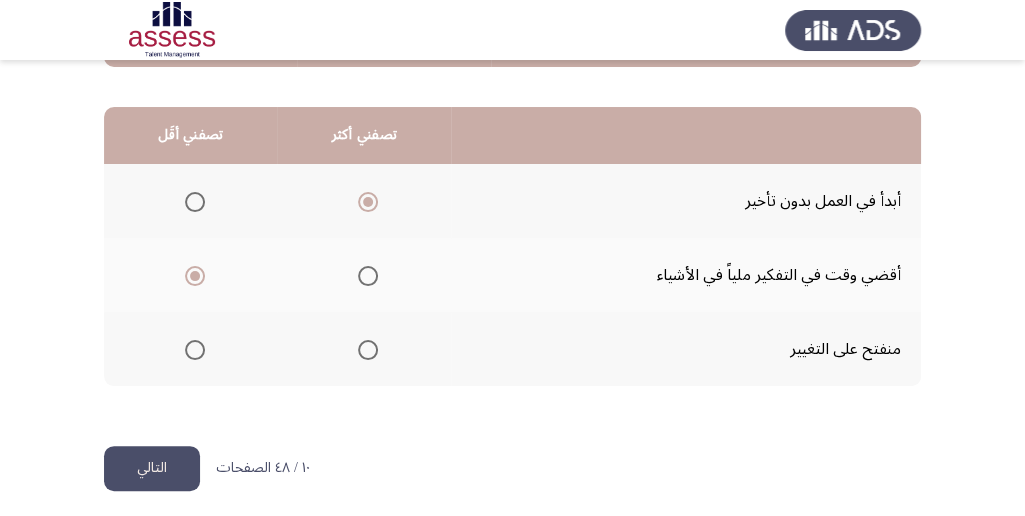 scroll, scrollTop: 494, scrollLeft: 0, axis: vertical 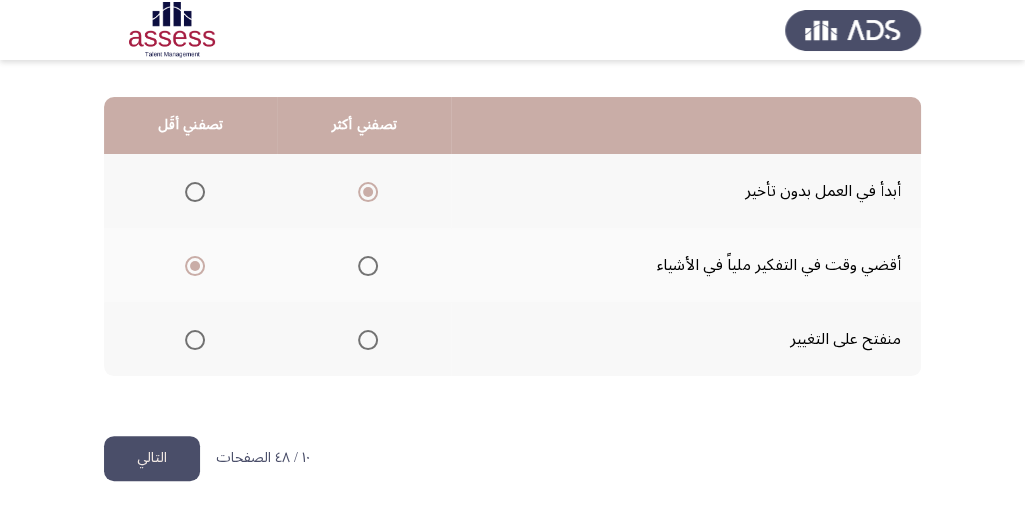 click on "التالي" 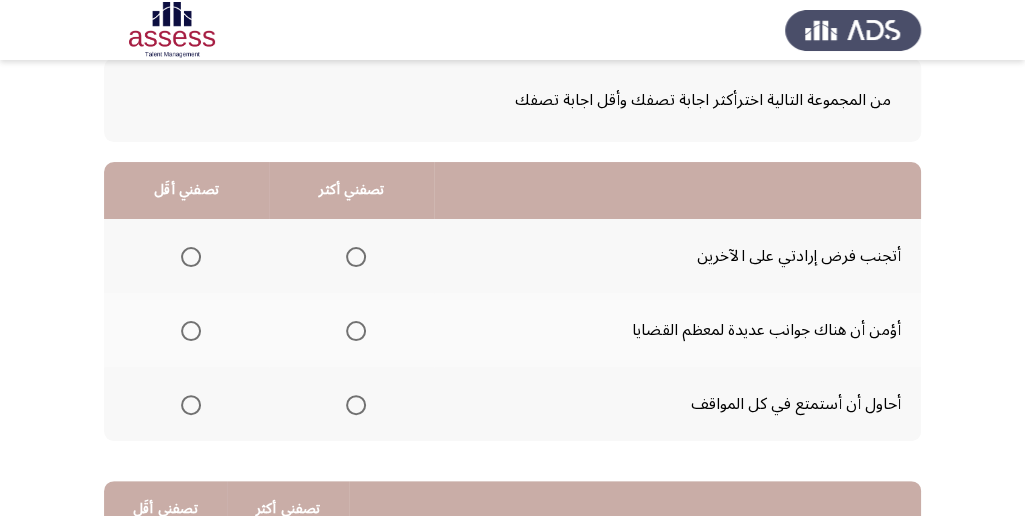 scroll, scrollTop: 133, scrollLeft: 0, axis: vertical 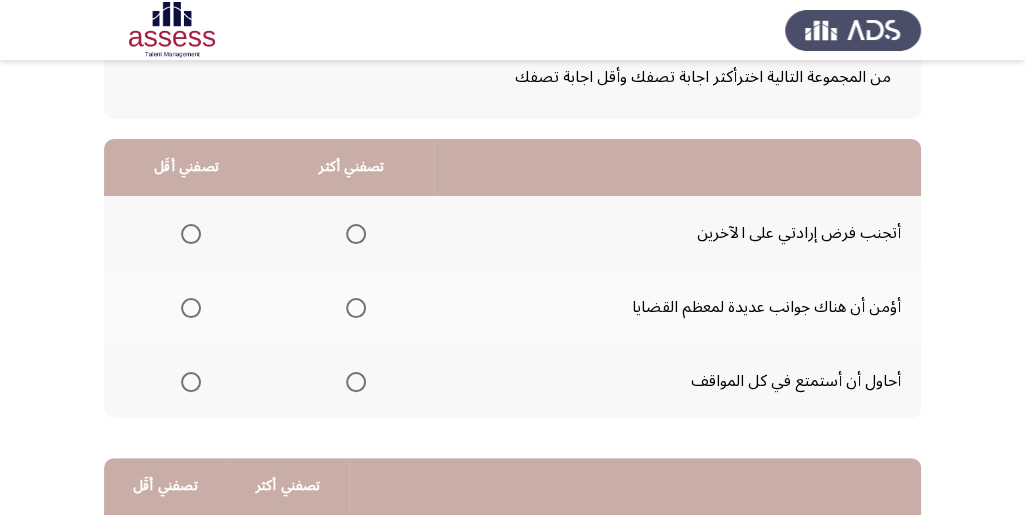 click at bounding box center (356, 382) 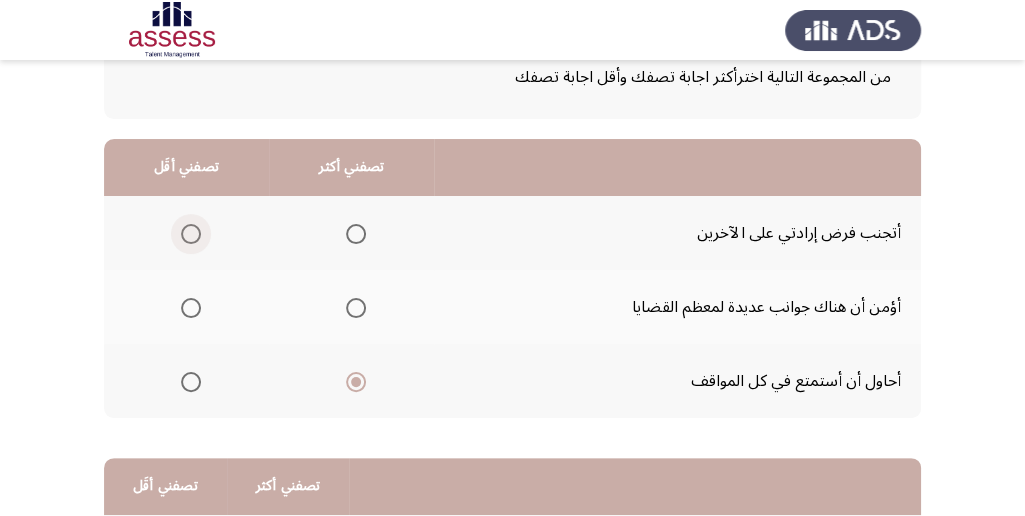click at bounding box center [187, 234] 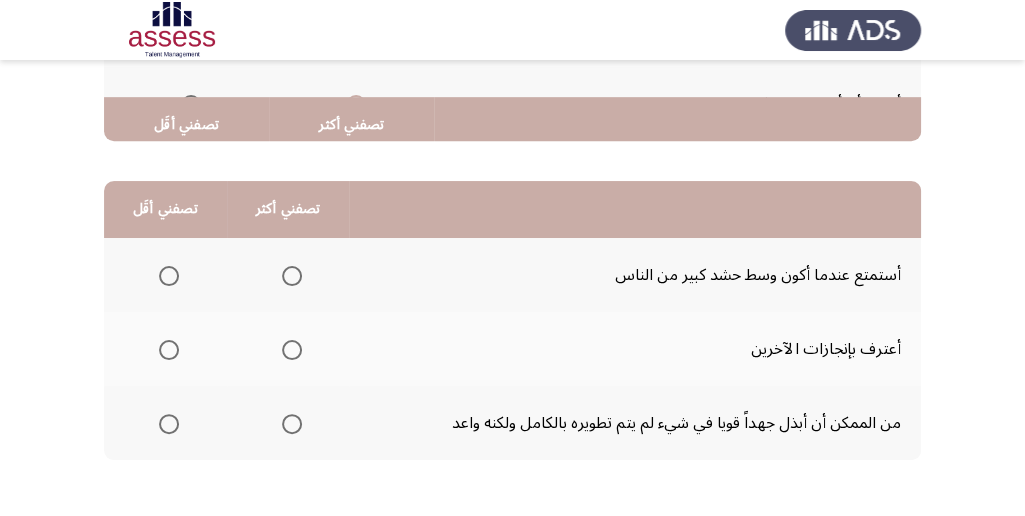 scroll, scrollTop: 400, scrollLeft: 0, axis: vertical 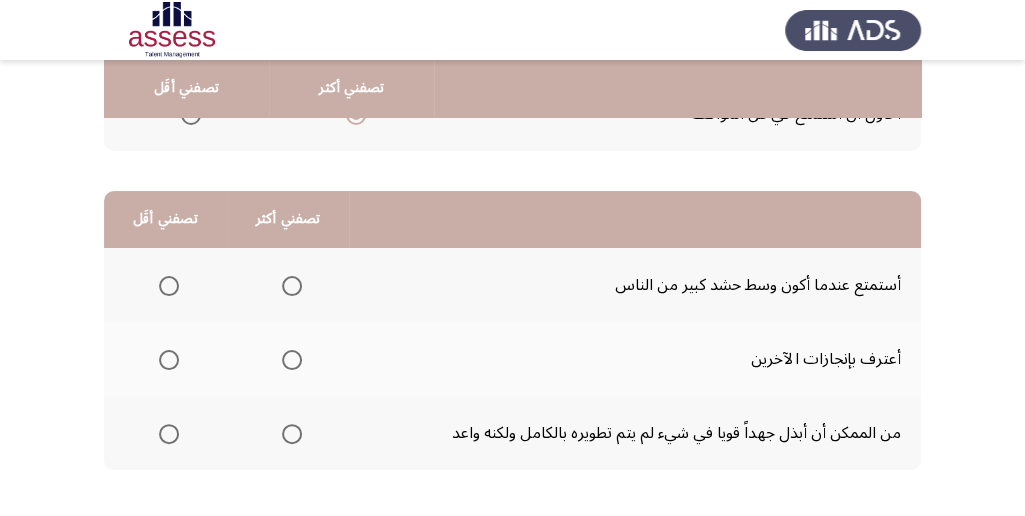 click at bounding box center (292, 286) 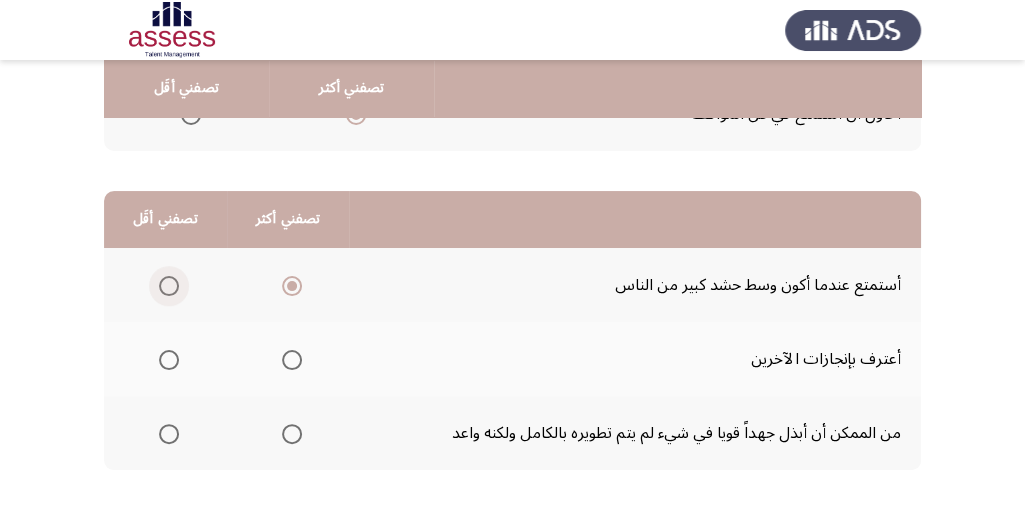 click at bounding box center (165, 286) 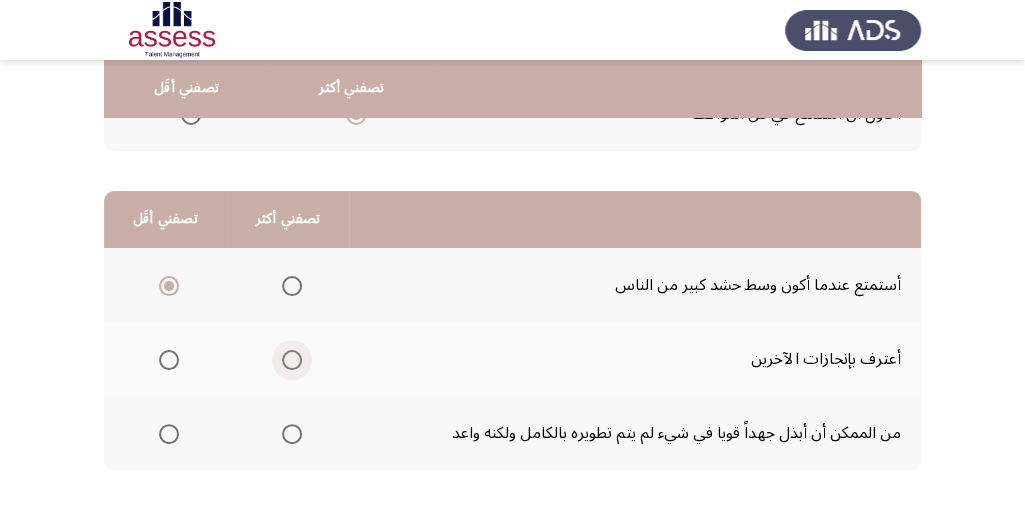 click at bounding box center [292, 360] 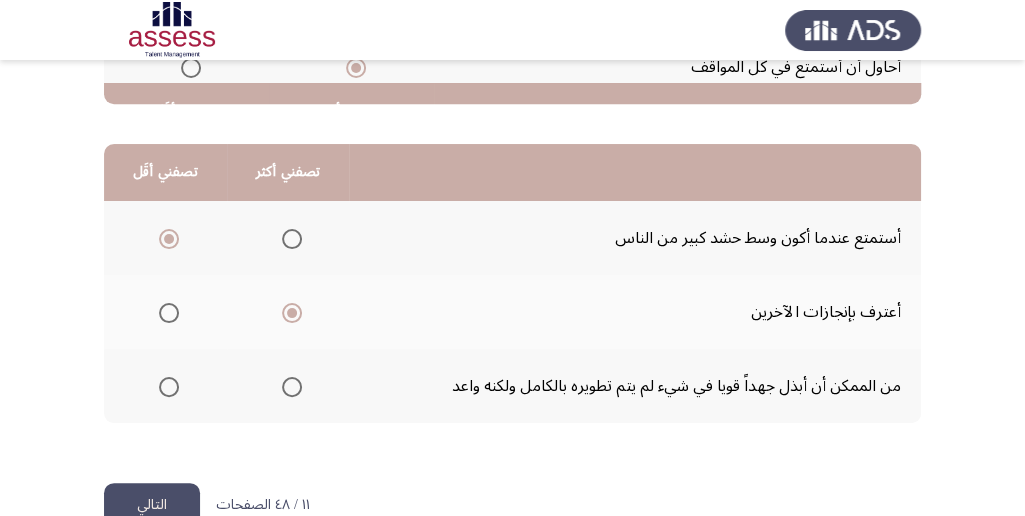scroll, scrollTop: 494, scrollLeft: 0, axis: vertical 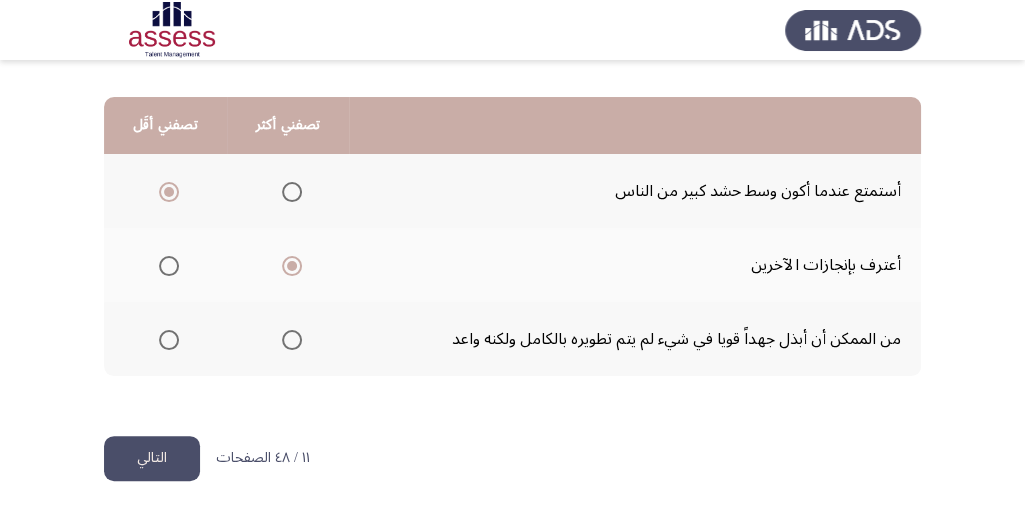 click on "التالي" 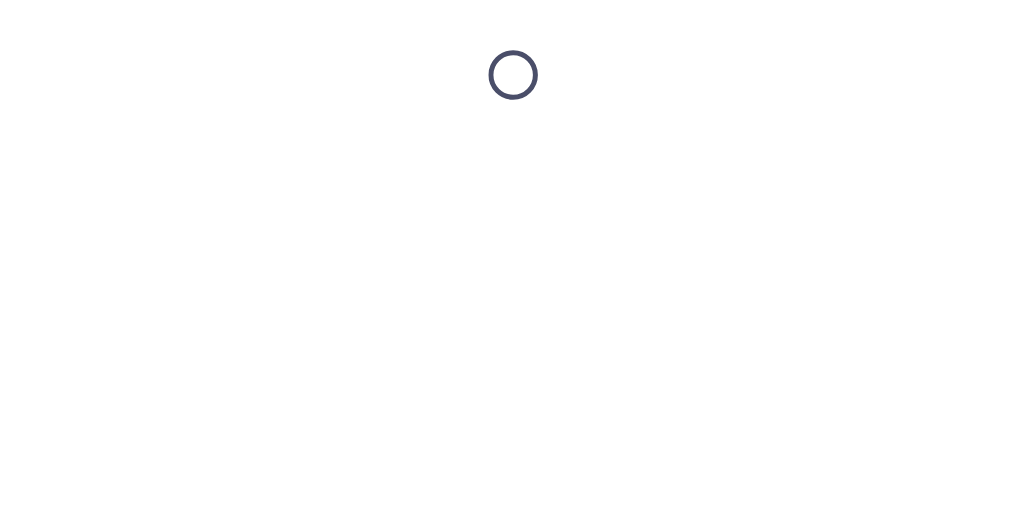 scroll, scrollTop: 0, scrollLeft: 0, axis: both 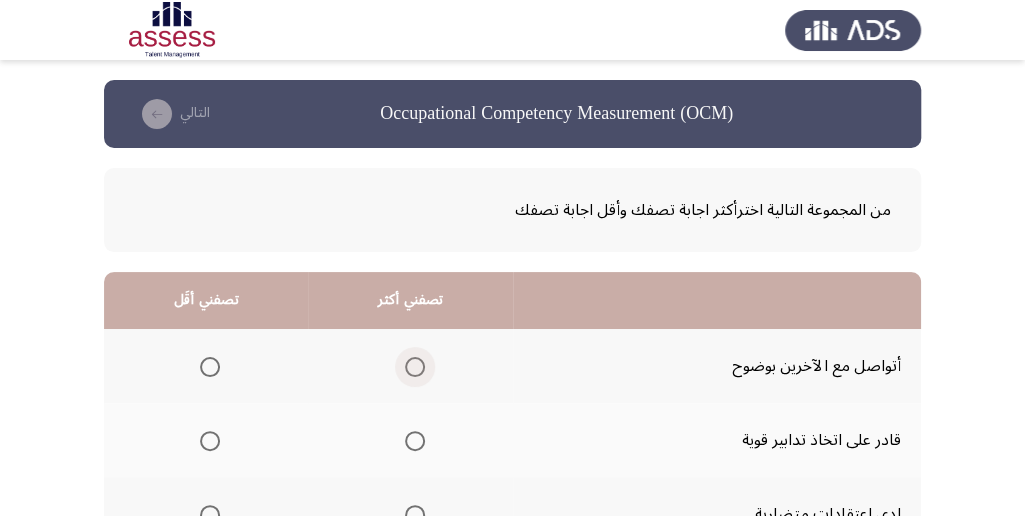click at bounding box center [415, 367] 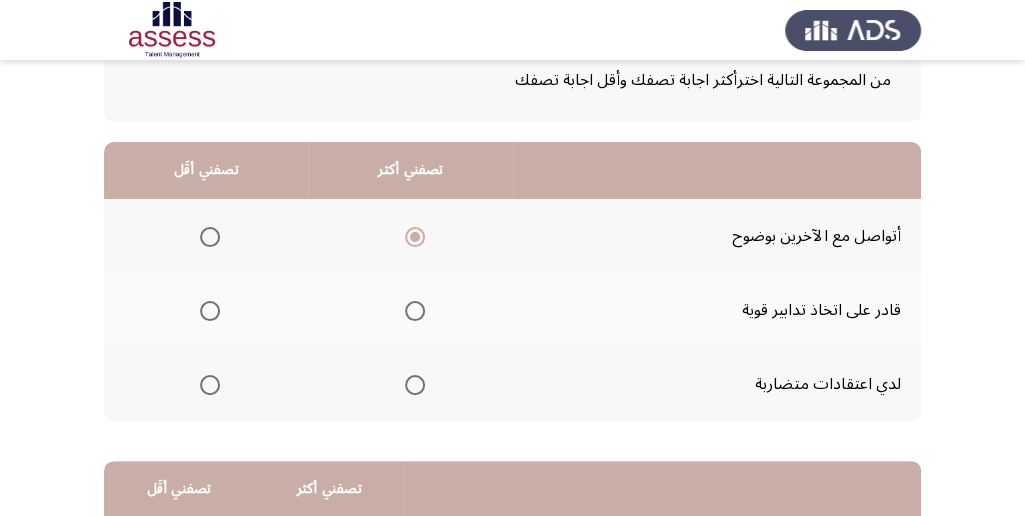 scroll, scrollTop: 133, scrollLeft: 0, axis: vertical 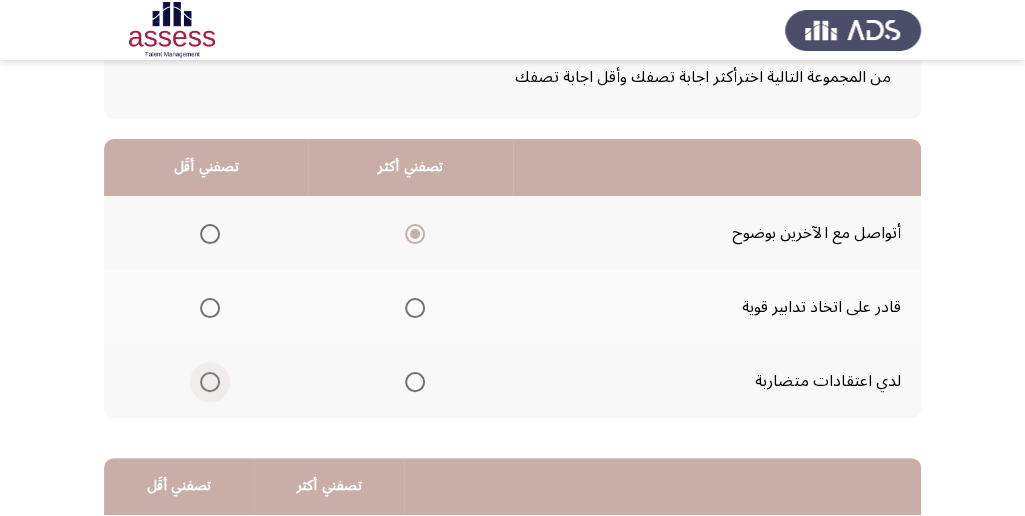 click at bounding box center (210, 382) 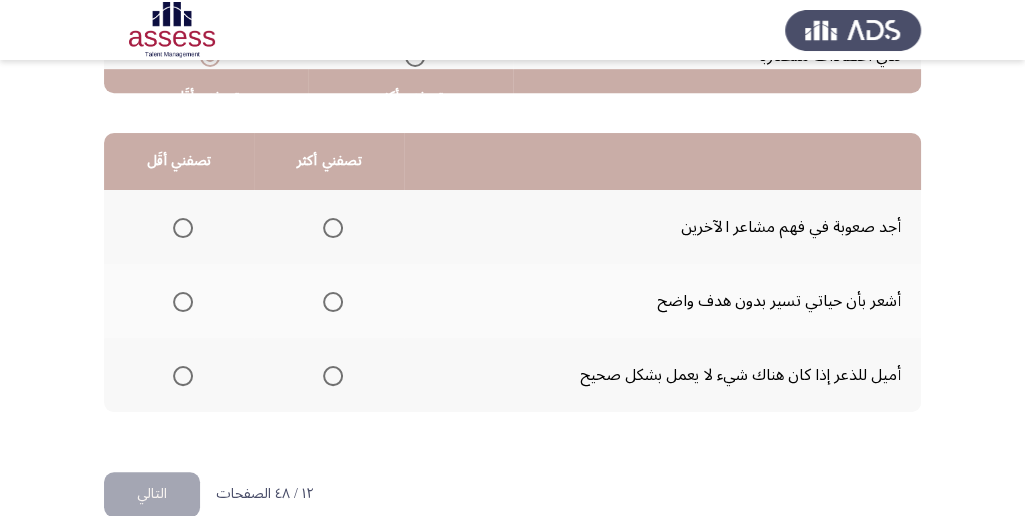 scroll, scrollTop: 466, scrollLeft: 0, axis: vertical 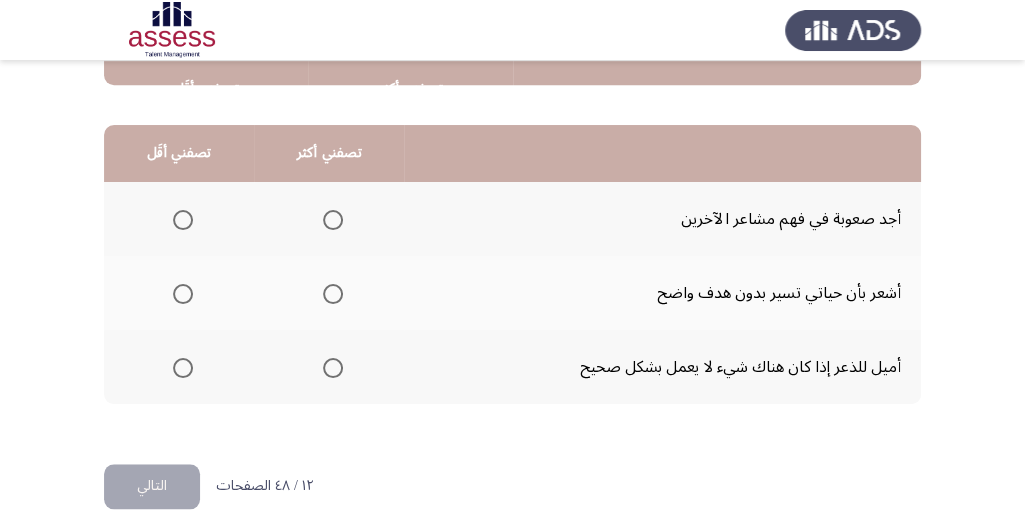 click at bounding box center (183, 294) 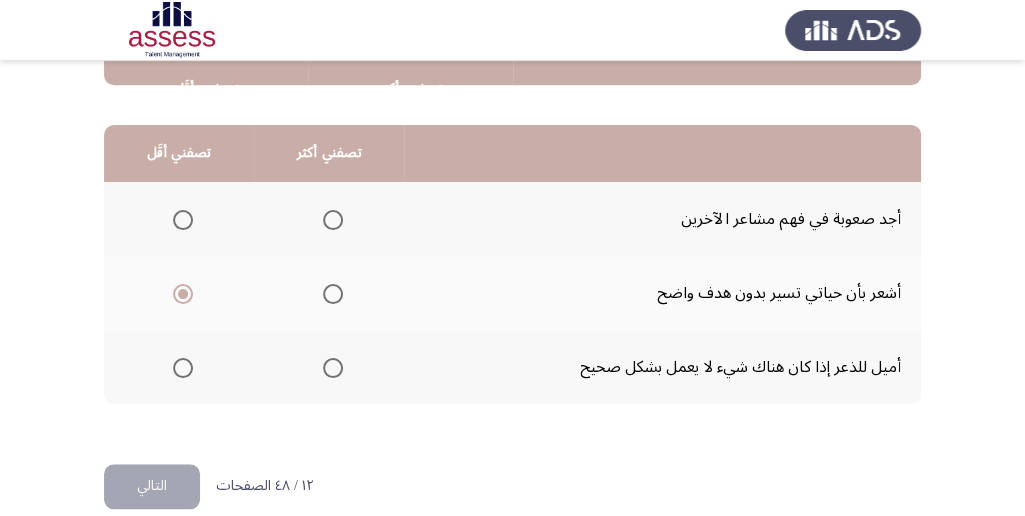 click 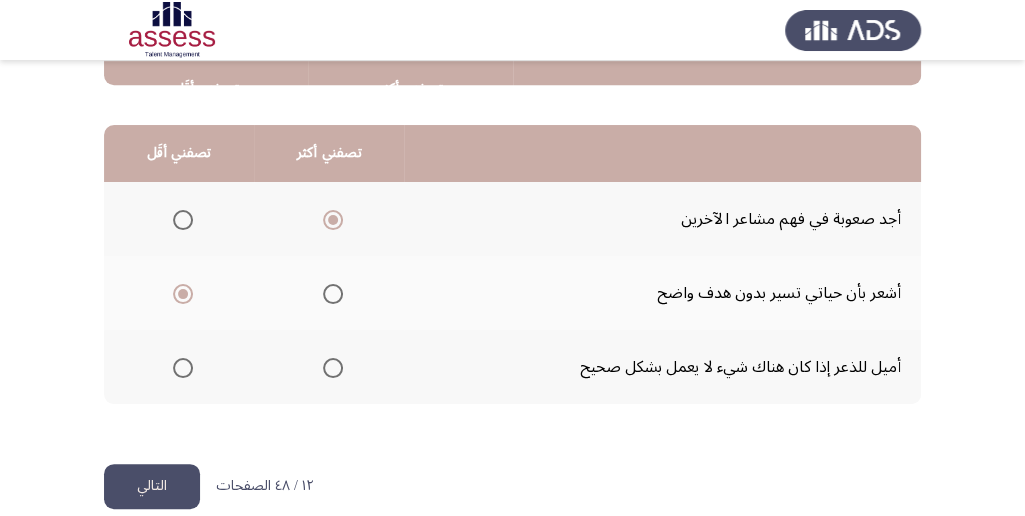 drag, startPoint x: 166, startPoint y: 491, endPoint x: 190, endPoint y: 464, distance: 36.124783 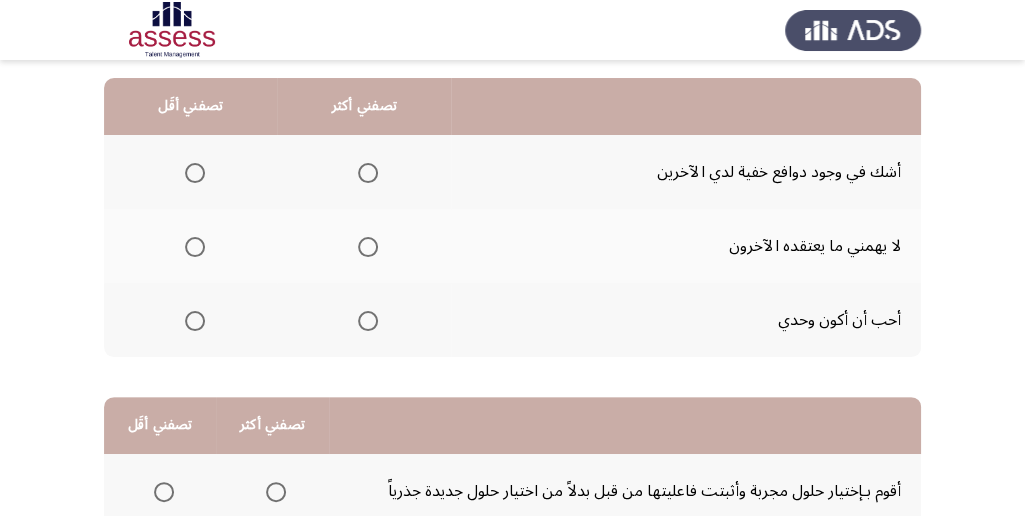 scroll, scrollTop: 200, scrollLeft: 0, axis: vertical 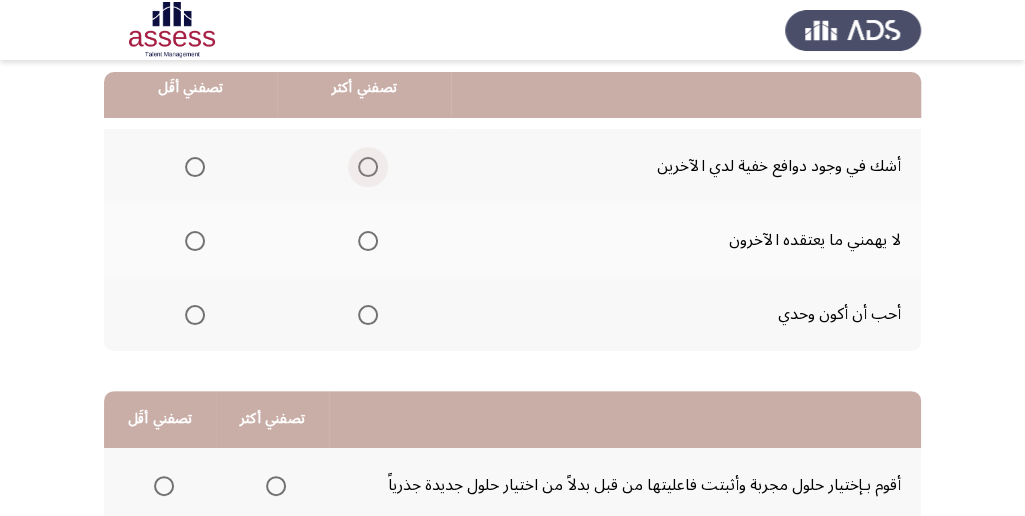 click at bounding box center (368, 167) 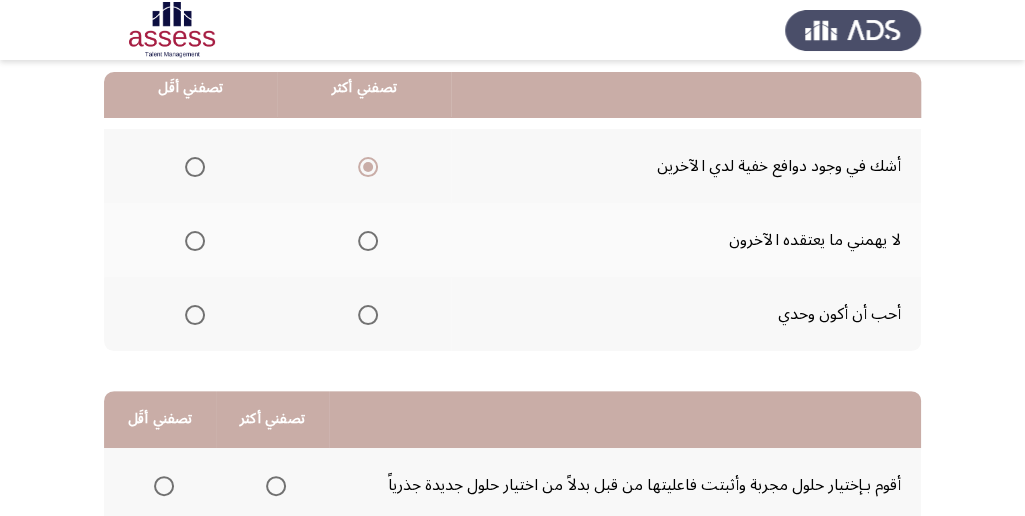click at bounding box center [195, 315] 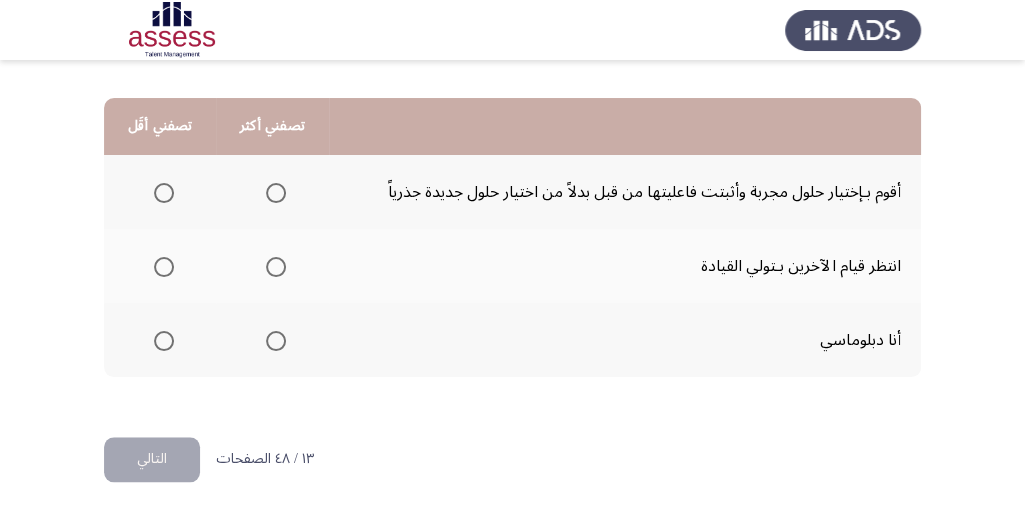 scroll, scrollTop: 494, scrollLeft: 0, axis: vertical 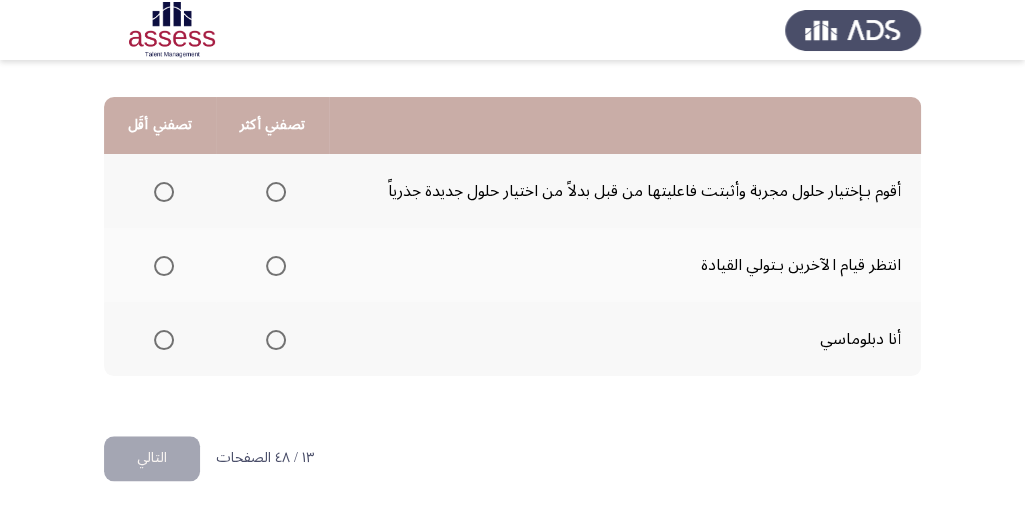 click at bounding box center [276, 266] 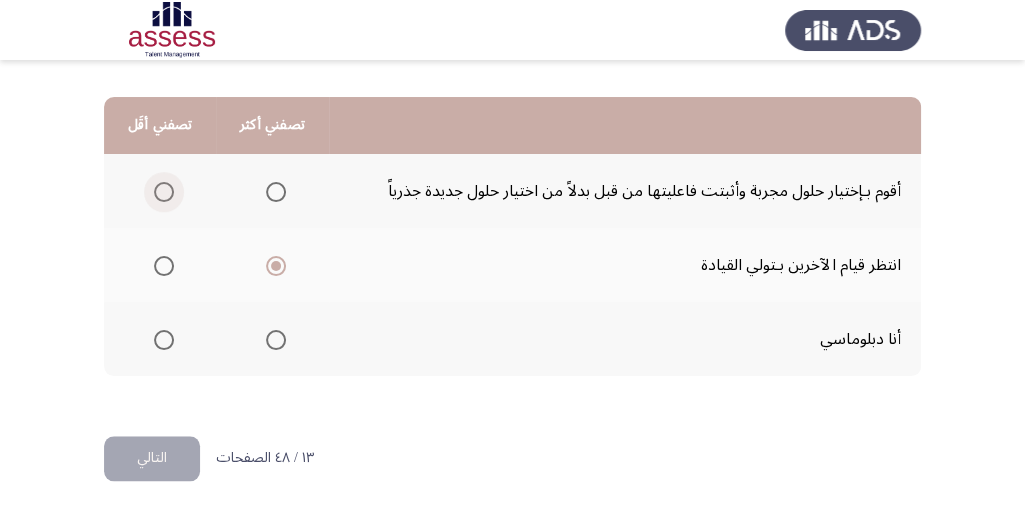 click at bounding box center (164, 192) 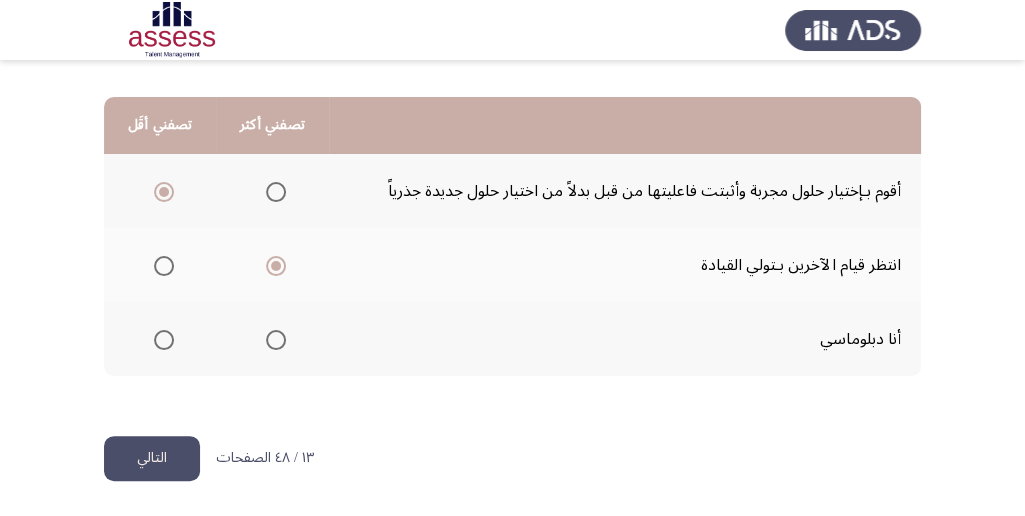 click on "التالي" 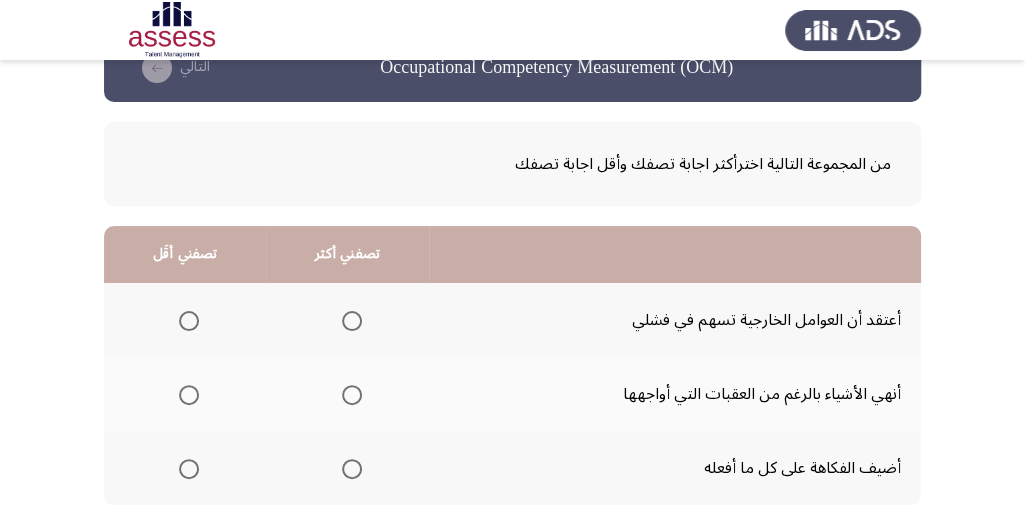 scroll, scrollTop: 133, scrollLeft: 0, axis: vertical 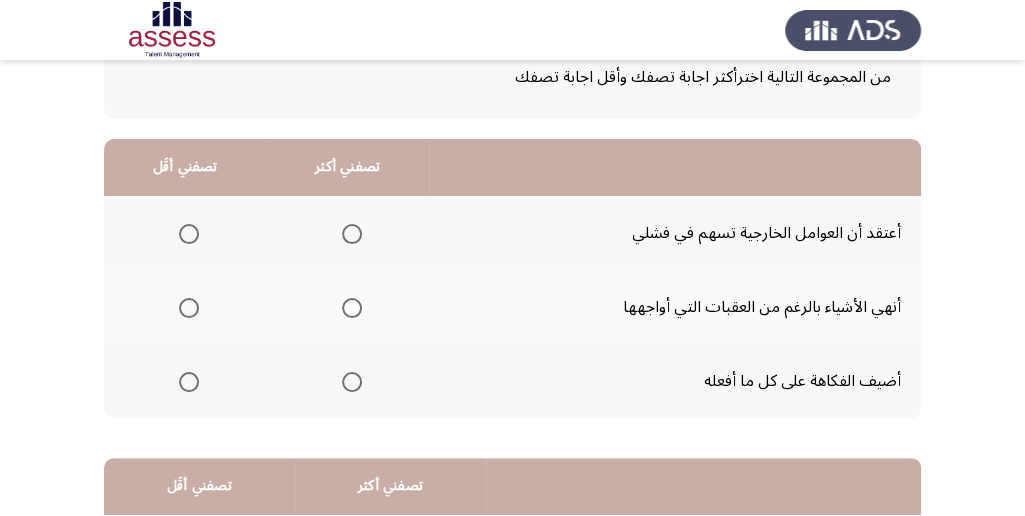 click at bounding box center (189, 234) 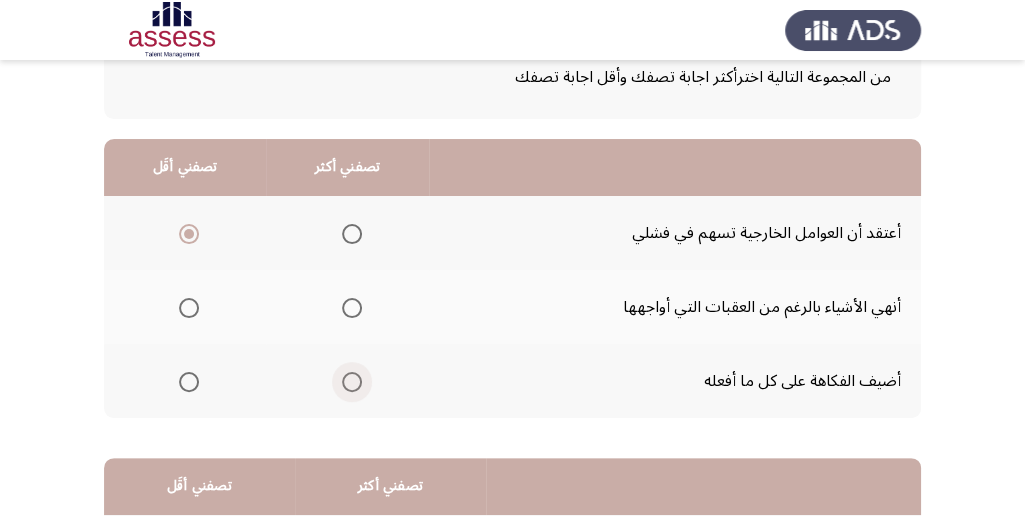click at bounding box center (352, 382) 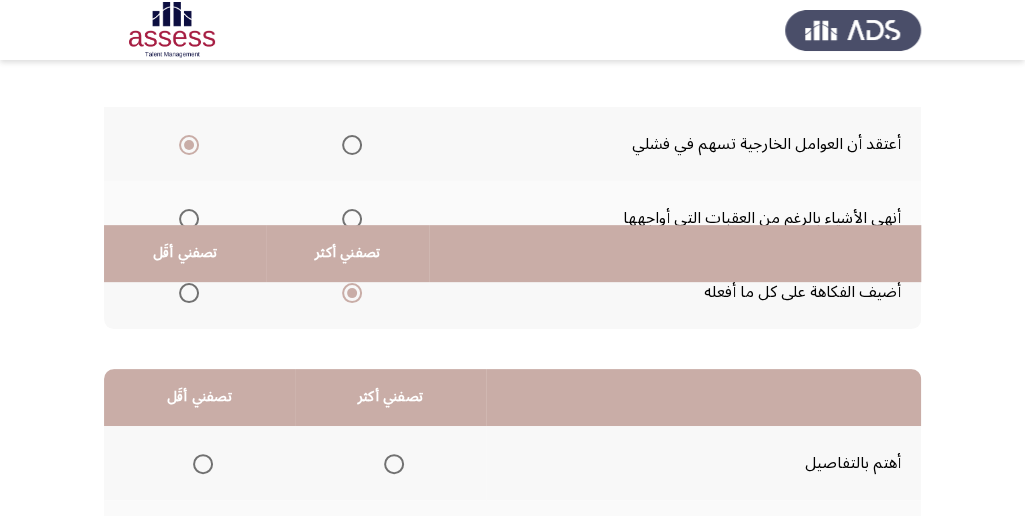 scroll, scrollTop: 400, scrollLeft: 0, axis: vertical 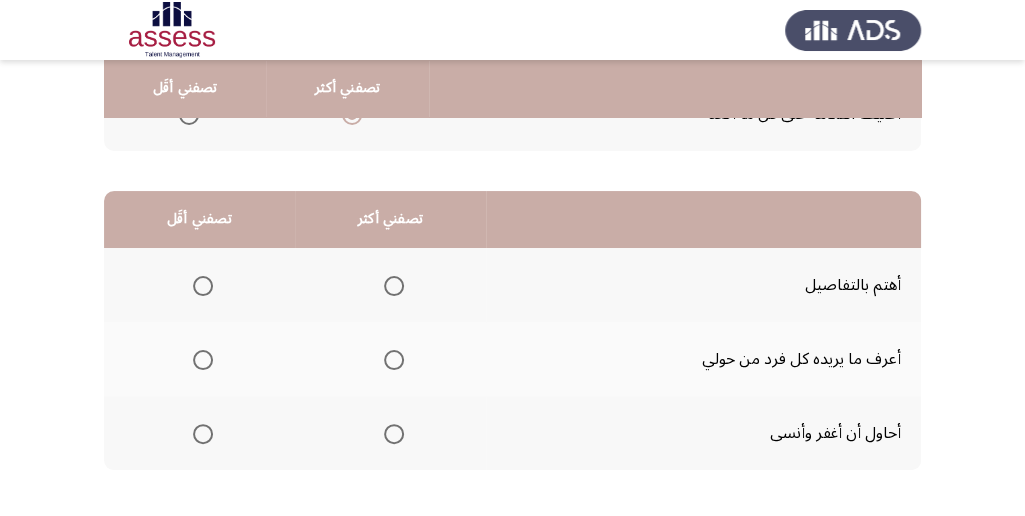 click at bounding box center [394, 286] 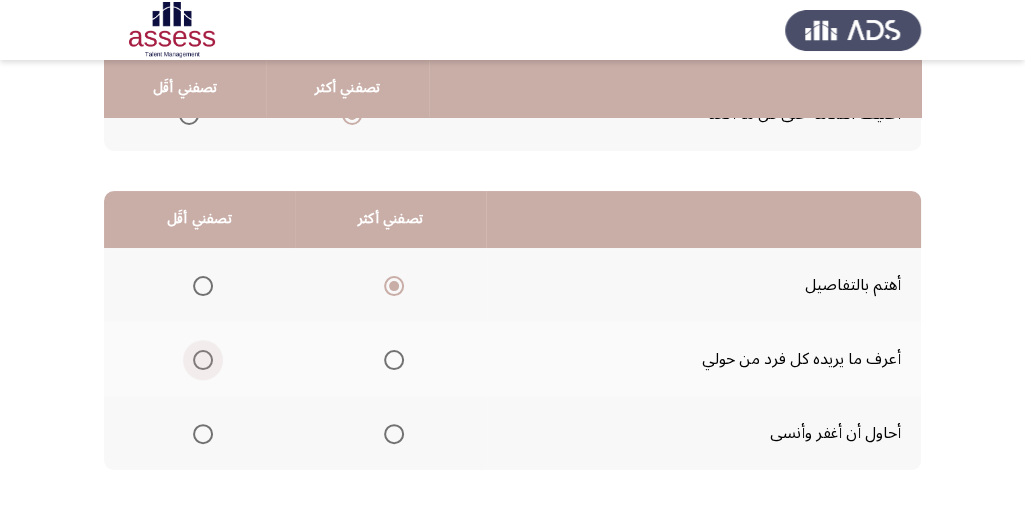 click at bounding box center (203, 360) 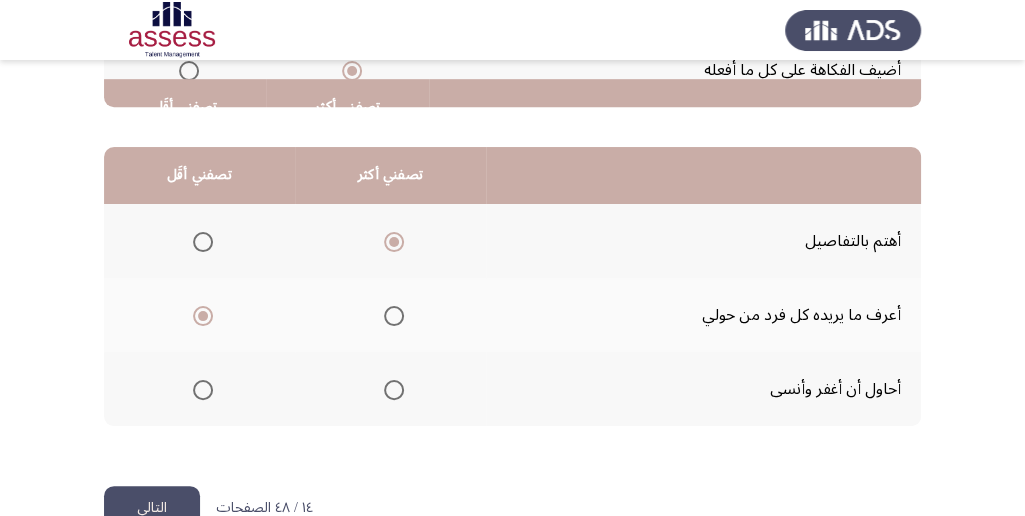 scroll, scrollTop: 466, scrollLeft: 0, axis: vertical 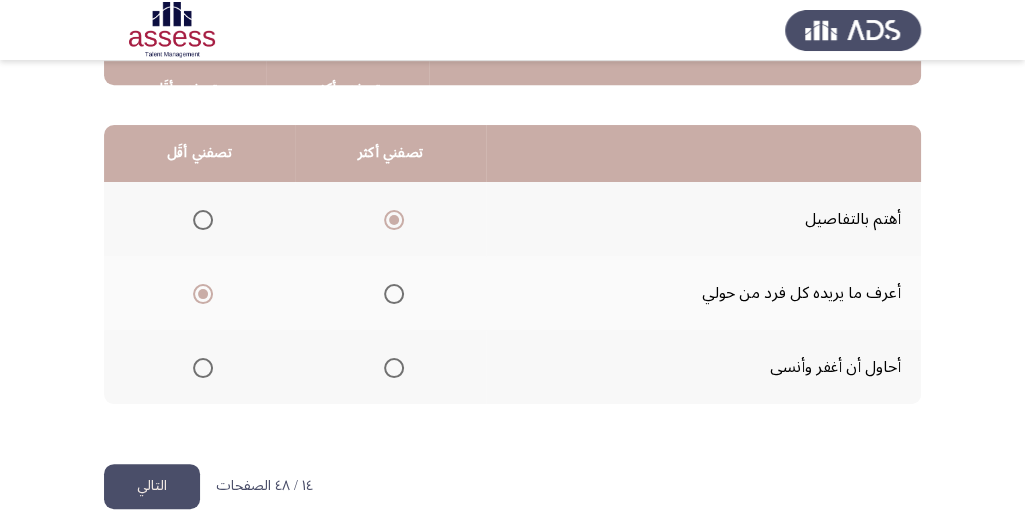 click on "التالي" 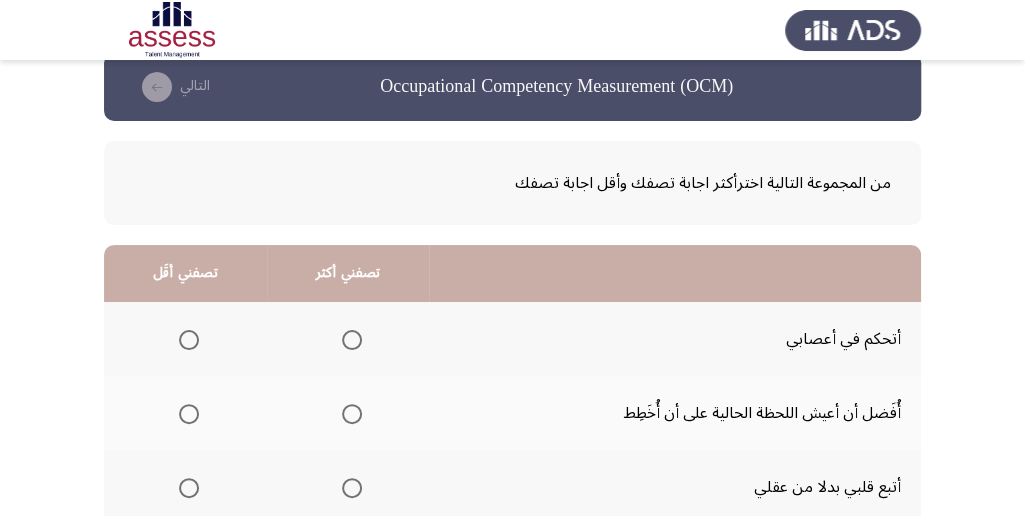 scroll, scrollTop: 94, scrollLeft: 0, axis: vertical 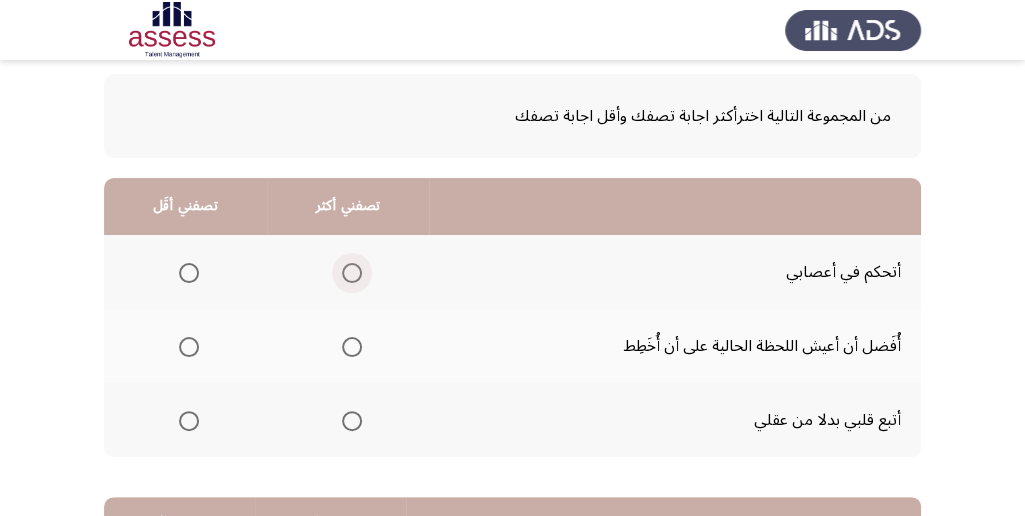 click at bounding box center (352, 273) 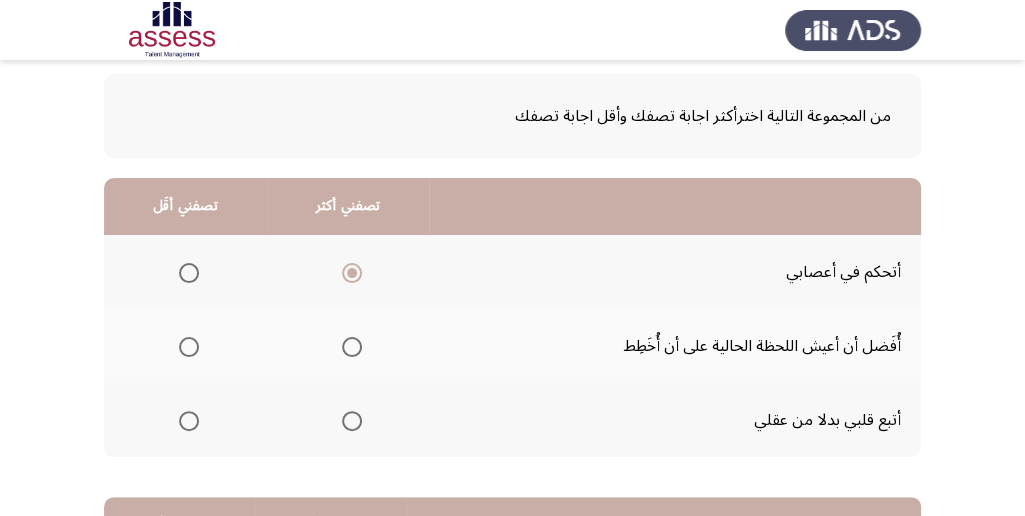 click at bounding box center [189, 421] 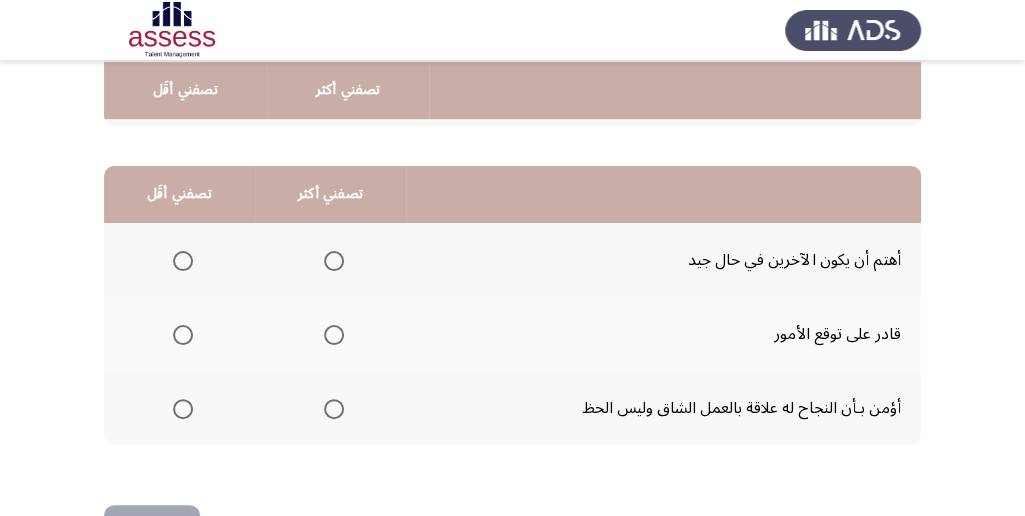 scroll, scrollTop: 427, scrollLeft: 0, axis: vertical 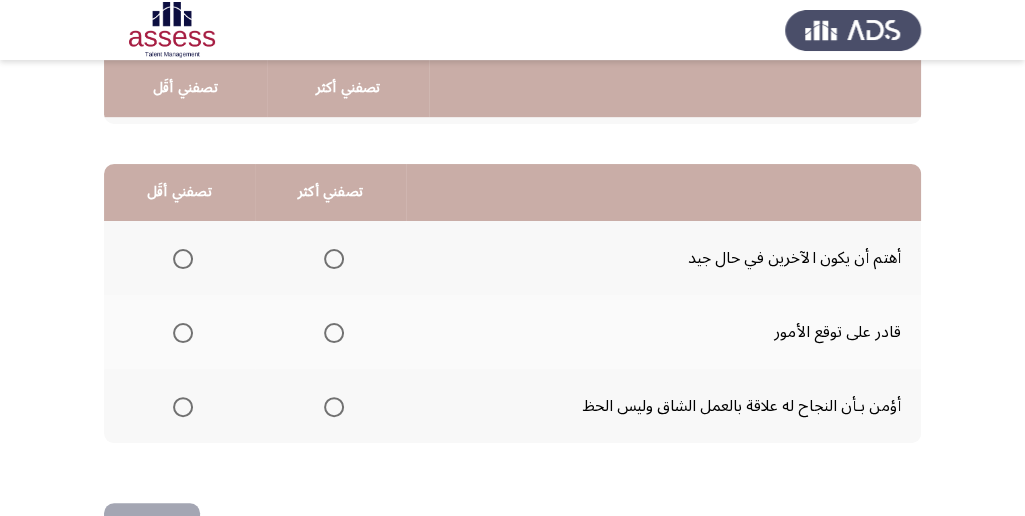 click at bounding box center (334, 407) 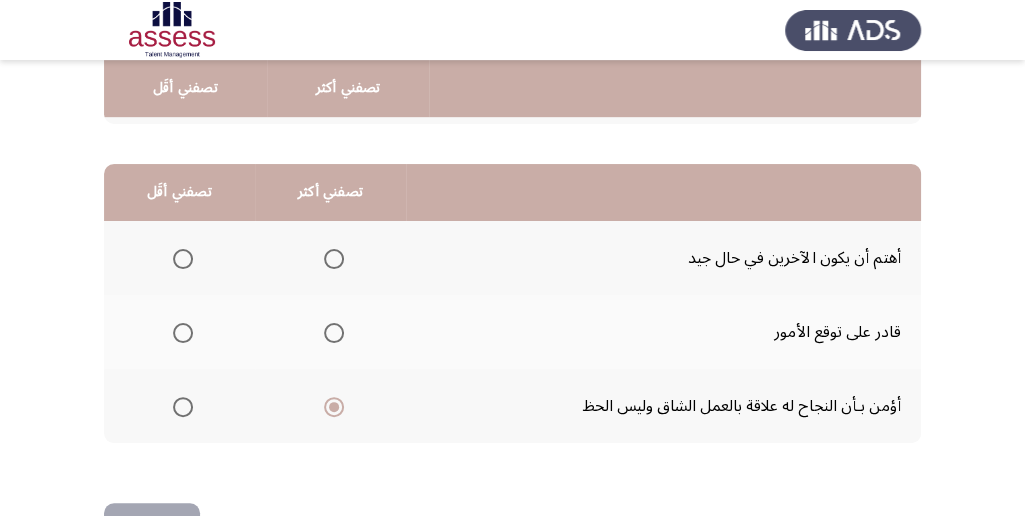 click 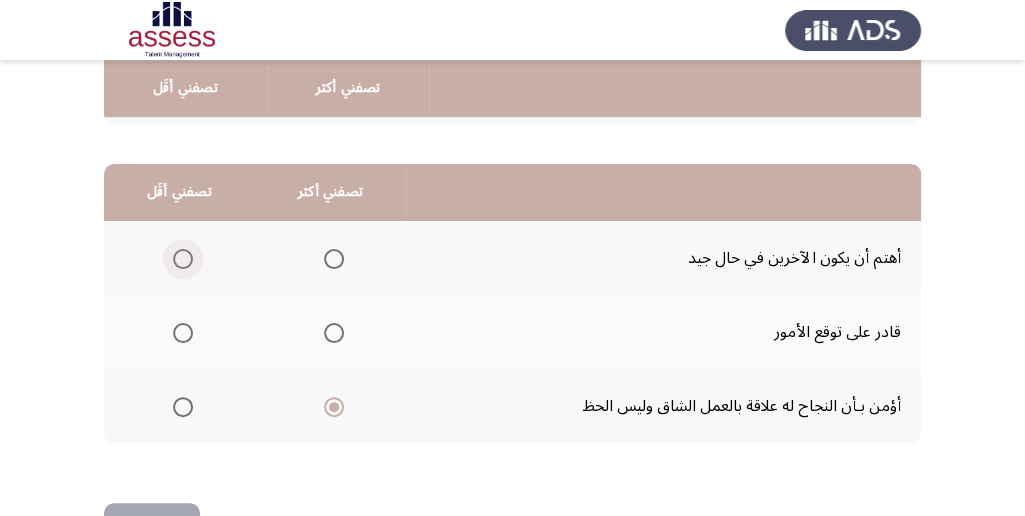 click at bounding box center [183, 259] 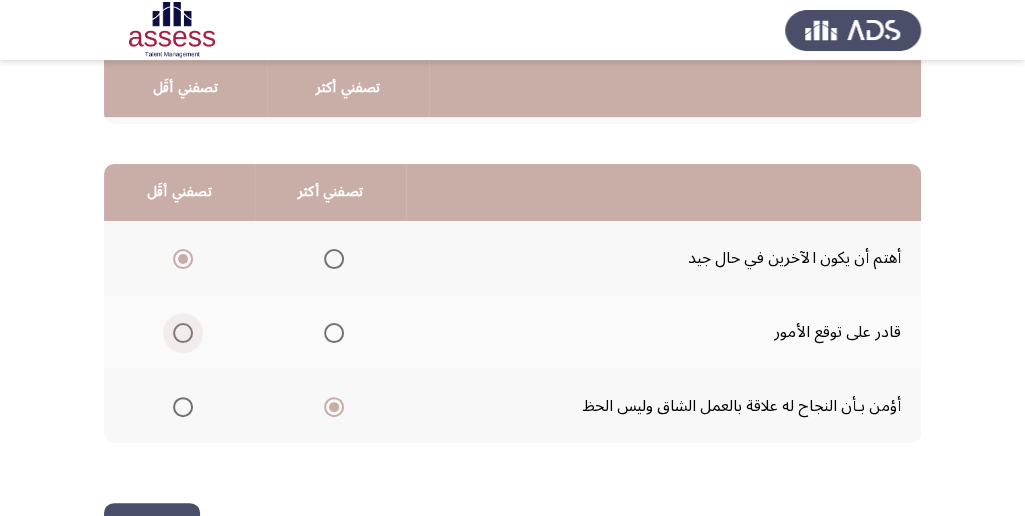 click at bounding box center (183, 333) 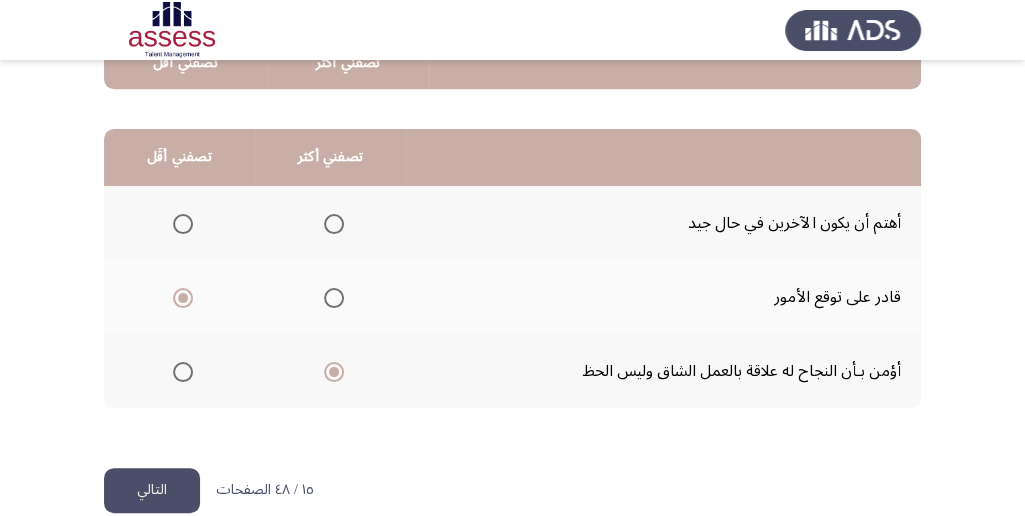 scroll, scrollTop: 494, scrollLeft: 0, axis: vertical 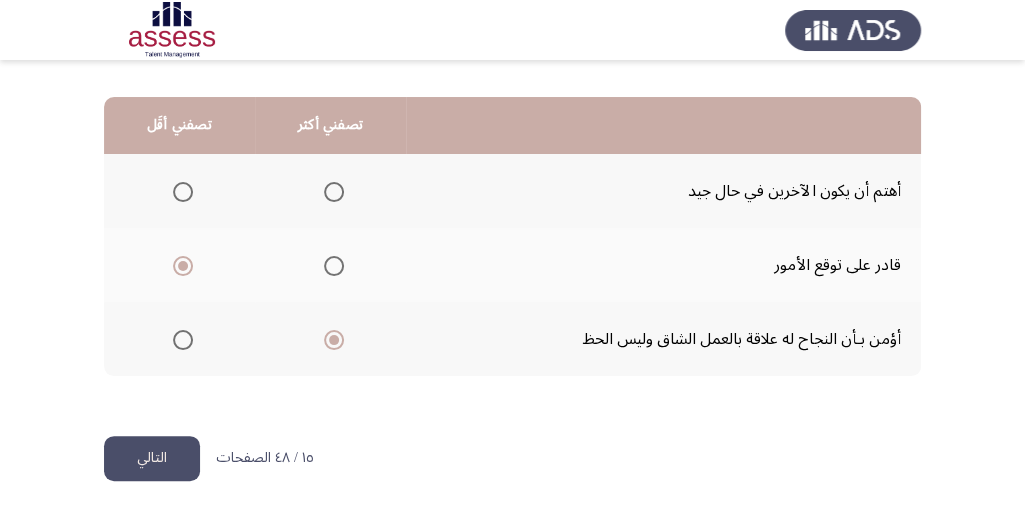 click on "التالي" 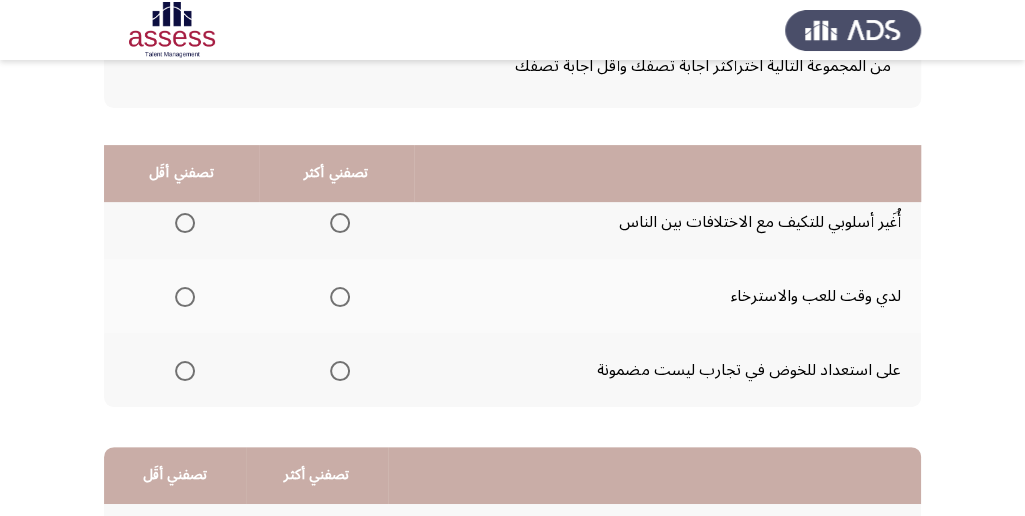 scroll, scrollTop: 133, scrollLeft: 0, axis: vertical 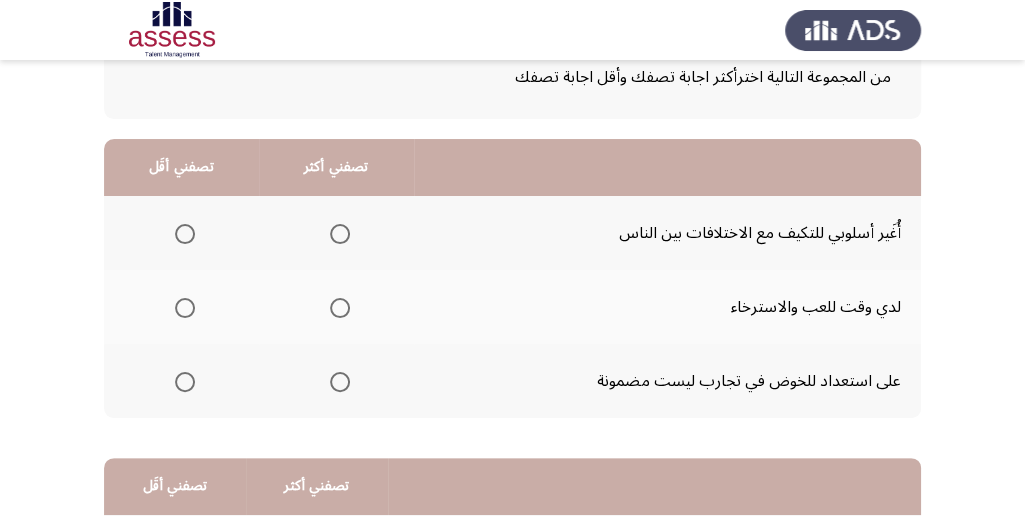click at bounding box center (185, 308) 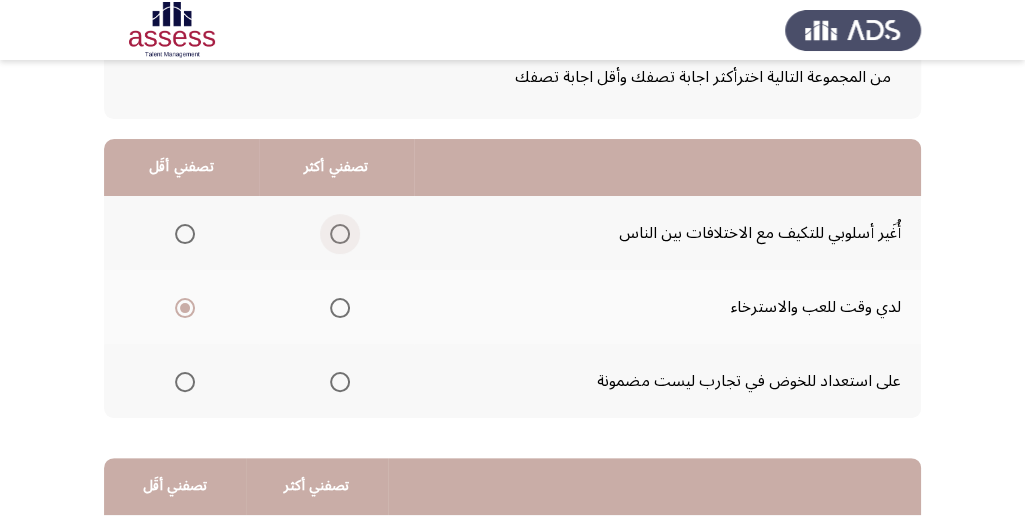 click at bounding box center (340, 234) 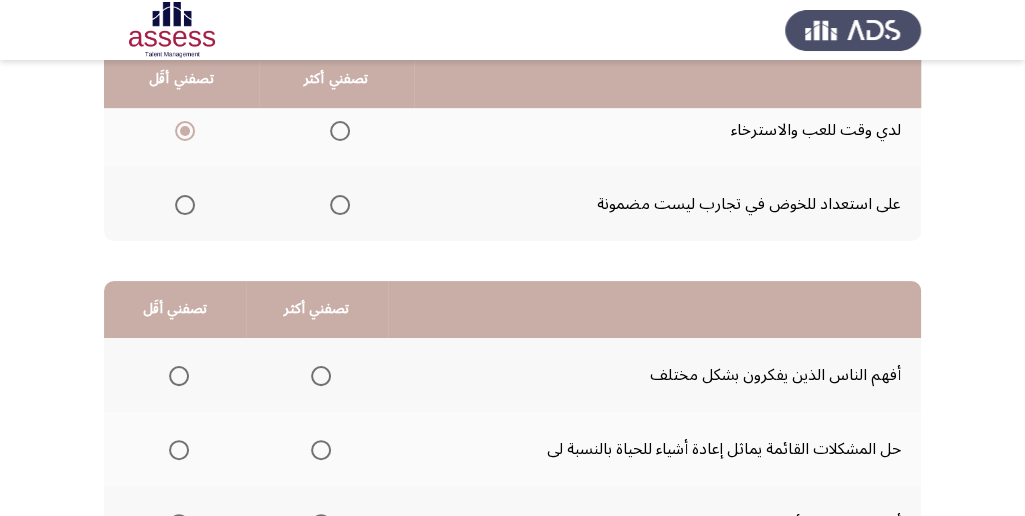 scroll, scrollTop: 400, scrollLeft: 0, axis: vertical 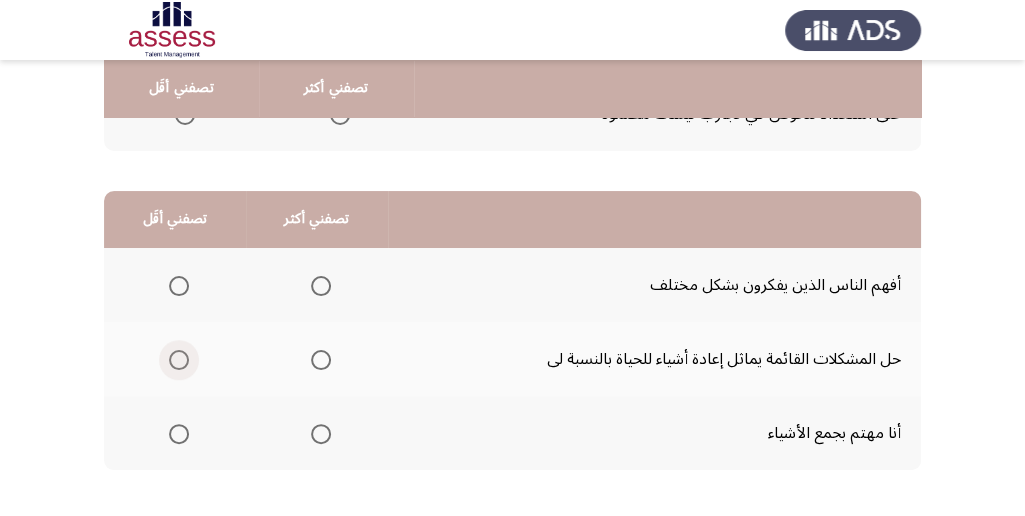 click at bounding box center (179, 360) 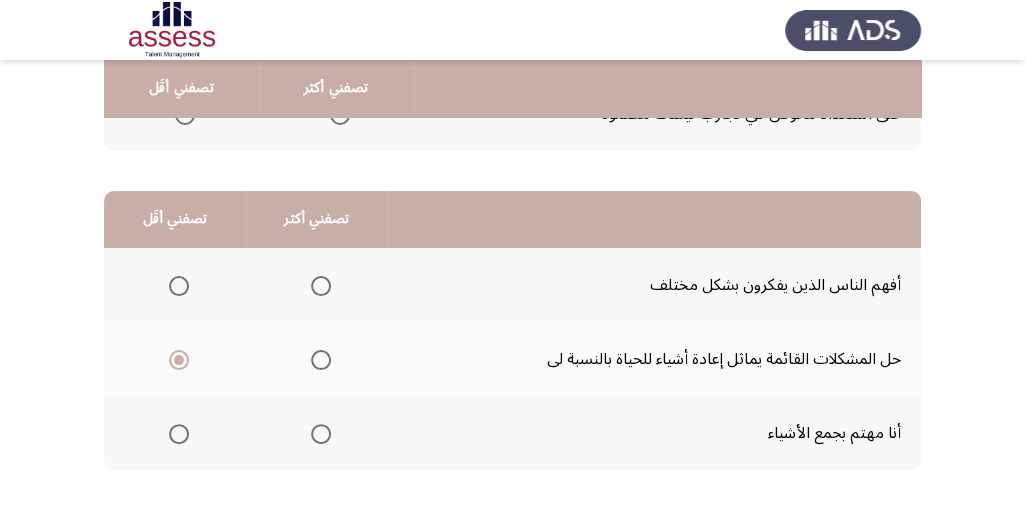 click at bounding box center [321, 286] 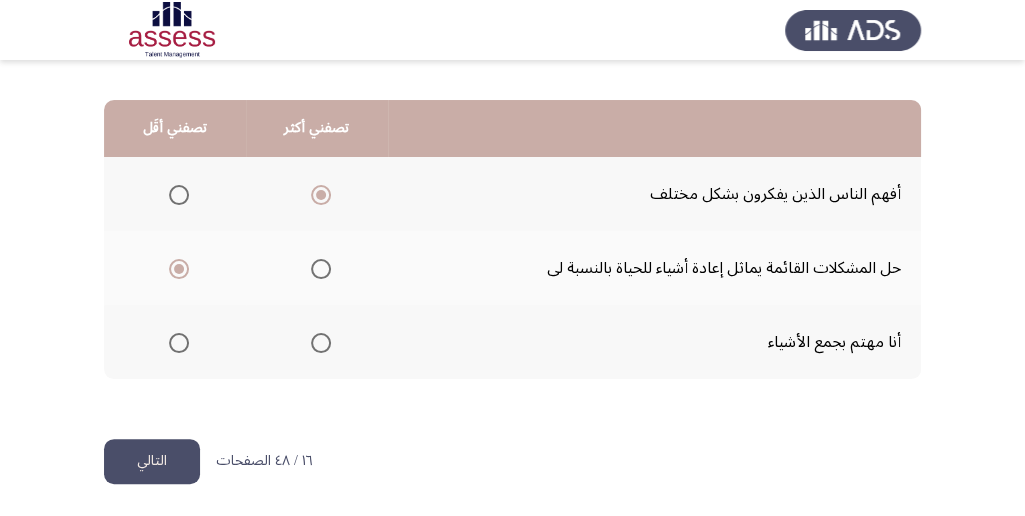 scroll, scrollTop: 494, scrollLeft: 0, axis: vertical 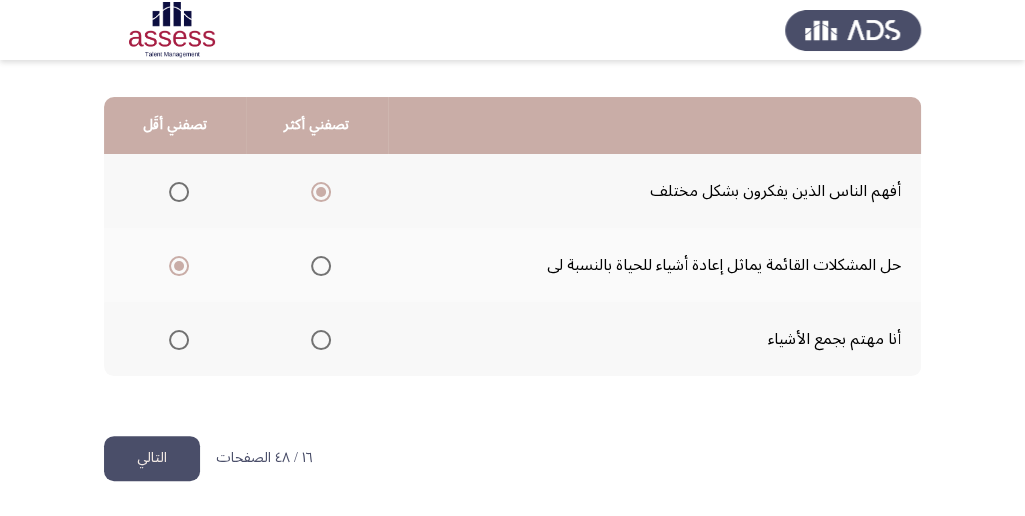 click on "التالي" 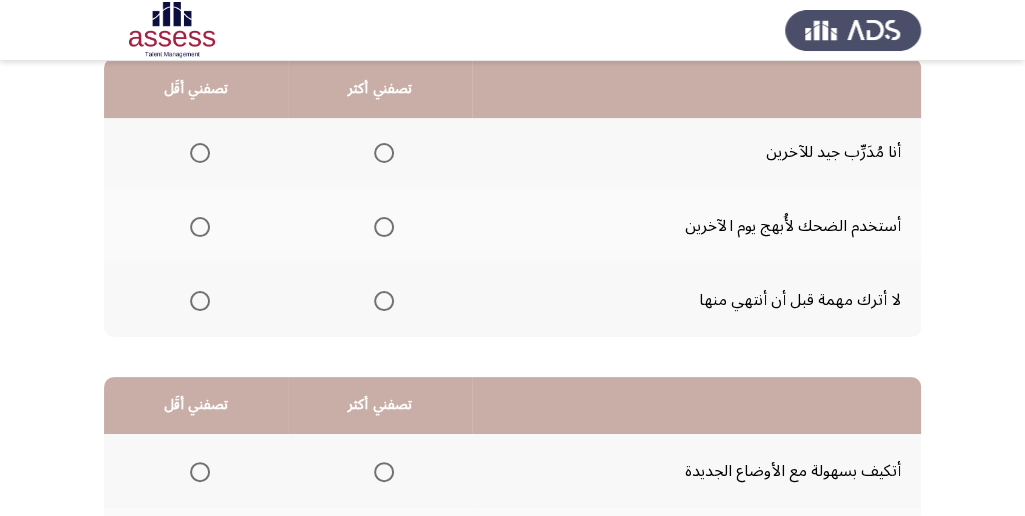 scroll, scrollTop: 200, scrollLeft: 0, axis: vertical 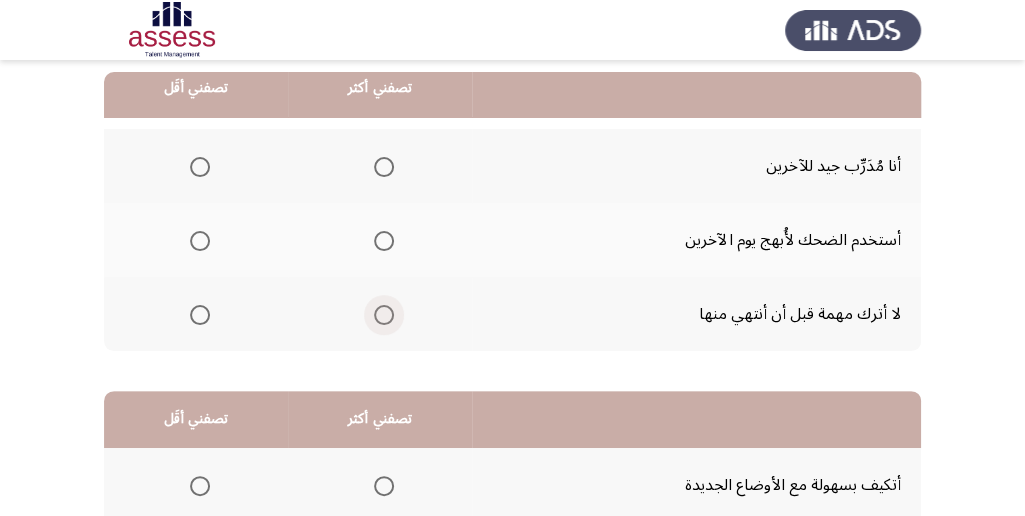 click at bounding box center [384, 315] 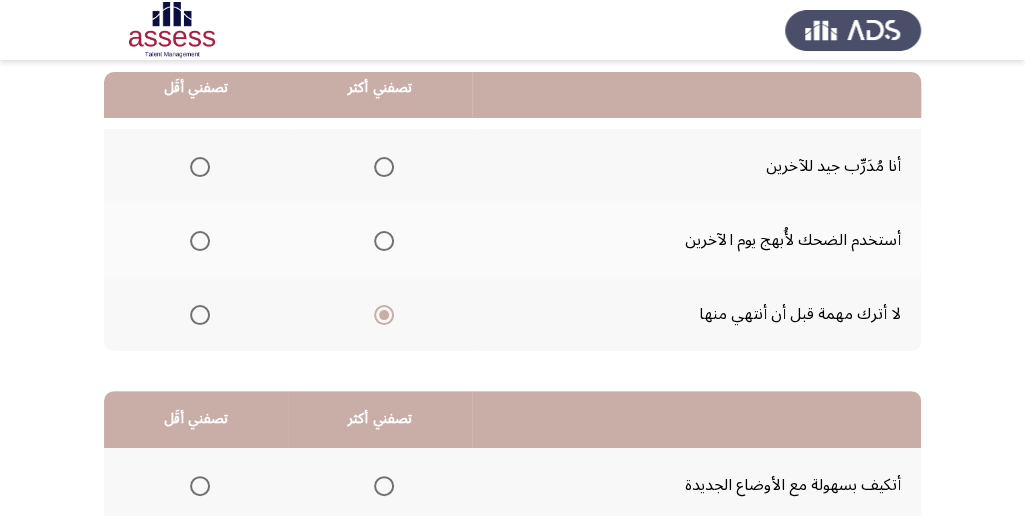 click at bounding box center [200, 241] 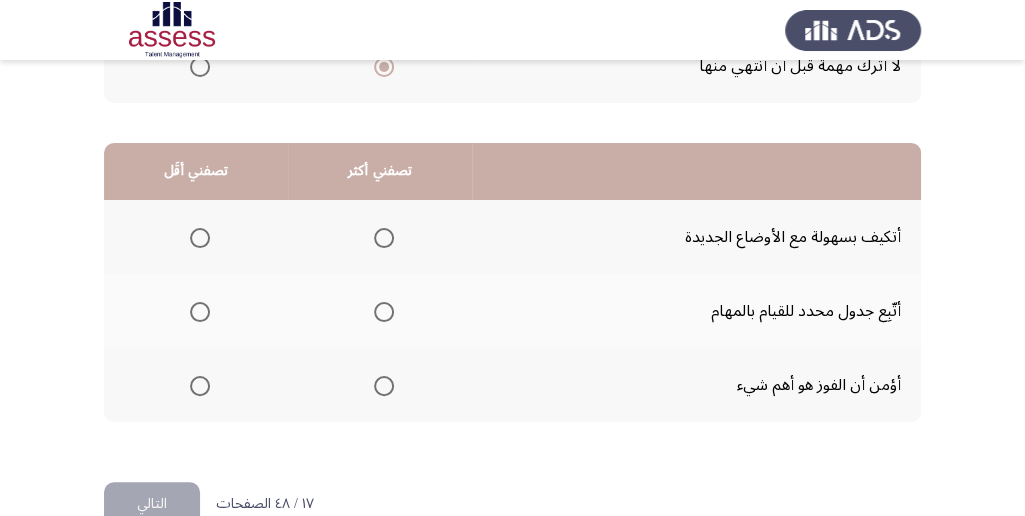scroll, scrollTop: 466, scrollLeft: 0, axis: vertical 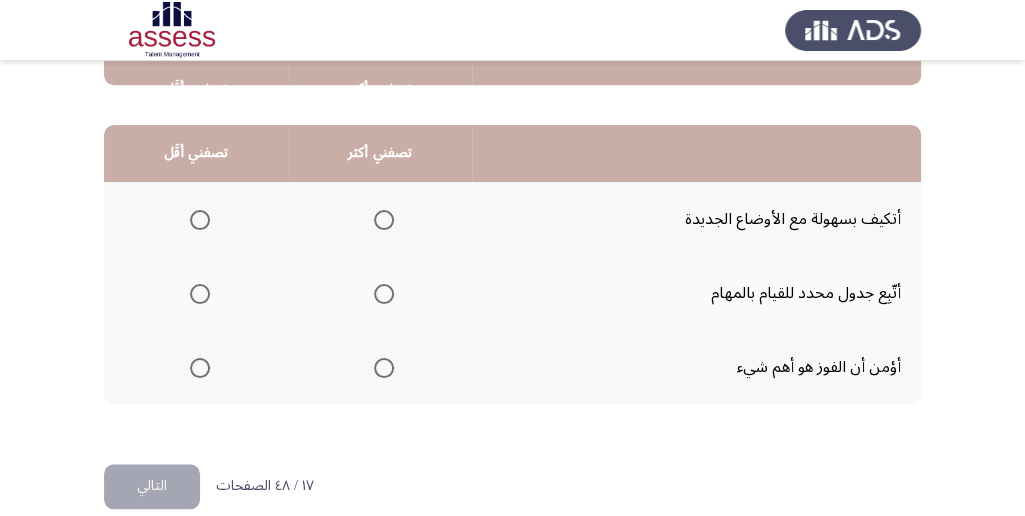 click 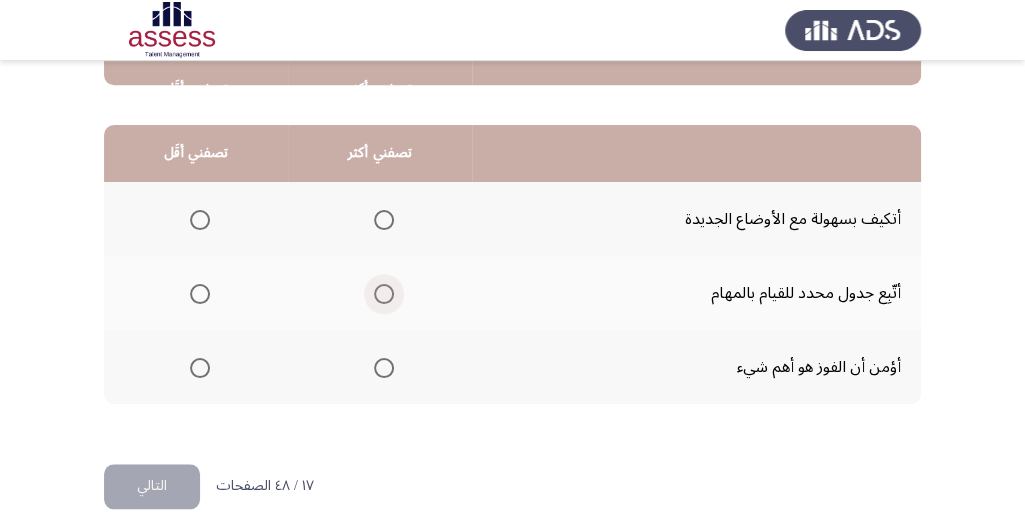 click at bounding box center [384, 294] 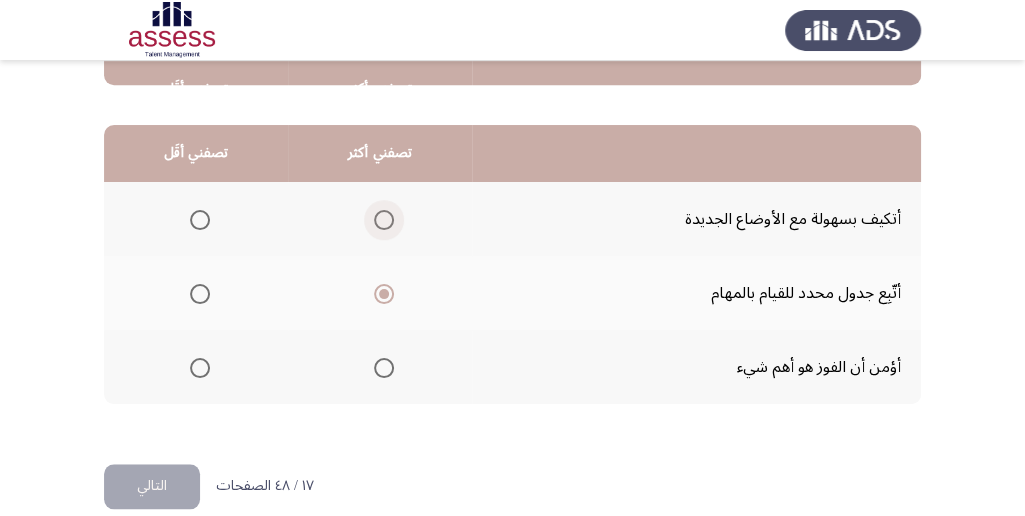 click at bounding box center [384, 220] 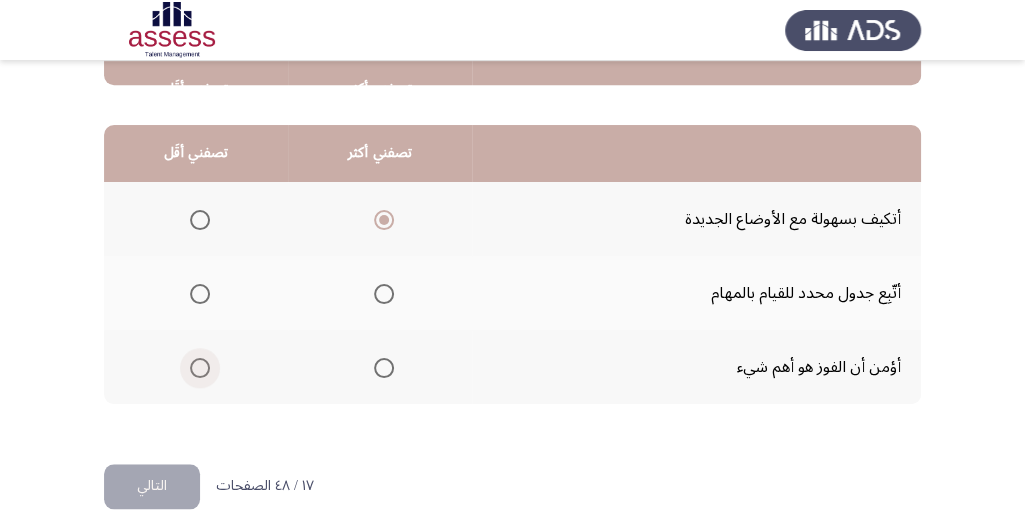 click at bounding box center [200, 368] 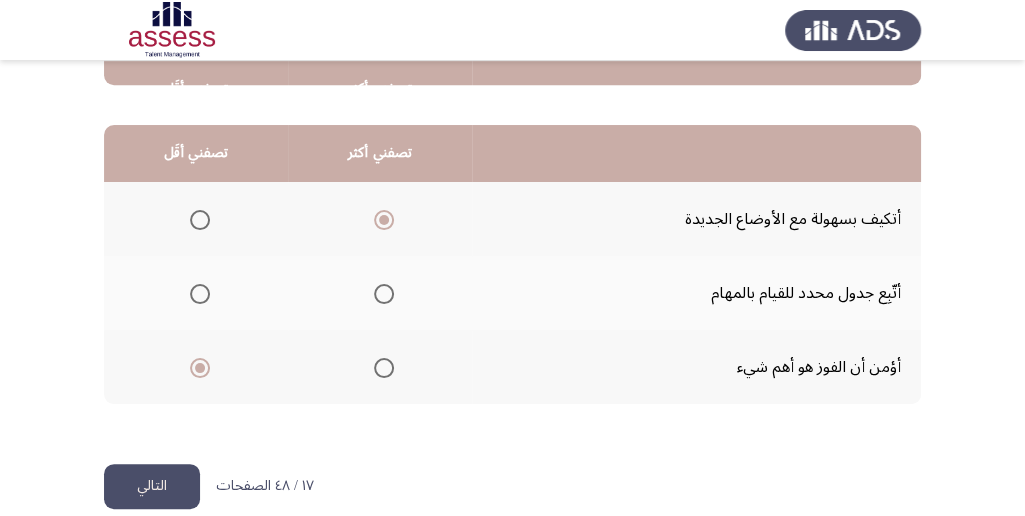 click on "التالي" 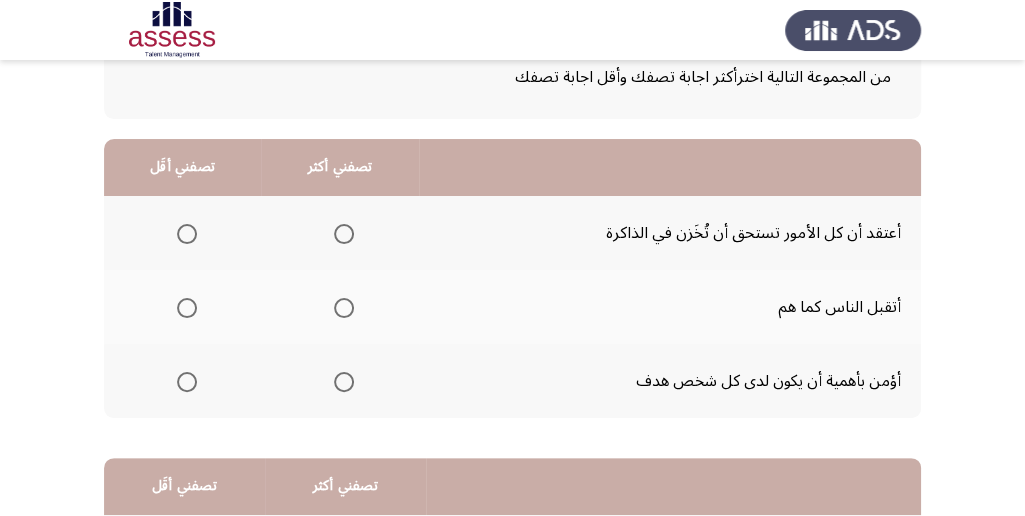 scroll, scrollTop: 200, scrollLeft: 0, axis: vertical 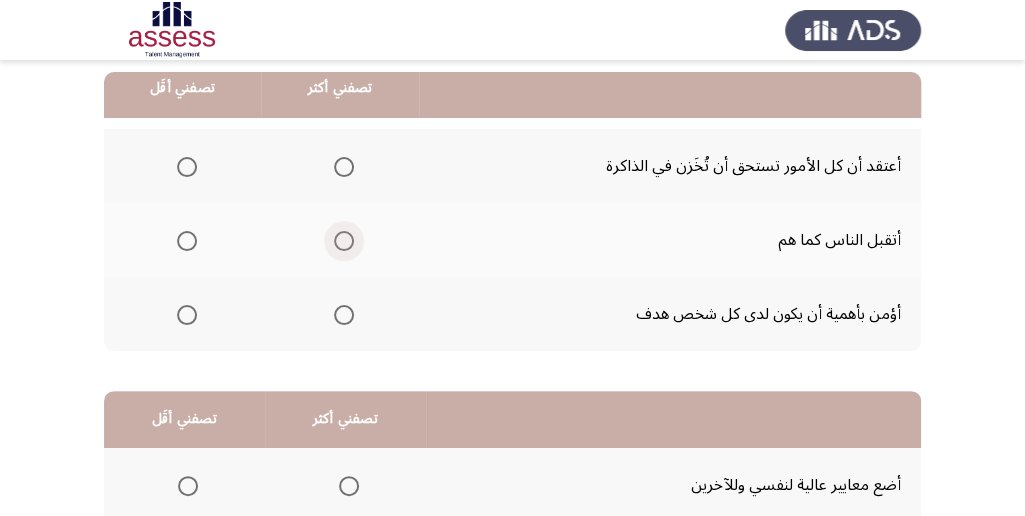 click at bounding box center (344, 241) 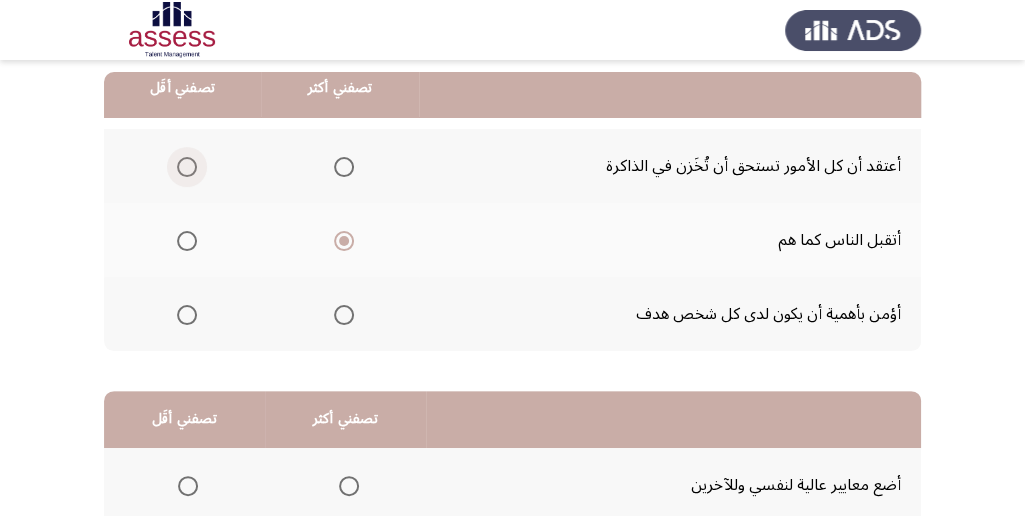 click at bounding box center (187, 167) 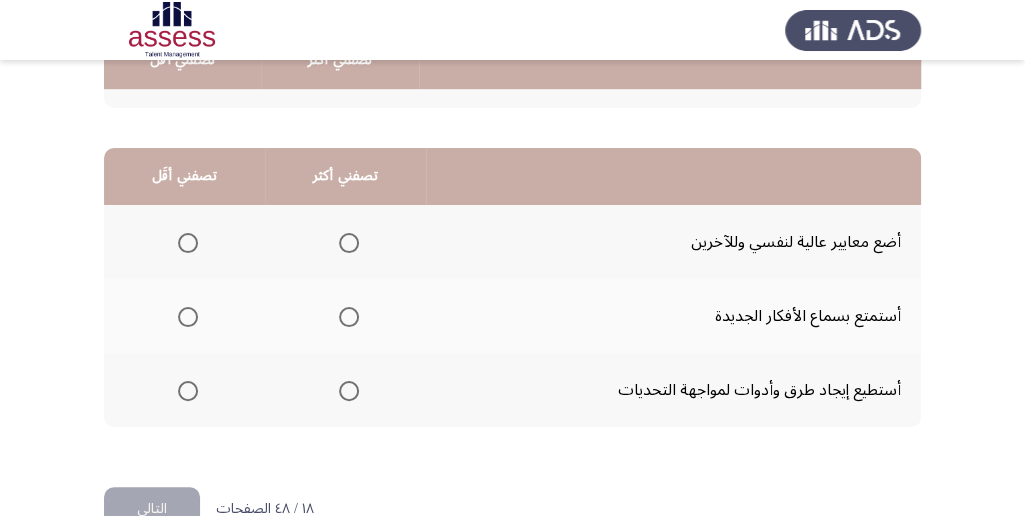 scroll, scrollTop: 466, scrollLeft: 0, axis: vertical 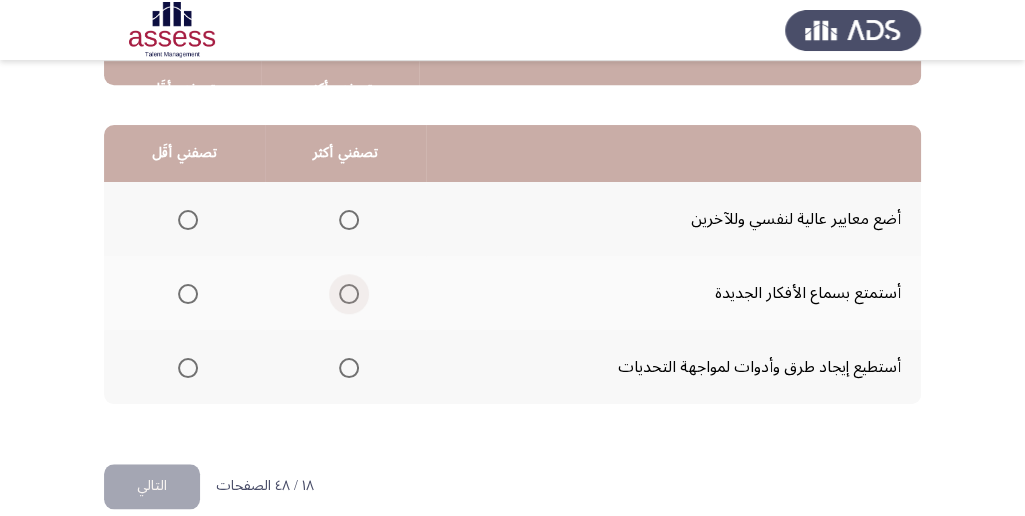 click at bounding box center (349, 294) 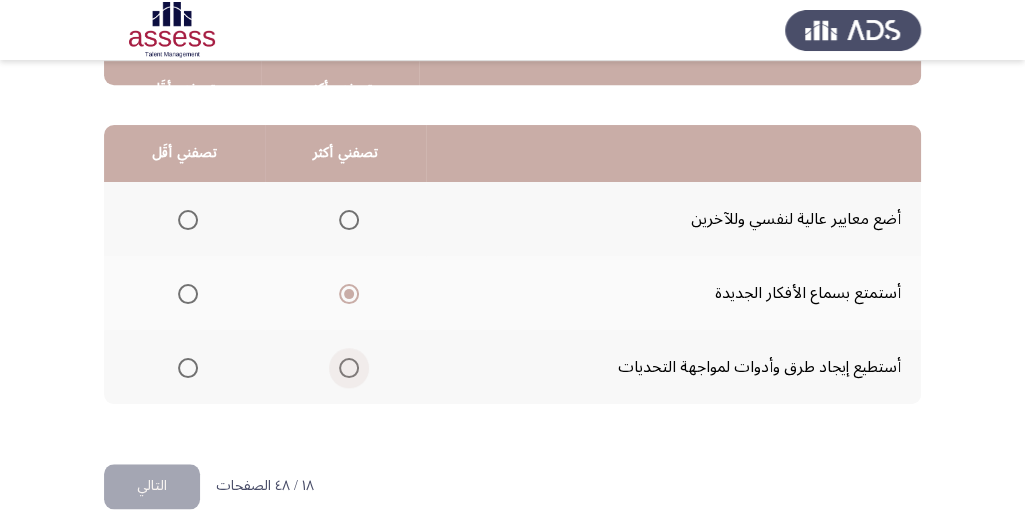click at bounding box center [345, 368] 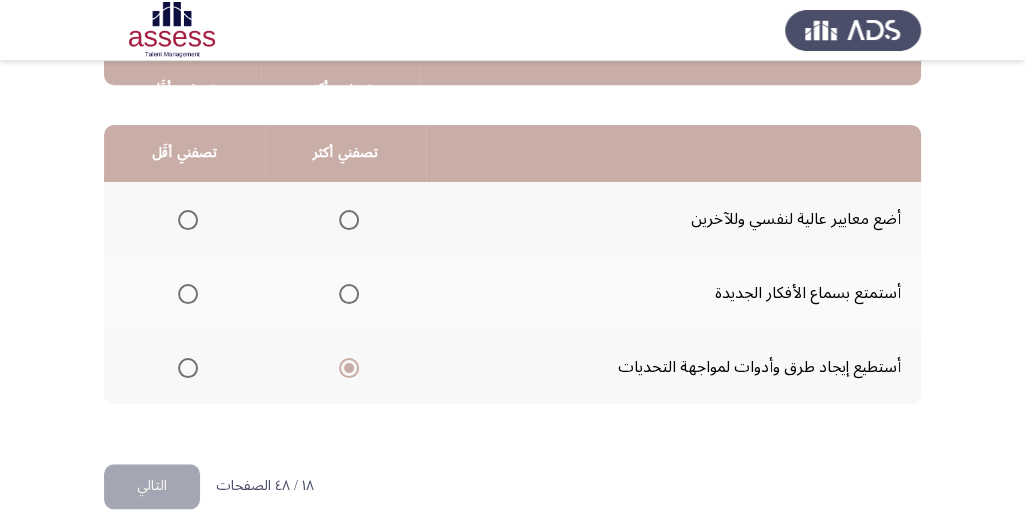 click at bounding box center [349, 368] 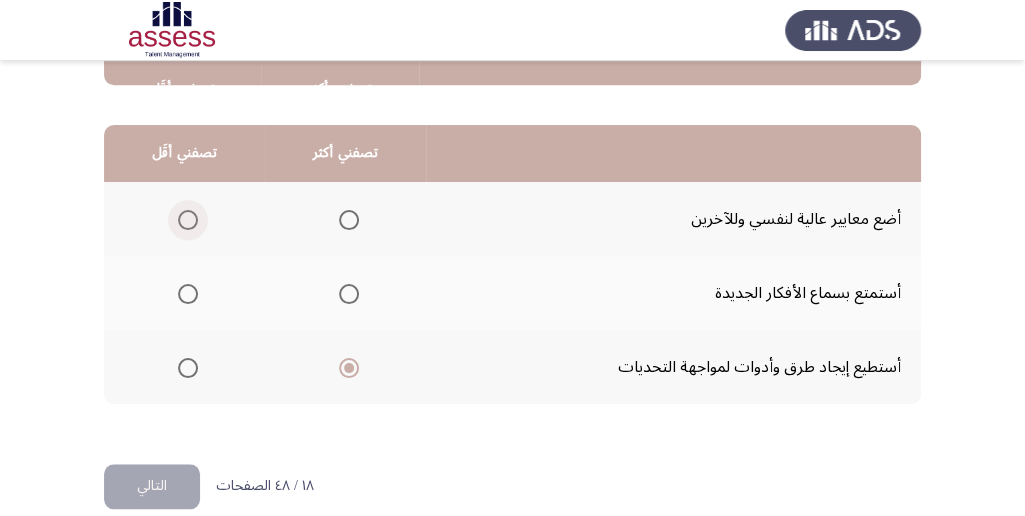 click at bounding box center (188, 220) 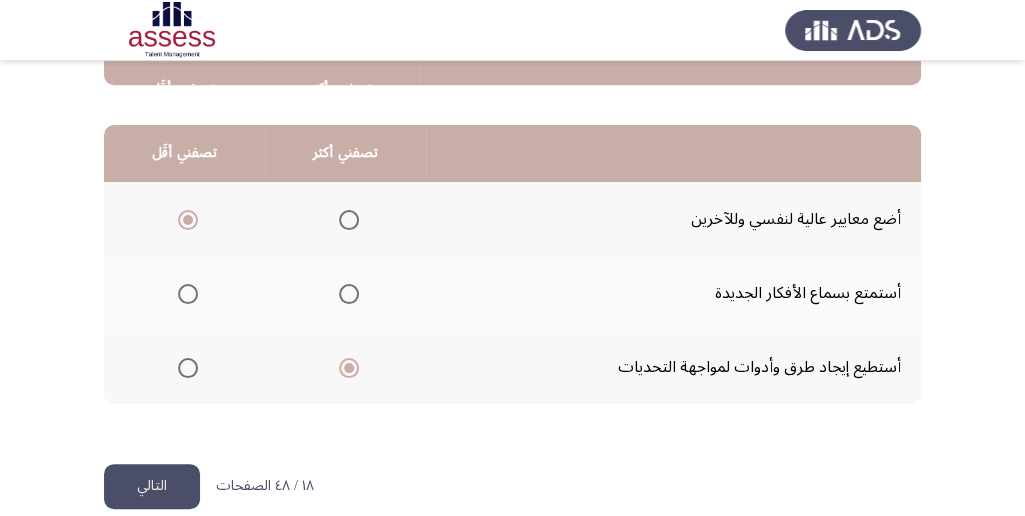 click on "التالي" 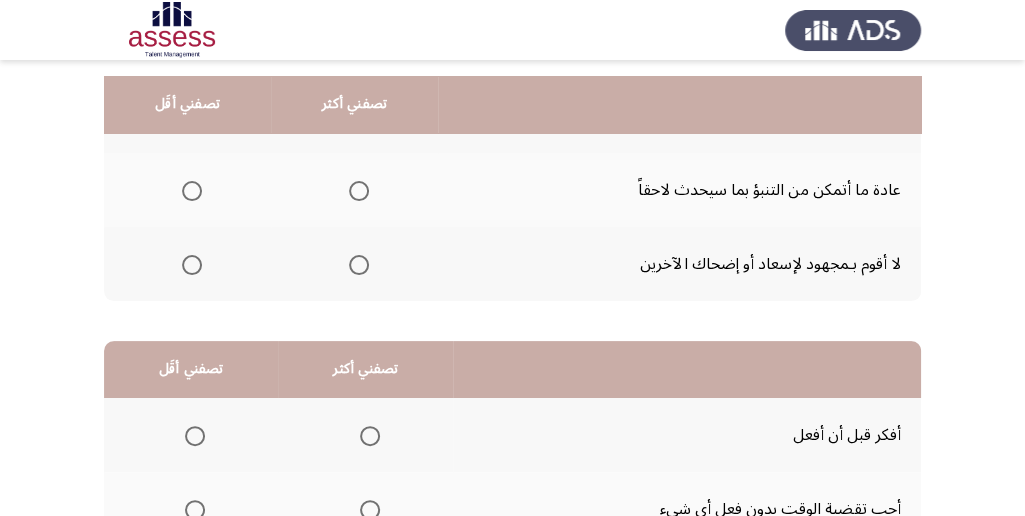 scroll, scrollTop: 133, scrollLeft: 0, axis: vertical 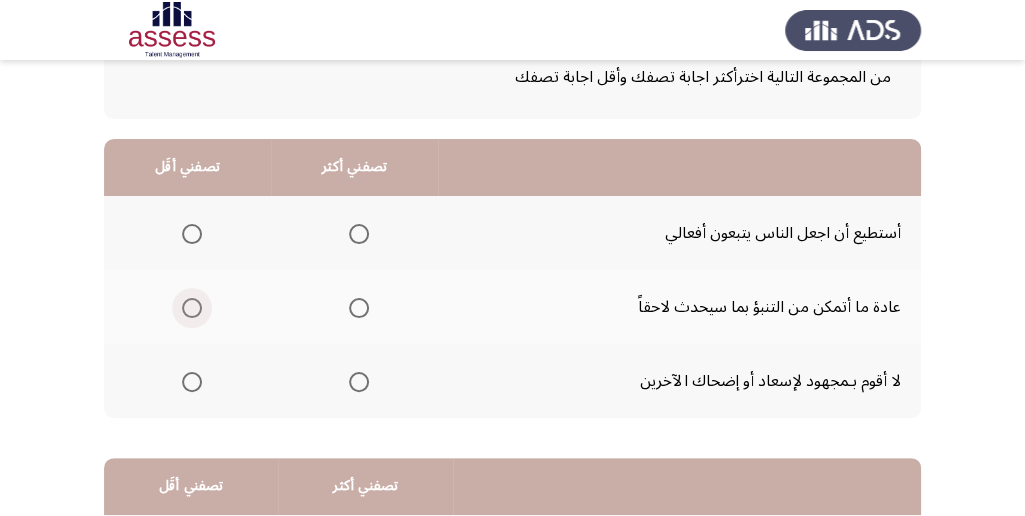 click at bounding box center [192, 308] 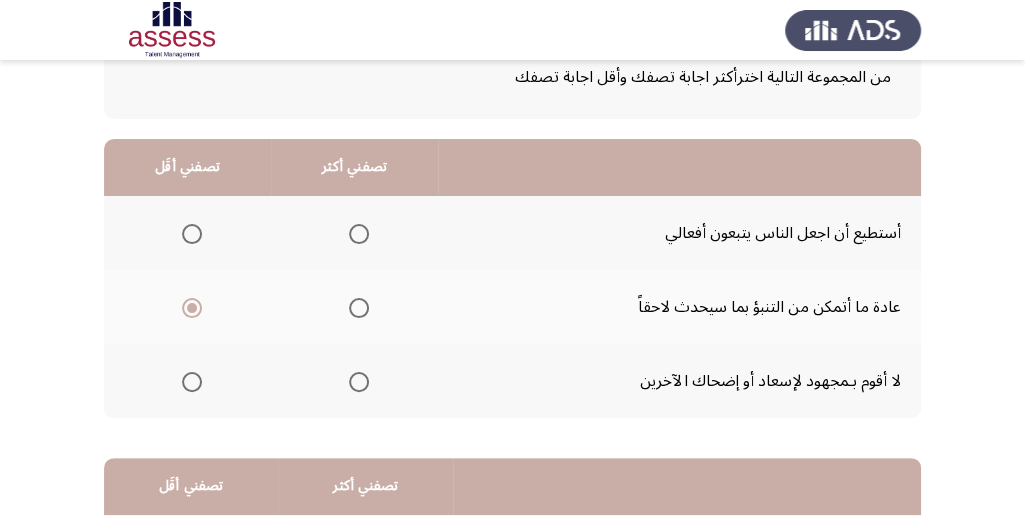 click at bounding box center (192, 382) 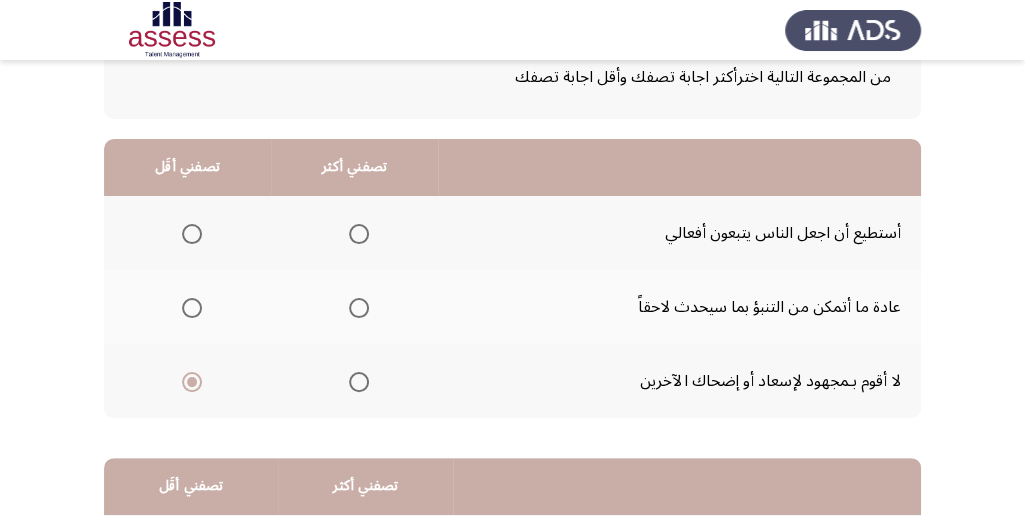 click at bounding box center [359, 234] 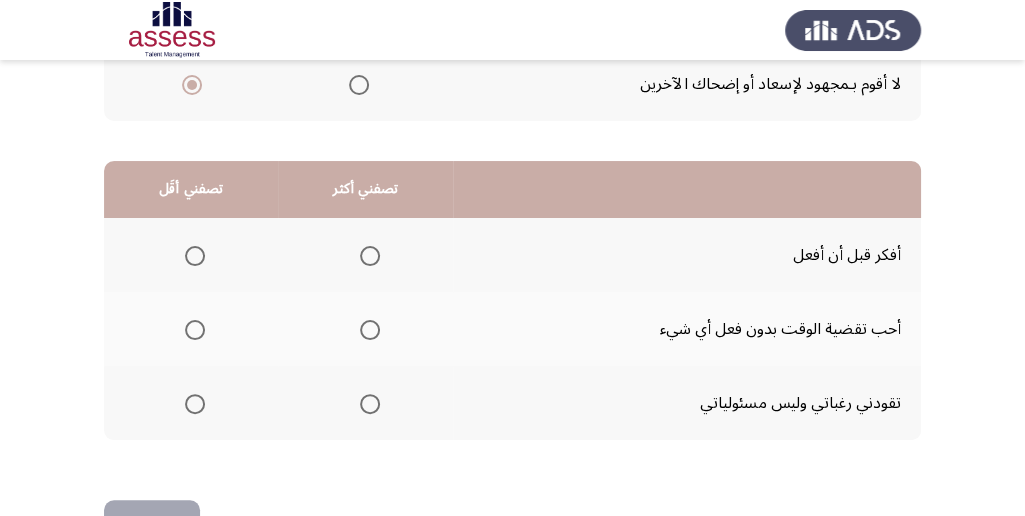 scroll, scrollTop: 494, scrollLeft: 0, axis: vertical 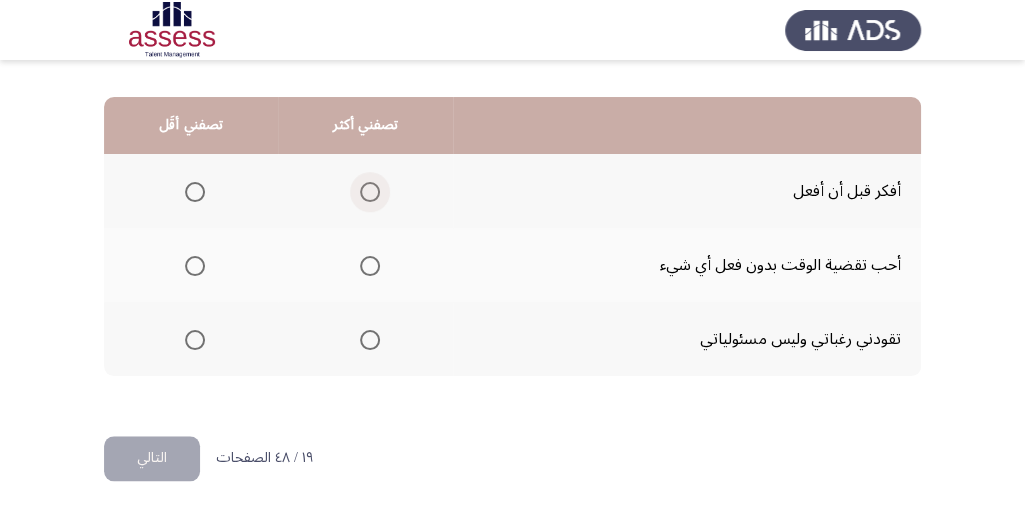 click at bounding box center [370, 192] 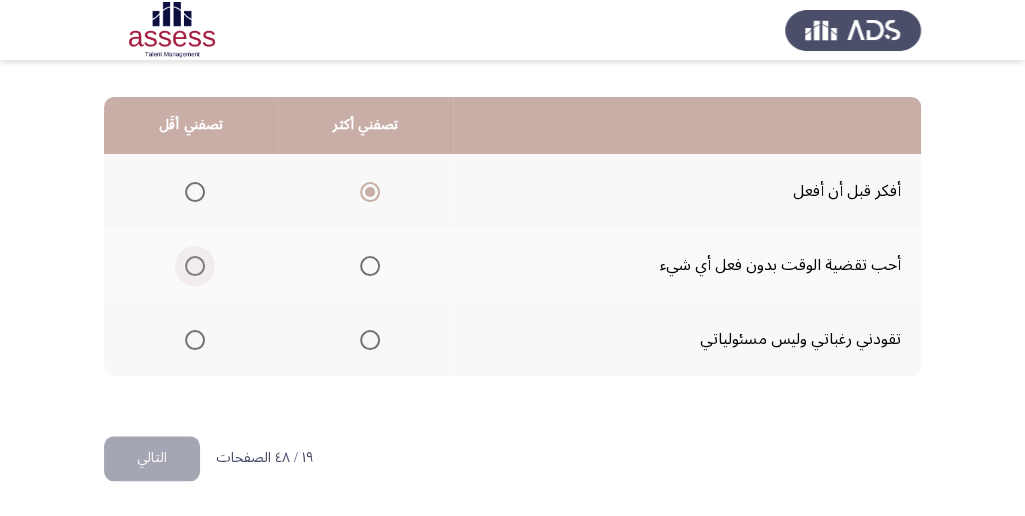 click at bounding box center [195, 266] 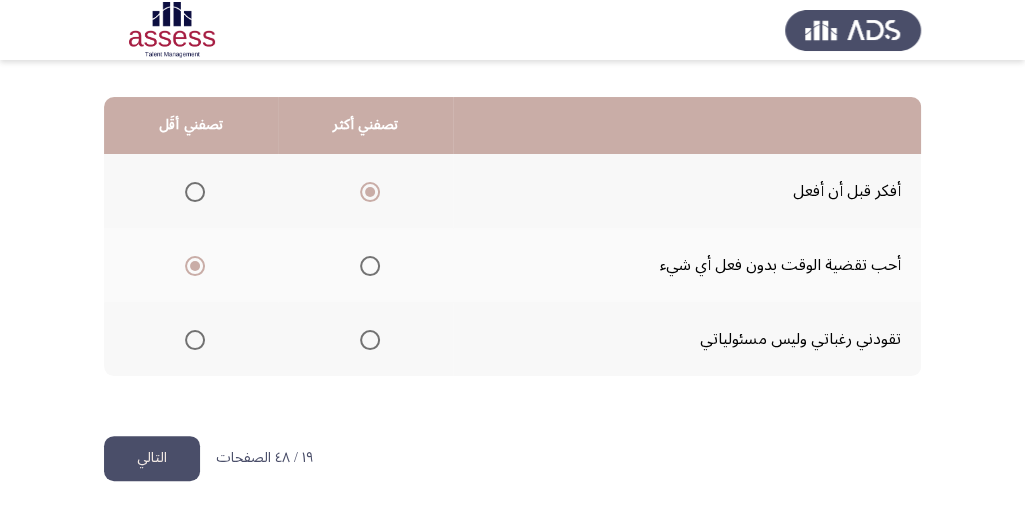 click on "التالي" 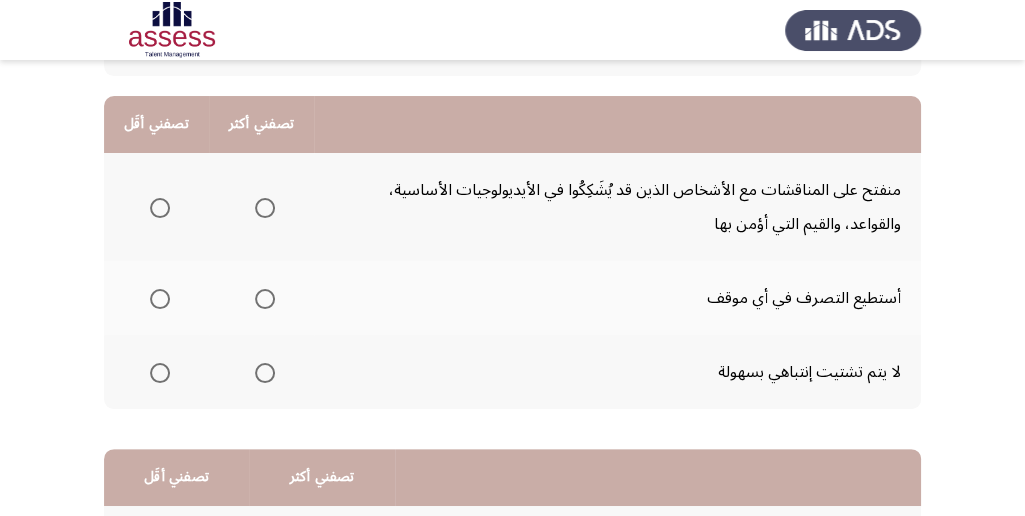 scroll, scrollTop: 200, scrollLeft: 0, axis: vertical 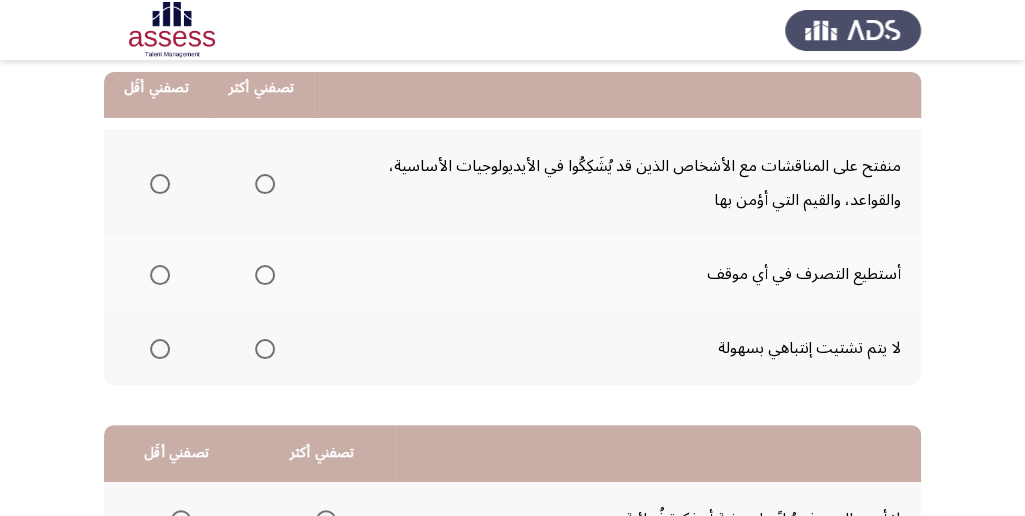 click at bounding box center [265, 275] 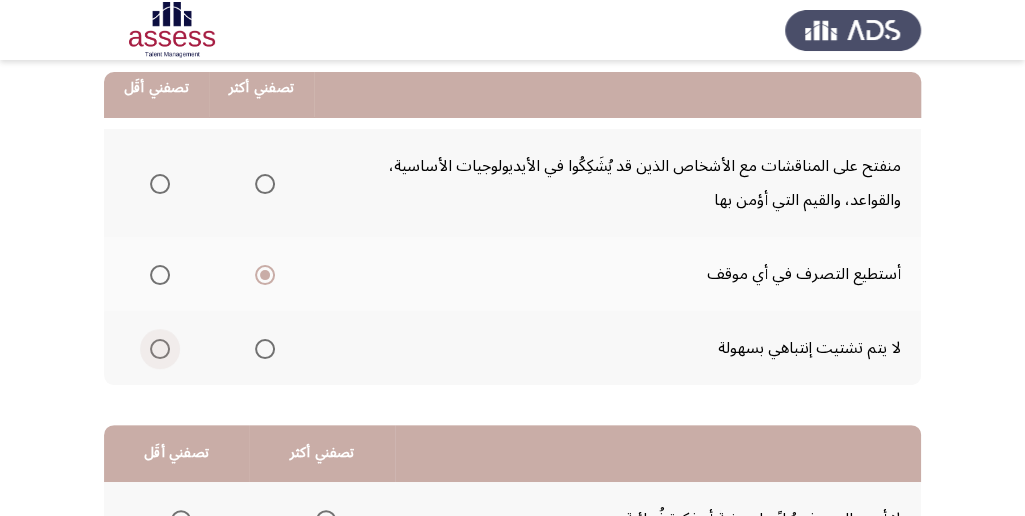click at bounding box center (160, 349) 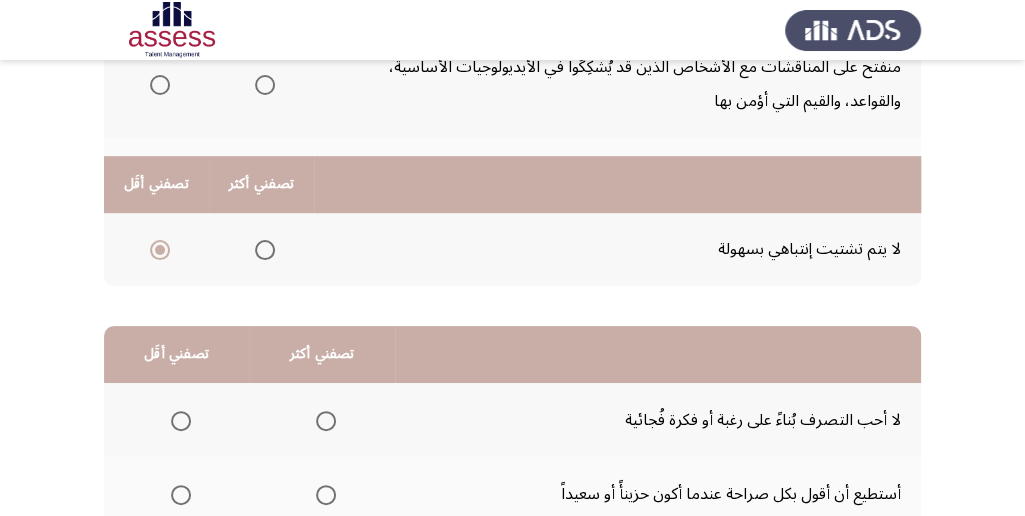 scroll, scrollTop: 400, scrollLeft: 0, axis: vertical 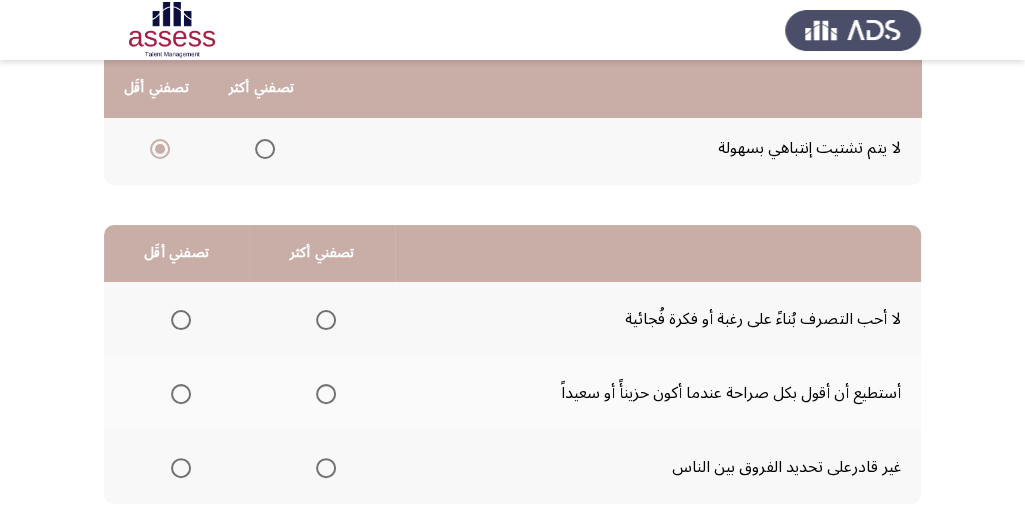 click 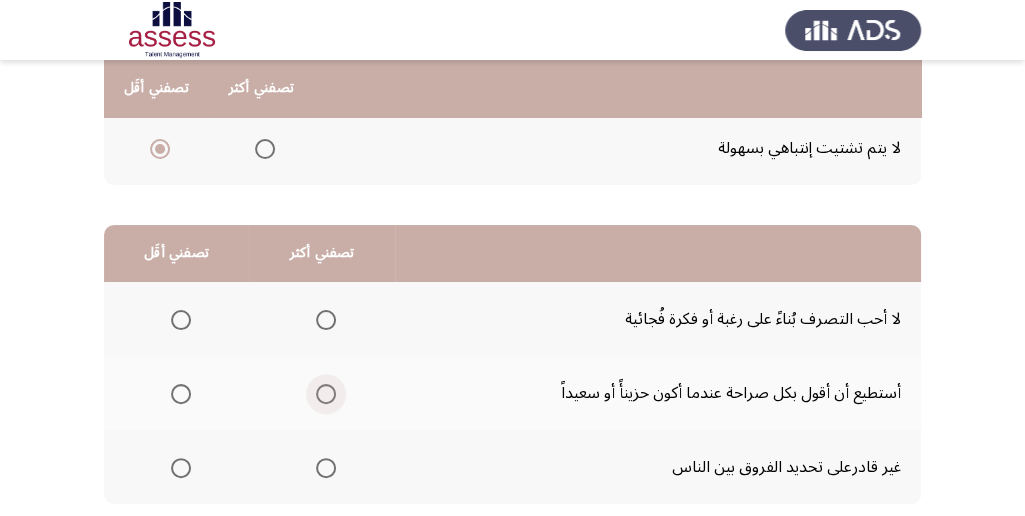click at bounding box center (326, 394) 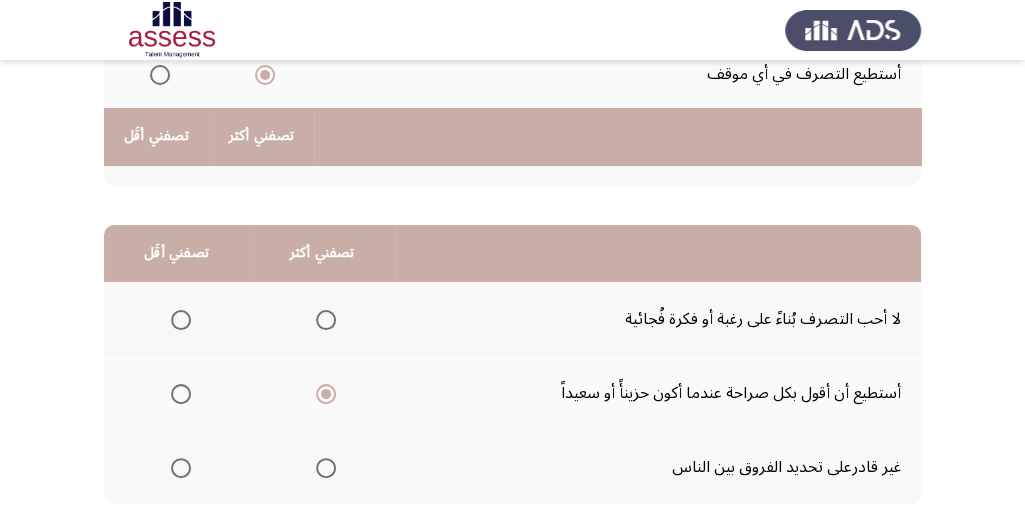 scroll, scrollTop: 528, scrollLeft: 0, axis: vertical 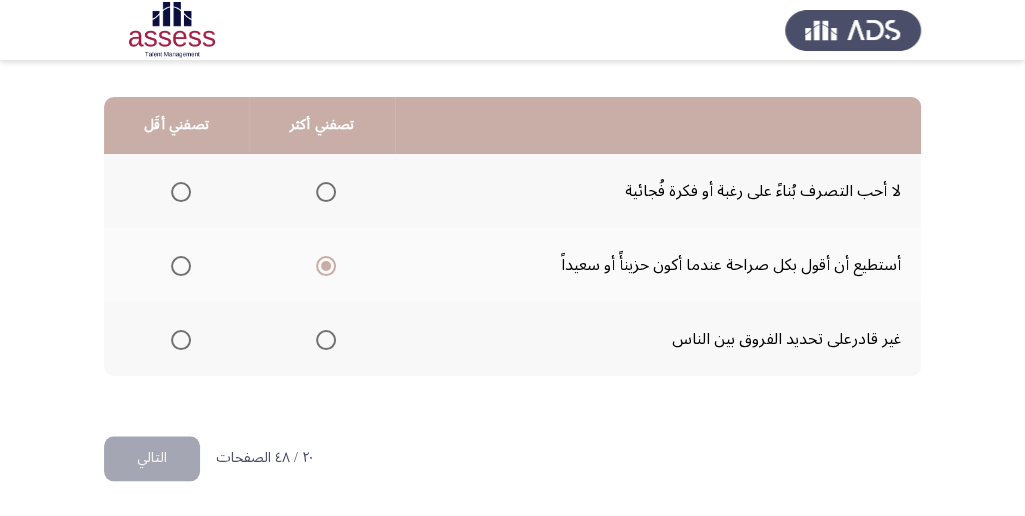 click at bounding box center (181, 340) 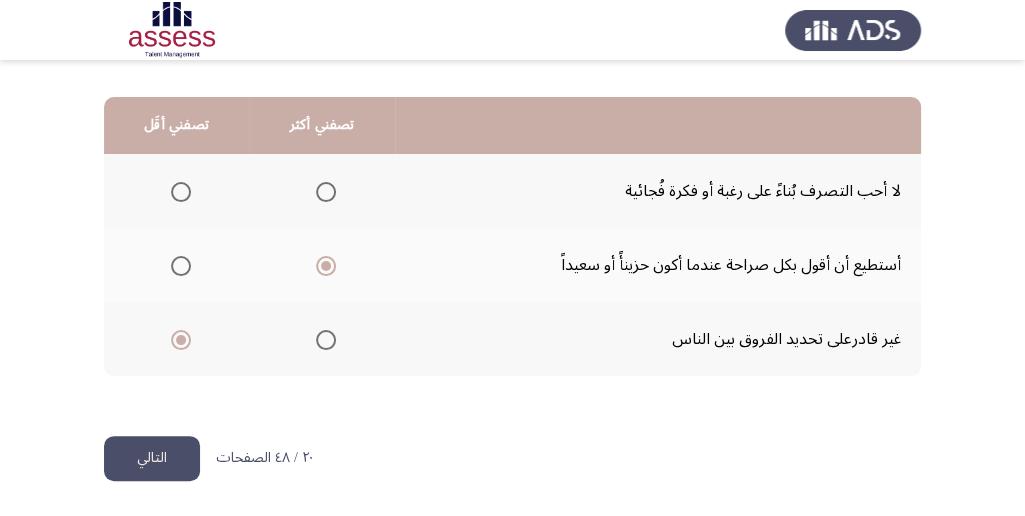 click on "التالي" 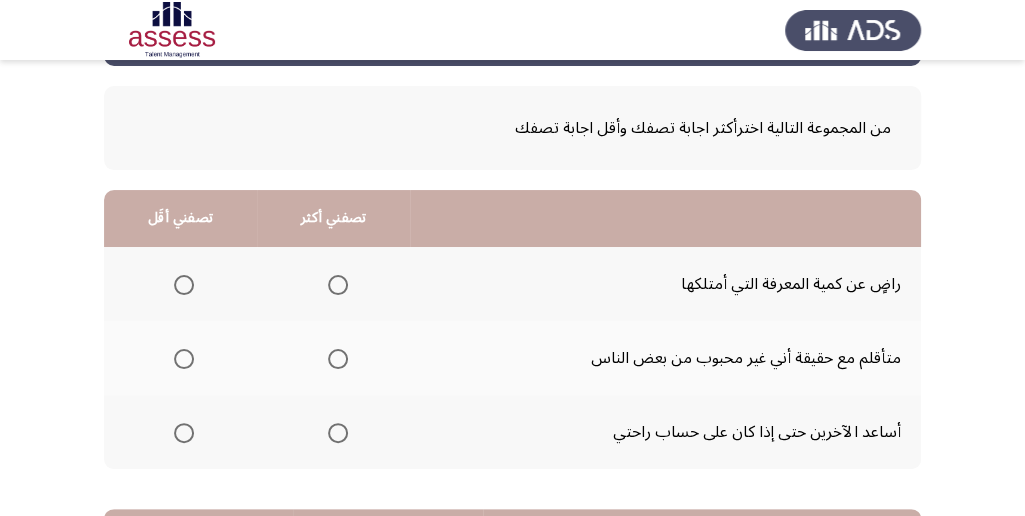 scroll, scrollTop: 133, scrollLeft: 0, axis: vertical 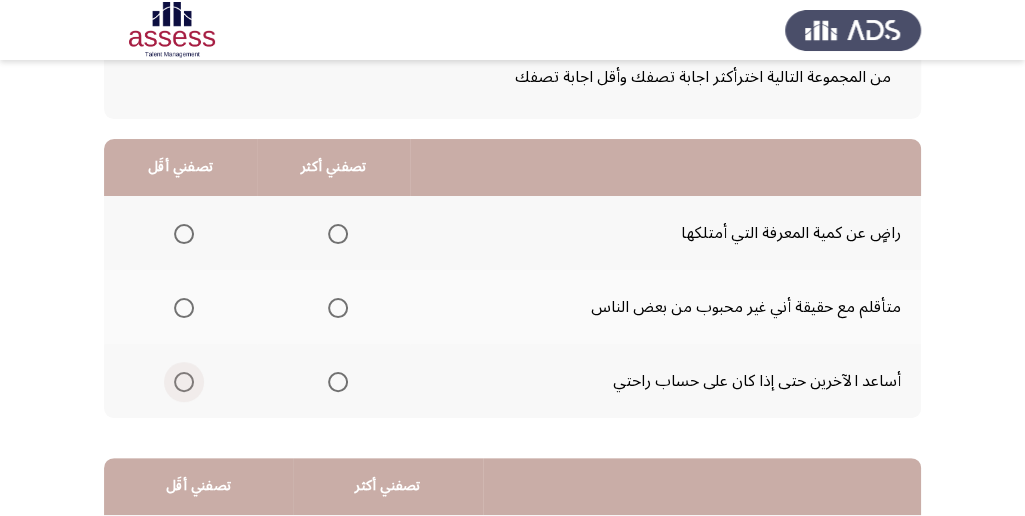 click at bounding box center (184, 382) 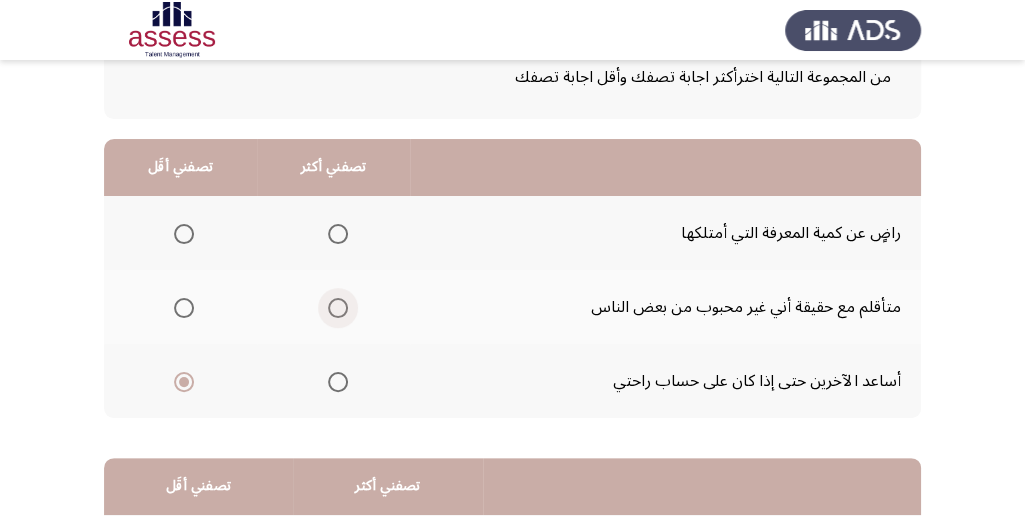 click at bounding box center [338, 308] 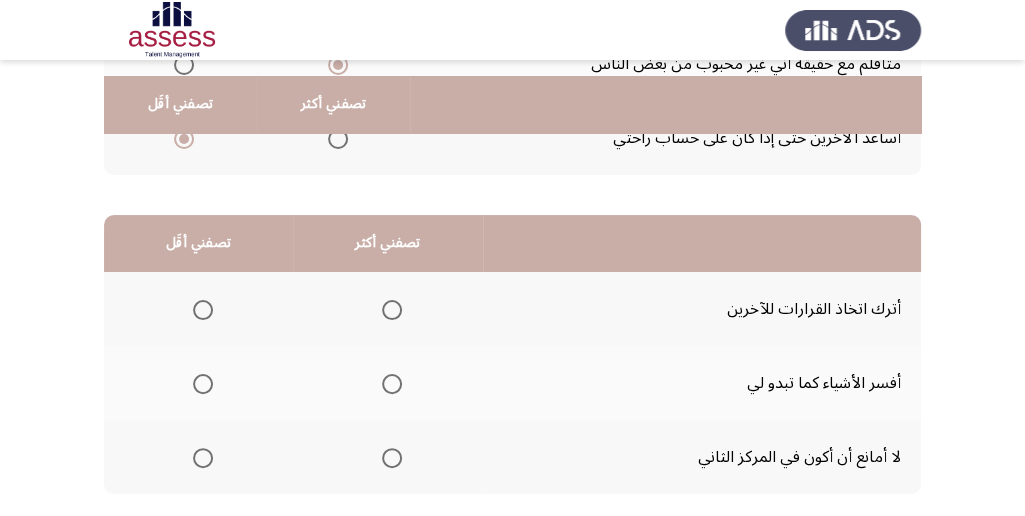 scroll, scrollTop: 400, scrollLeft: 0, axis: vertical 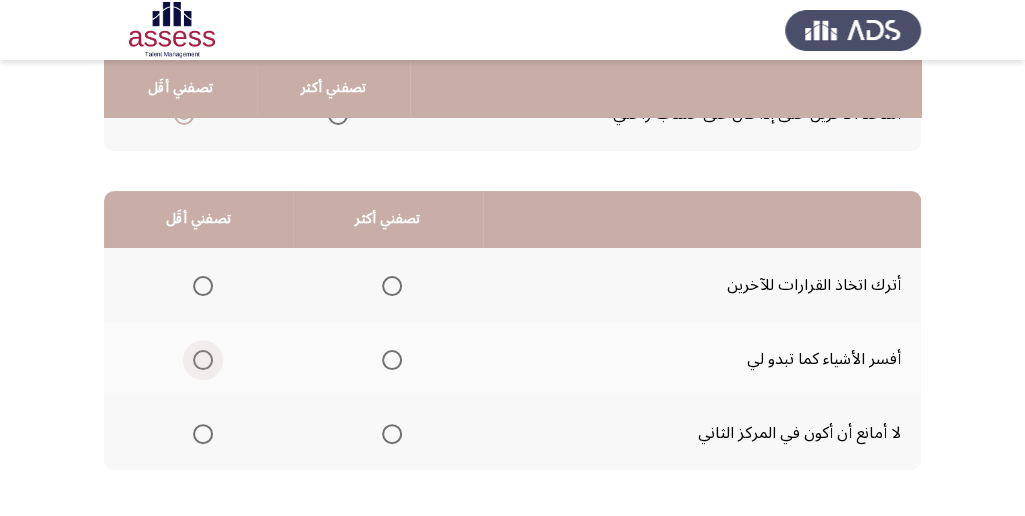 click at bounding box center (203, 360) 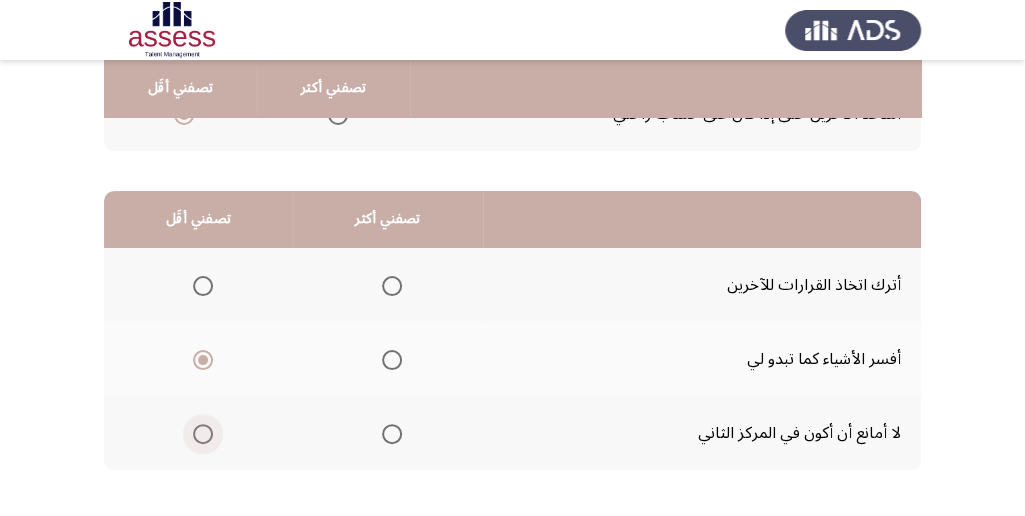 click at bounding box center (203, 434) 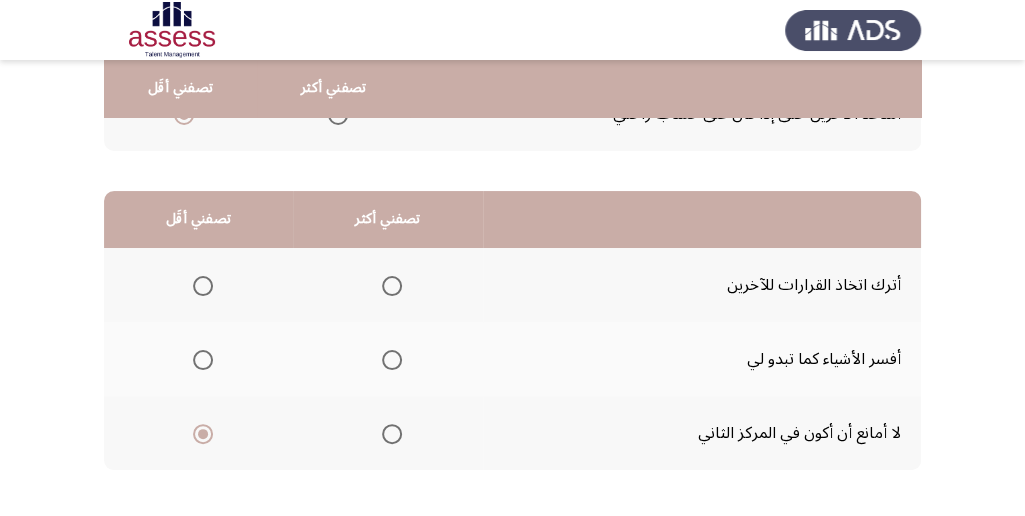 click 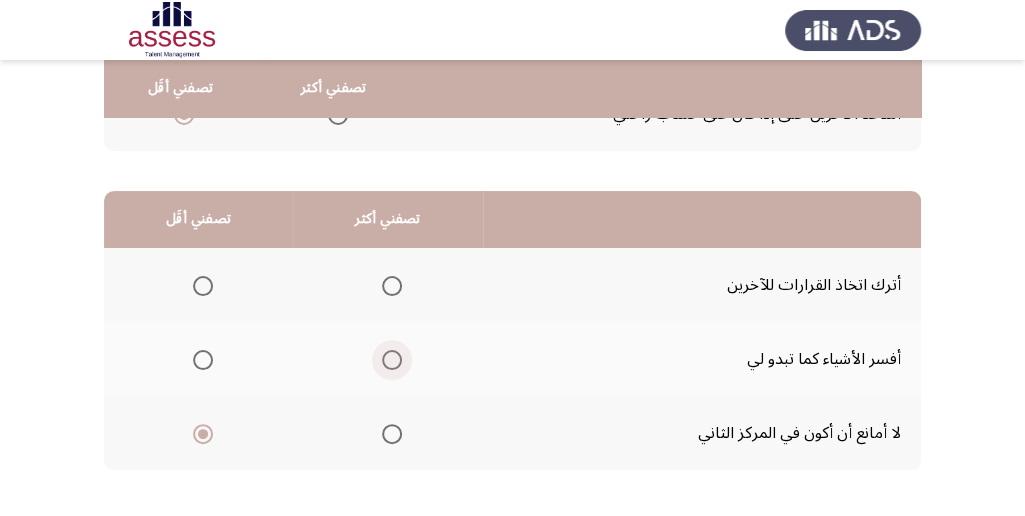 click at bounding box center [392, 360] 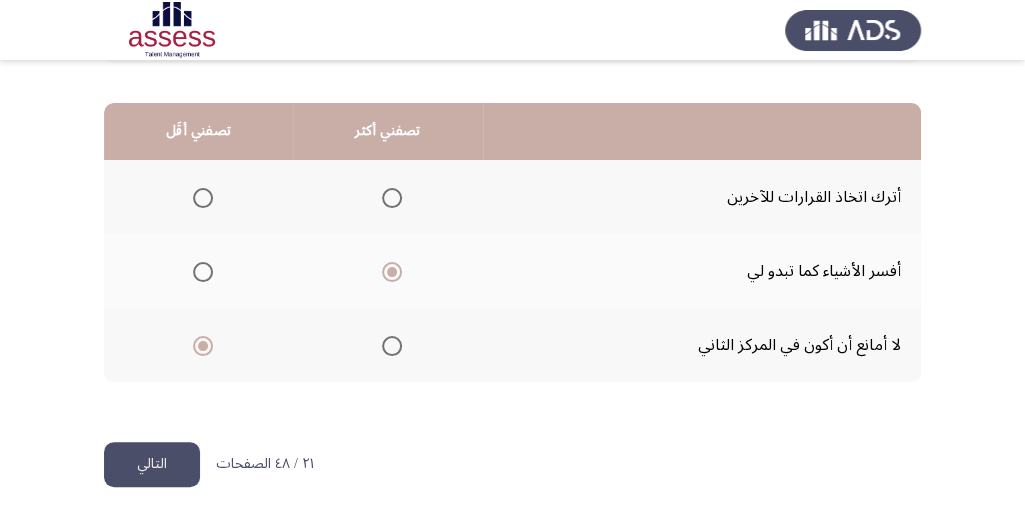 scroll, scrollTop: 494, scrollLeft: 0, axis: vertical 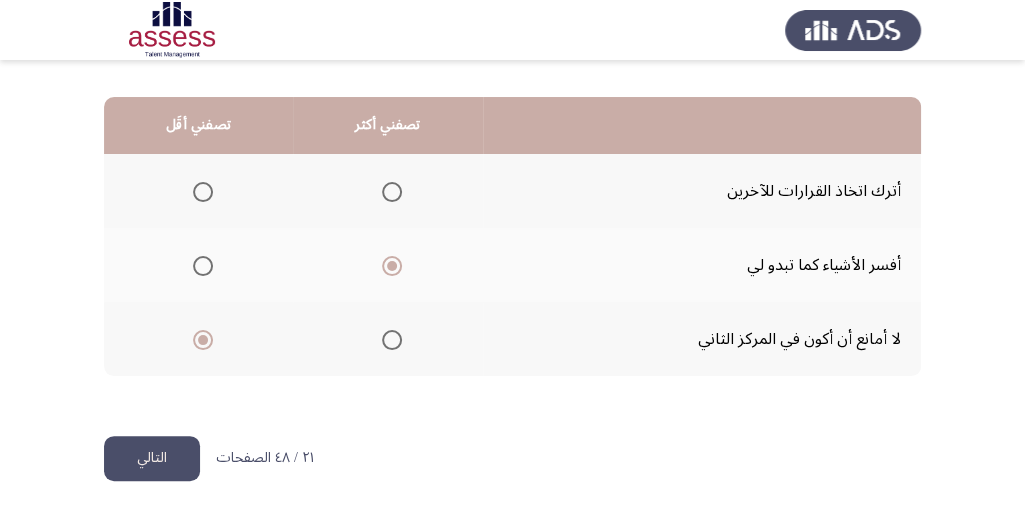 drag, startPoint x: 170, startPoint y: 454, endPoint x: 186, endPoint y: 450, distance: 16.492422 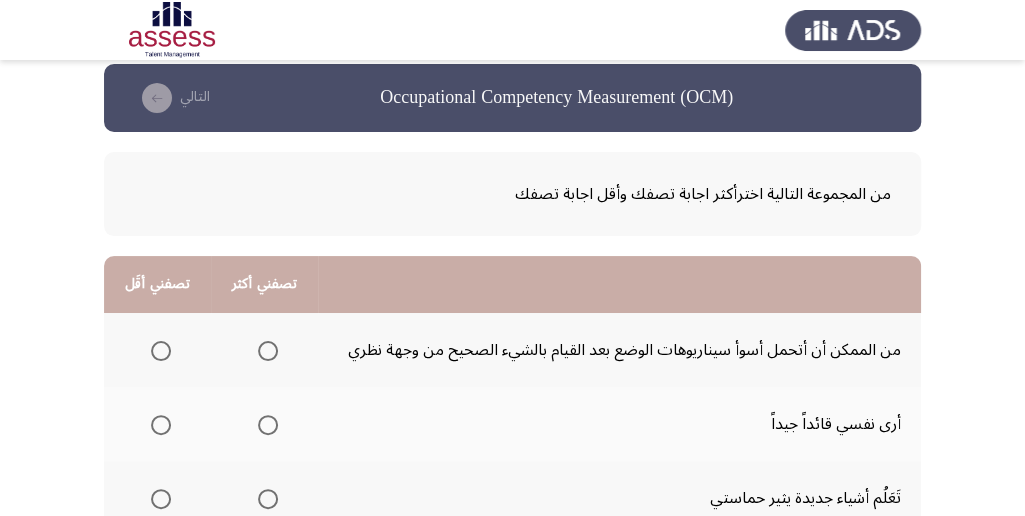 scroll, scrollTop: 133, scrollLeft: 0, axis: vertical 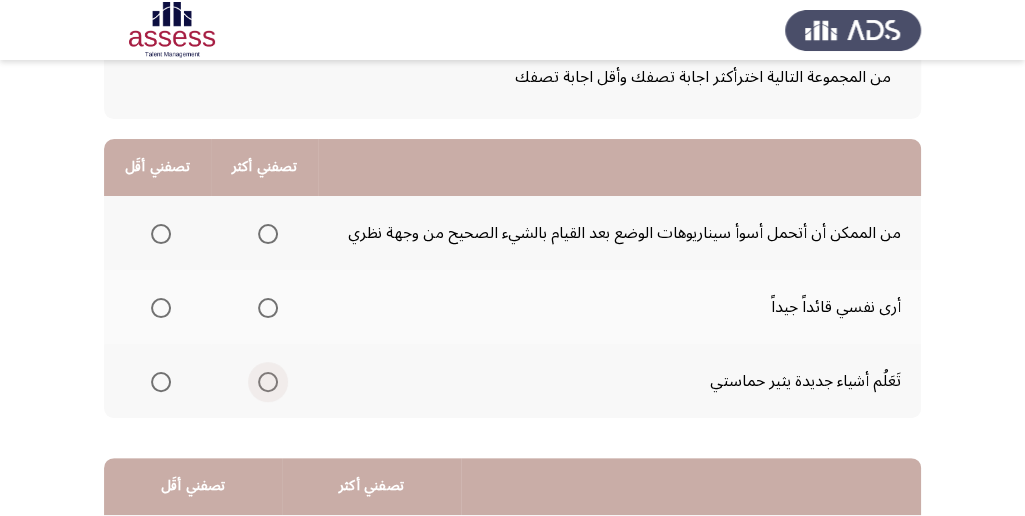 click at bounding box center [268, 382] 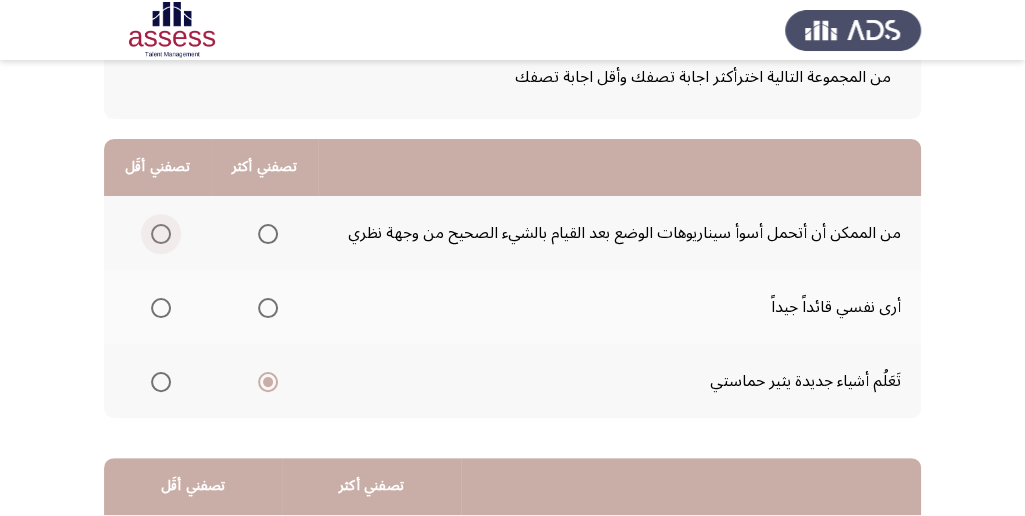 click at bounding box center (161, 234) 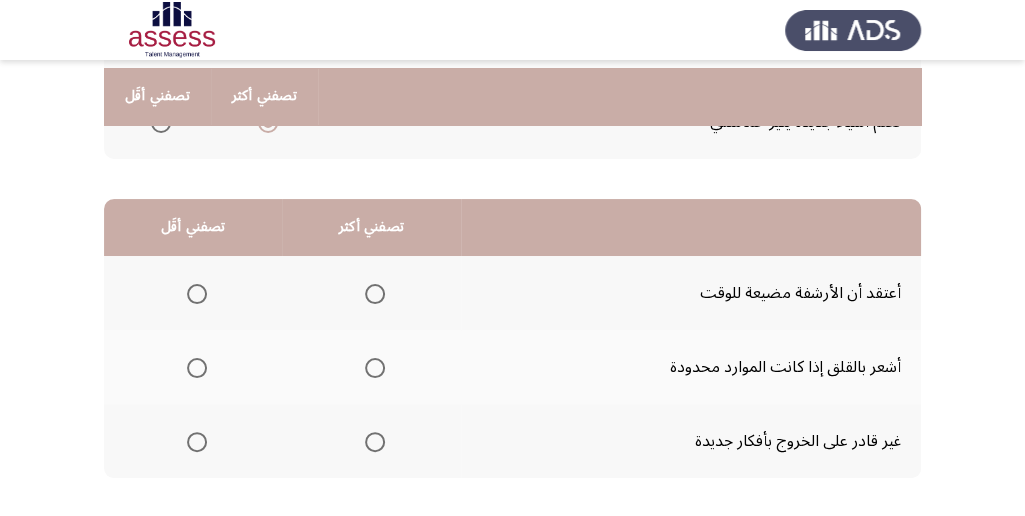 scroll, scrollTop: 400, scrollLeft: 0, axis: vertical 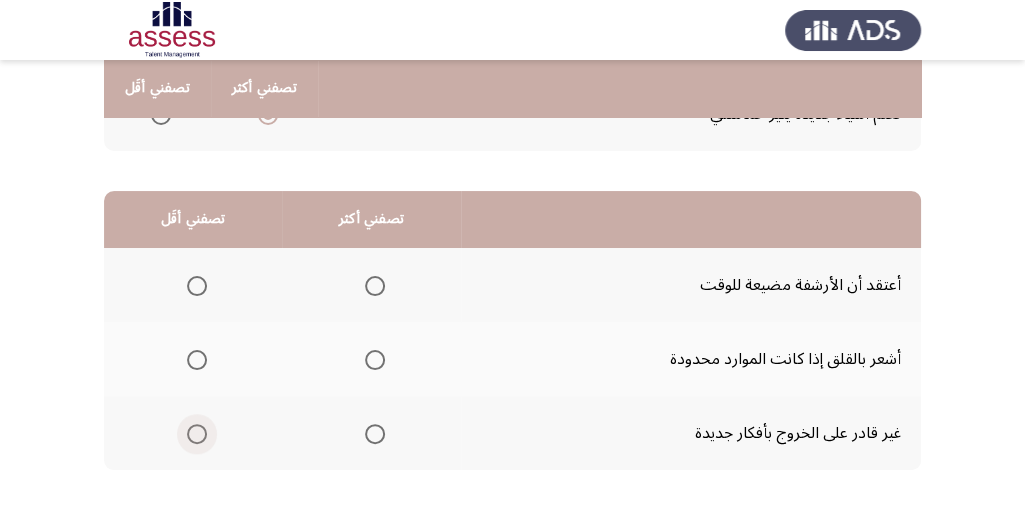 click at bounding box center (197, 434) 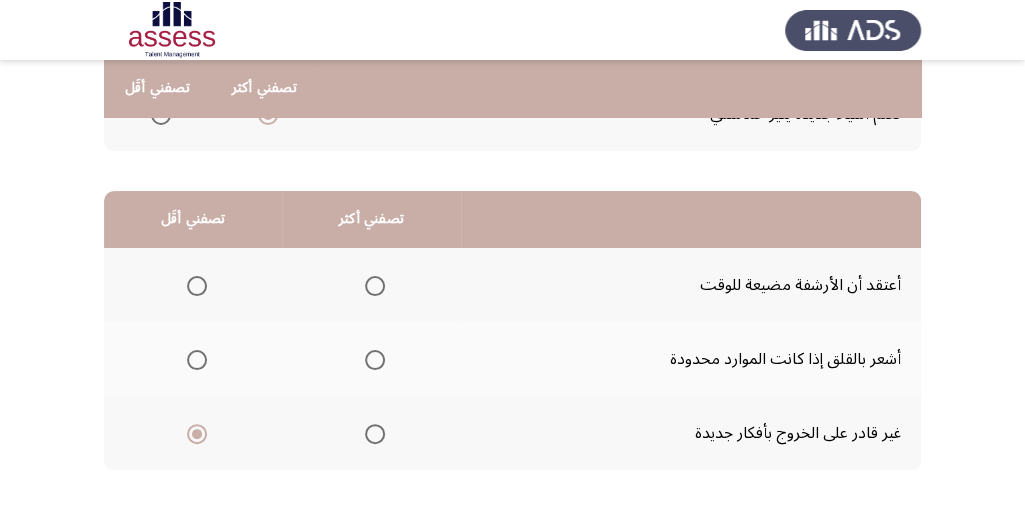 click at bounding box center [375, 360] 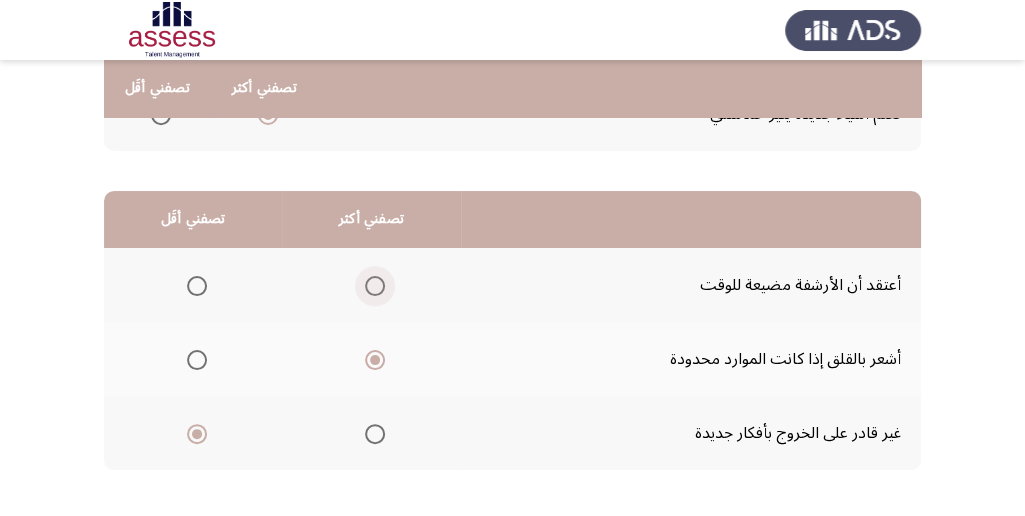 click at bounding box center [375, 286] 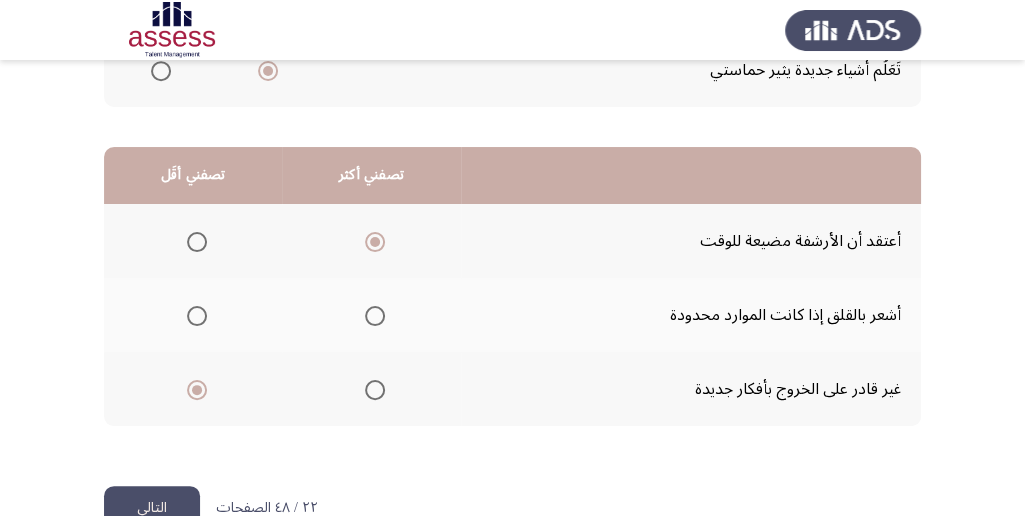 scroll, scrollTop: 494, scrollLeft: 0, axis: vertical 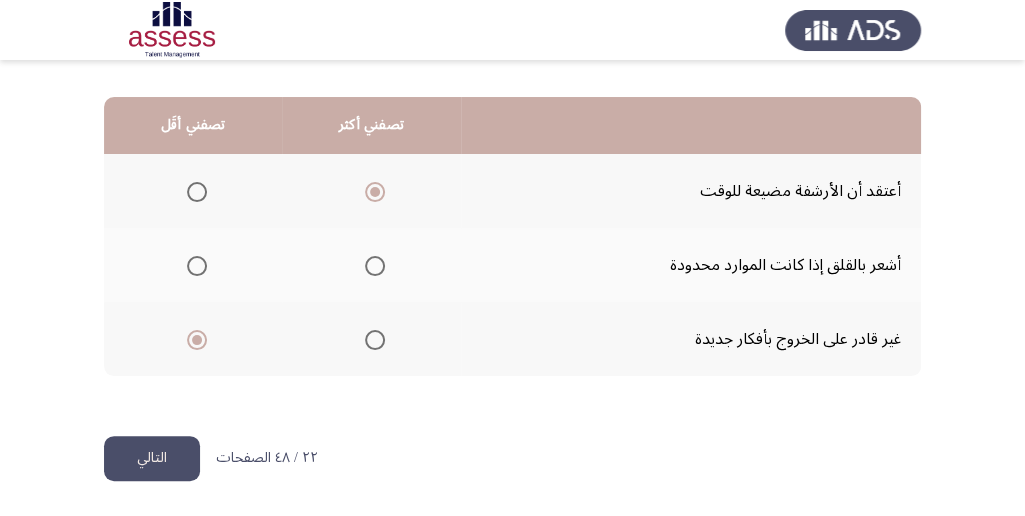 click on "التالي" 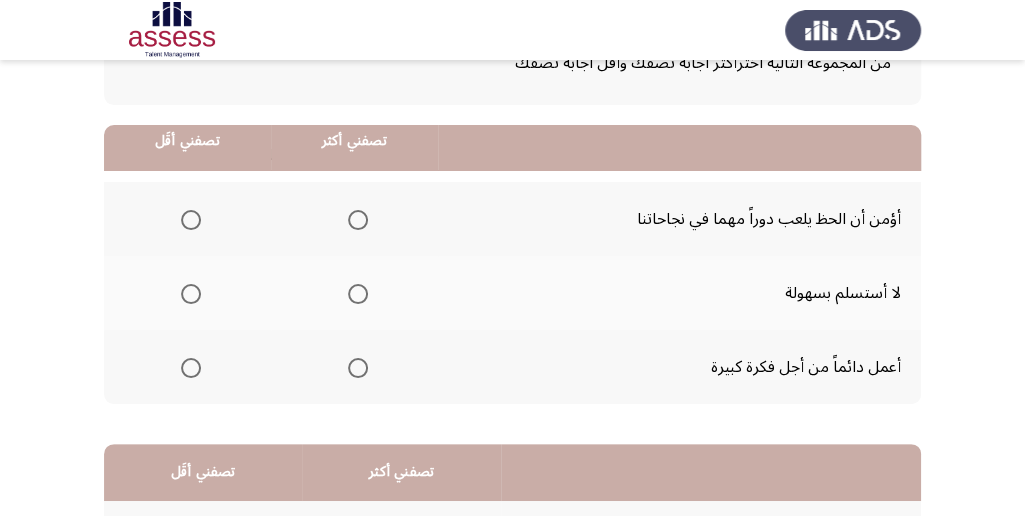 scroll, scrollTop: 200, scrollLeft: 0, axis: vertical 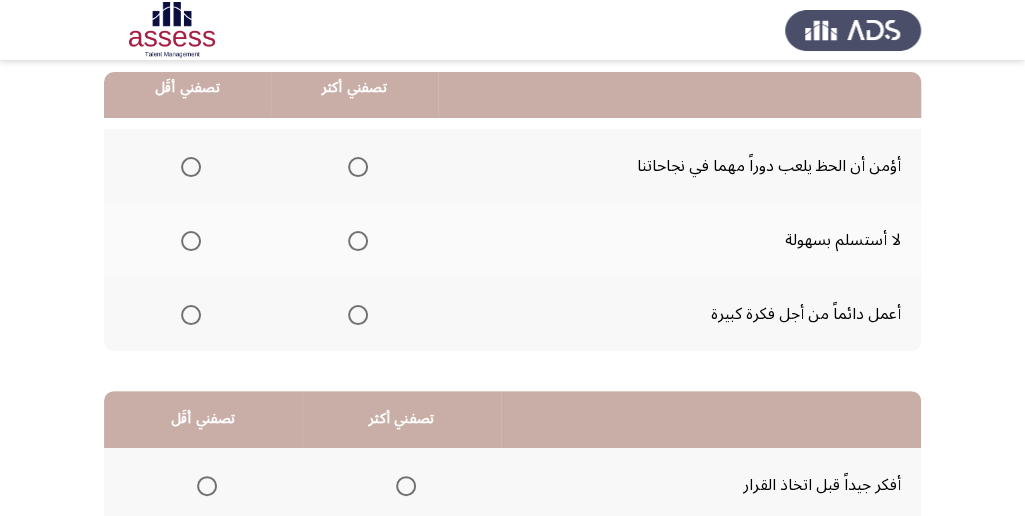click at bounding box center [354, 167] 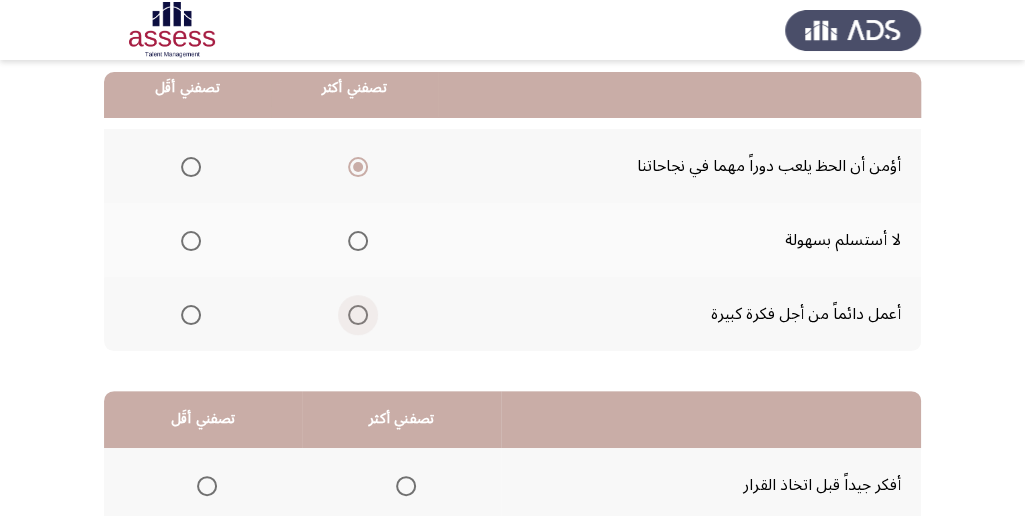 click at bounding box center [358, 315] 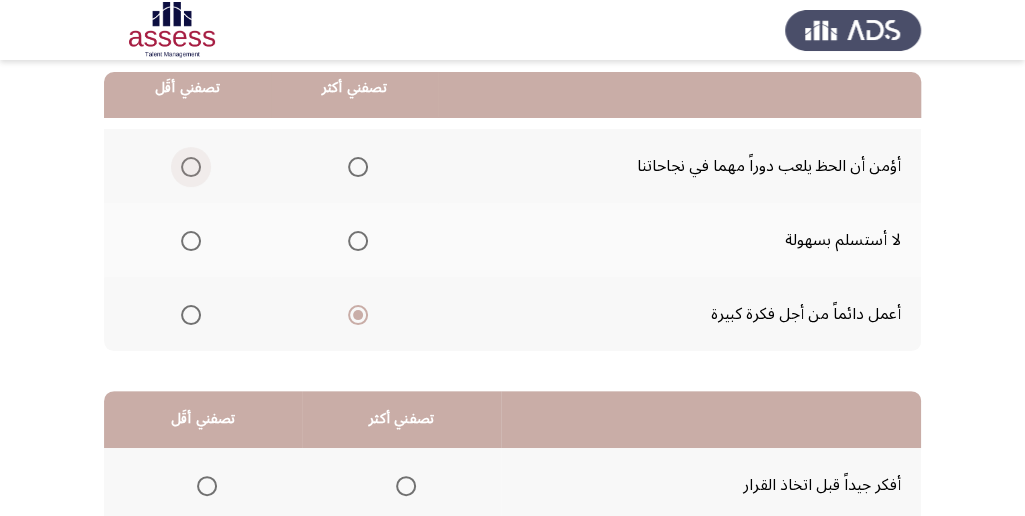 click at bounding box center [191, 167] 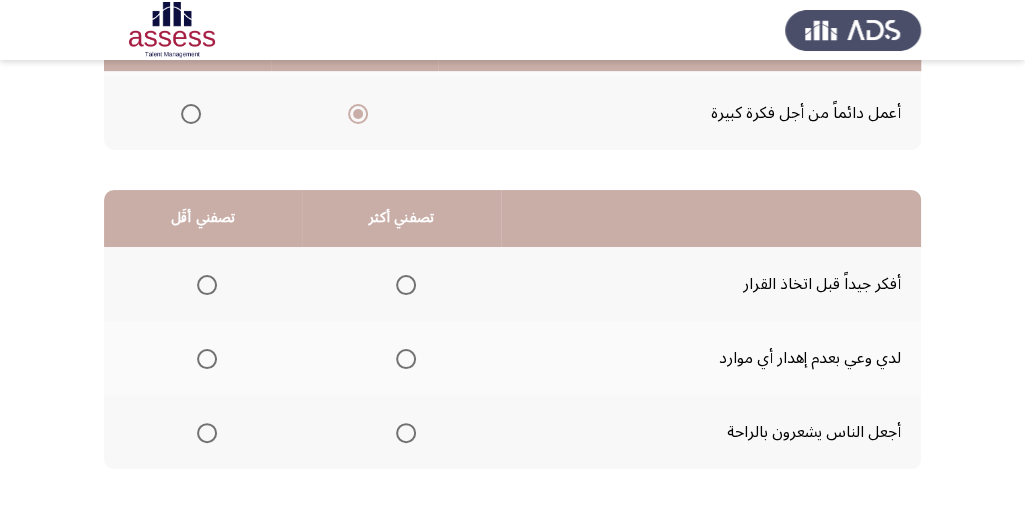 scroll, scrollTop: 466, scrollLeft: 0, axis: vertical 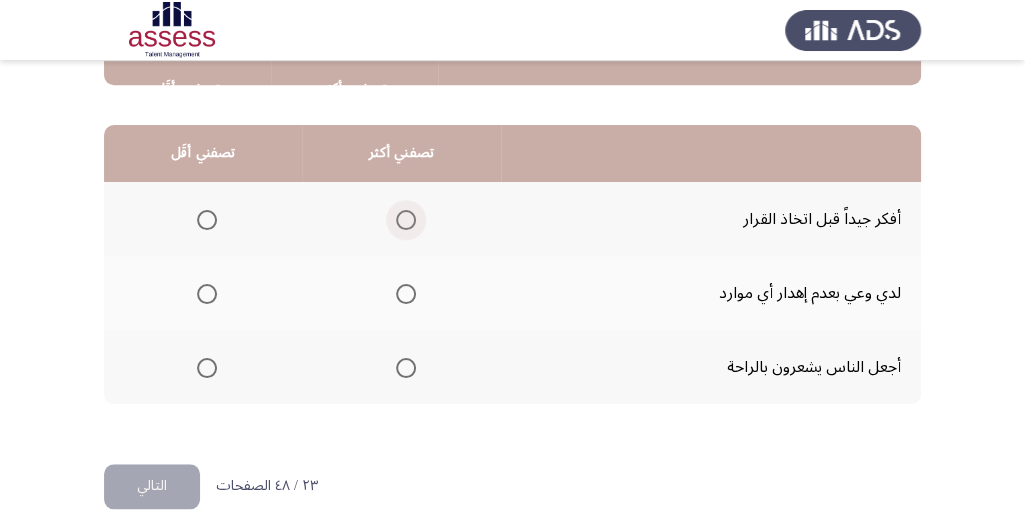 click at bounding box center [406, 220] 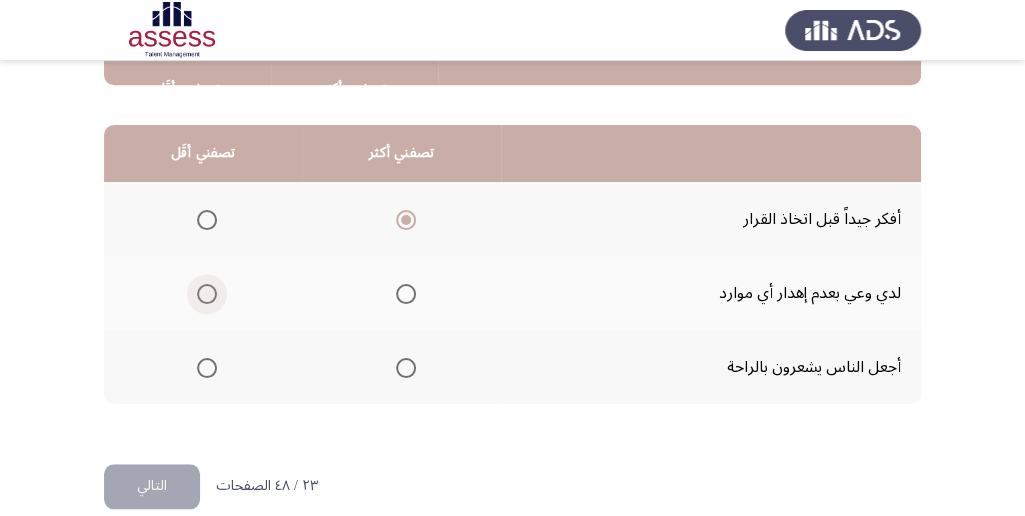 click at bounding box center [207, 294] 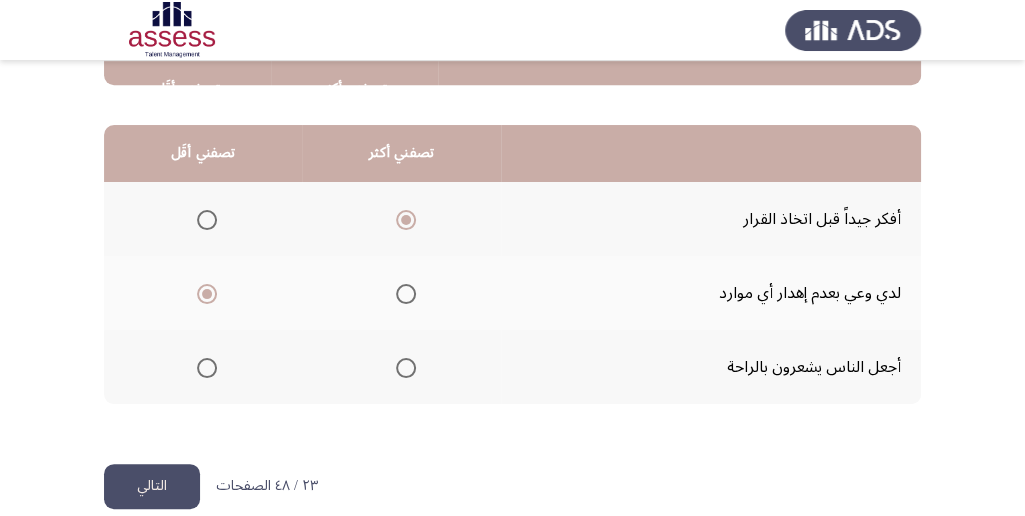 click on "التالي" 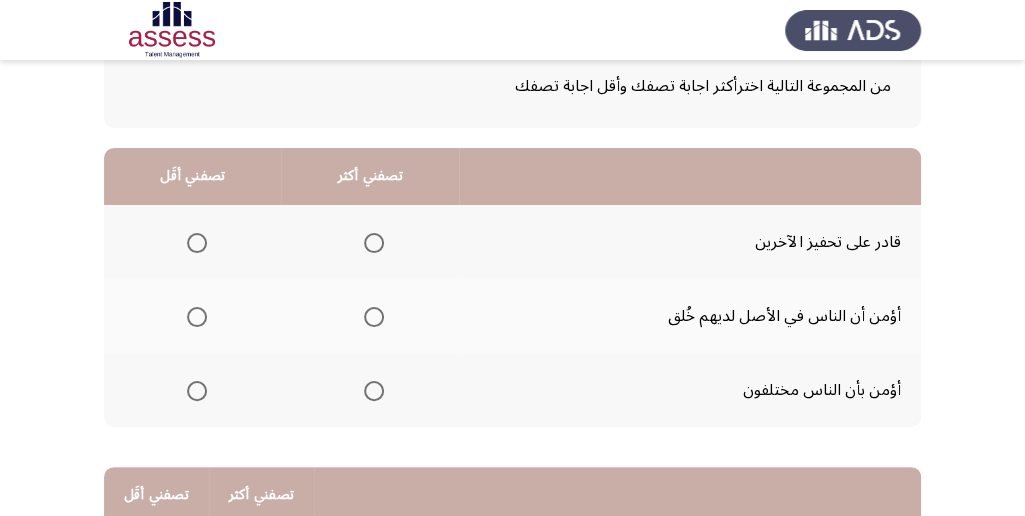 scroll, scrollTop: 133, scrollLeft: 0, axis: vertical 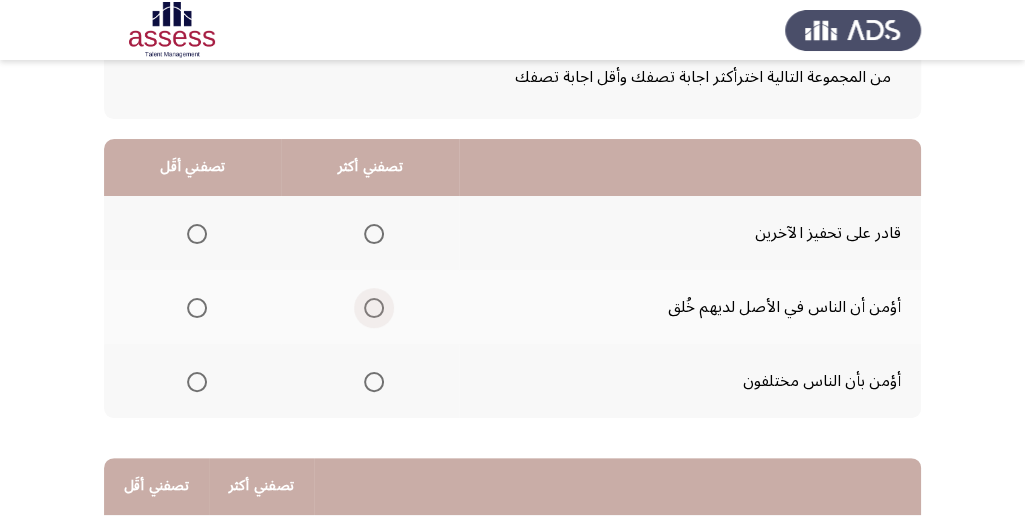 click at bounding box center (374, 308) 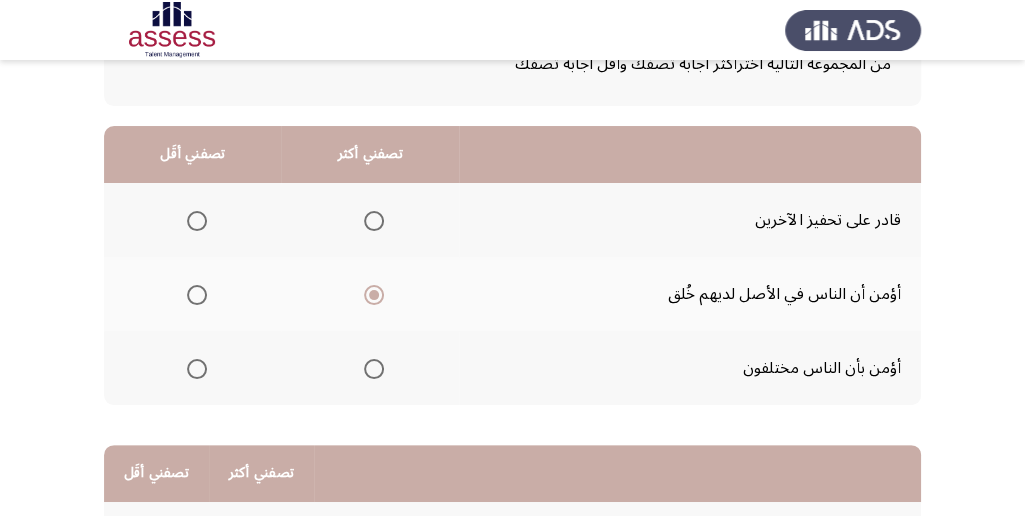 scroll, scrollTop: 128, scrollLeft: 0, axis: vertical 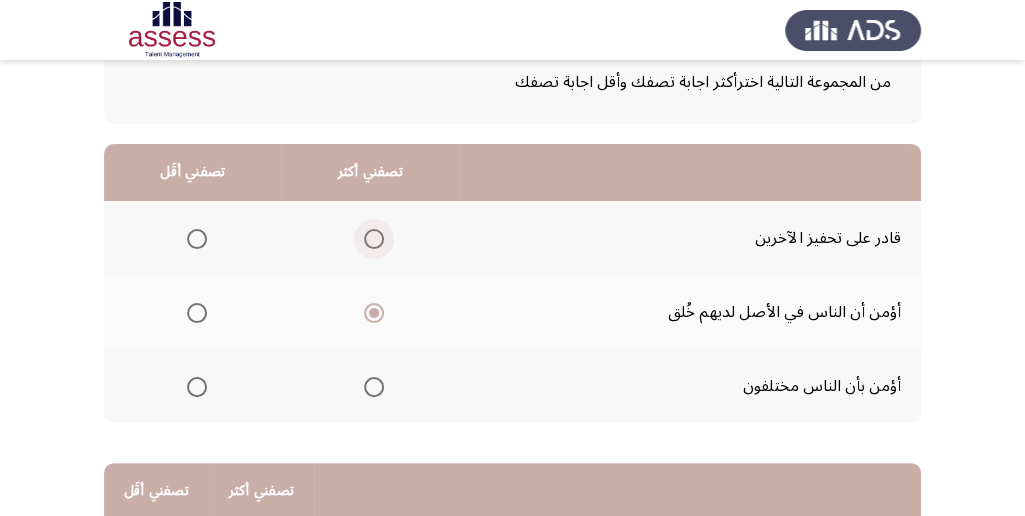 click at bounding box center (374, 239) 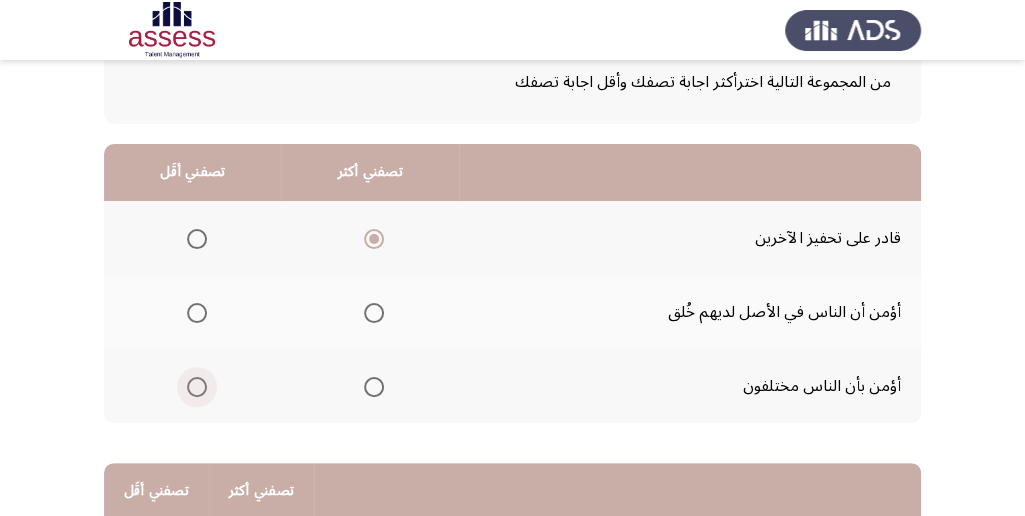 click at bounding box center (197, 387) 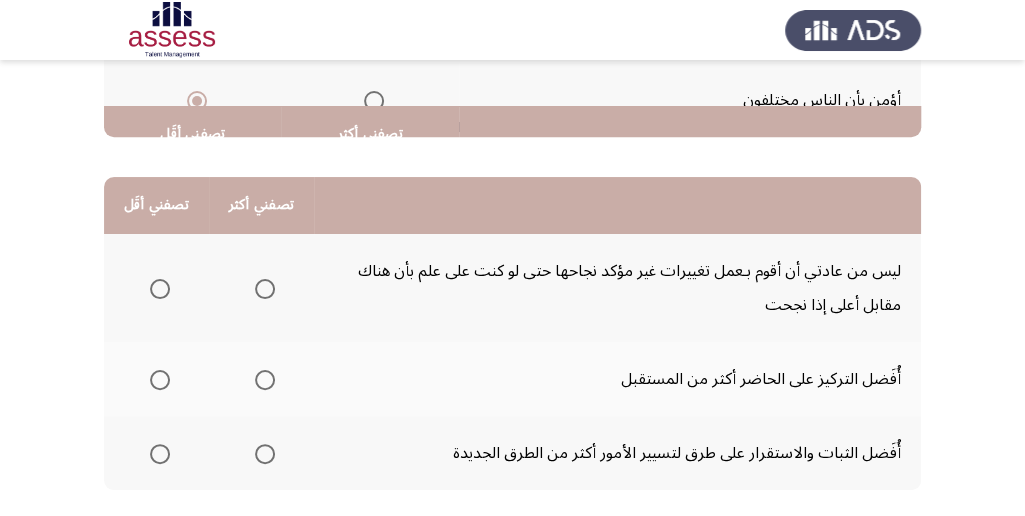 scroll, scrollTop: 461, scrollLeft: 0, axis: vertical 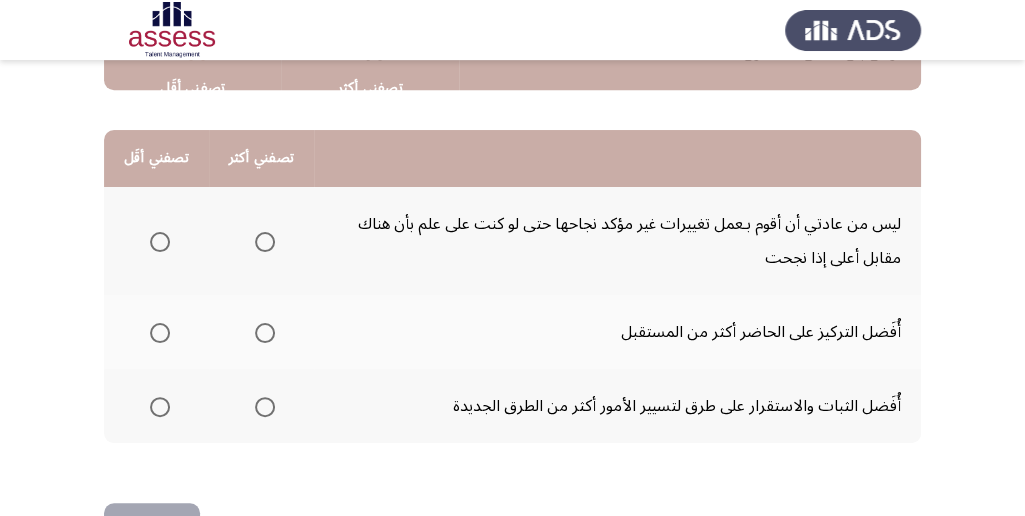 click at bounding box center (160, 407) 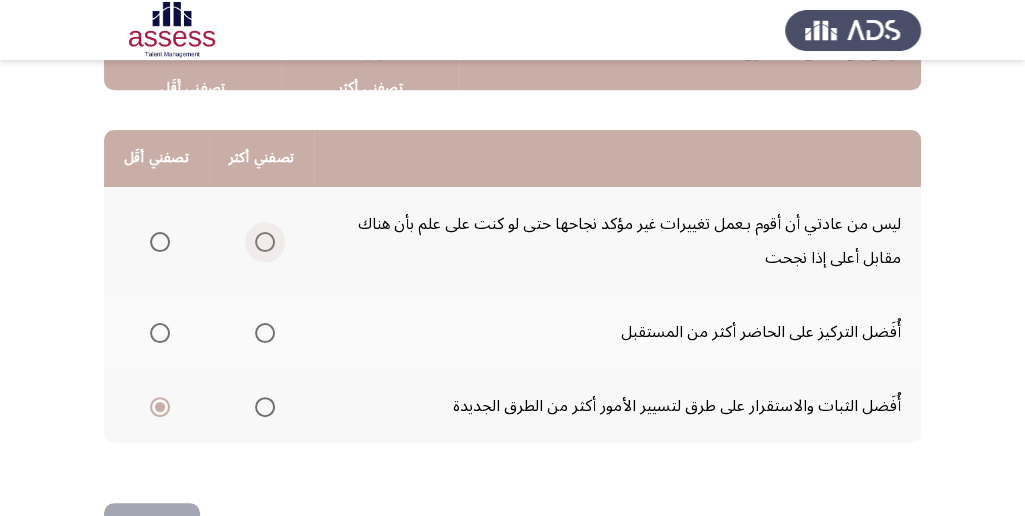 click at bounding box center [265, 242] 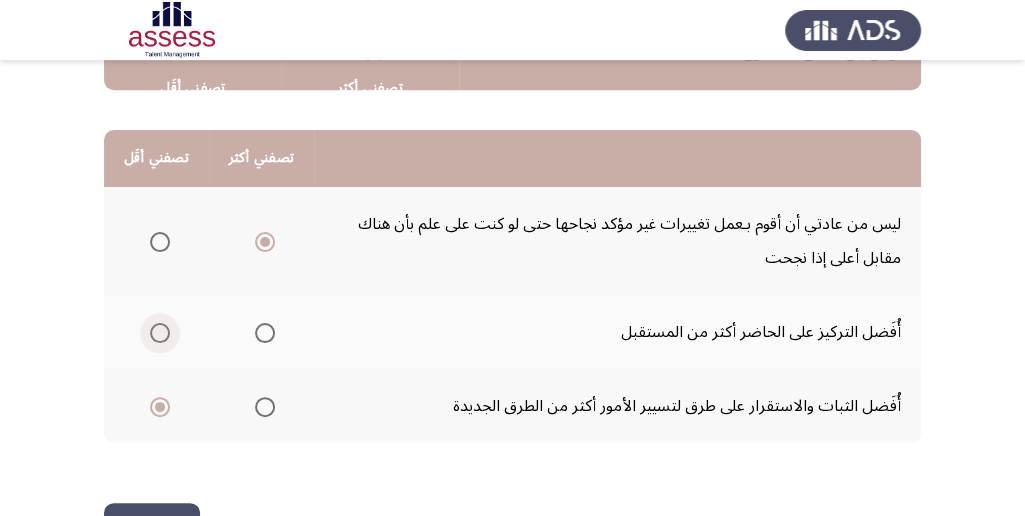 click at bounding box center (160, 333) 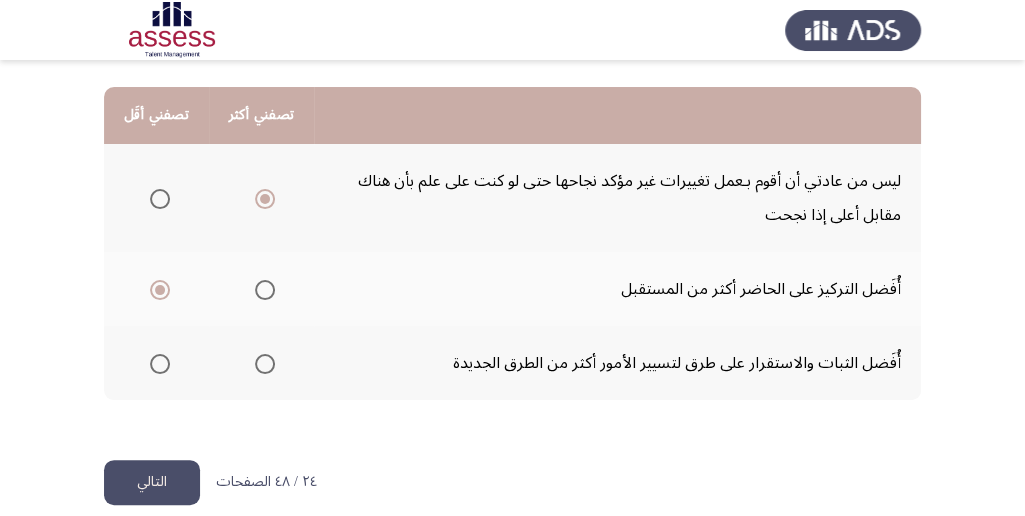 scroll, scrollTop: 528, scrollLeft: 0, axis: vertical 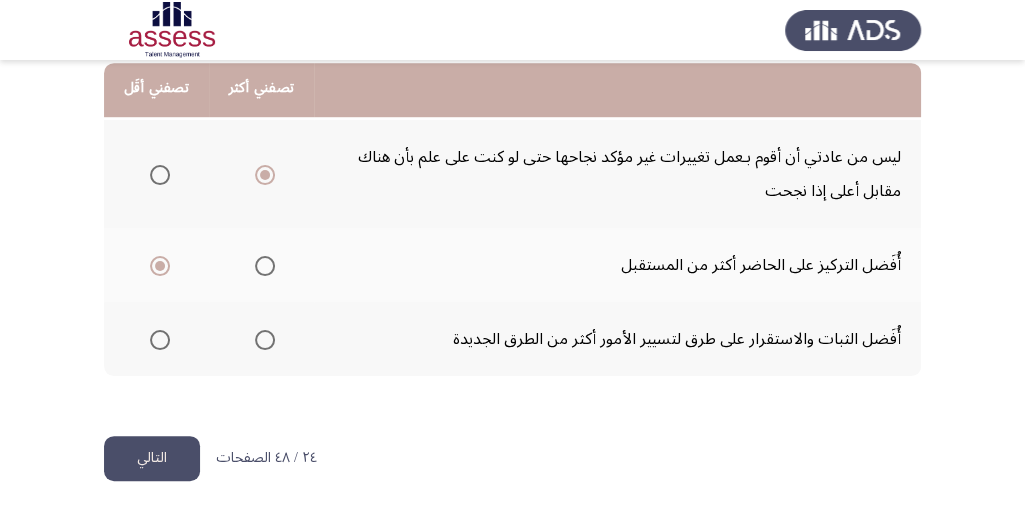 drag, startPoint x: 148, startPoint y: 448, endPoint x: 160, endPoint y: 436, distance: 16.970562 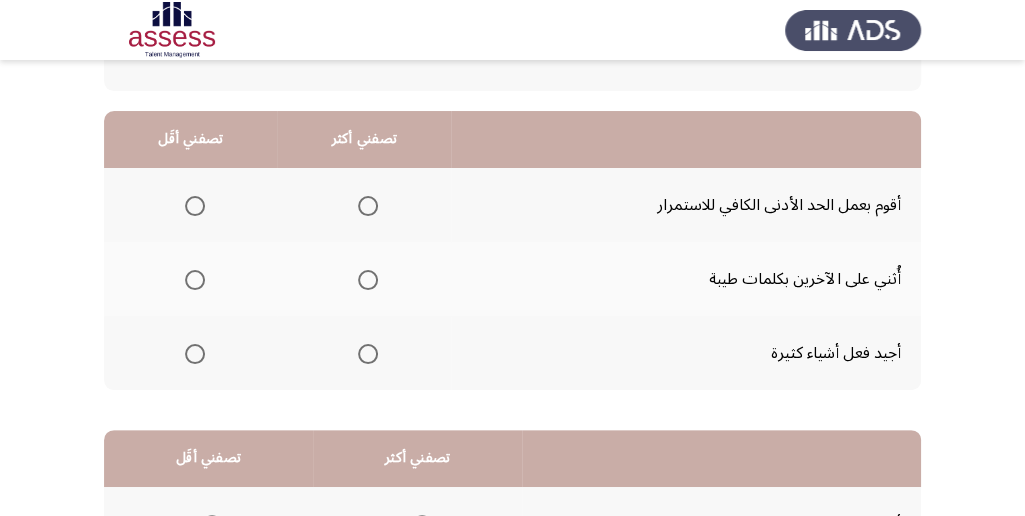 scroll, scrollTop: 200, scrollLeft: 0, axis: vertical 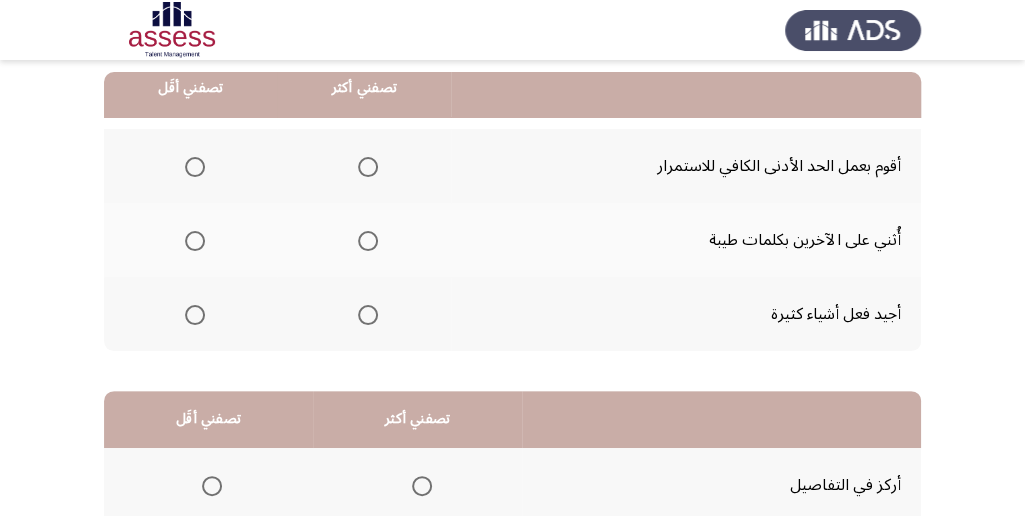 click at bounding box center [368, 241] 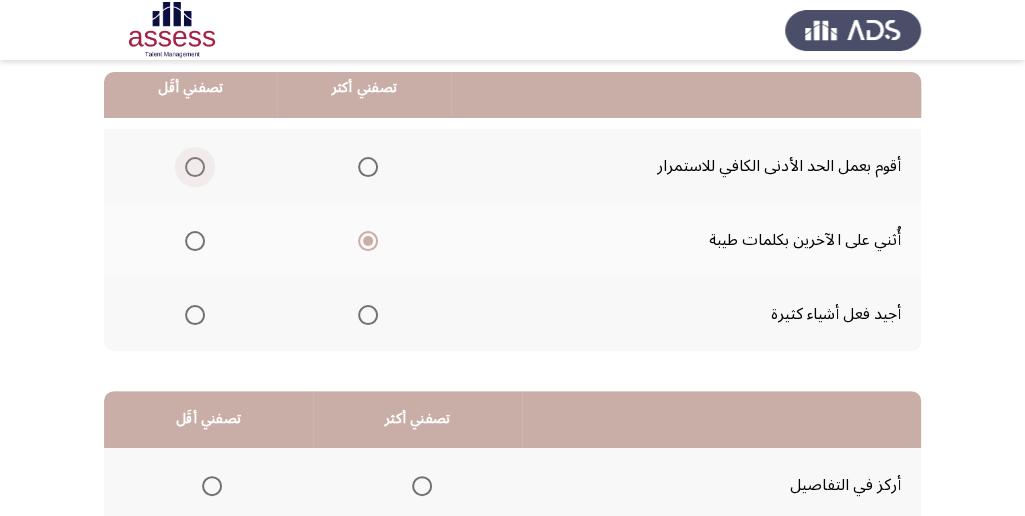 click at bounding box center (195, 167) 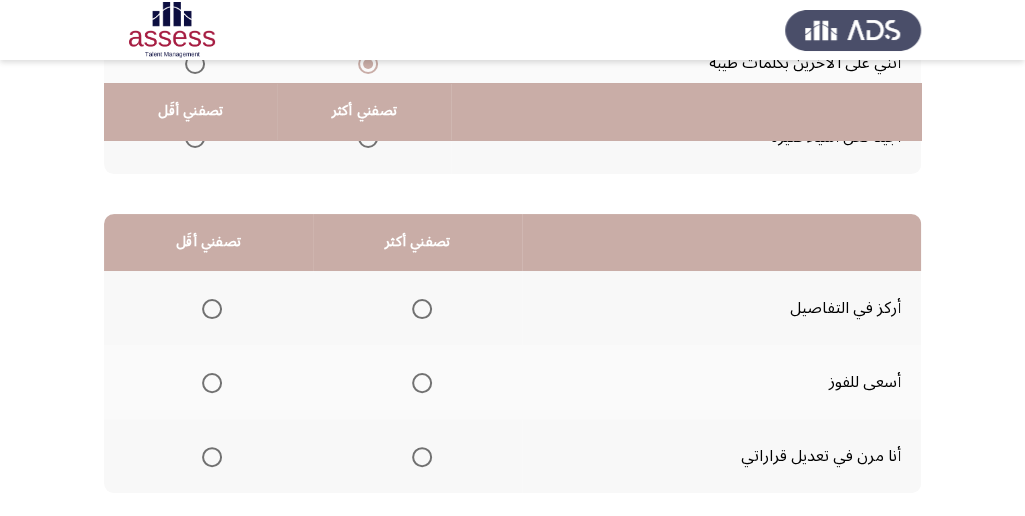 scroll, scrollTop: 400, scrollLeft: 0, axis: vertical 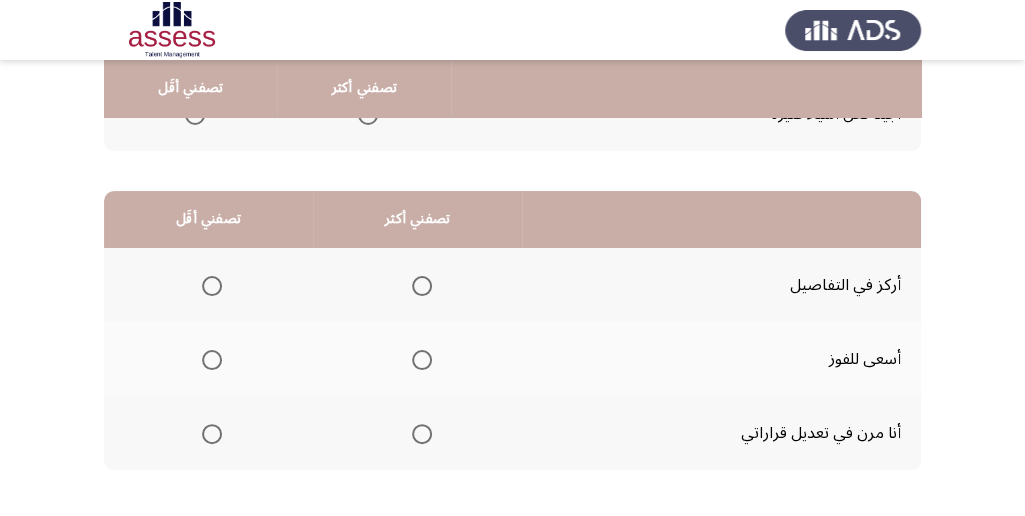 click at bounding box center [422, 360] 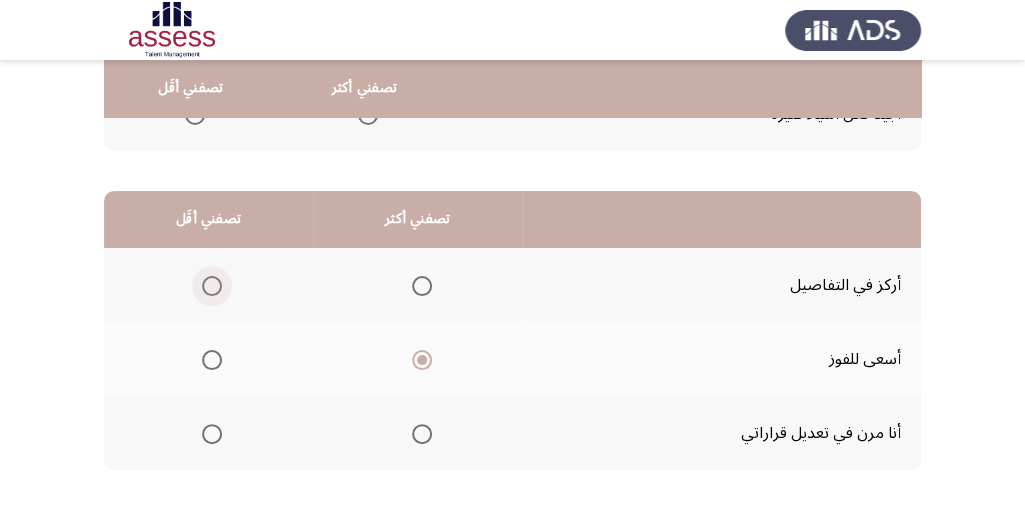 click at bounding box center (212, 286) 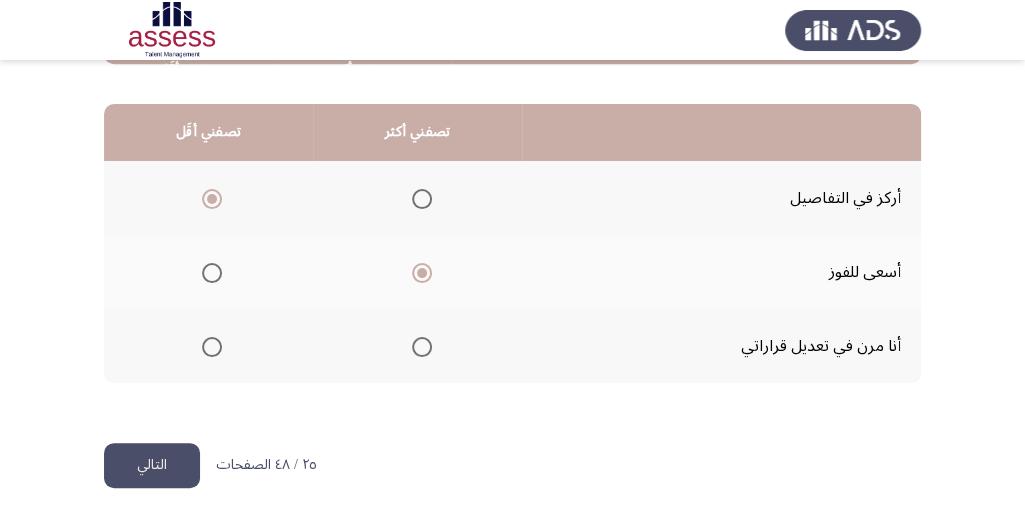 scroll, scrollTop: 494, scrollLeft: 0, axis: vertical 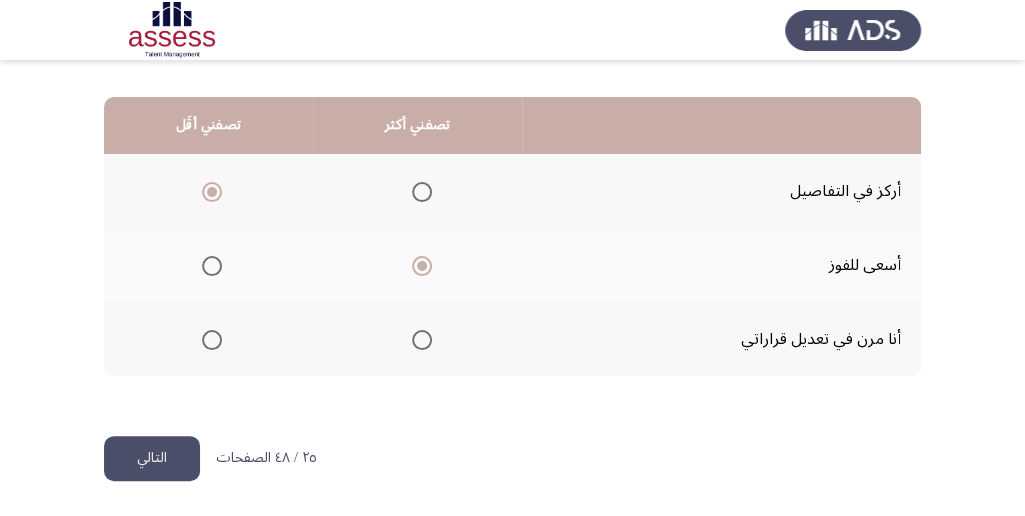 click on "التالي" 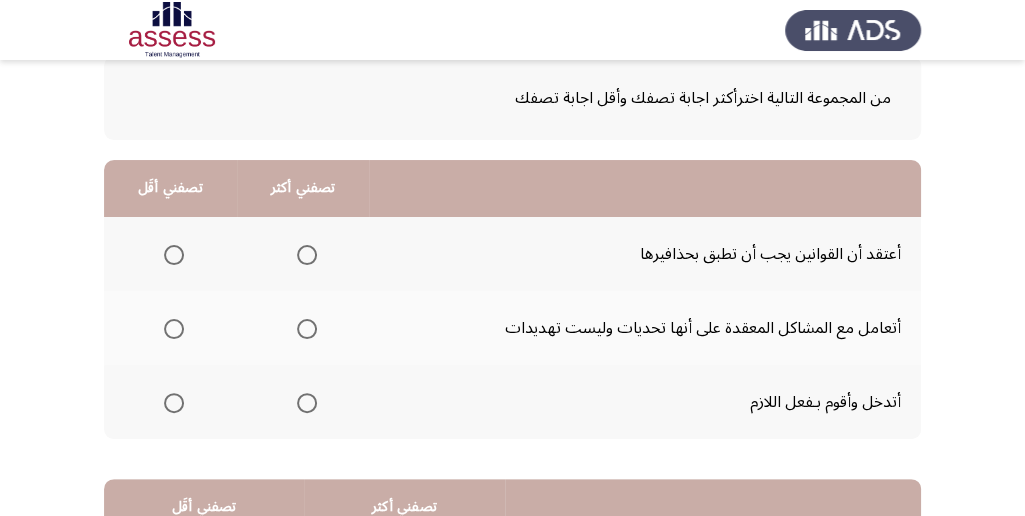 scroll, scrollTop: 133, scrollLeft: 0, axis: vertical 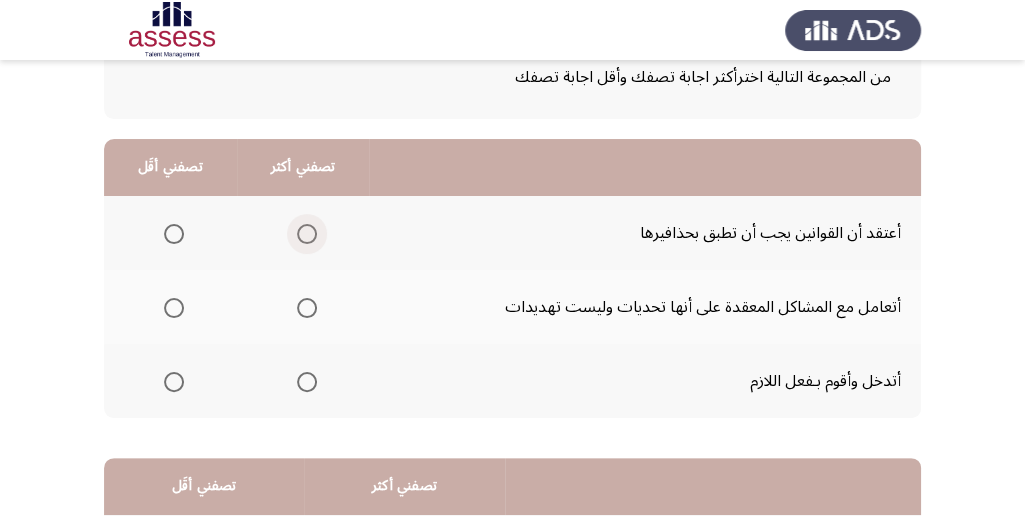click at bounding box center (307, 234) 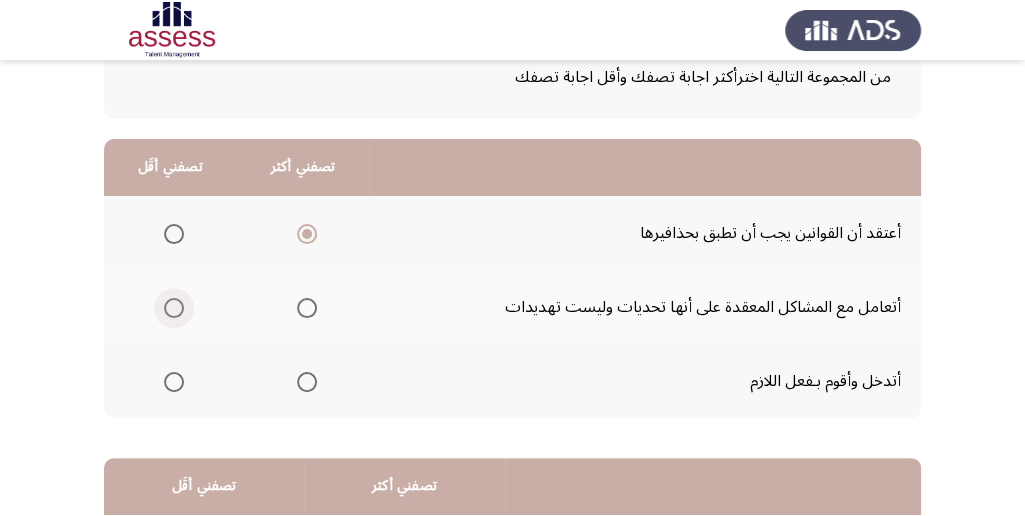 click at bounding box center (174, 308) 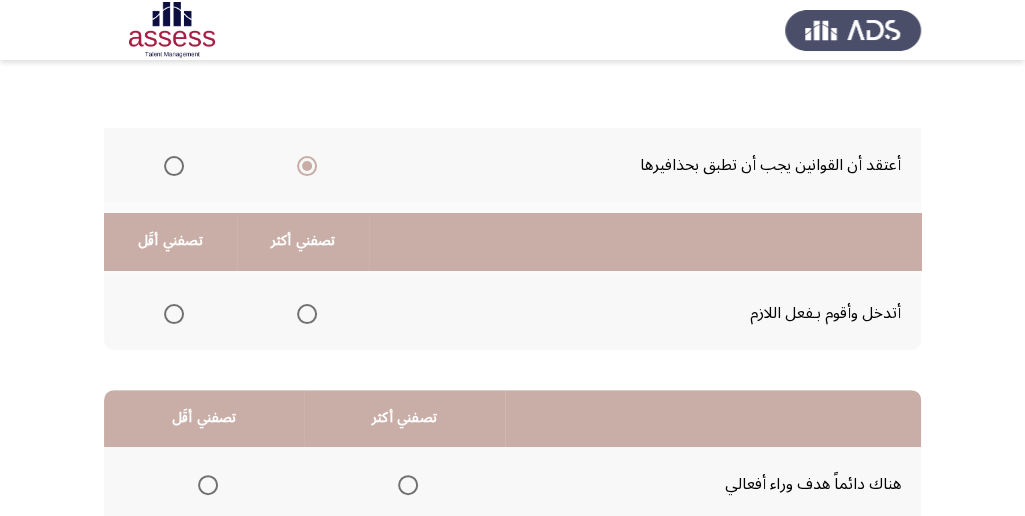 scroll, scrollTop: 400, scrollLeft: 0, axis: vertical 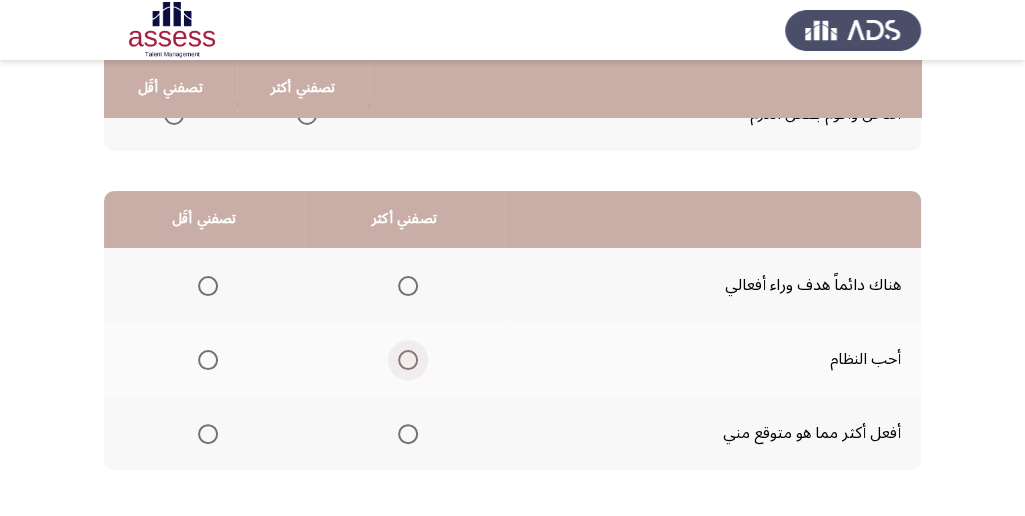 click at bounding box center (408, 360) 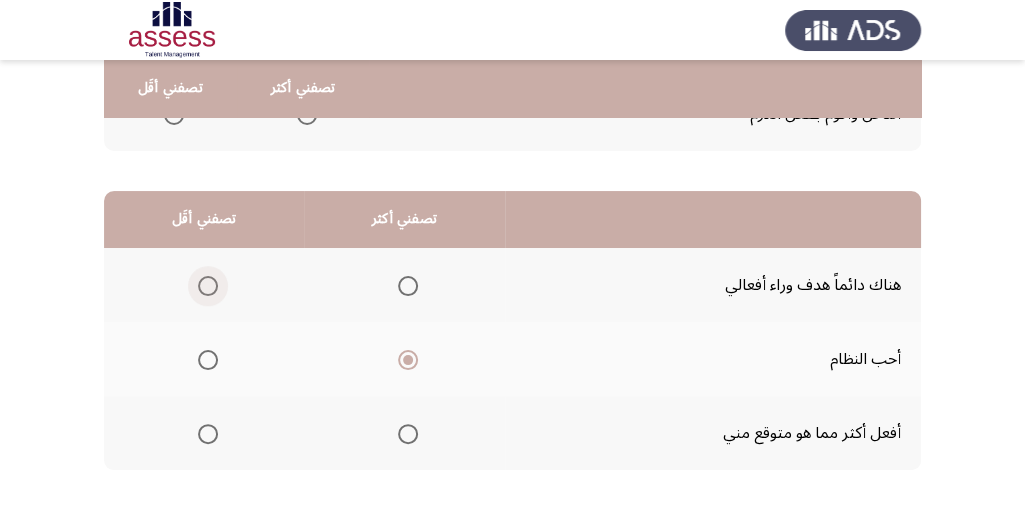 click at bounding box center (208, 286) 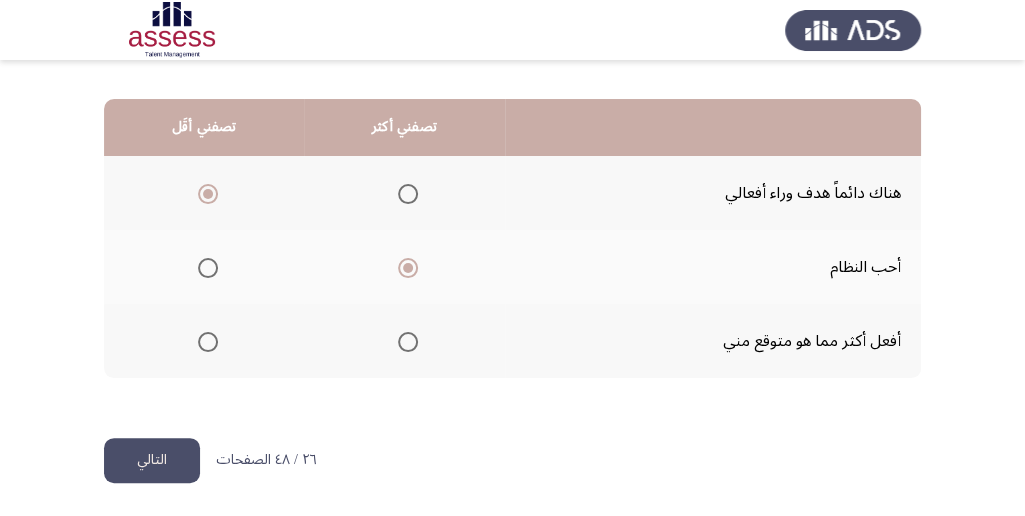 scroll, scrollTop: 494, scrollLeft: 0, axis: vertical 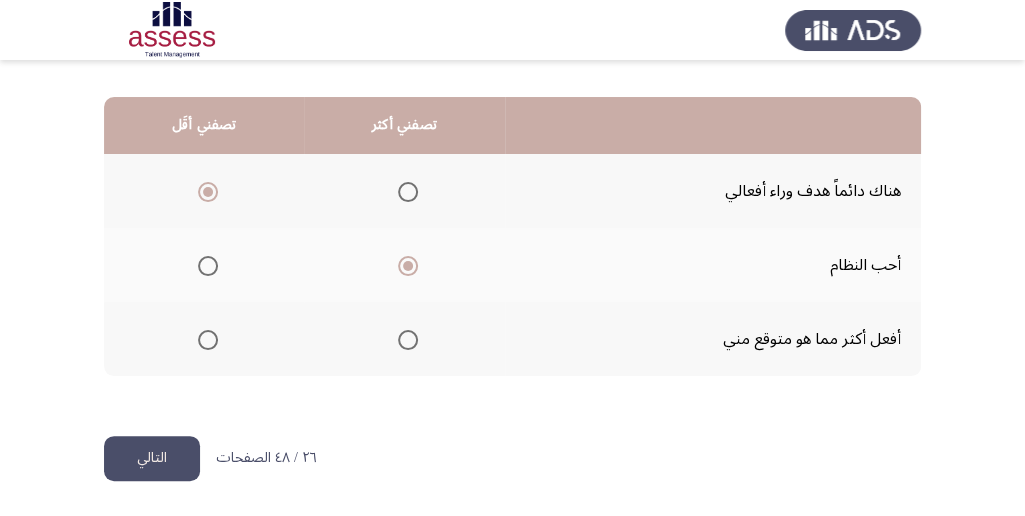 click on "التالي" 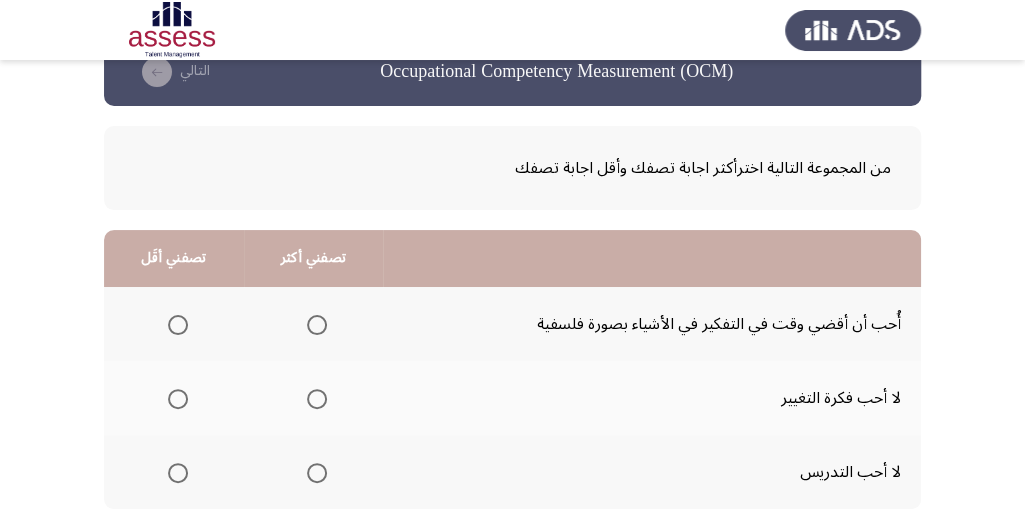 scroll, scrollTop: 200, scrollLeft: 0, axis: vertical 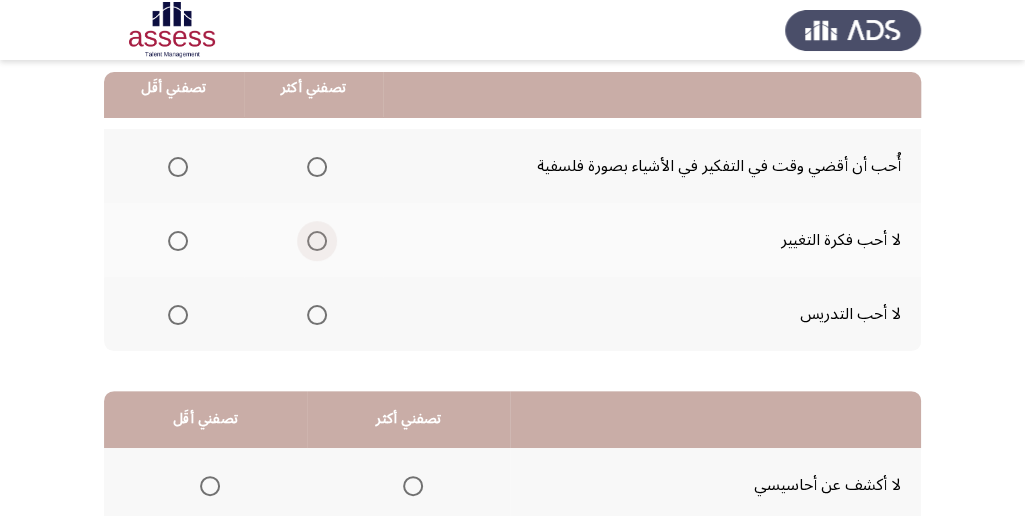 click at bounding box center (317, 241) 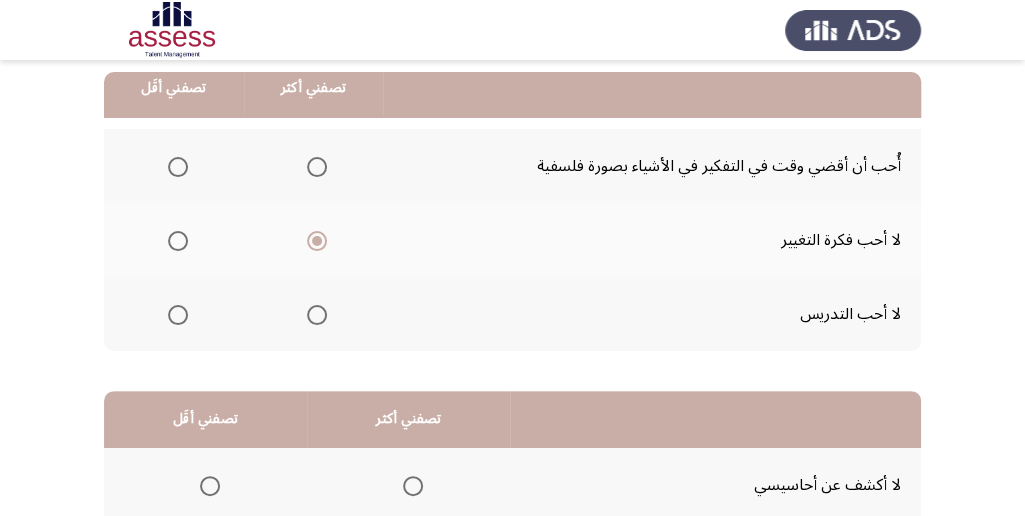 click at bounding box center [178, 315] 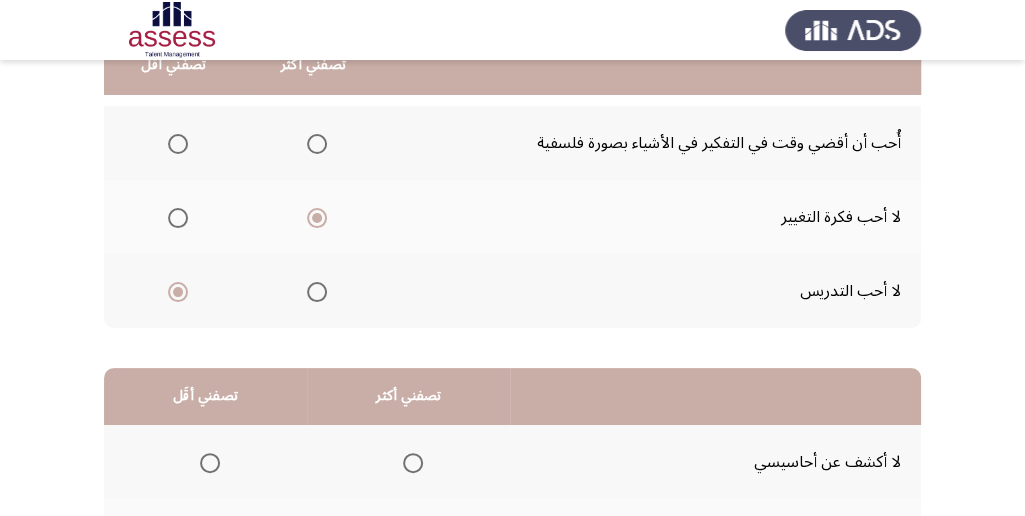 scroll, scrollTop: 200, scrollLeft: 0, axis: vertical 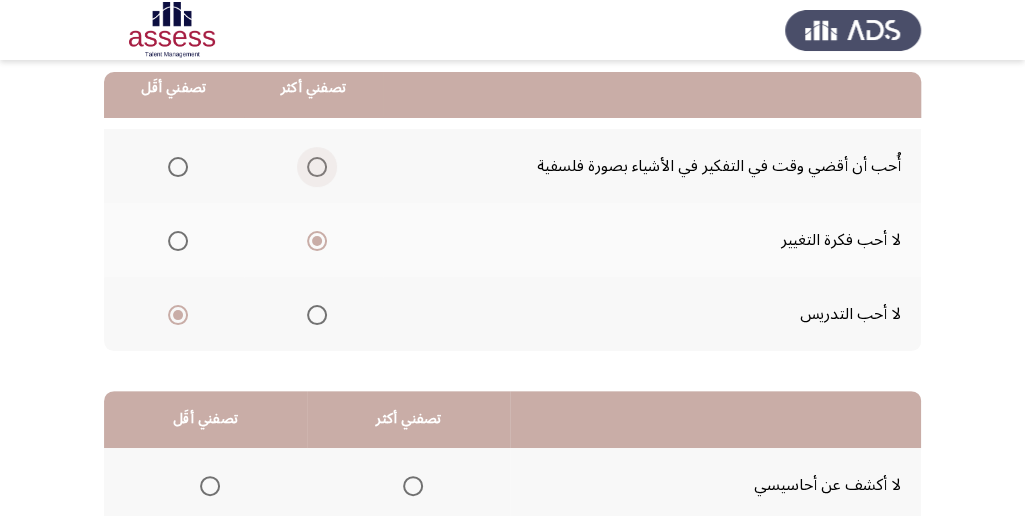 click at bounding box center [317, 167] 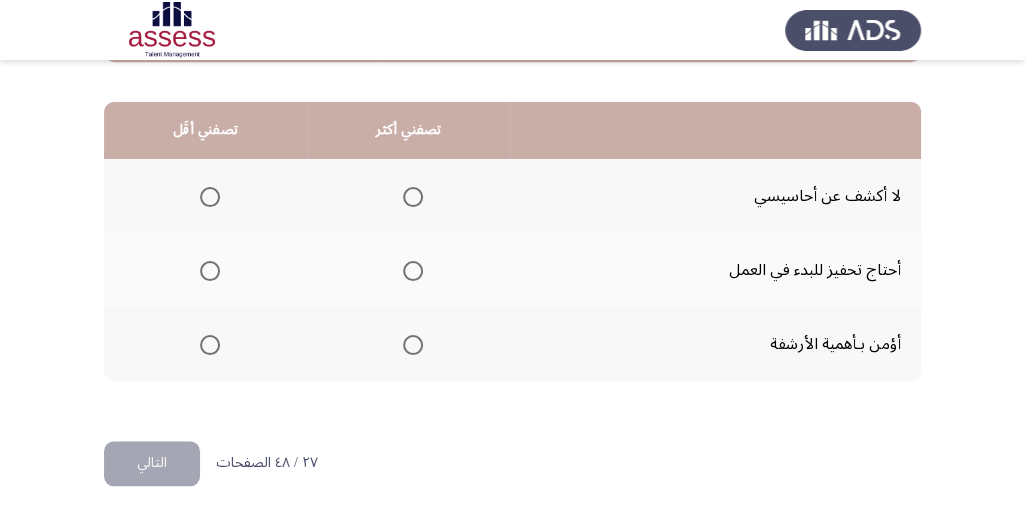 scroll, scrollTop: 494, scrollLeft: 0, axis: vertical 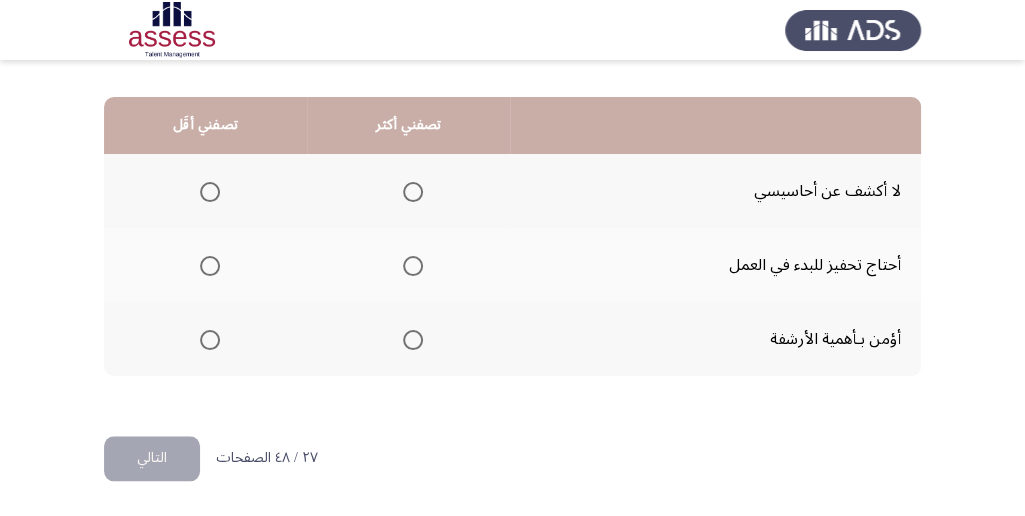 click at bounding box center [413, 266] 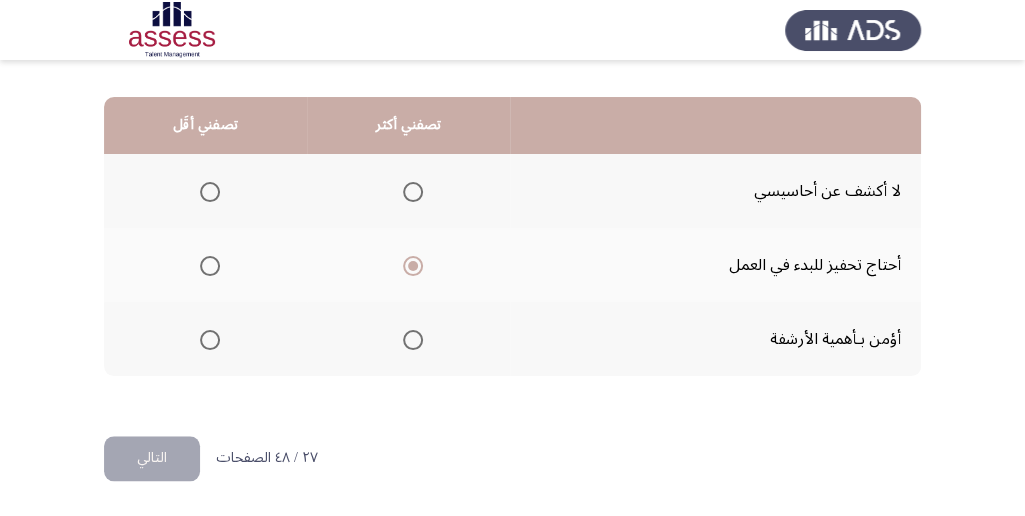 click at bounding box center [210, 340] 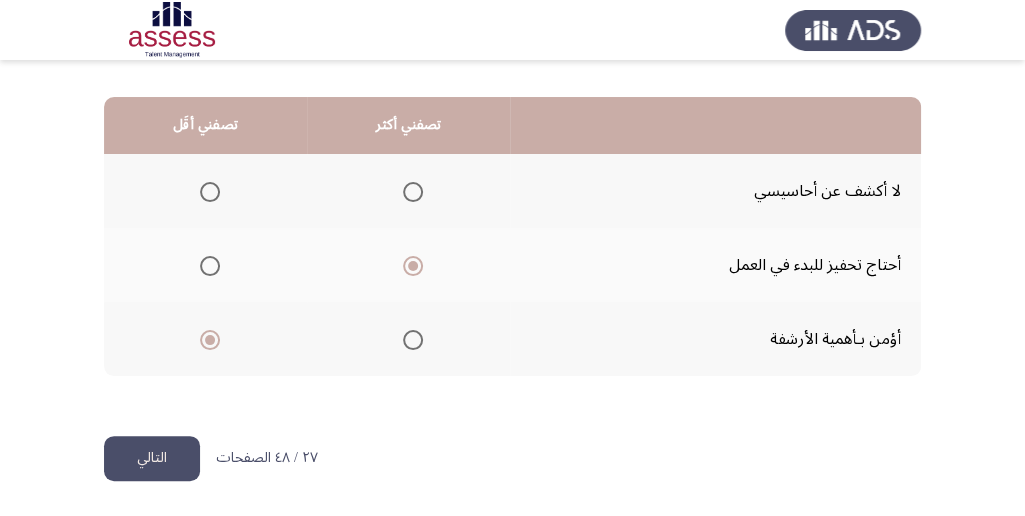 click on "من المجموعة التالية اخترأكثر اجابة تصفك وأقل اجابة تصفك  تصفني أكثر   تصفني أقَل  أُحب أن أقضي وقت في التفكير في الأشياء بصورة فلسفية     لا أحب فكرة التغيير     لا أحب التدريس      تصفني أكثر   تصفني أقَل  لا أكشف عن أحاسيسي     أحتاج تحفيز للبدء في العمل     أؤمن بـأهمية الأرشفة" 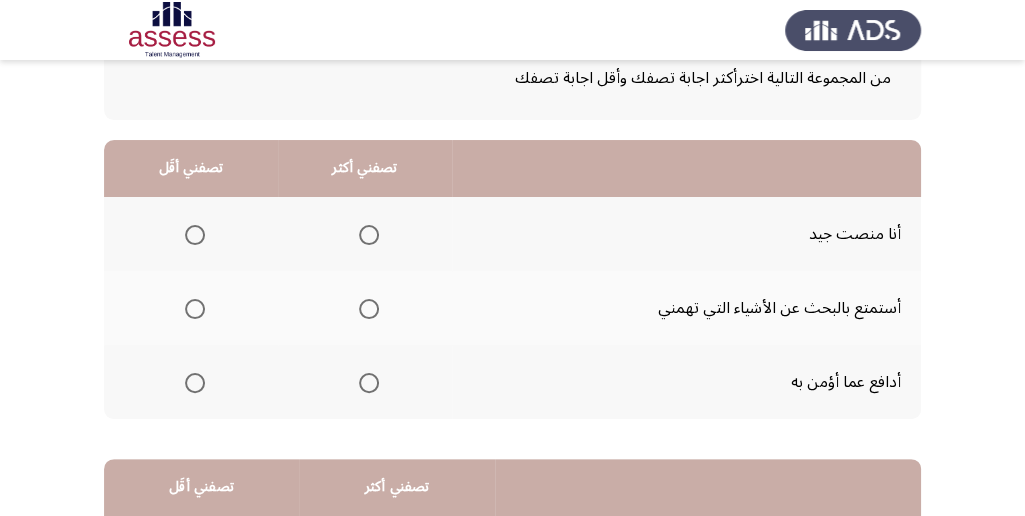 scroll, scrollTop: 133, scrollLeft: 0, axis: vertical 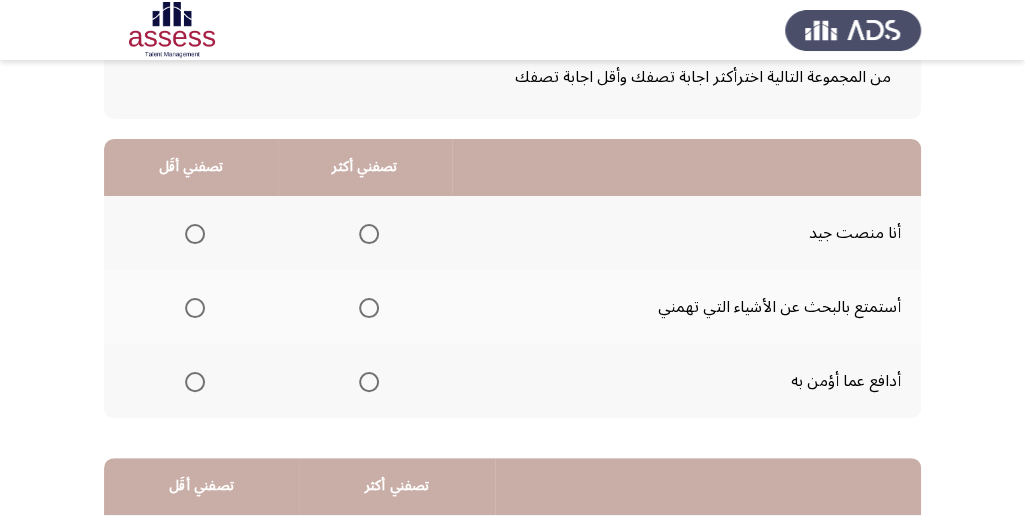 click 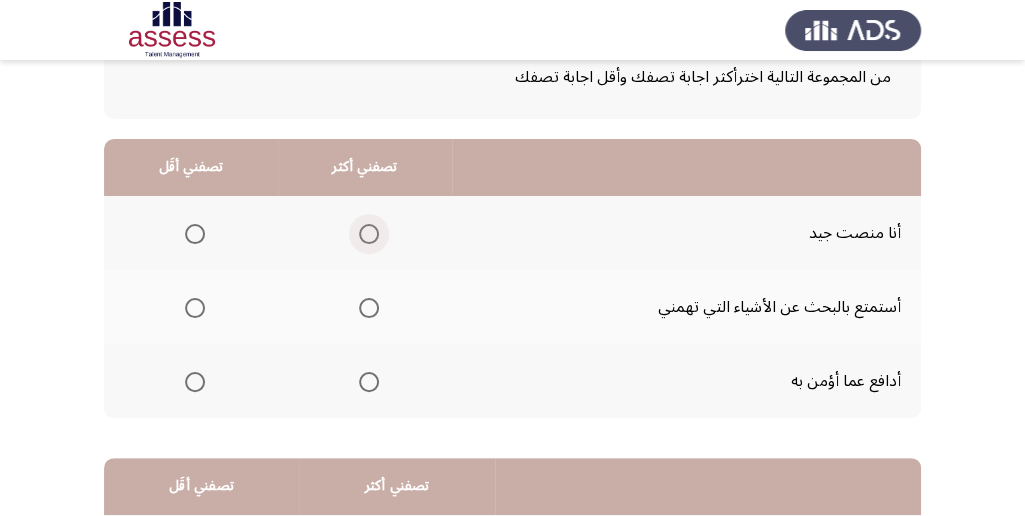 click at bounding box center (369, 234) 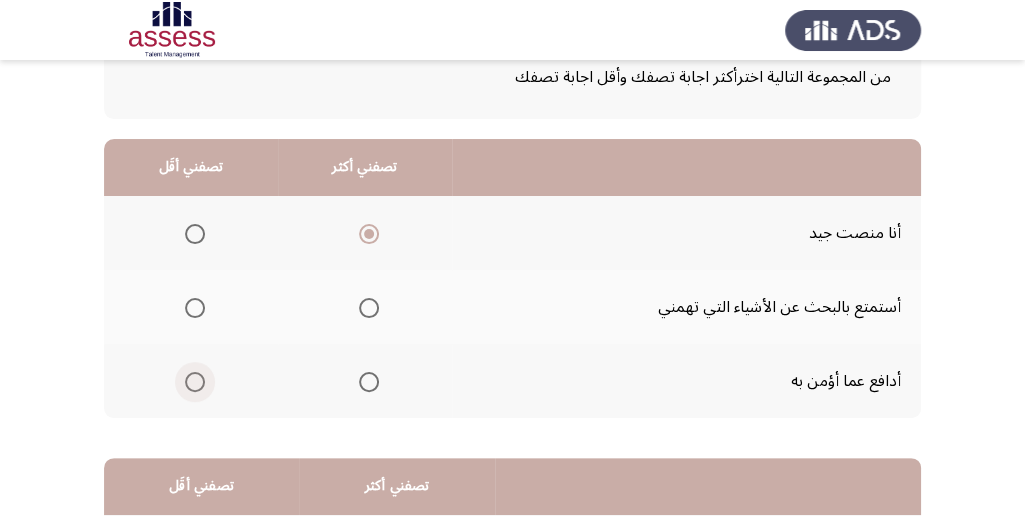click at bounding box center (195, 382) 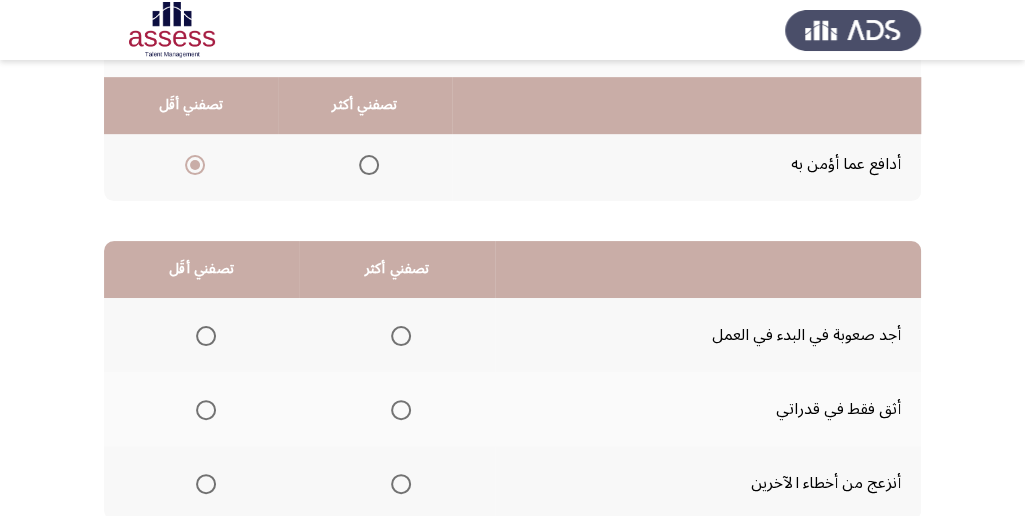 scroll, scrollTop: 400, scrollLeft: 0, axis: vertical 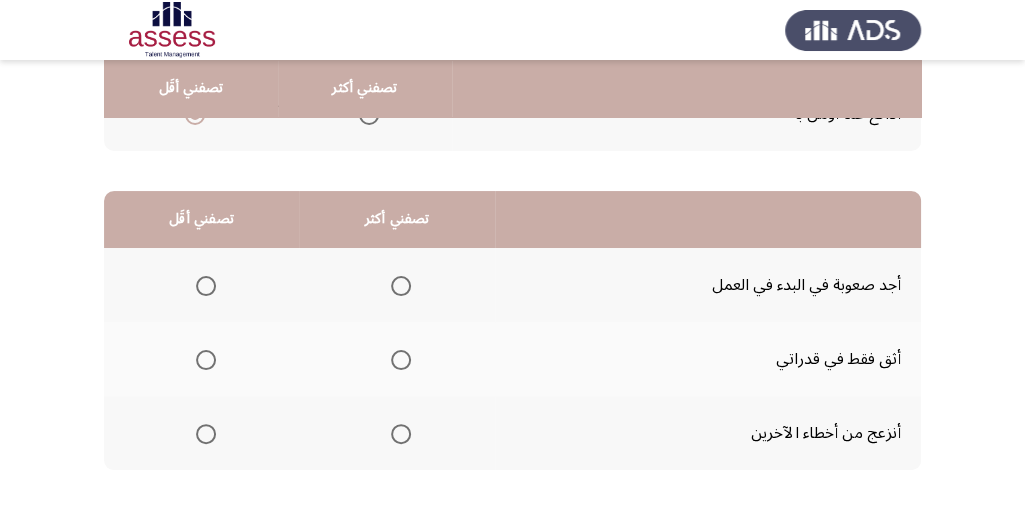 click at bounding box center [206, 286] 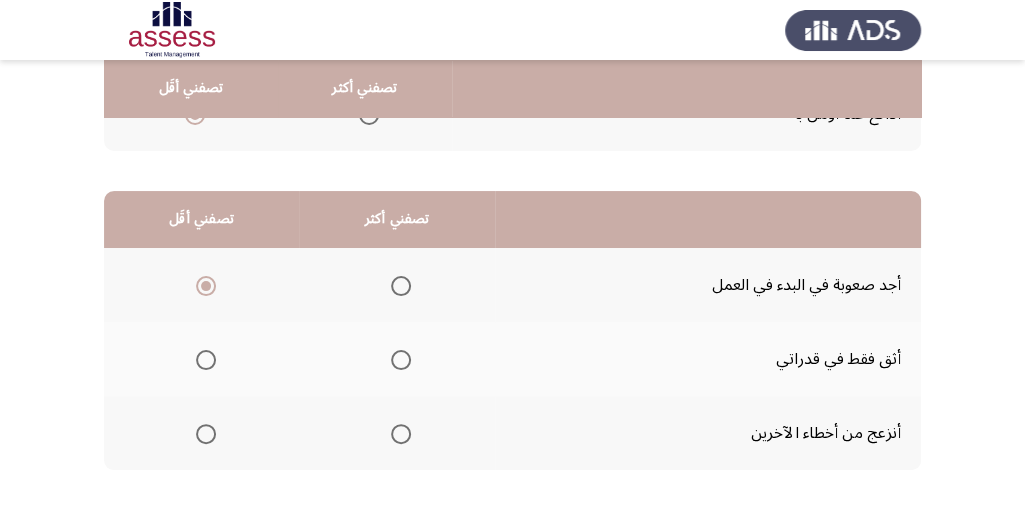 click at bounding box center [401, 360] 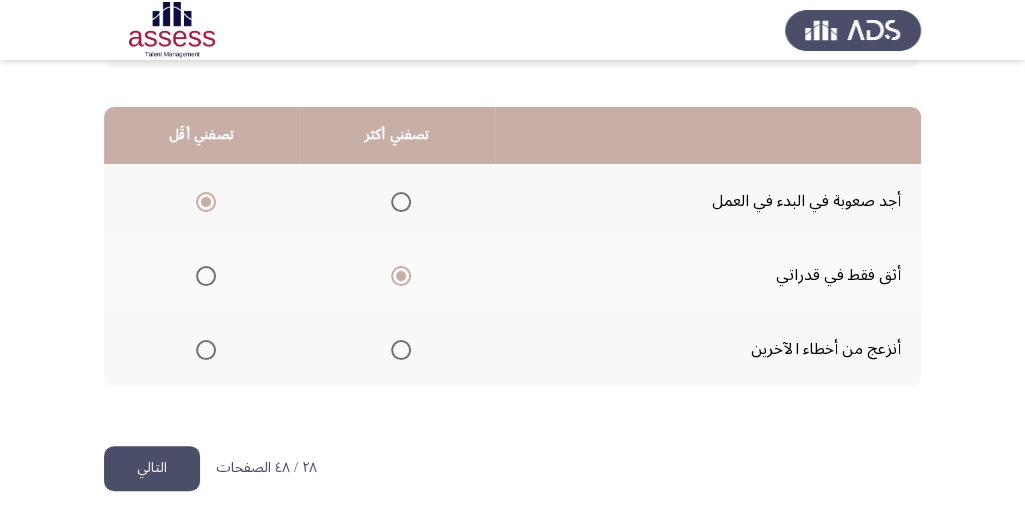 scroll, scrollTop: 494, scrollLeft: 0, axis: vertical 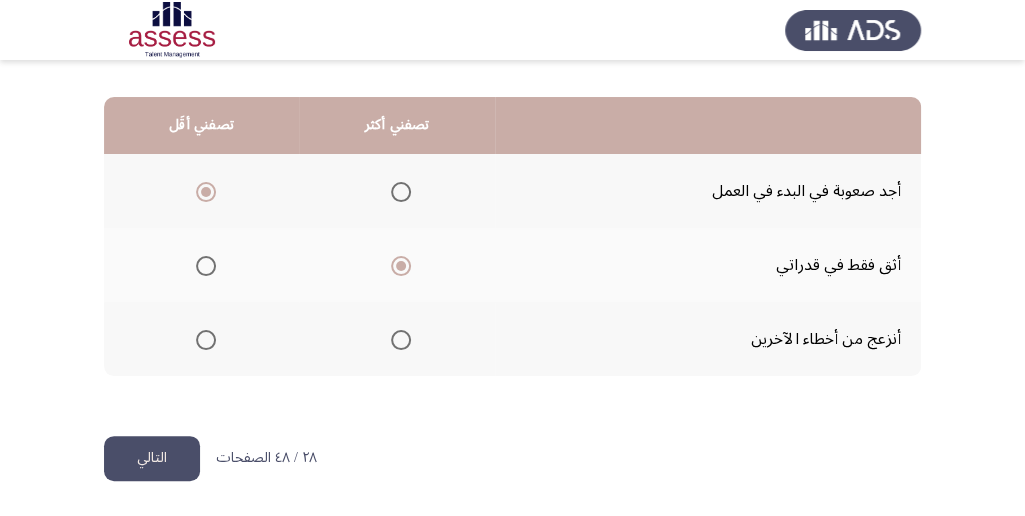 click on "التالي" 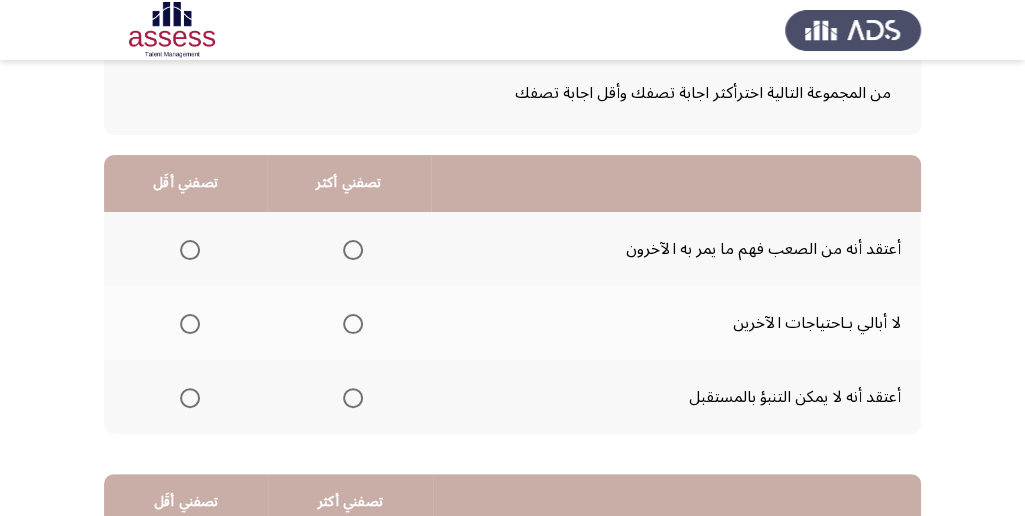 scroll, scrollTop: 94, scrollLeft: 0, axis: vertical 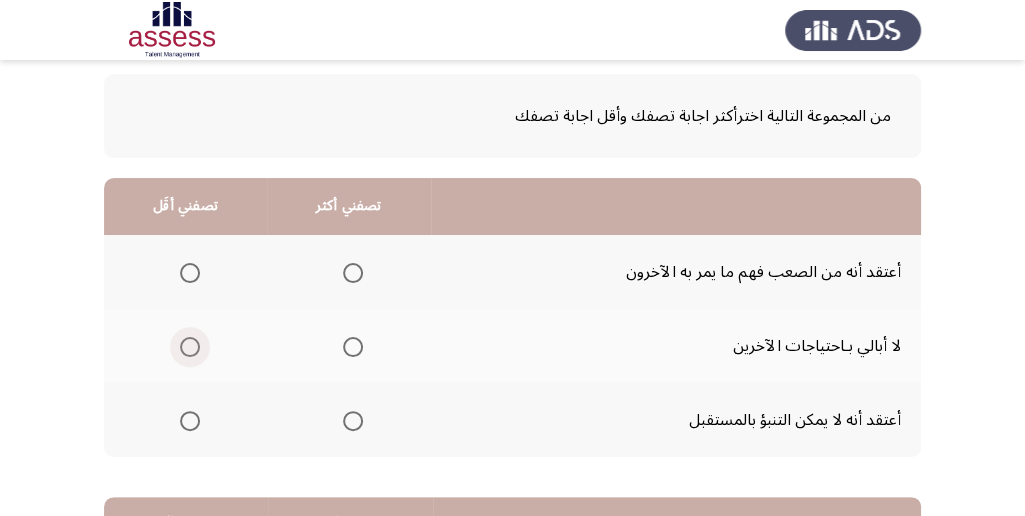 click at bounding box center (190, 347) 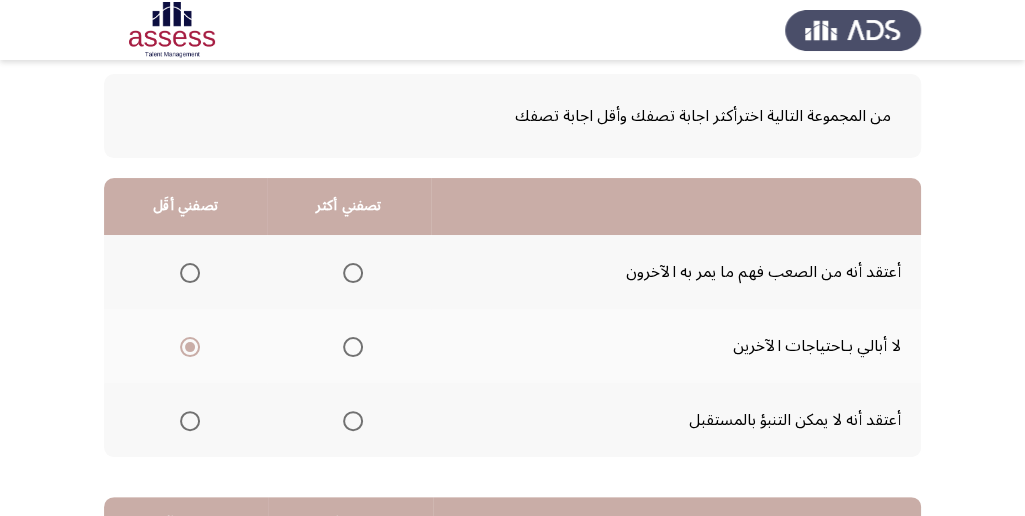click at bounding box center [353, 273] 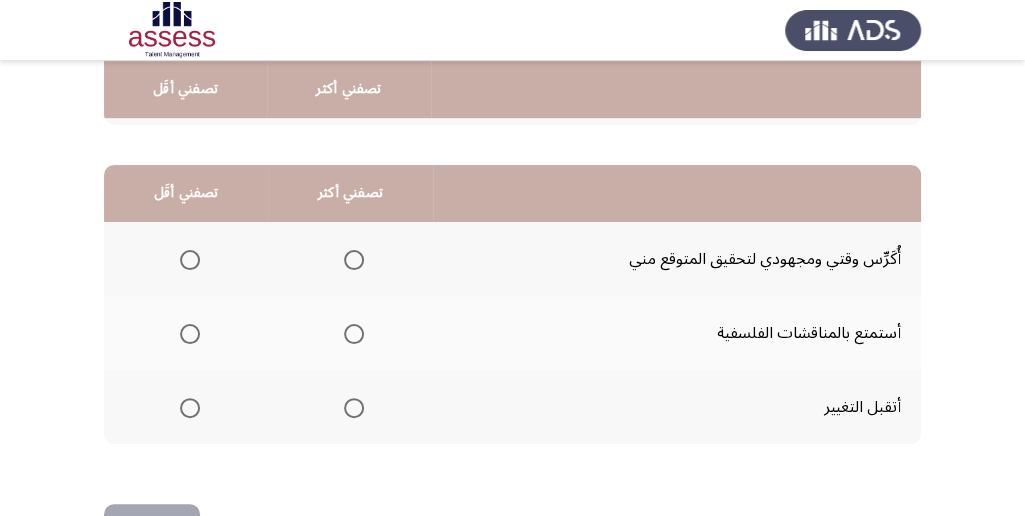 scroll, scrollTop: 427, scrollLeft: 0, axis: vertical 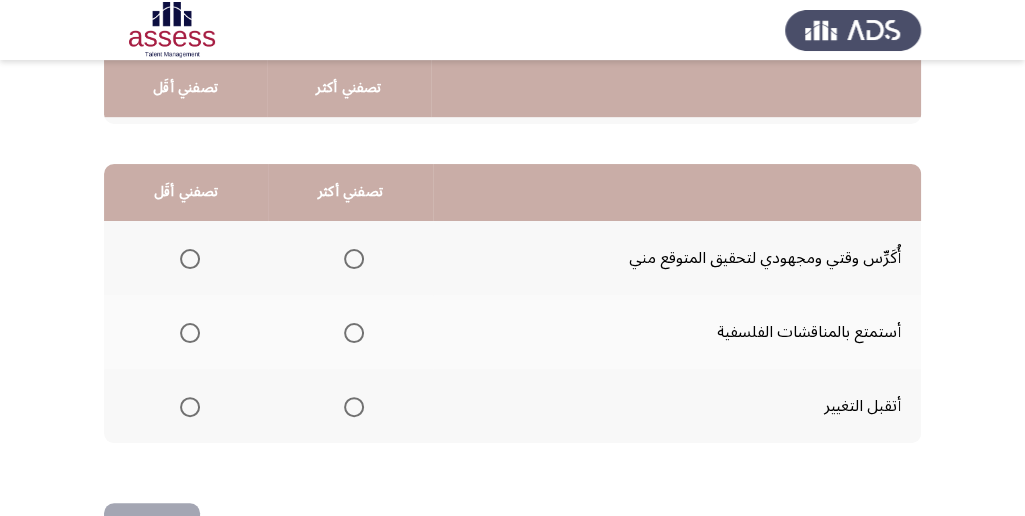 click 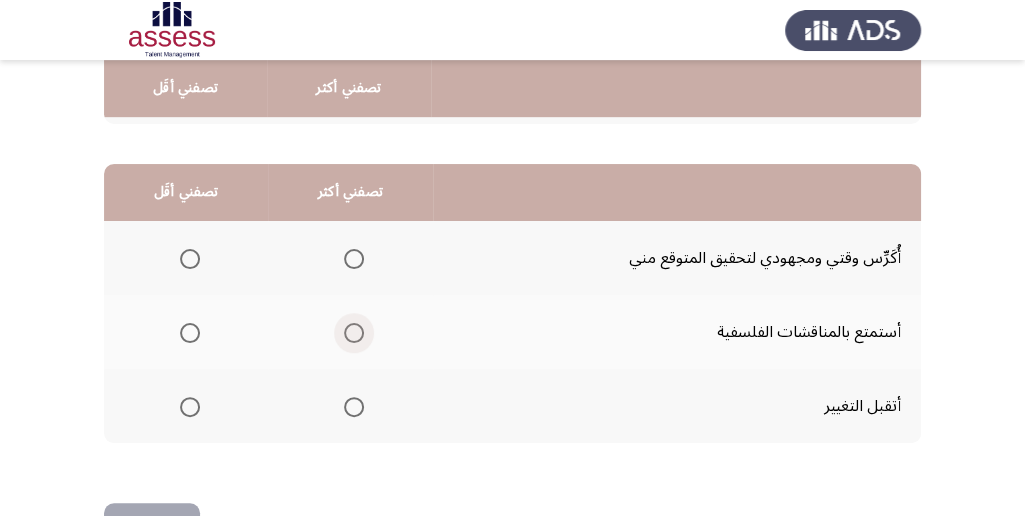 click at bounding box center (350, 333) 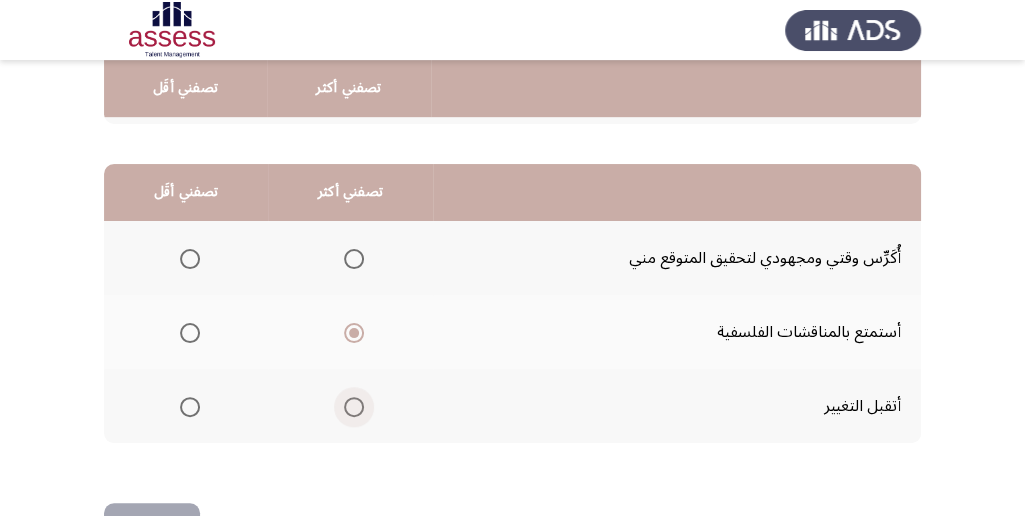 click at bounding box center [354, 407] 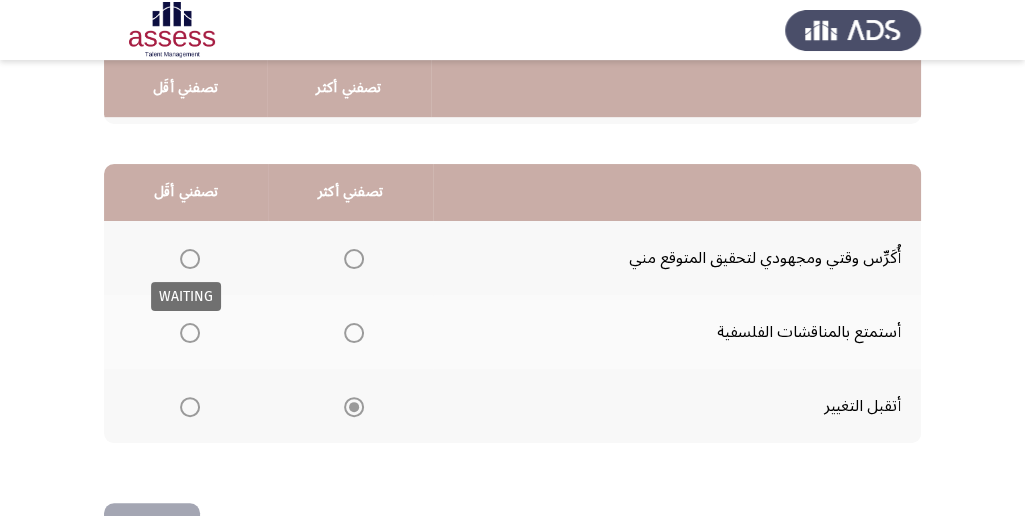 click at bounding box center (190, 259) 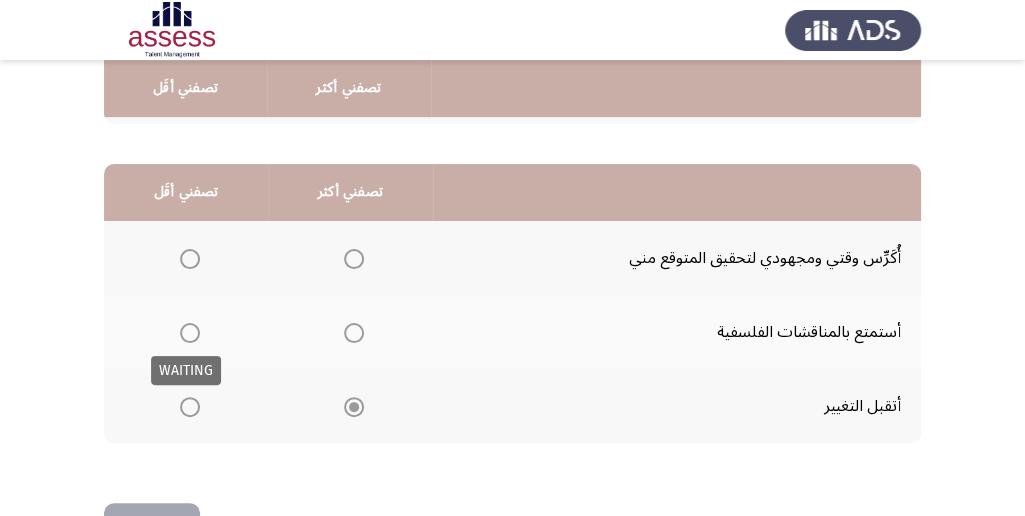 click at bounding box center [190, 333] 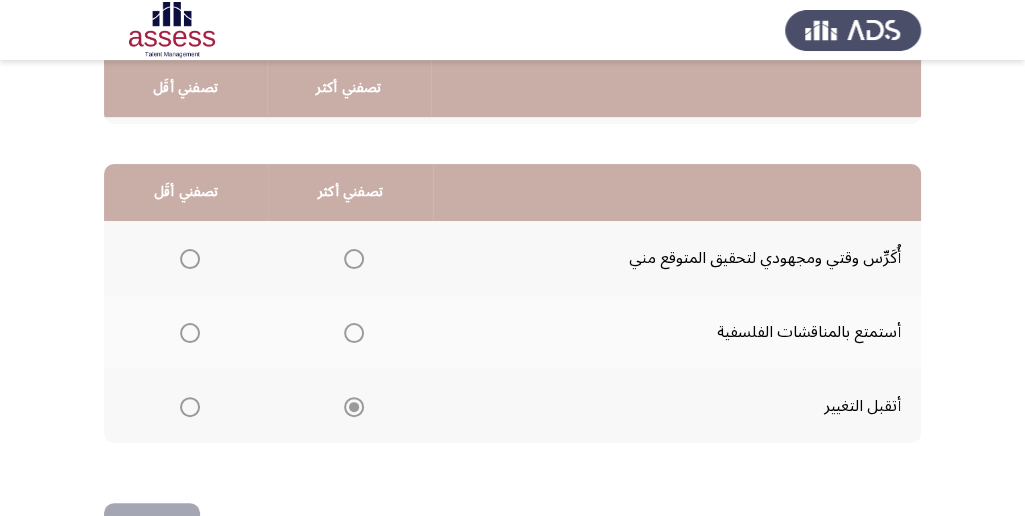 click at bounding box center [190, 333] 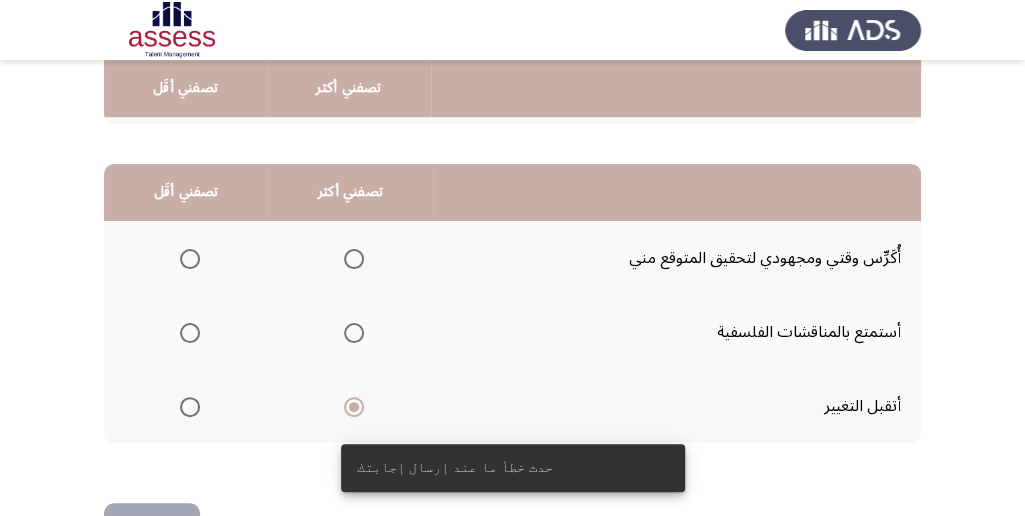 click at bounding box center (190, 333) 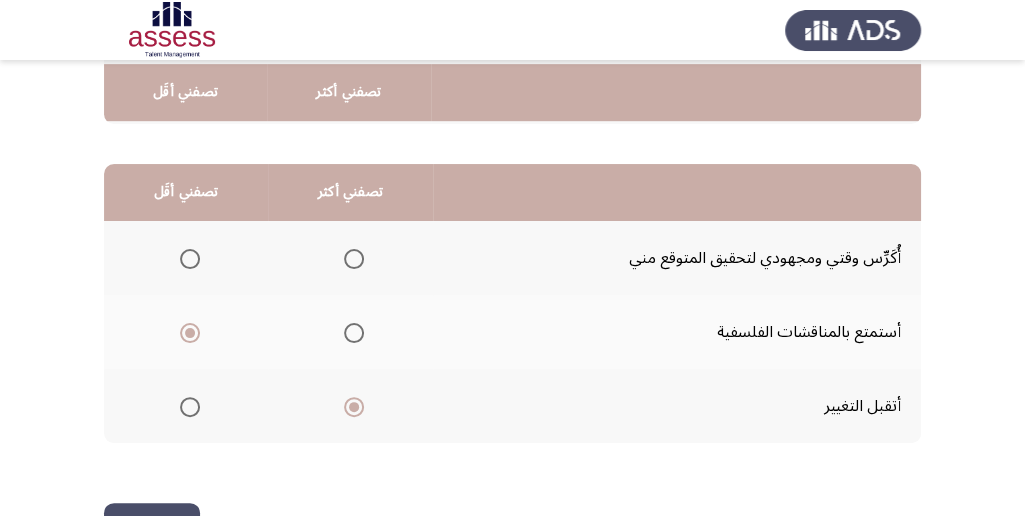 scroll, scrollTop: 494, scrollLeft: 0, axis: vertical 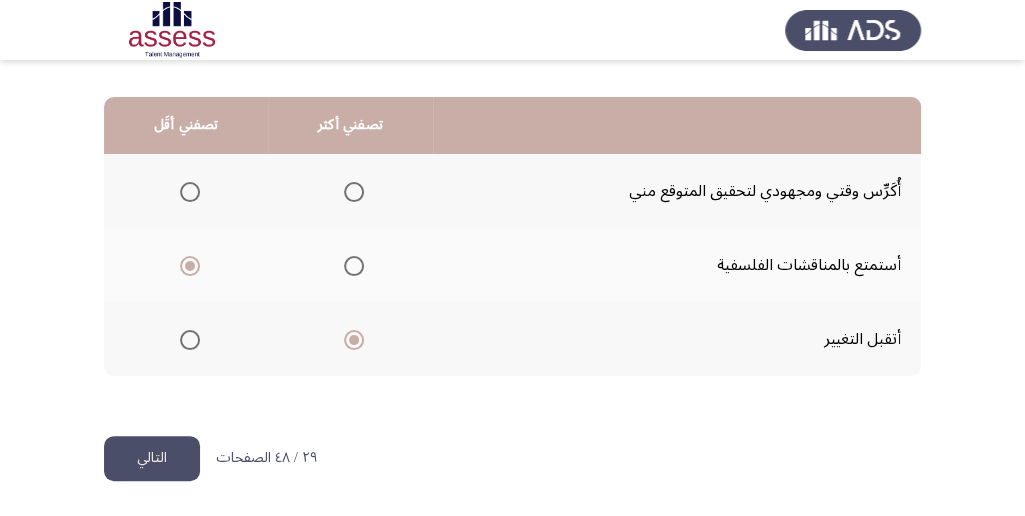 click on "التالي" 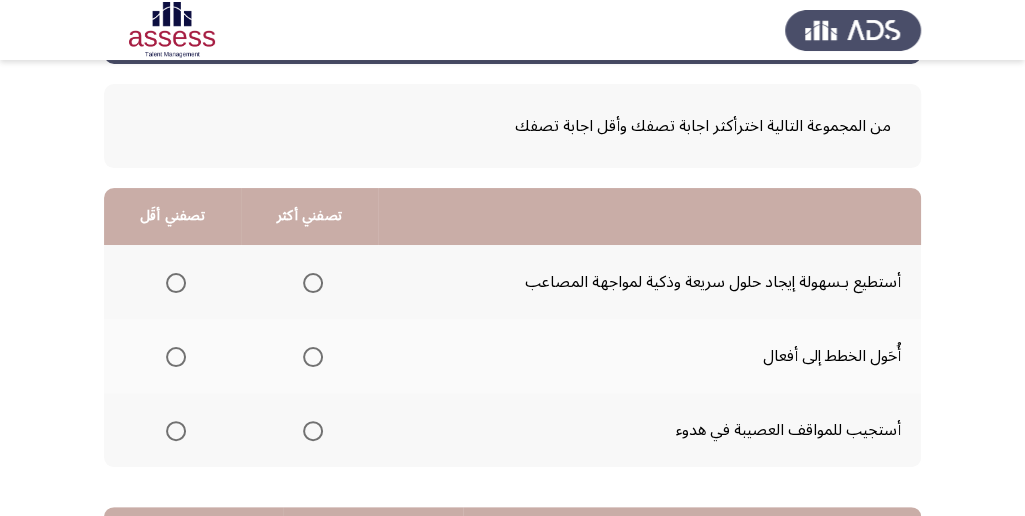 scroll, scrollTop: 200, scrollLeft: 0, axis: vertical 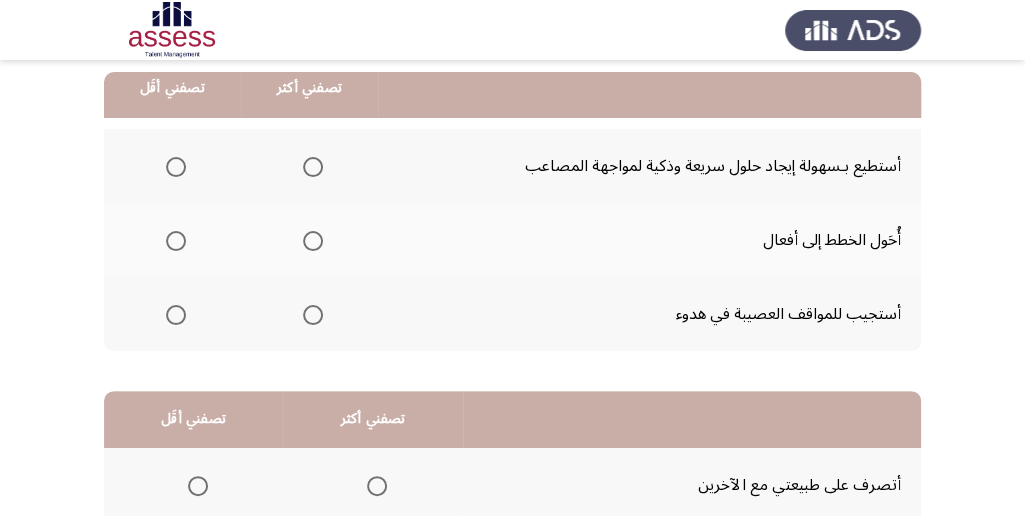 click at bounding box center (313, 315) 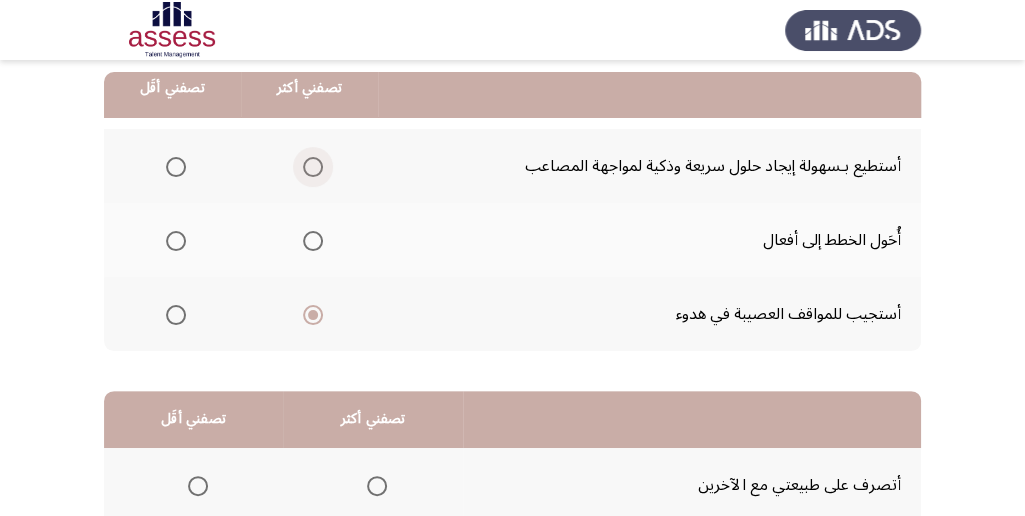 click at bounding box center (313, 167) 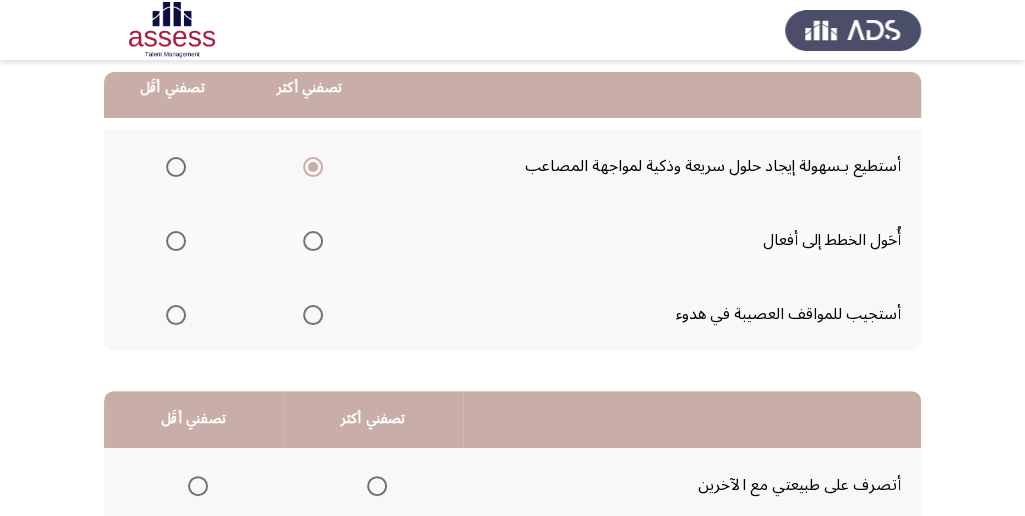 click 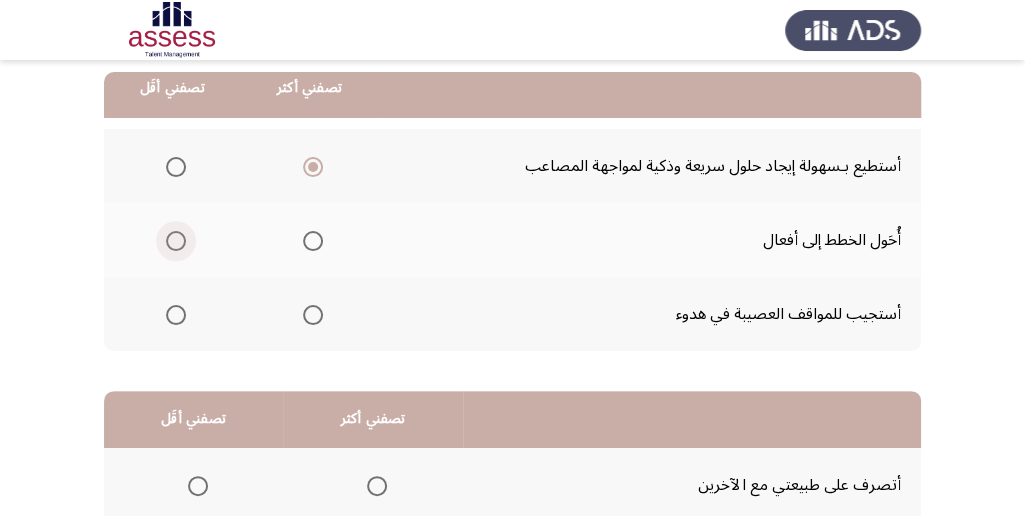 click at bounding box center (176, 241) 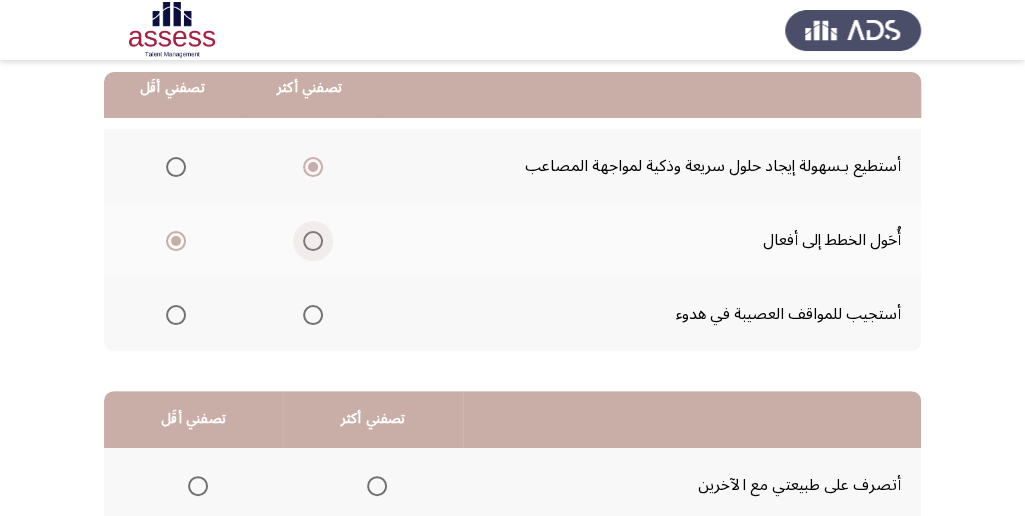 click at bounding box center (313, 241) 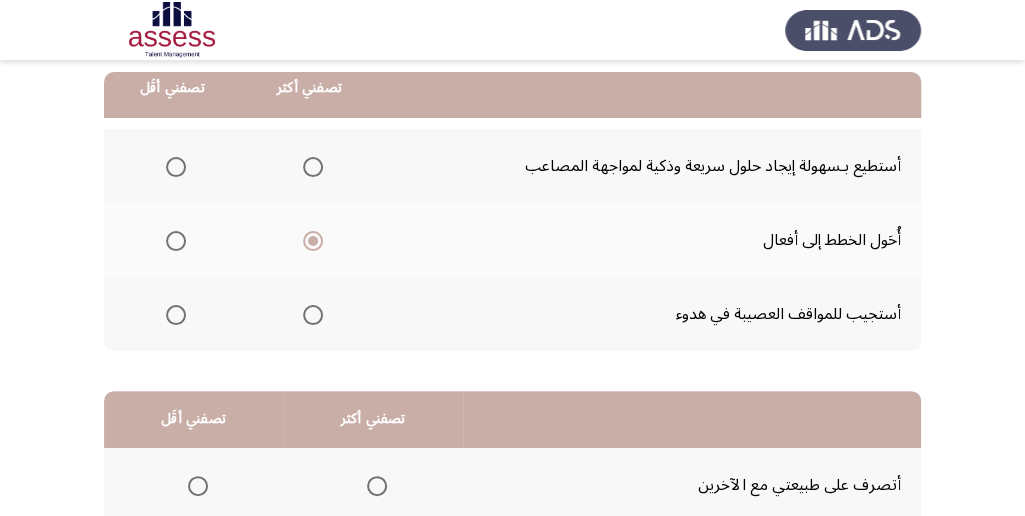 click 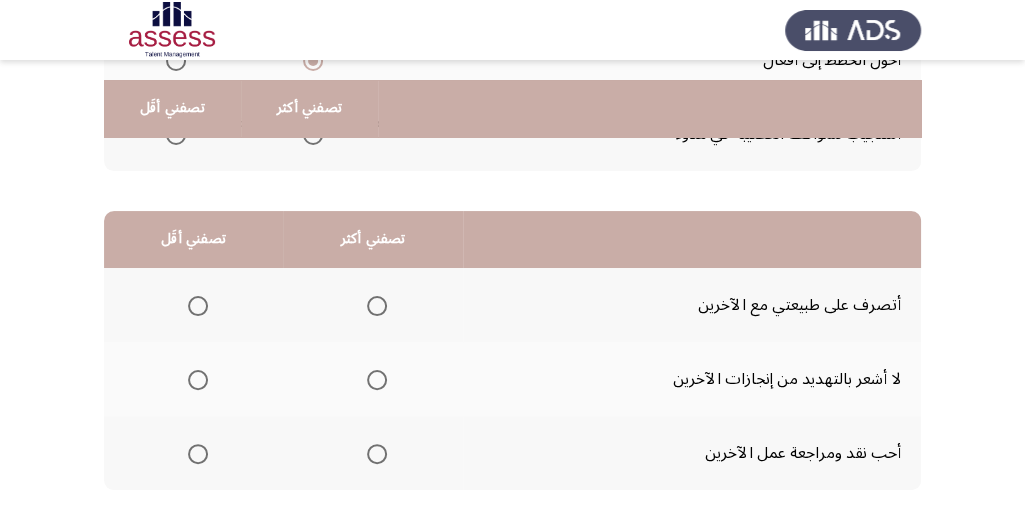 scroll, scrollTop: 400, scrollLeft: 0, axis: vertical 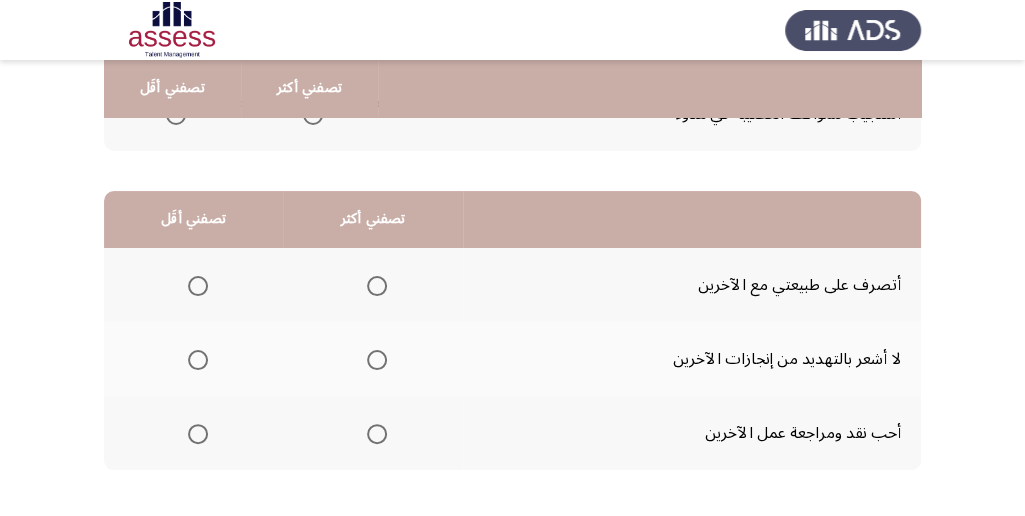 click 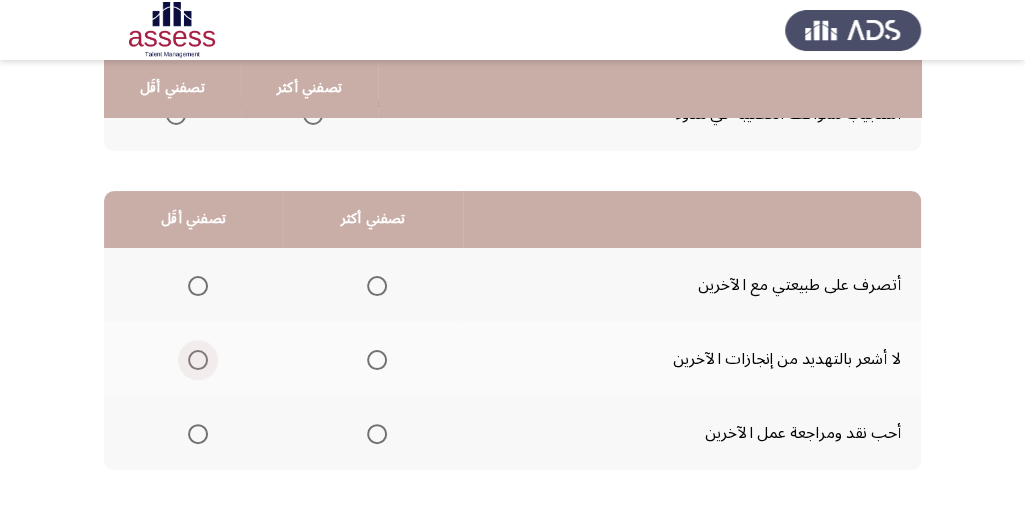 click at bounding box center [198, 360] 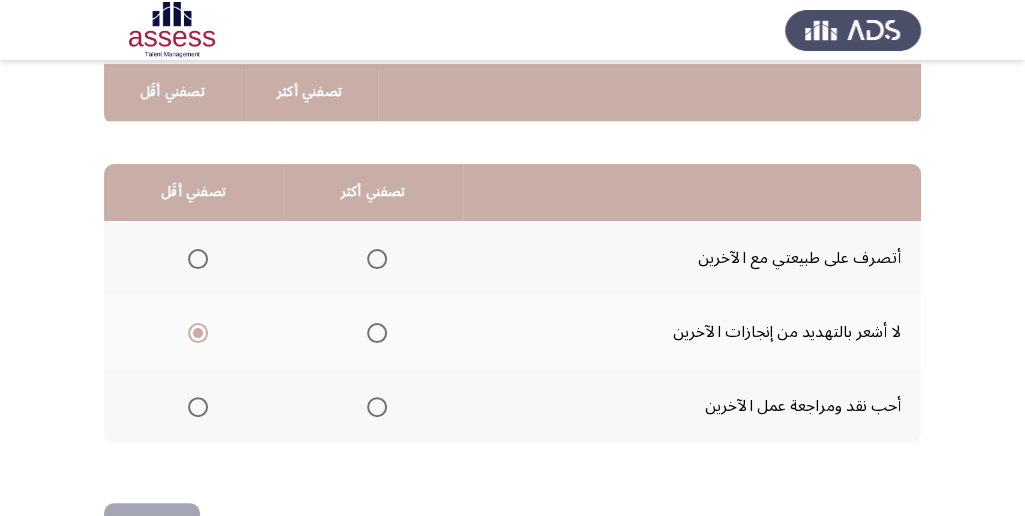 scroll, scrollTop: 494, scrollLeft: 0, axis: vertical 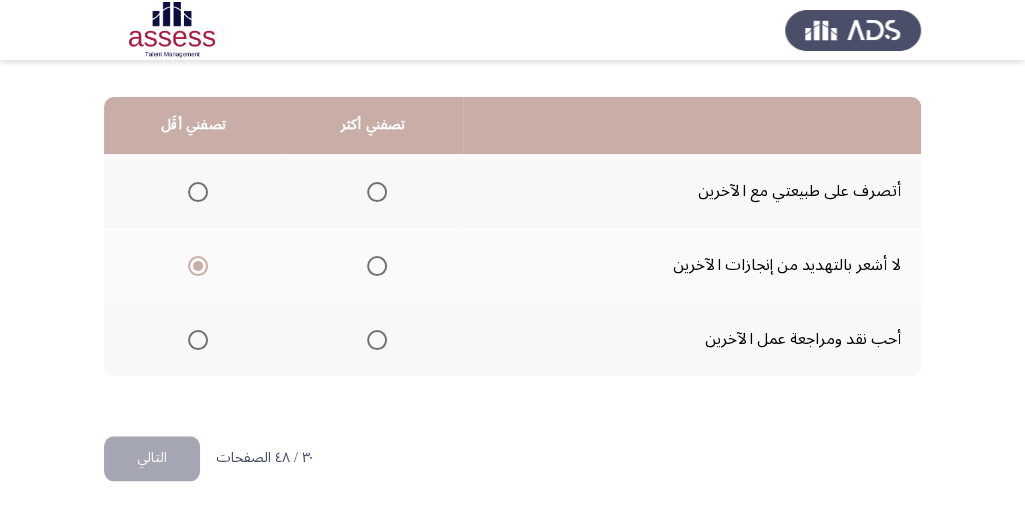 click on "Occupational Competency Measurement (OCM)   التالي  من المجموعة التالية اخترأكثر اجابة تصفك وأقل اجابة تصفك  تصفني أكثر   تصفني أقَل  أستطيع بـسهولة إيجاد حلول سريعة وذكية لمواجهة المصاعب     أُحَول الخطط إلى أفعال     أستجيب للمواقف العصيبة في هدوء      تصفني أكثر   تصفني أقَل  أتصرف على طبيعتي مع الآخرين     لا أشعر بالتهديد من إنجازات الآخرين     أحب نقد ومراجعة عمل الآخرين      ٣٠ / ٤٨ الصفحات   التالي
WAITING" at bounding box center [512, 11] 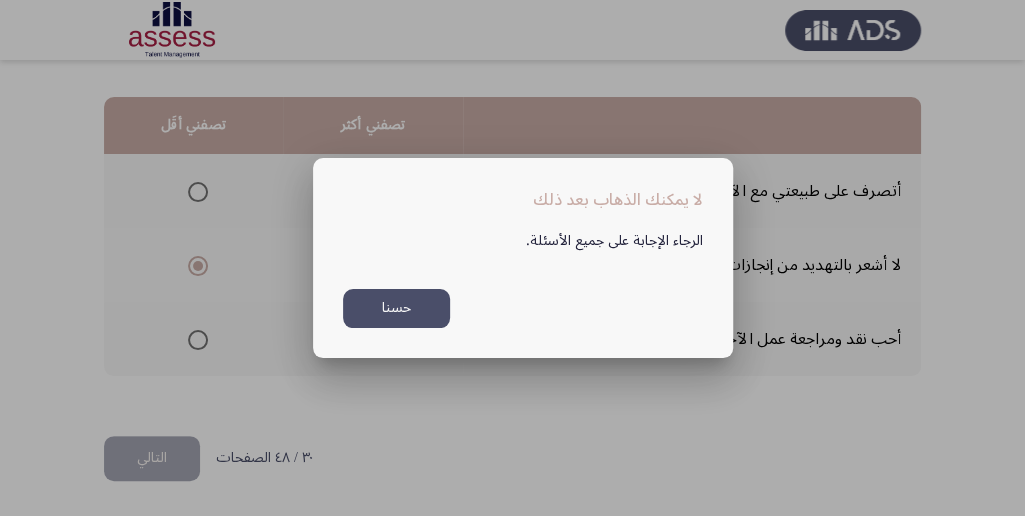 scroll, scrollTop: 0, scrollLeft: 0, axis: both 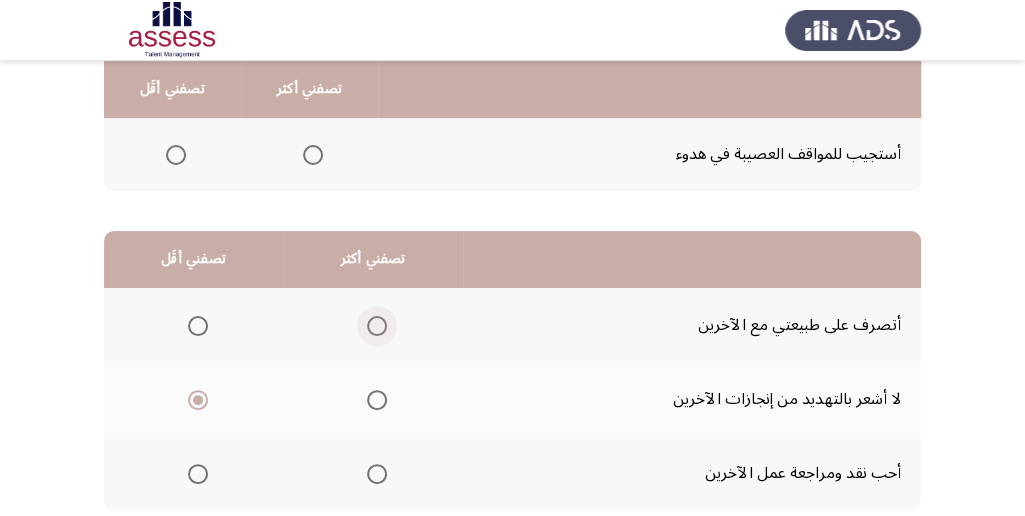 click at bounding box center [377, 326] 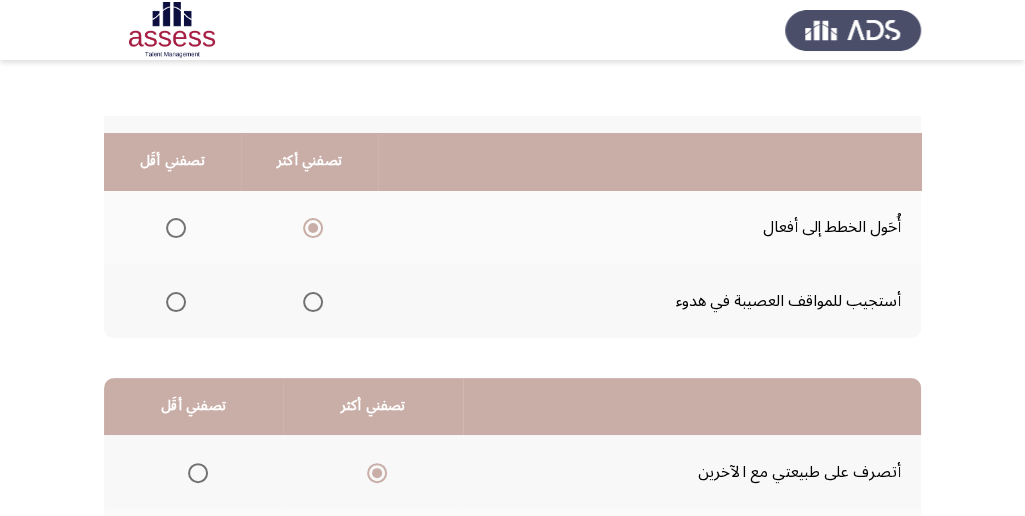 scroll, scrollTop: 160, scrollLeft: 0, axis: vertical 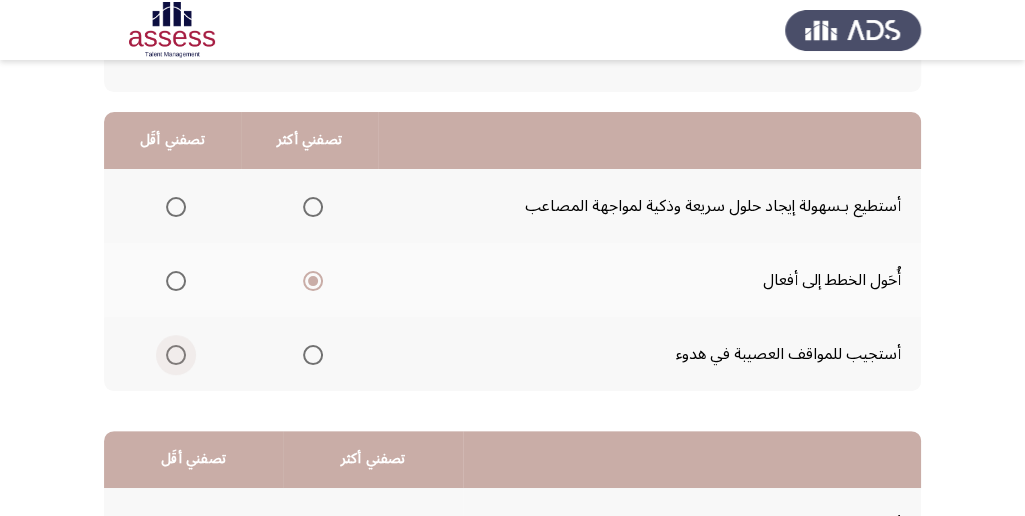 click at bounding box center [176, 355] 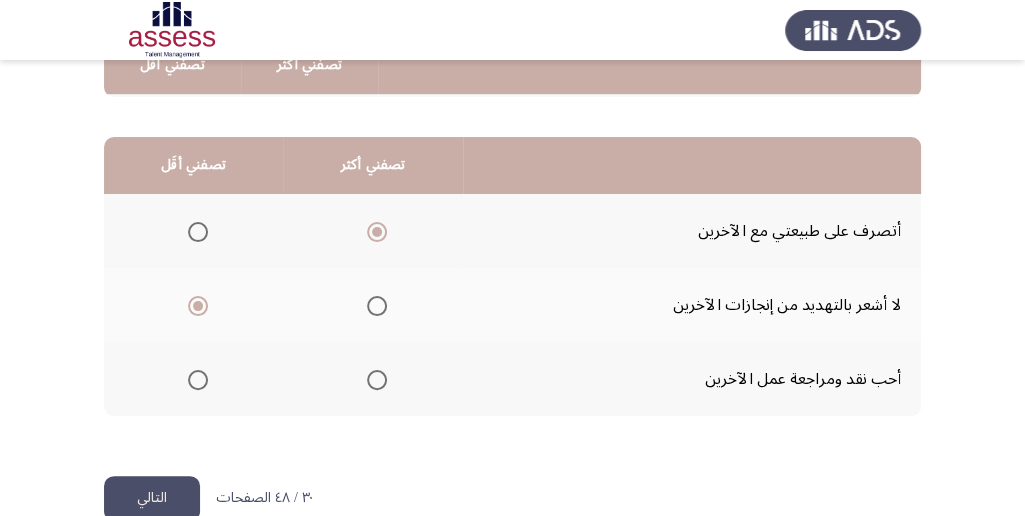 scroll, scrollTop: 494, scrollLeft: 0, axis: vertical 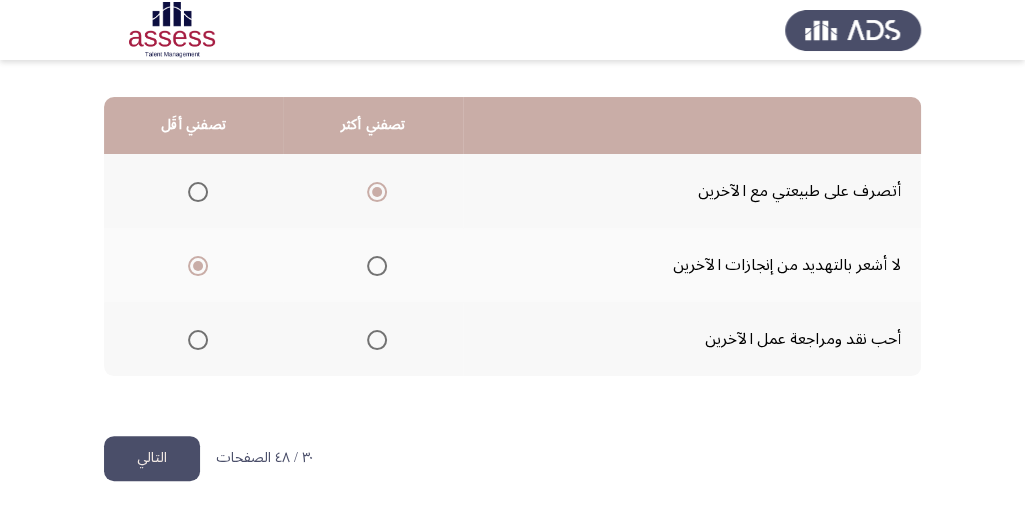 click on "التالي" 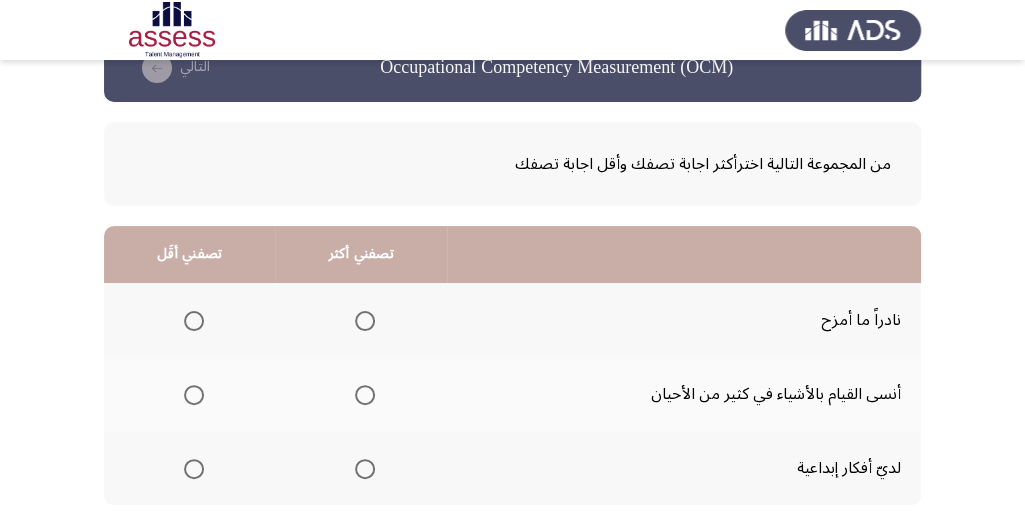 scroll, scrollTop: 66, scrollLeft: 0, axis: vertical 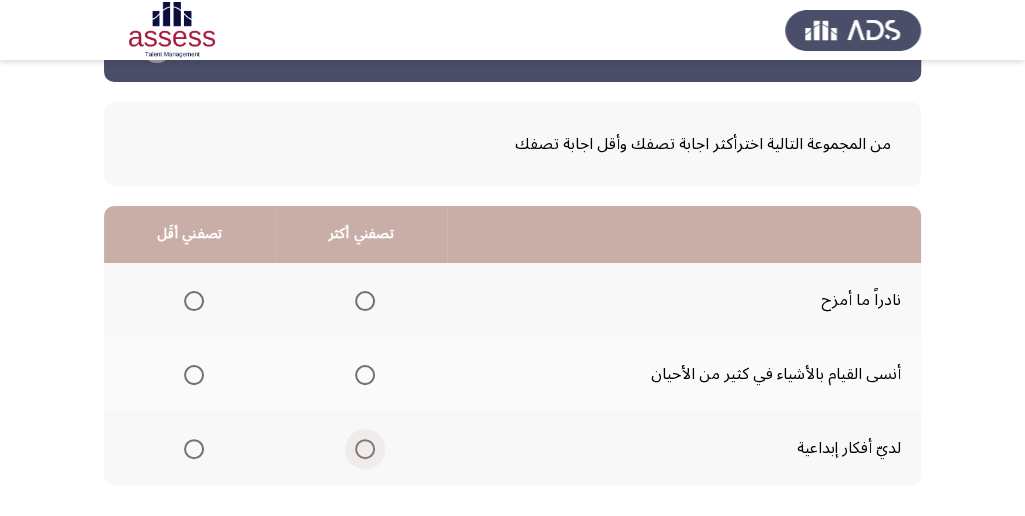 click at bounding box center [365, 449] 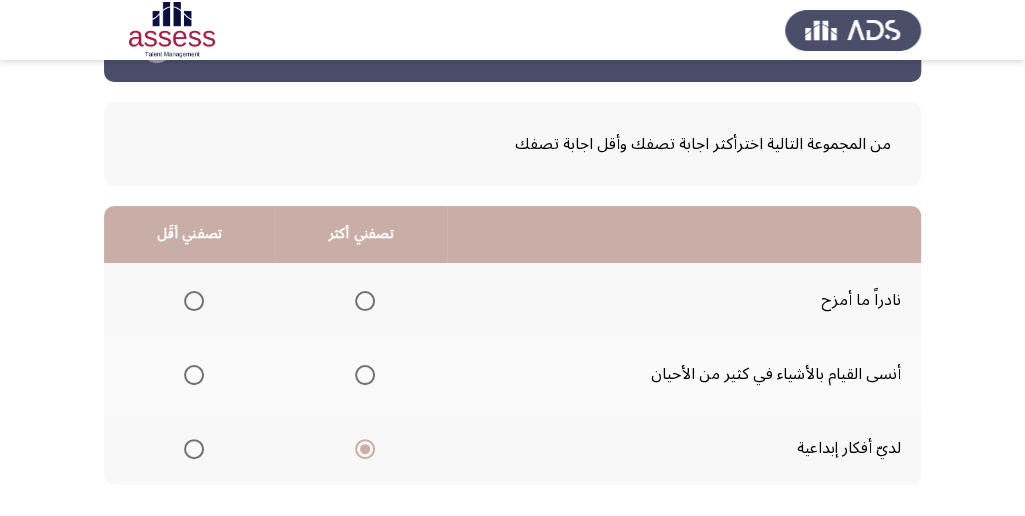 click at bounding box center (194, 301) 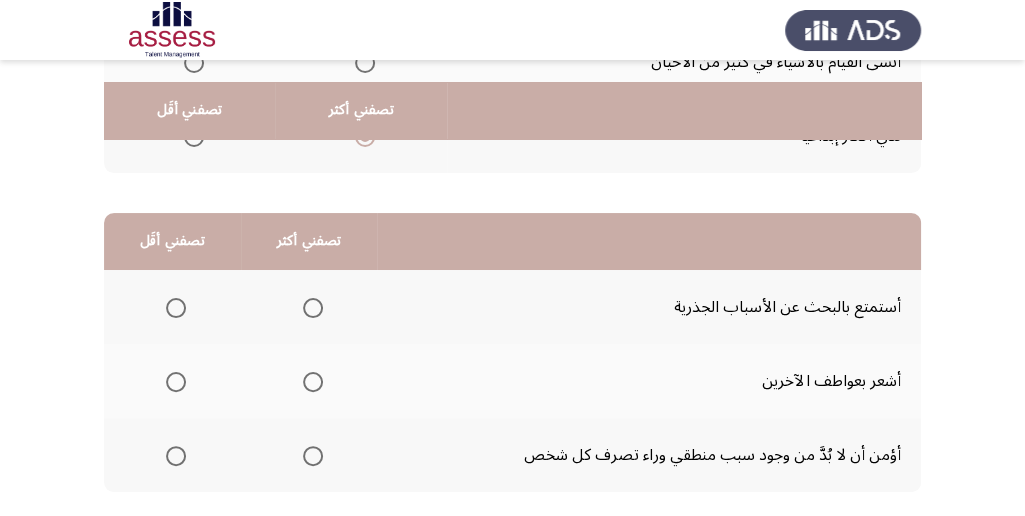 scroll, scrollTop: 400, scrollLeft: 0, axis: vertical 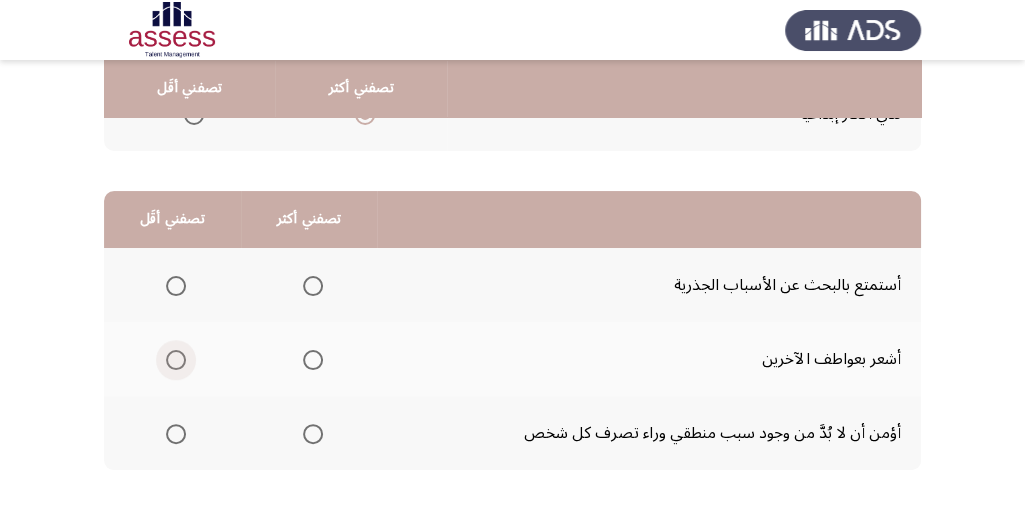 click at bounding box center (176, 360) 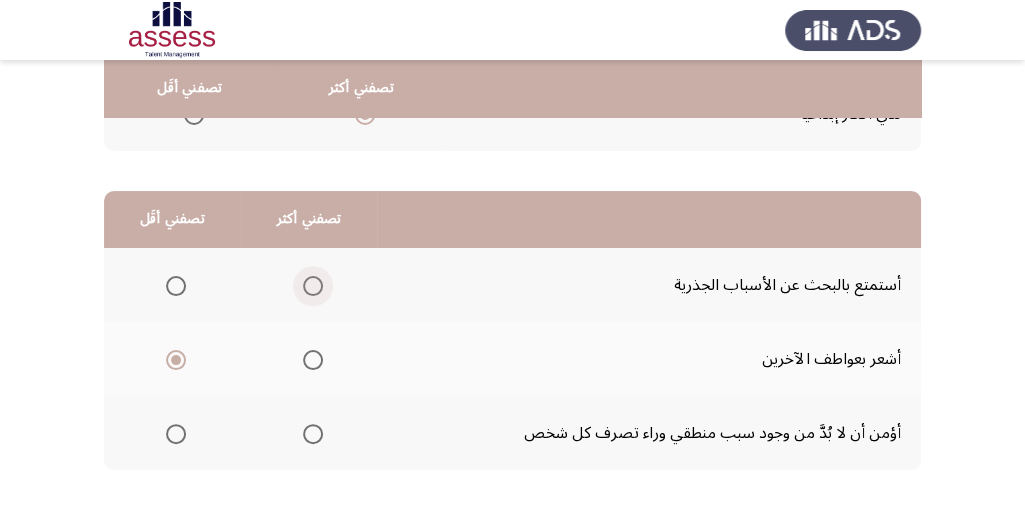click at bounding box center [313, 286] 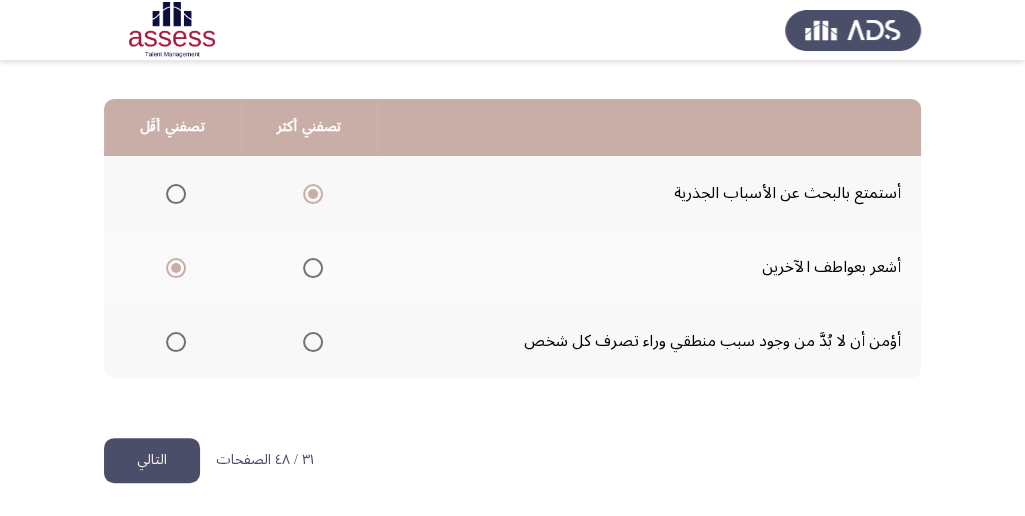 scroll, scrollTop: 494, scrollLeft: 0, axis: vertical 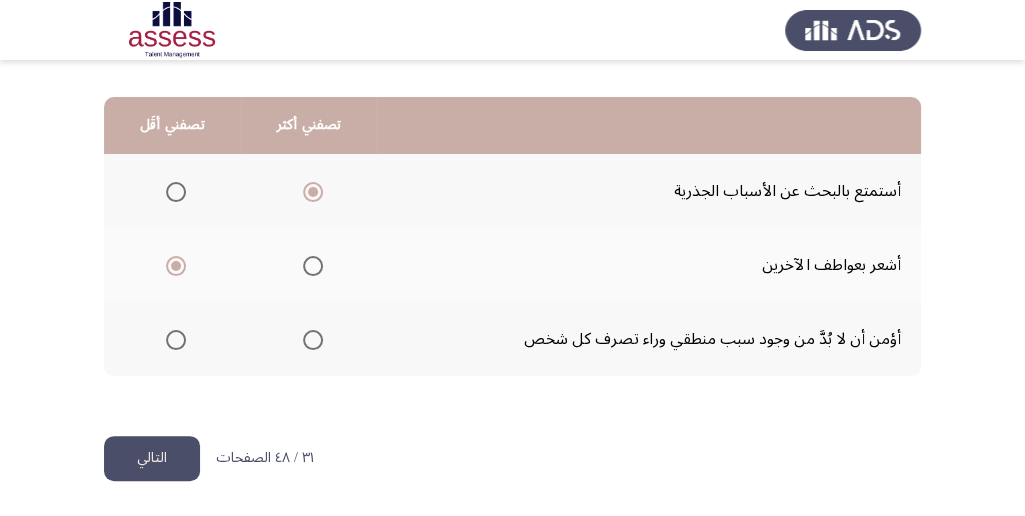 click on "التالي" 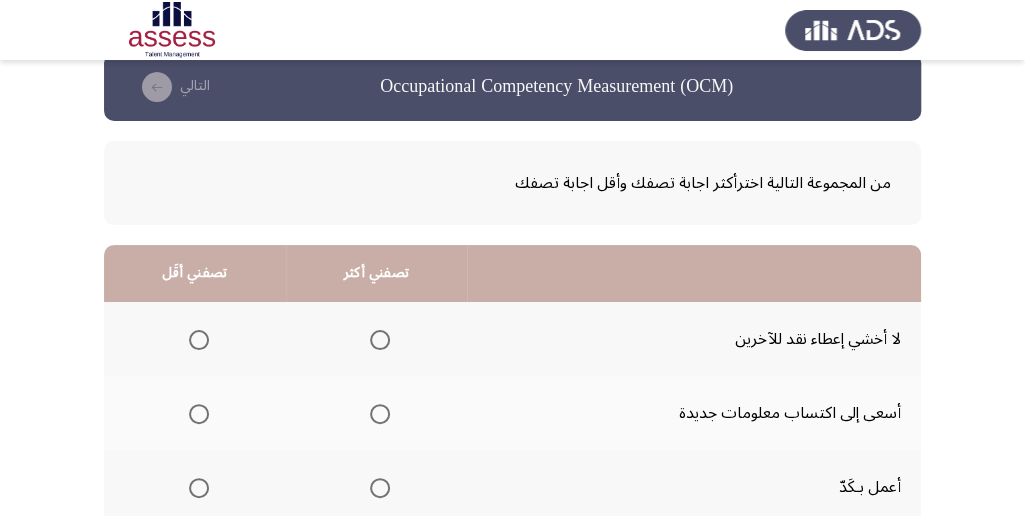 scroll, scrollTop: 94, scrollLeft: 0, axis: vertical 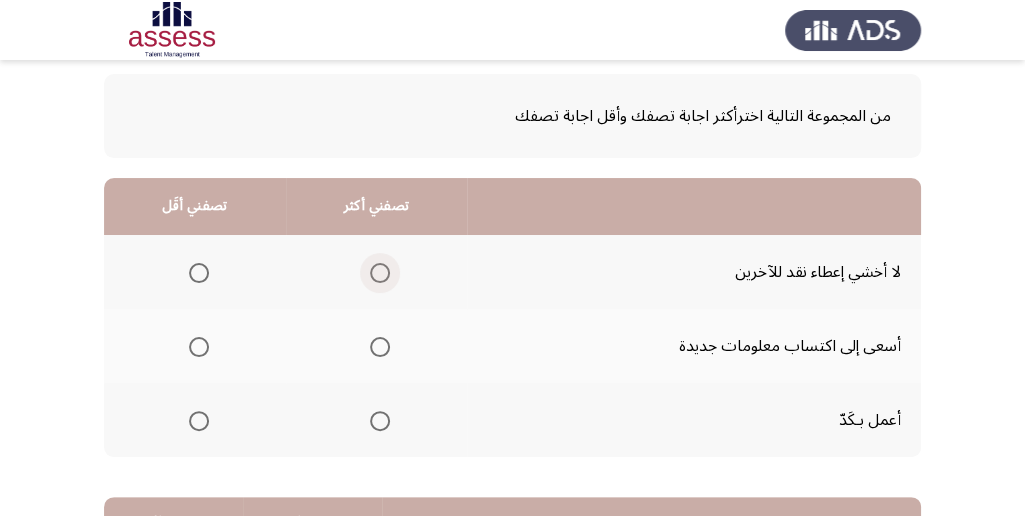 click at bounding box center (380, 273) 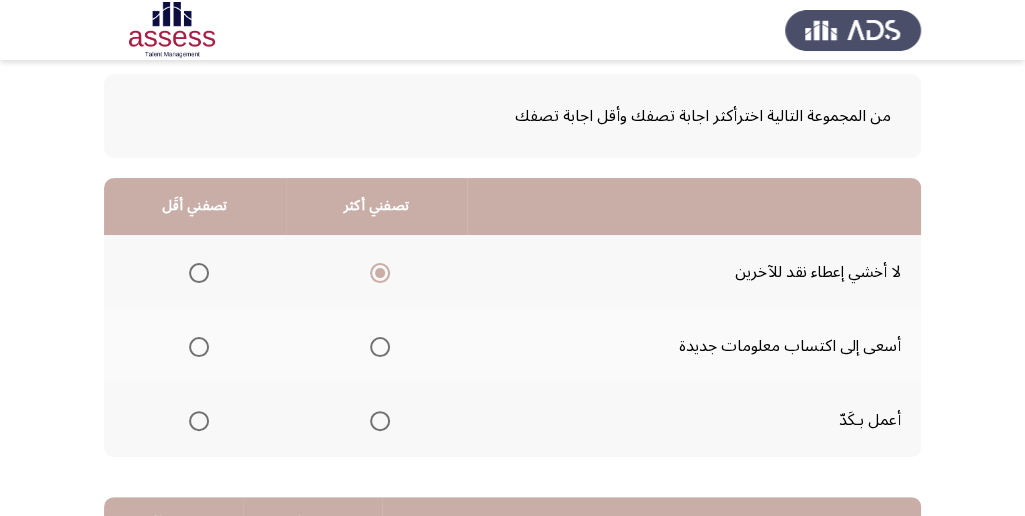 click at bounding box center (380, 347) 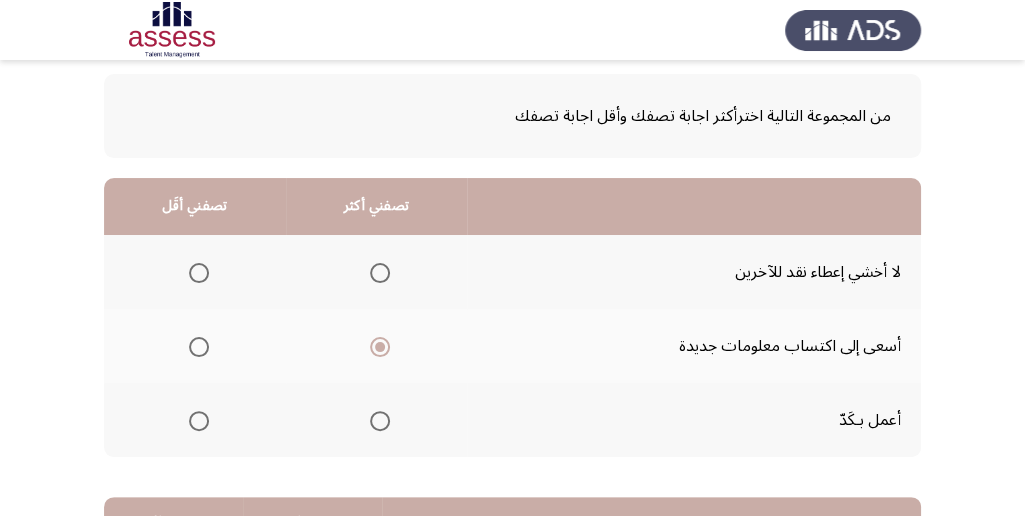 scroll, scrollTop: 160, scrollLeft: 0, axis: vertical 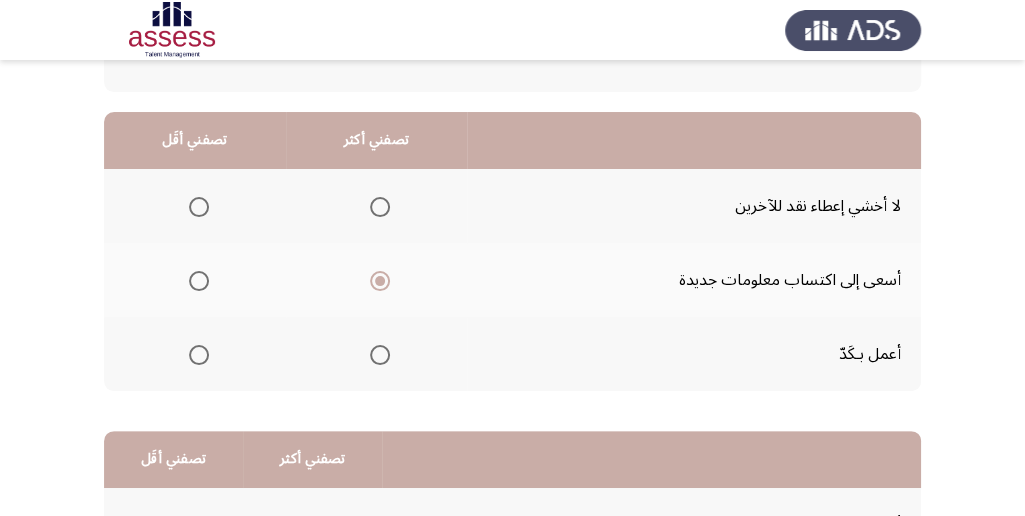 click at bounding box center [199, 207] 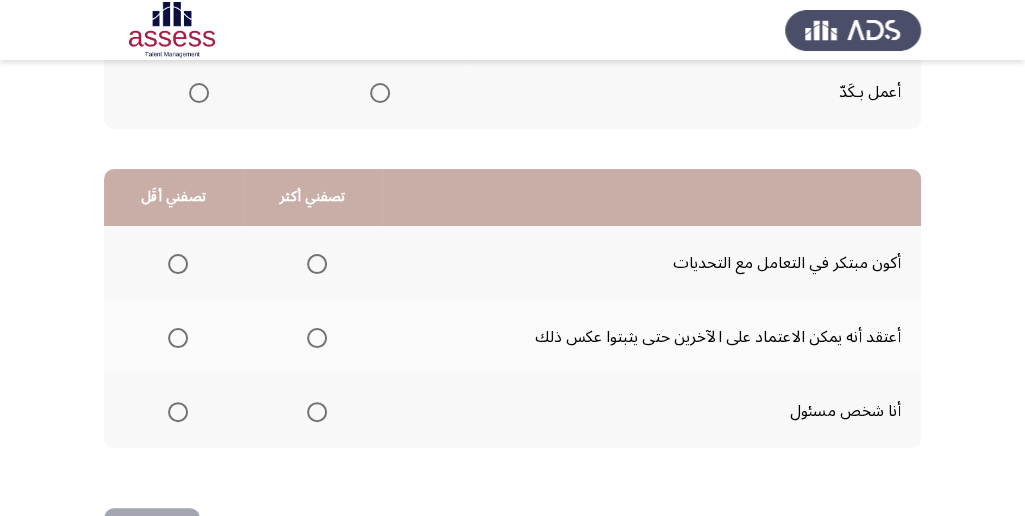 scroll, scrollTop: 494, scrollLeft: 0, axis: vertical 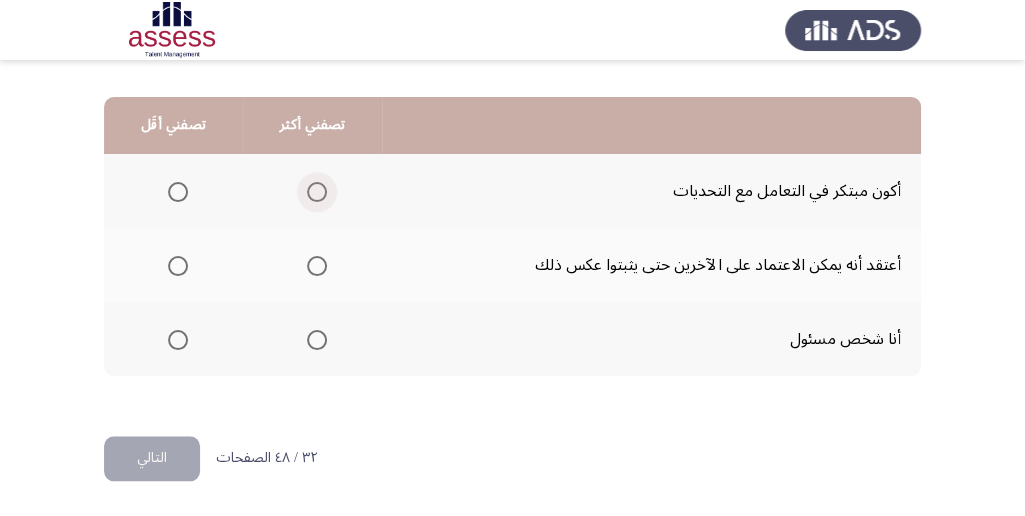 click at bounding box center [317, 192] 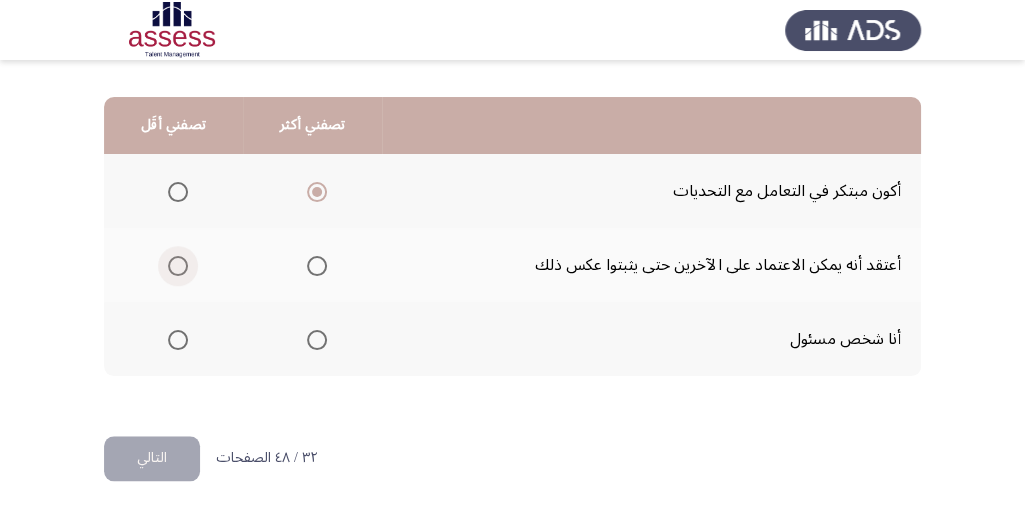 click at bounding box center [178, 266] 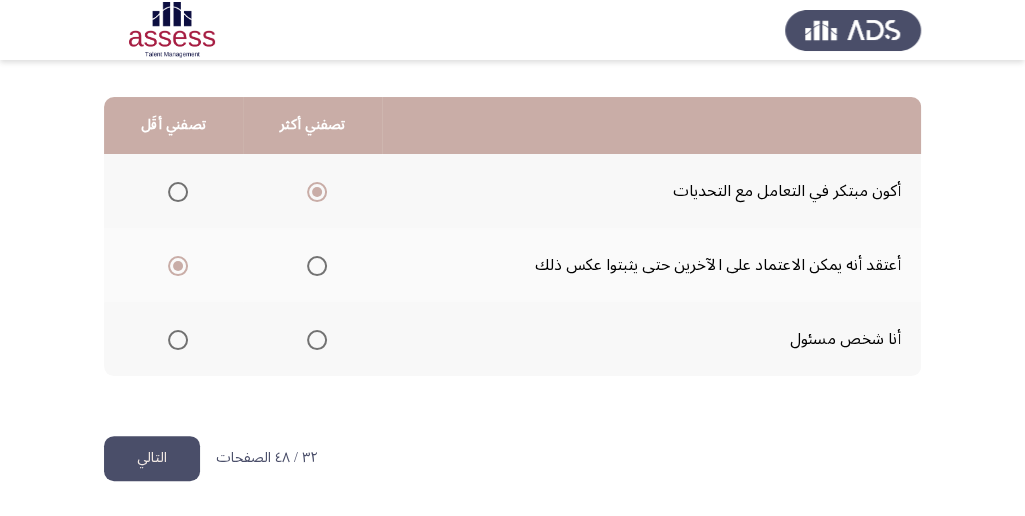 click on "التالي" 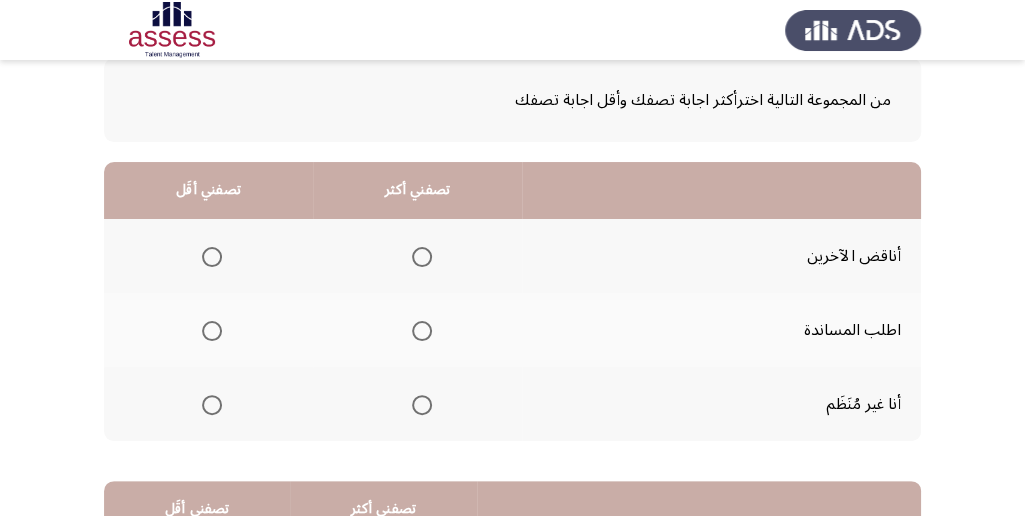 scroll, scrollTop: 133, scrollLeft: 0, axis: vertical 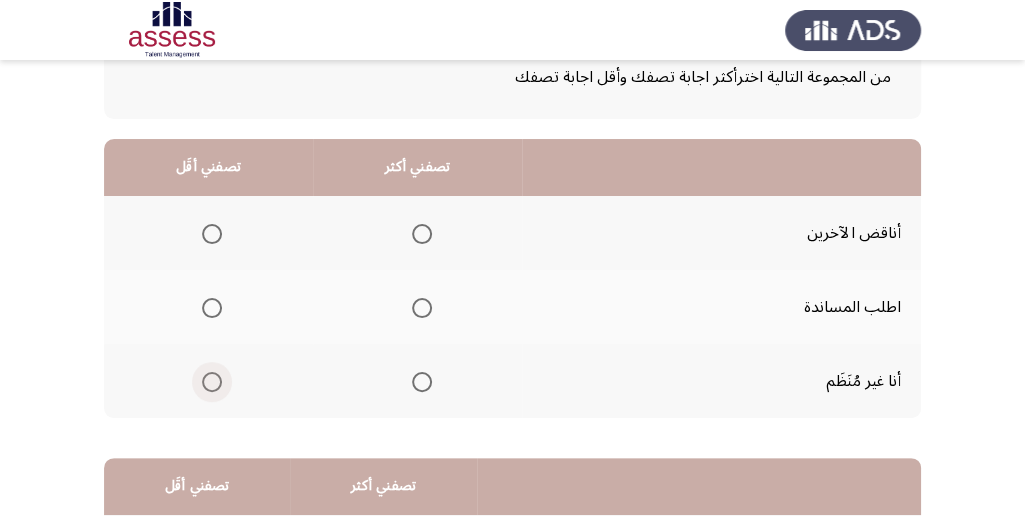 click at bounding box center (212, 382) 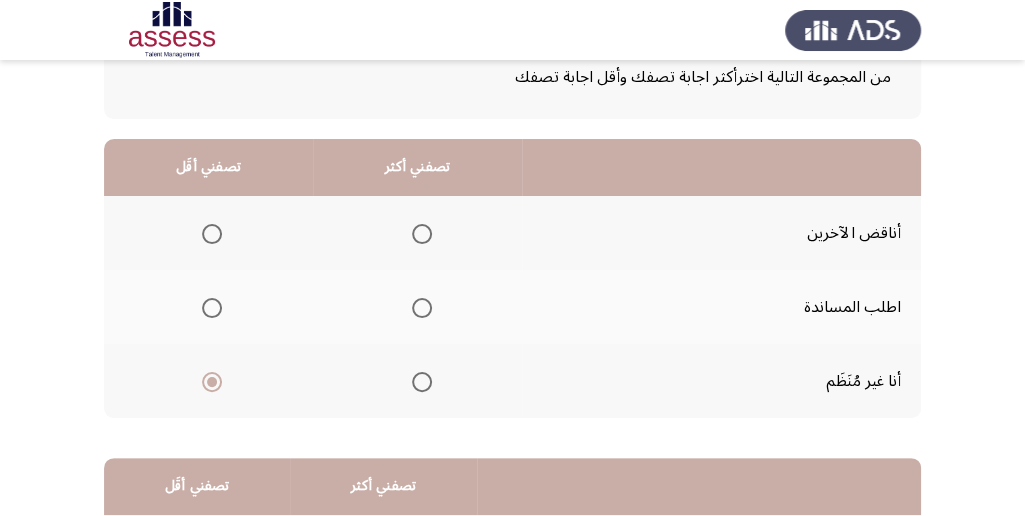 click at bounding box center [422, 234] 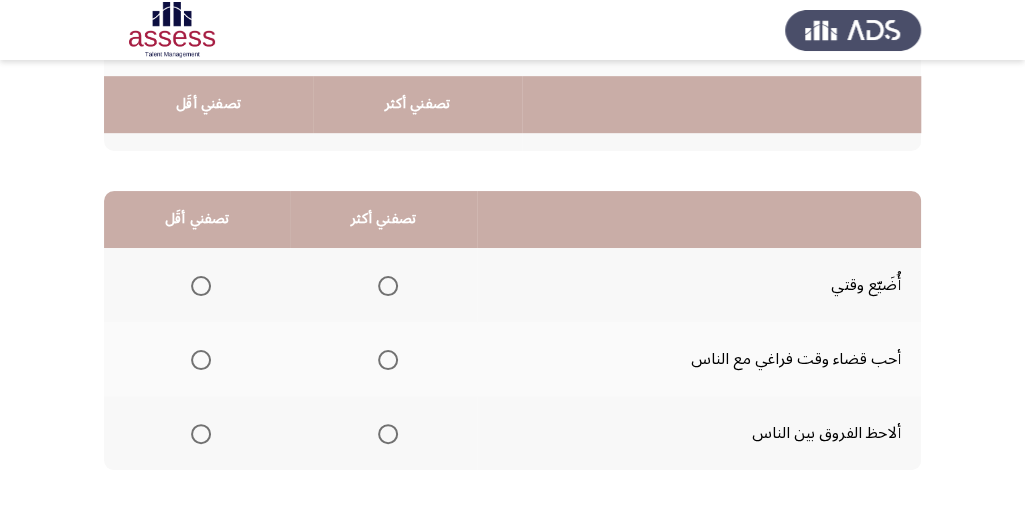 scroll, scrollTop: 466, scrollLeft: 0, axis: vertical 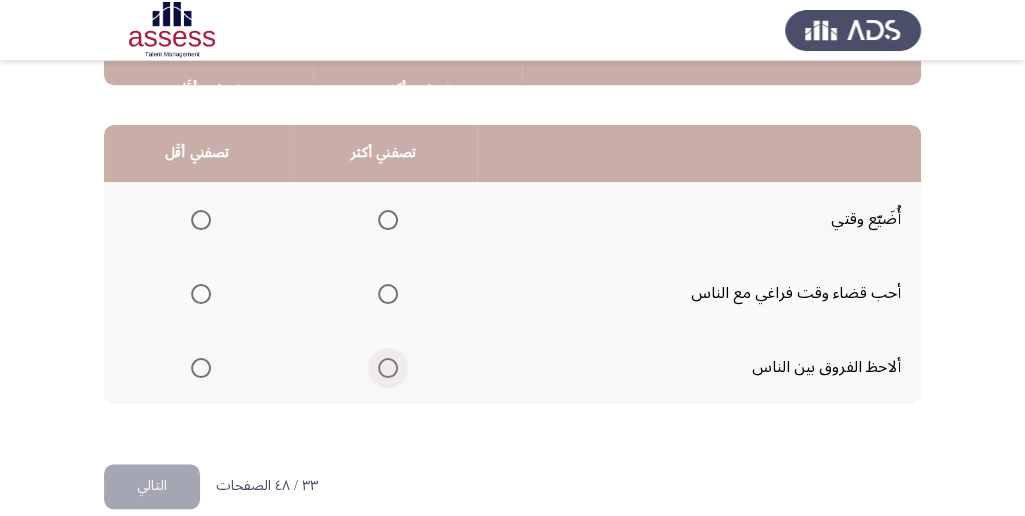 click at bounding box center (388, 368) 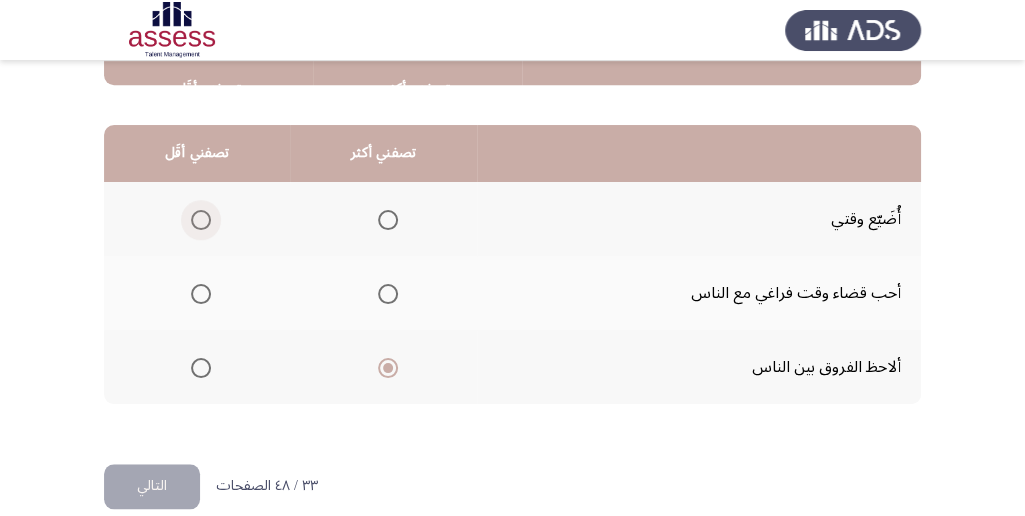 click at bounding box center [201, 220] 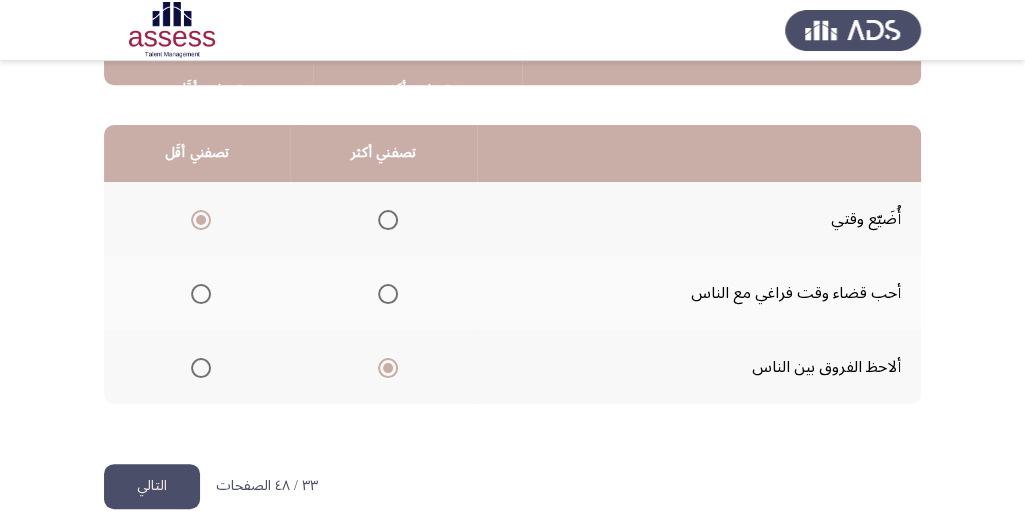 click on "التالي" 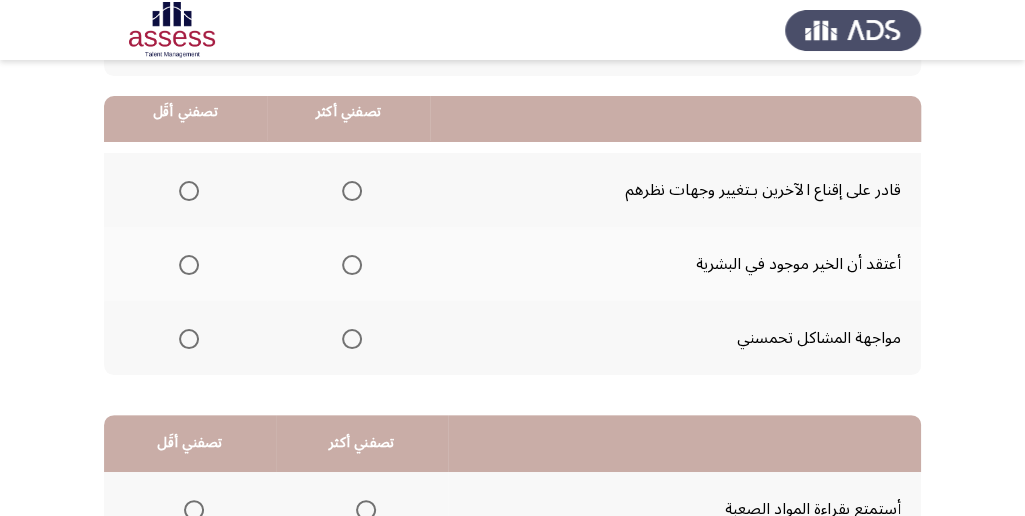 scroll, scrollTop: 200, scrollLeft: 0, axis: vertical 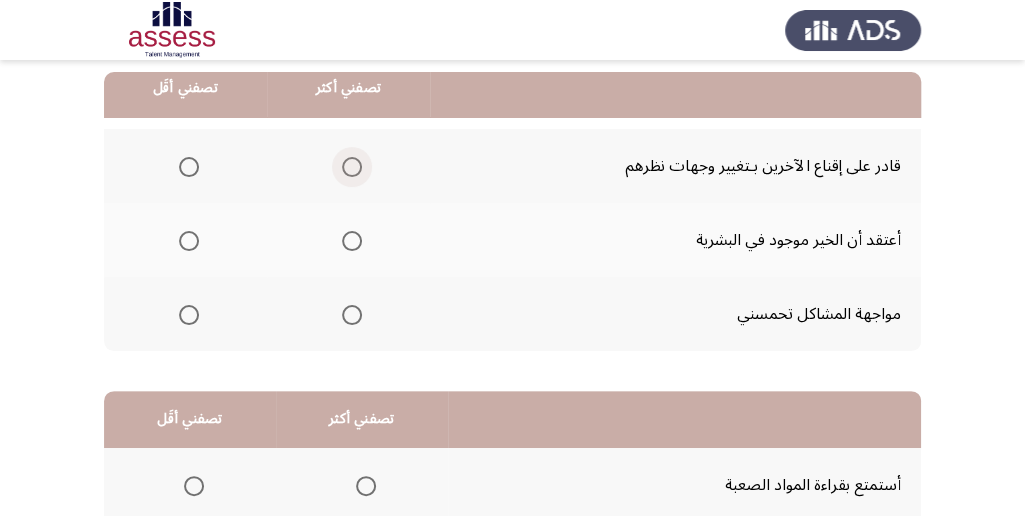 click at bounding box center (352, 167) 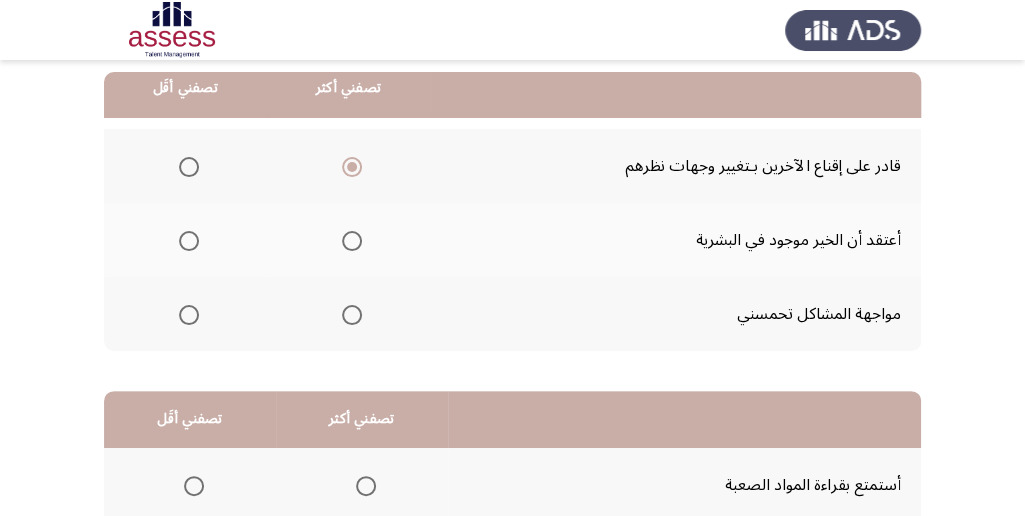 click at bounding box center [189, 315] 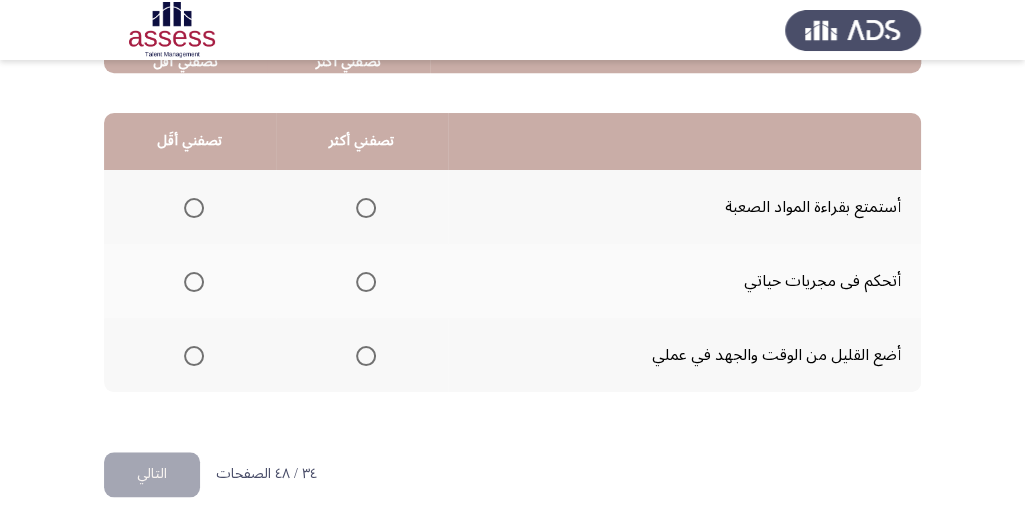 scroll, scrollTop: 494, scrollLeft: 0, axis: vertical 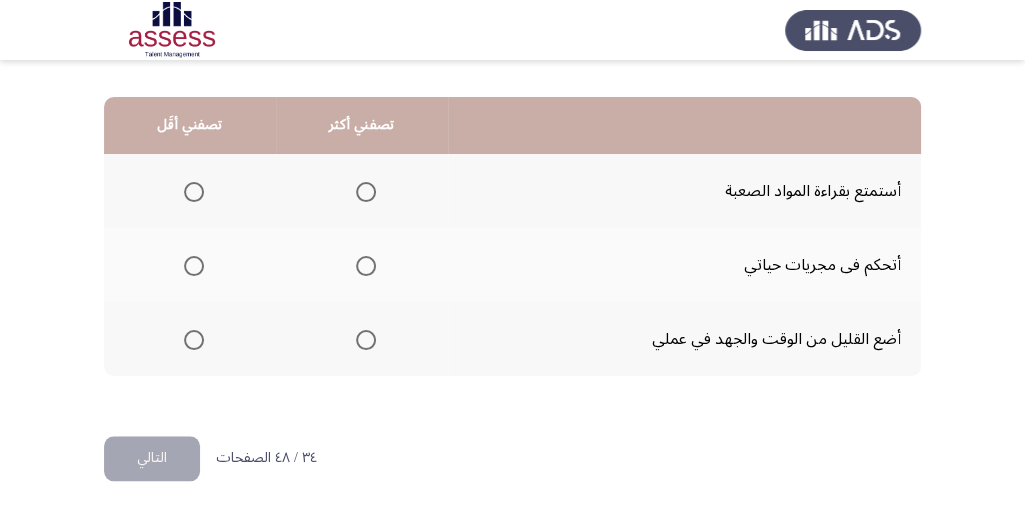 click 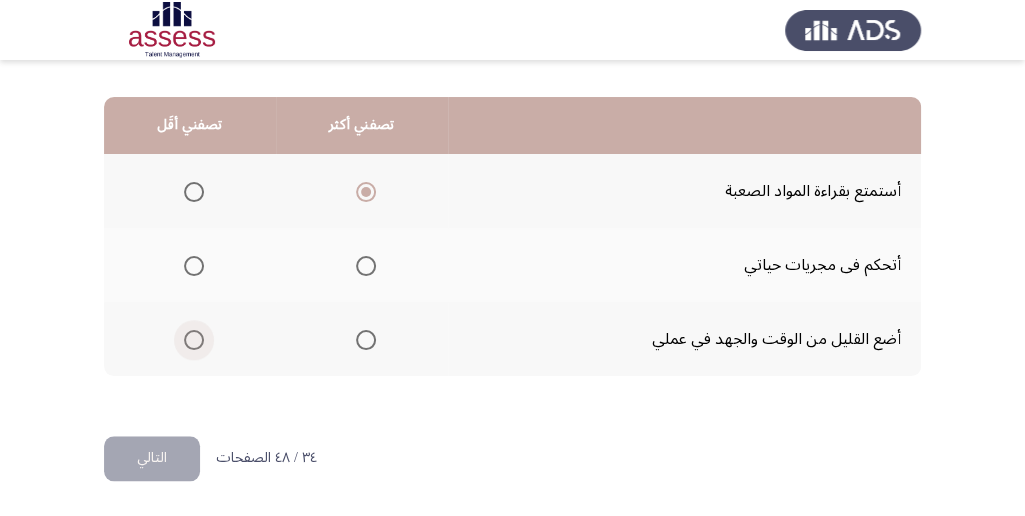 click at bounding box center [194, 340] 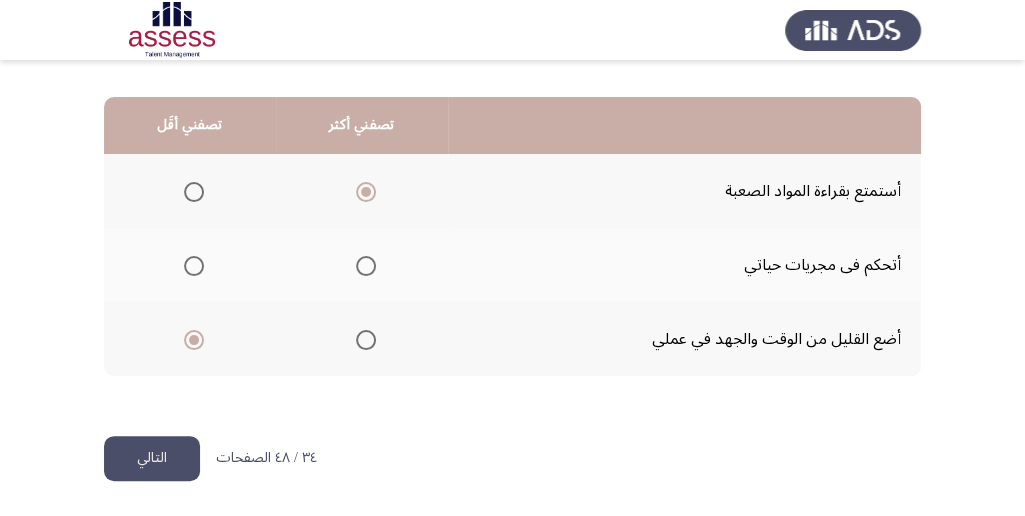 click on "التالي" 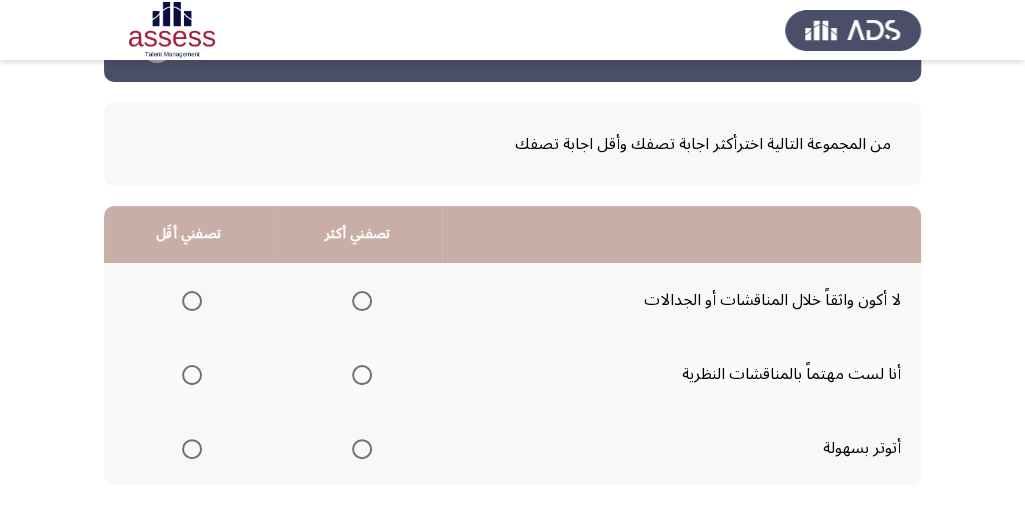 scroll, scrollTop: 133, scrollLeft: 0, axis: vertical 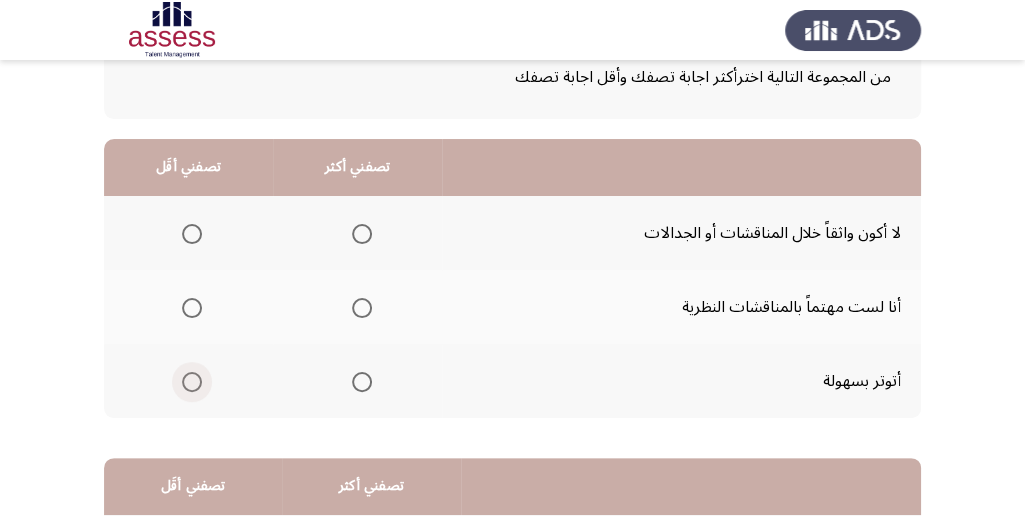 click at bounding box center (192, 382) 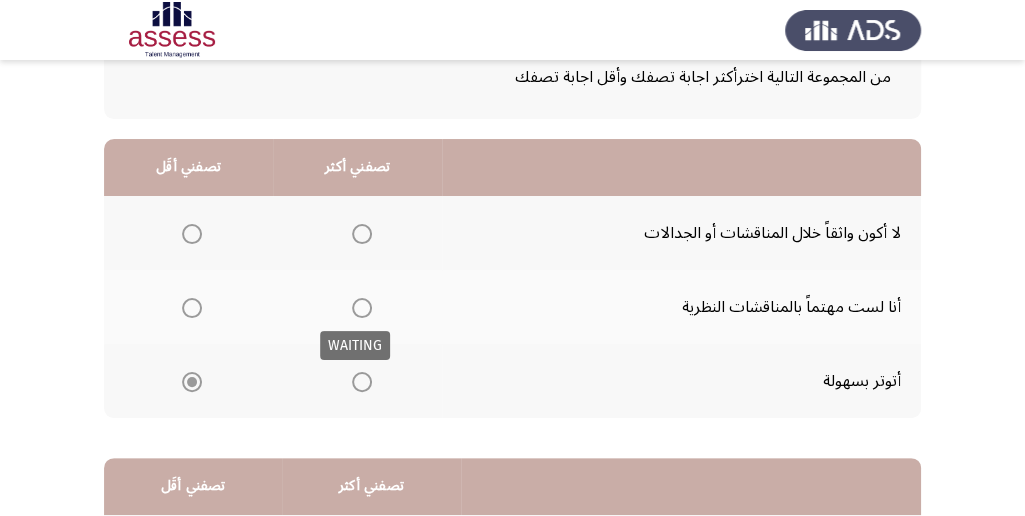 click at bounding box center [362, 308] 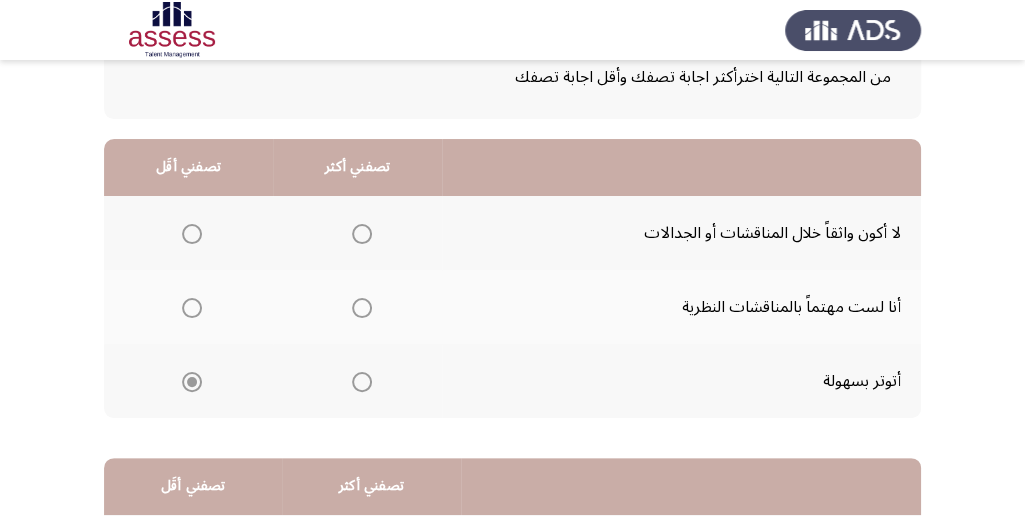 click at bounding box center [362, 308] 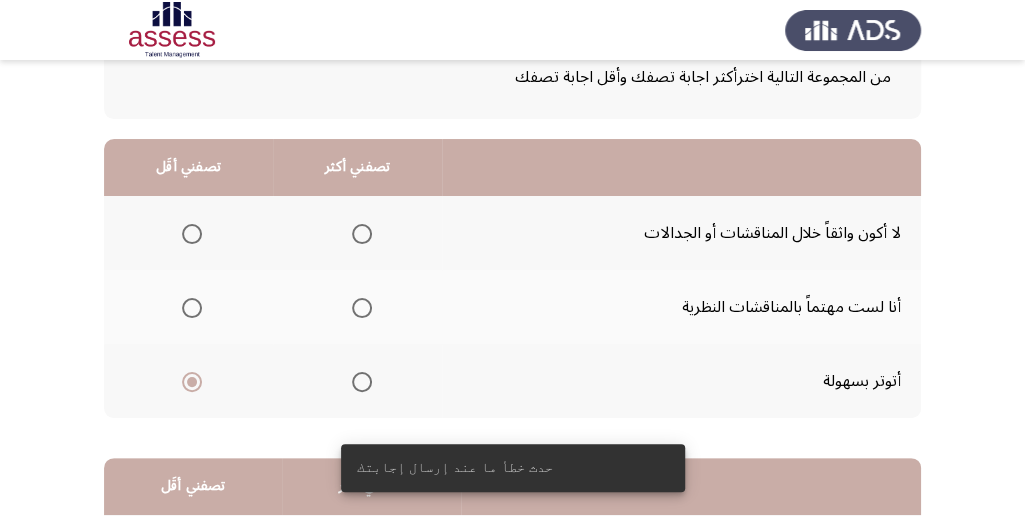 click at bounding box center (362, 308) 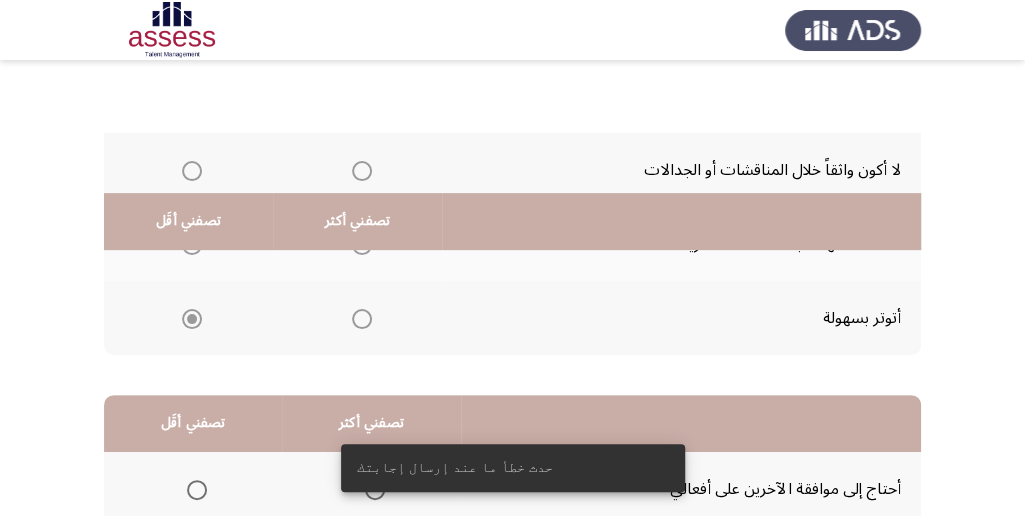 scroll, scrollTop: 400, scrollLeft: 0, axis: vertical 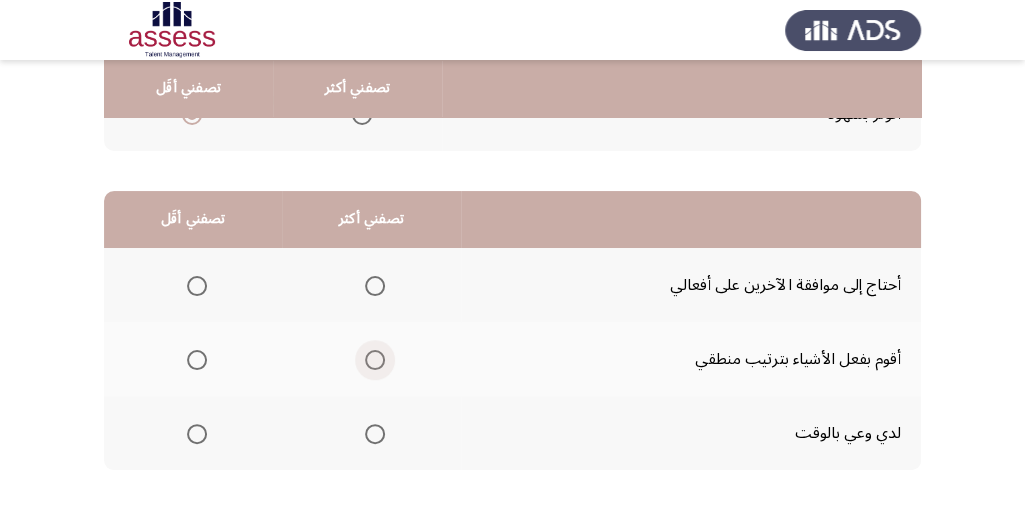 click at bounding box center (375, 360) 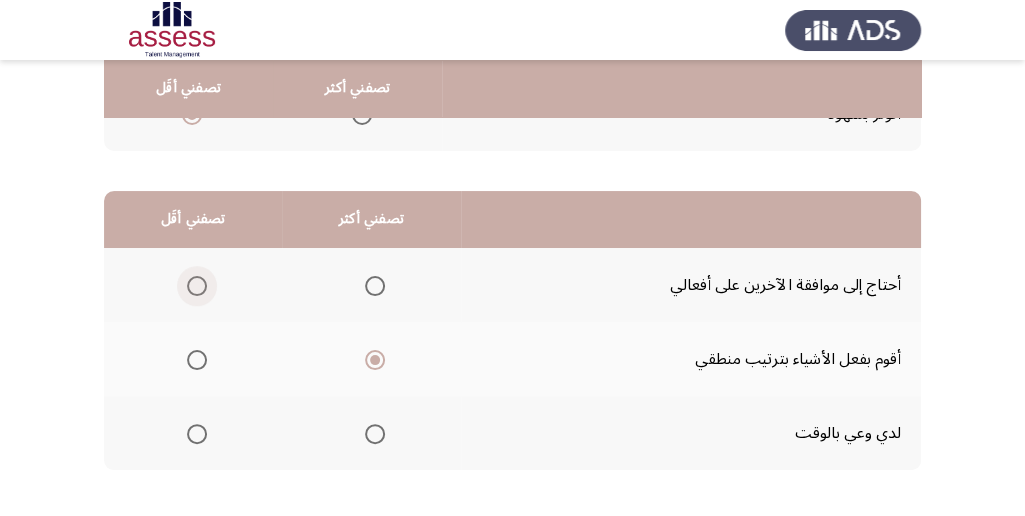 click at bounding box center [197, 286] 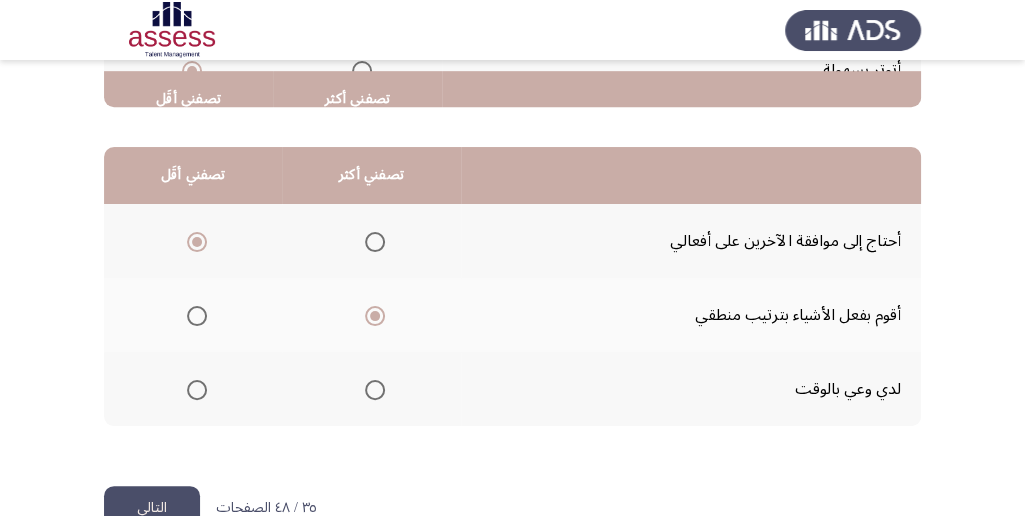 scroll, scrollTop: 494, scrollLeft: 0, axis: vertical 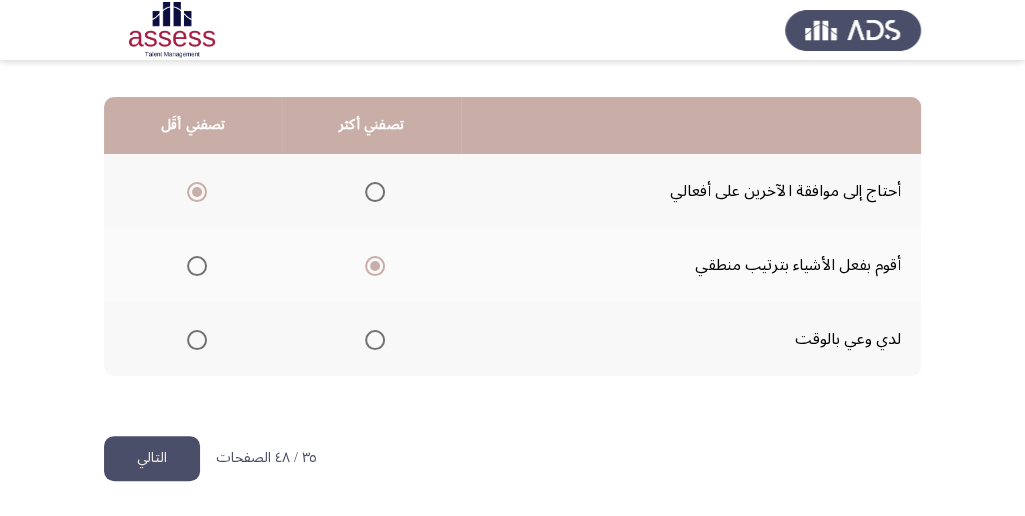click on "التالي" 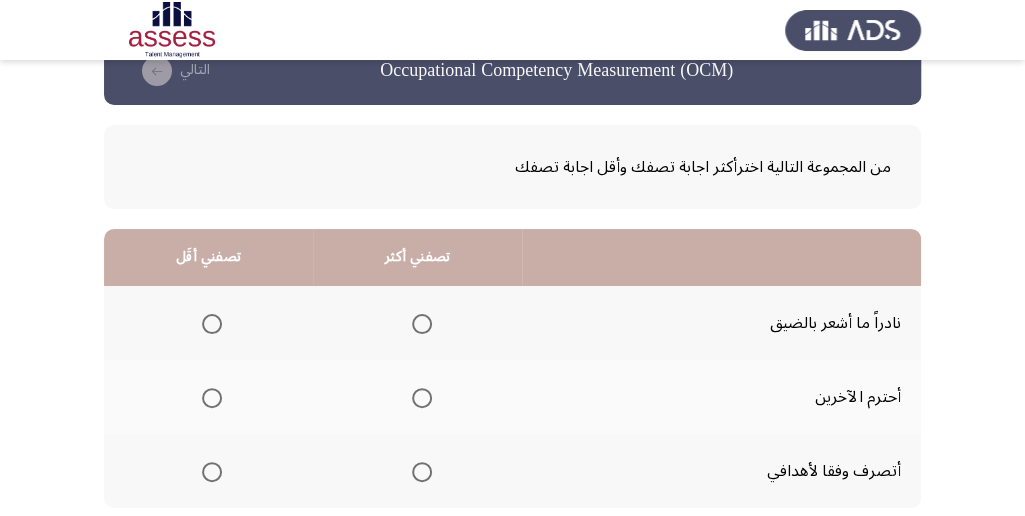 scroll, scrollTop: 66, scrollLeft: 0, axis: vertical 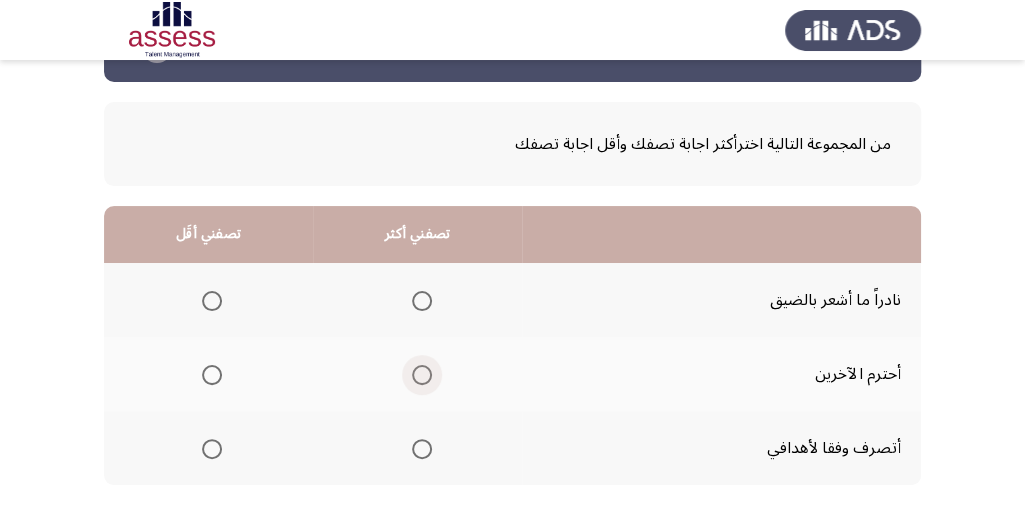 click at bounding box center (422, 375) 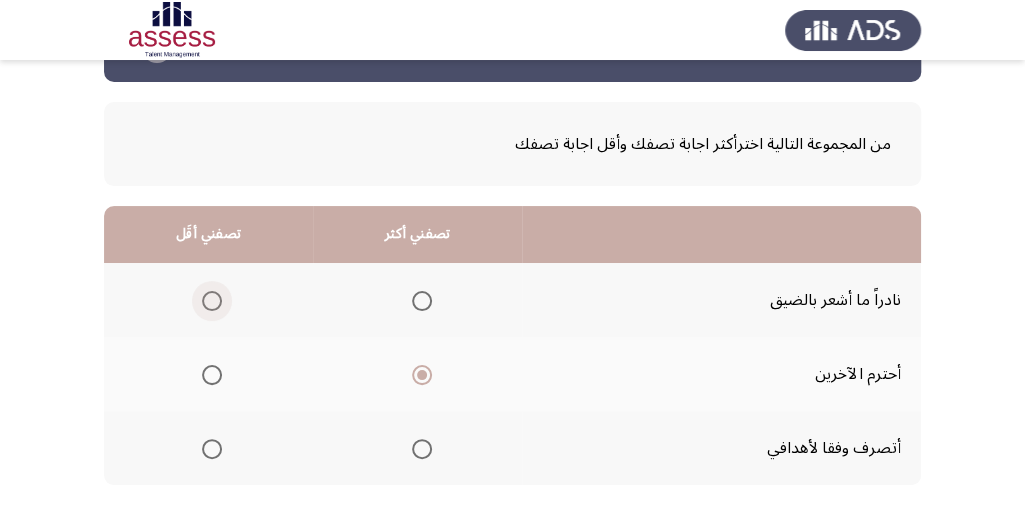 click at bounding box center (212, 301) 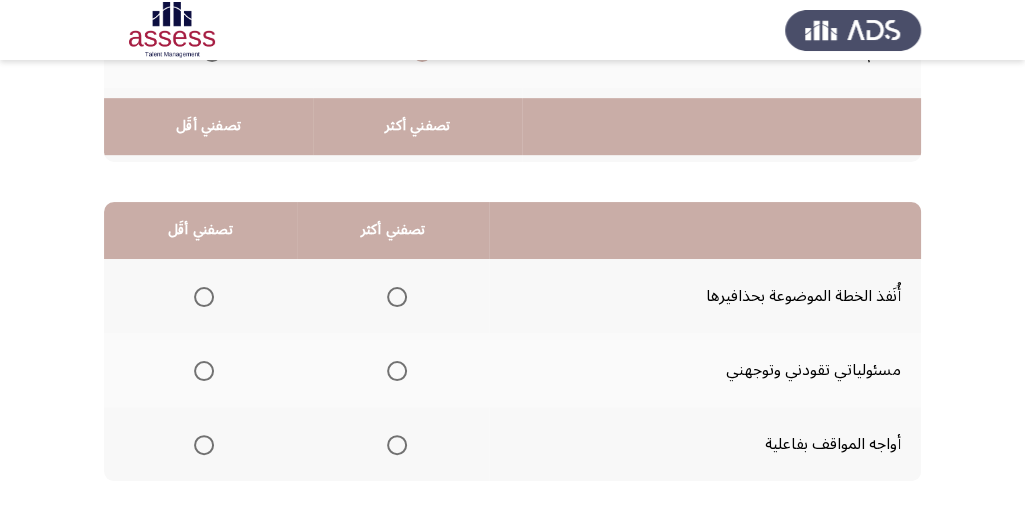 scroll, scrollTop: 427, scrollLeft: 0, axis: vertical 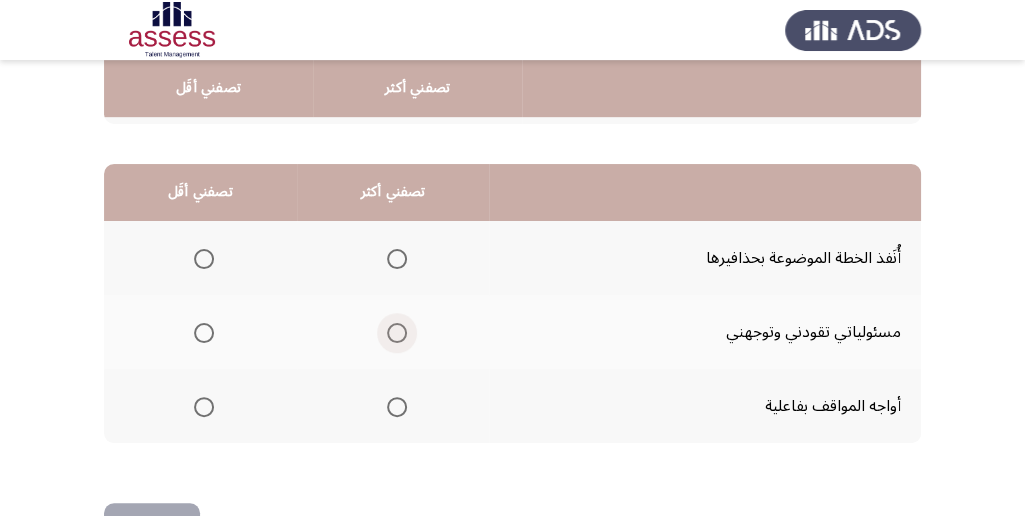 click at bounding box center [397, 333] 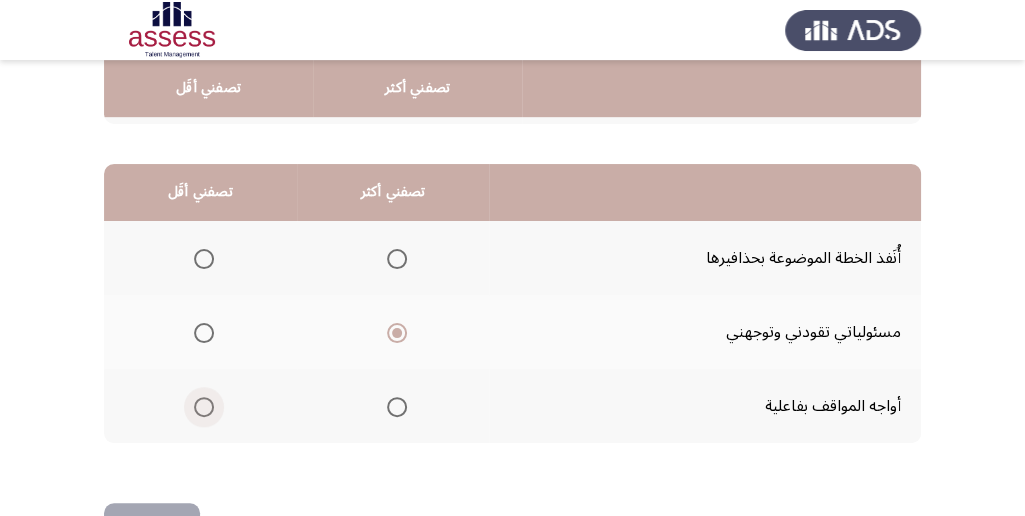 click at bounding box center [204, 407] 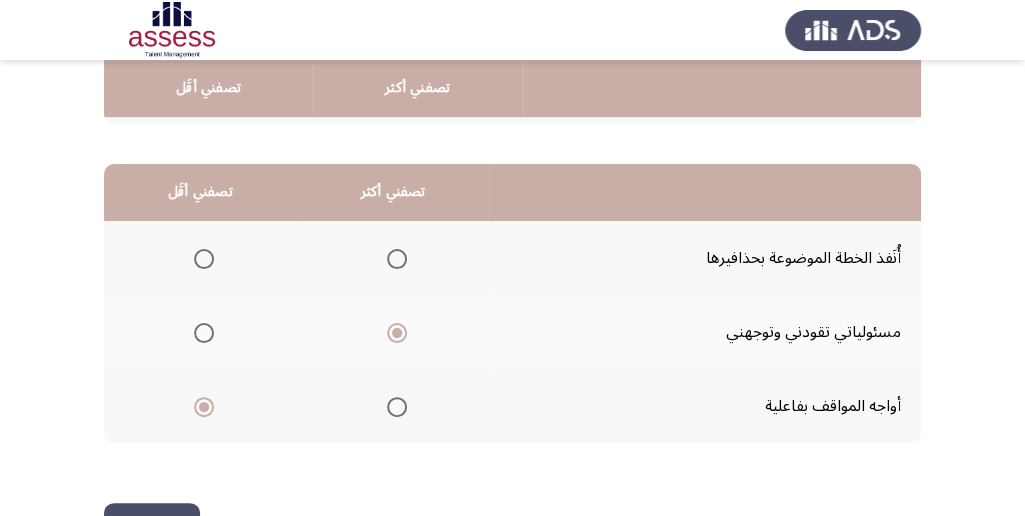 click on "التالي" 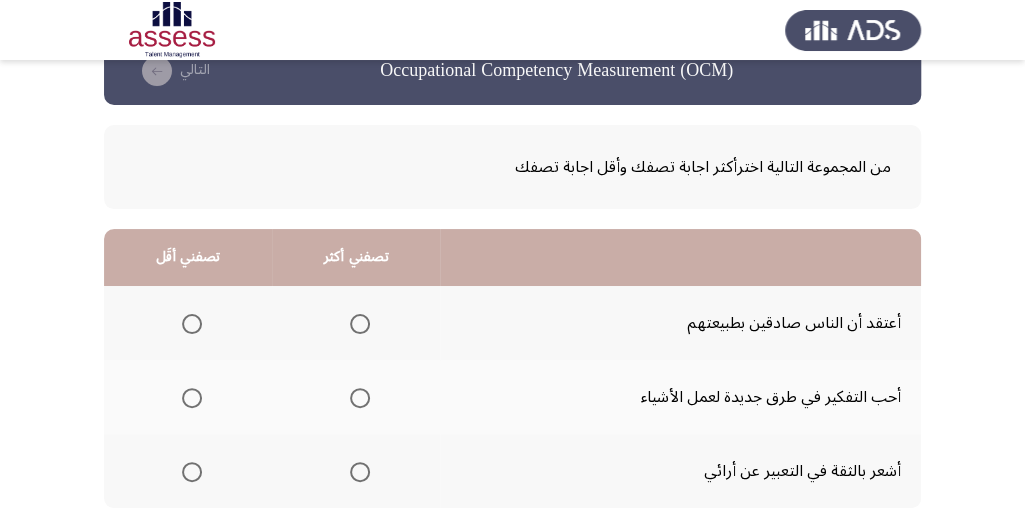 scroll, scrollTop: 66, scrollLeft: 0, axis: vertical 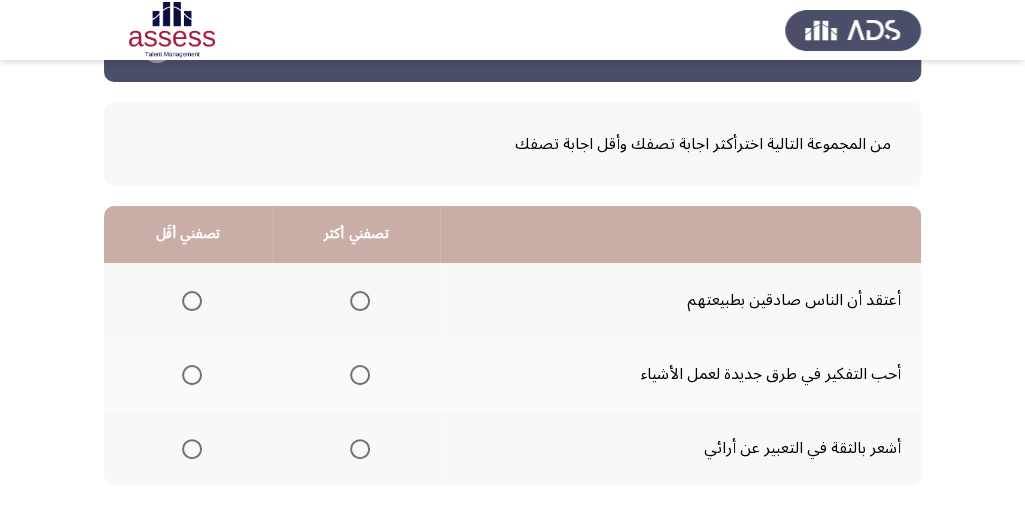 click at bounding box center [360, 375] 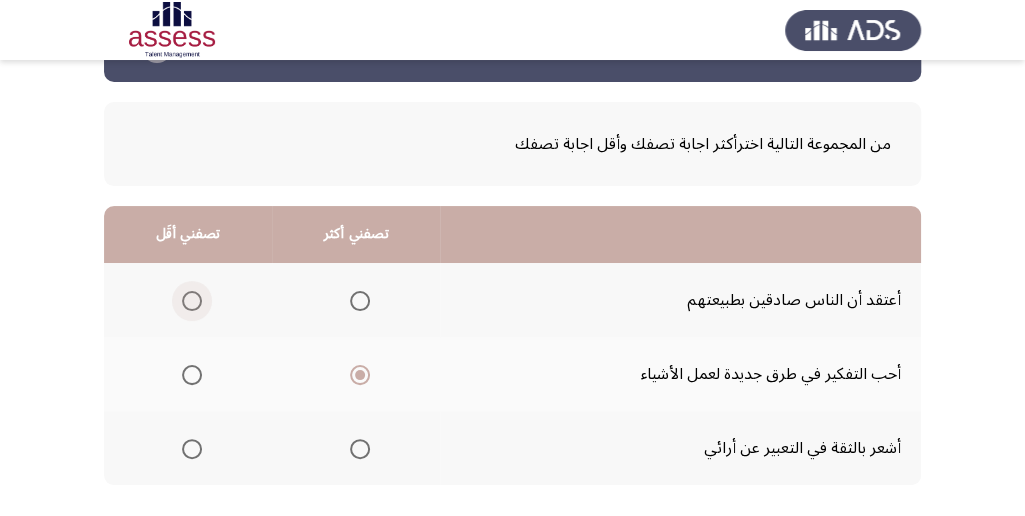 click at bounding box center (192, 301) 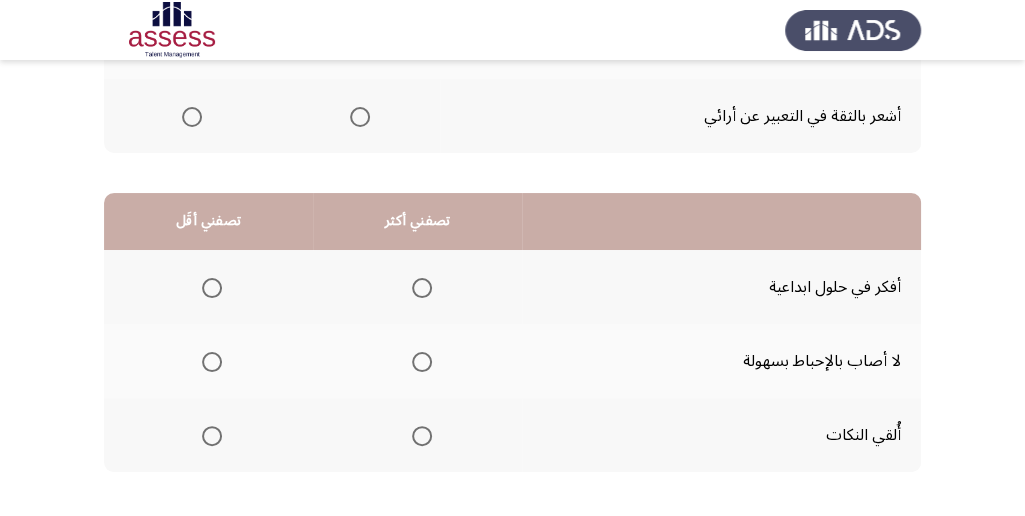 scroll, scrollTop: 400, scrollLeft: 0, axis: vertical 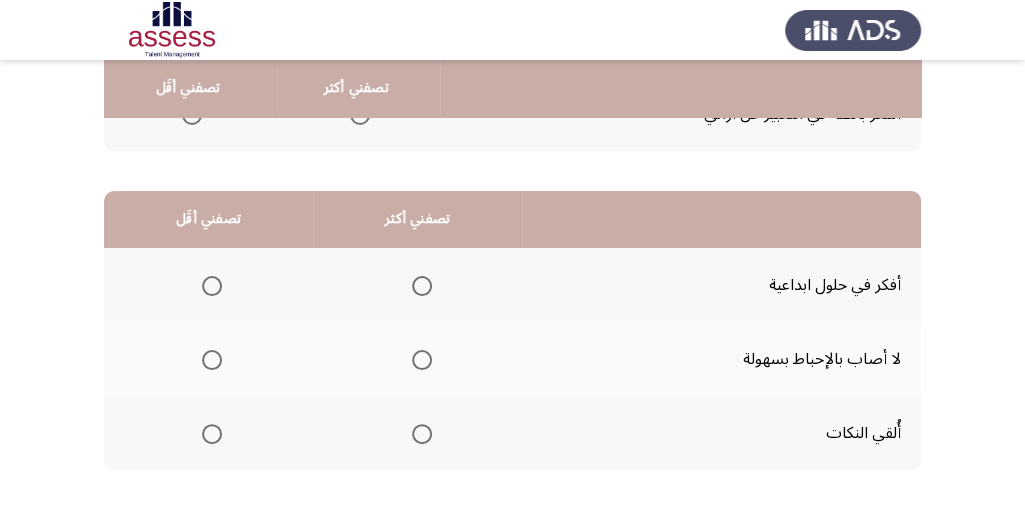 click at bounding box center [422, 286] 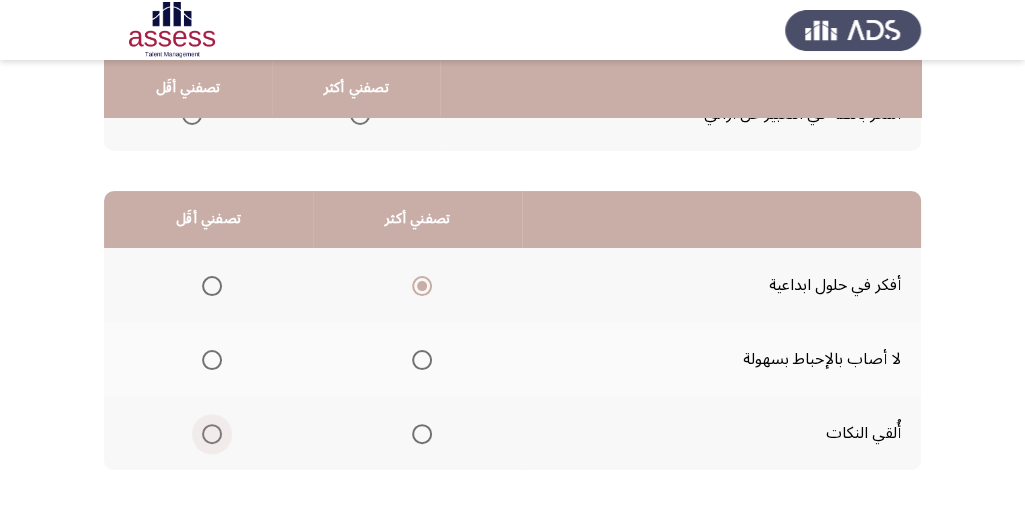 click at bounding box center [212, 434] 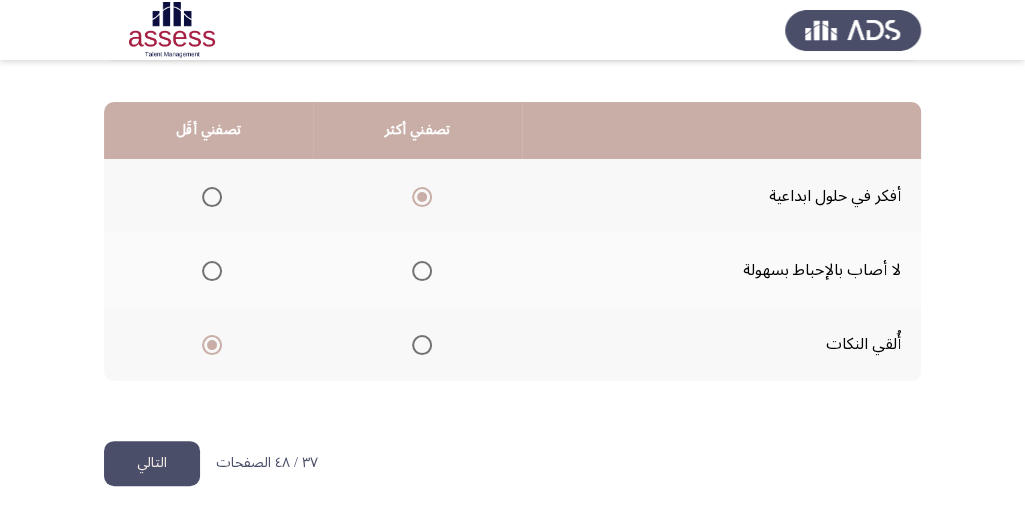 scroll, scrollTop: 494, scrollLeft: 0, axis: vertical 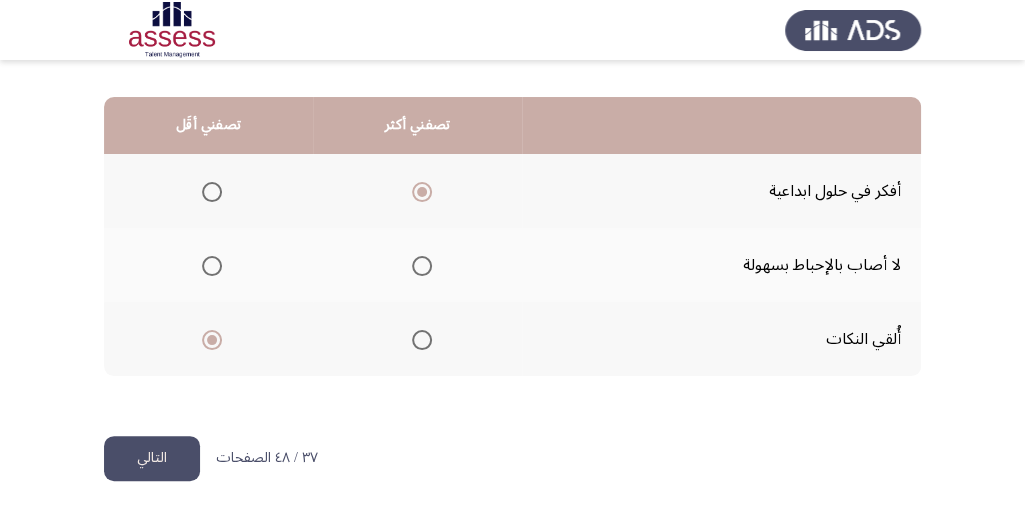 click on "التالي" 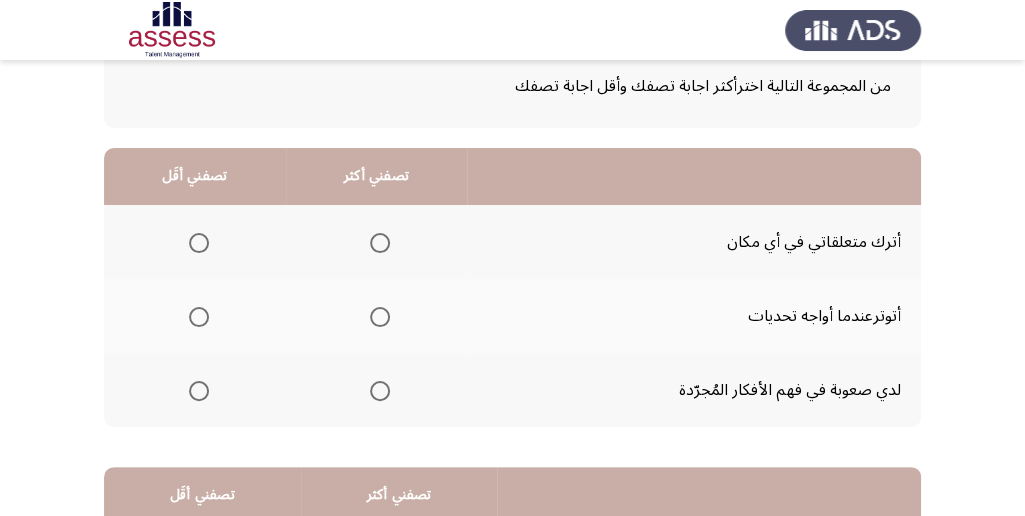 scroll, scrollTop: 133, scrollLeft: 0, axis: vertical 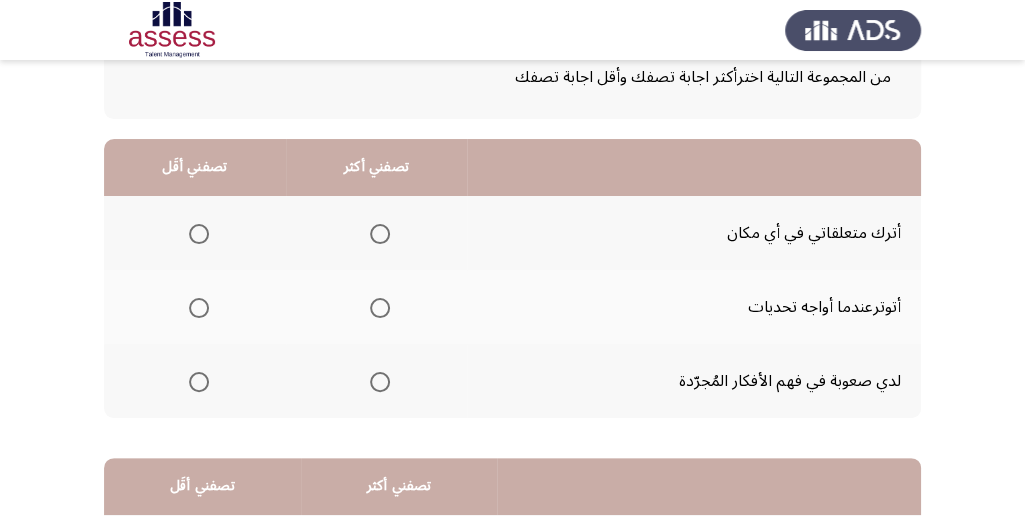 click at bounding box center [199, 234] 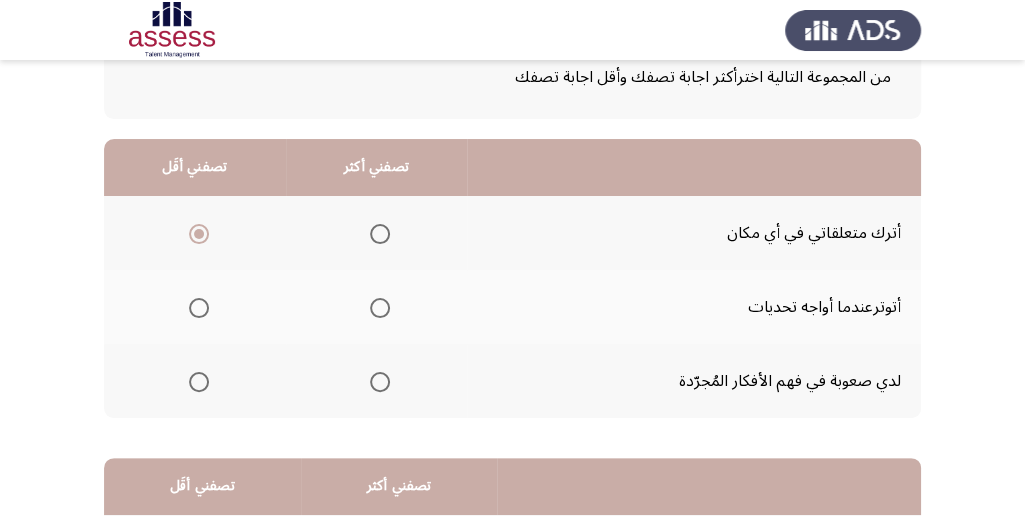 click 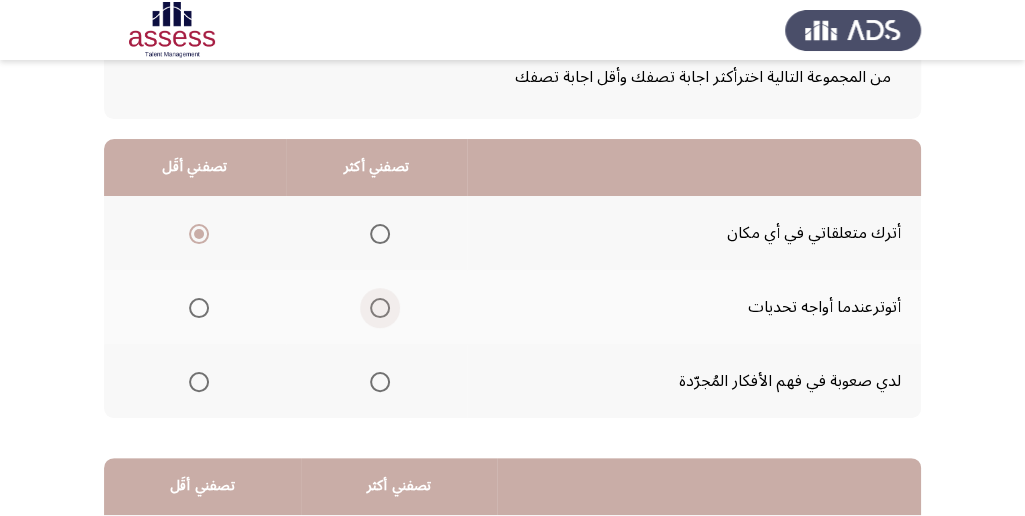 click at bounding box center [380, 308] 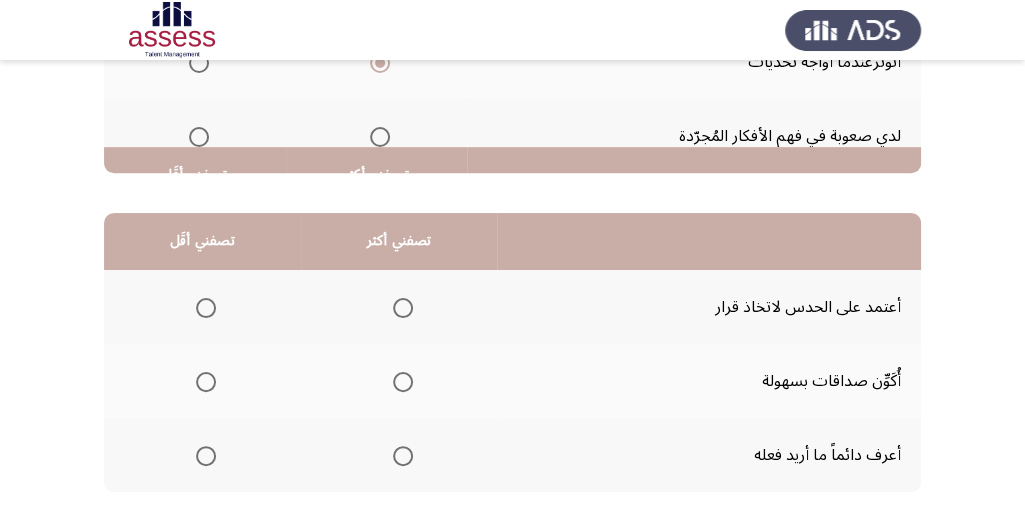 scroll, scrollTop: 466, scrollLeft: 0, axis: vertical 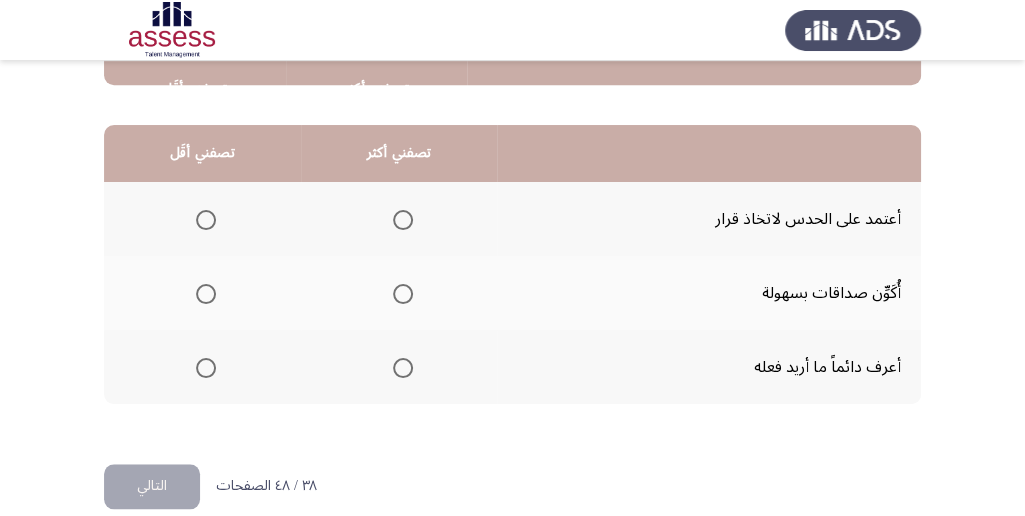 click at bounding box center (403, 368) 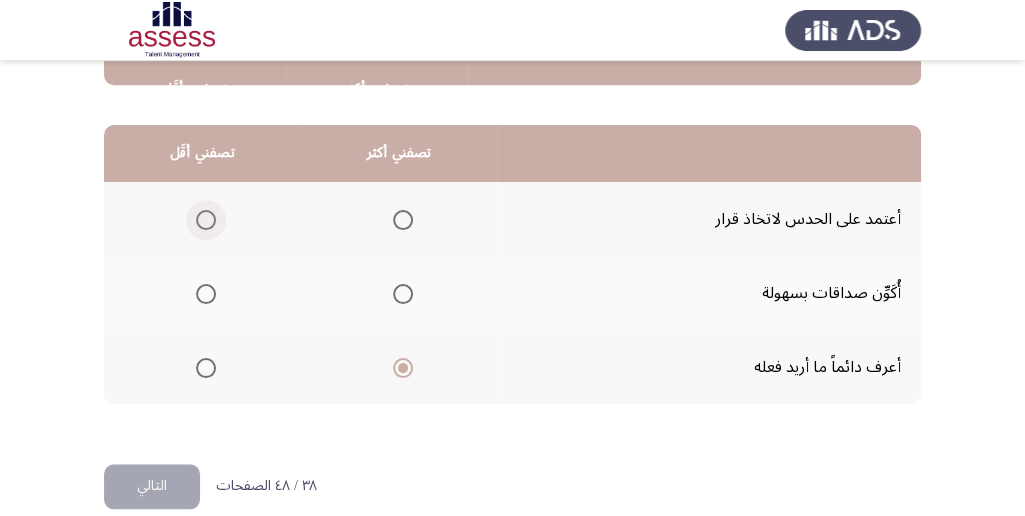 click at bounding box center [206, 220] 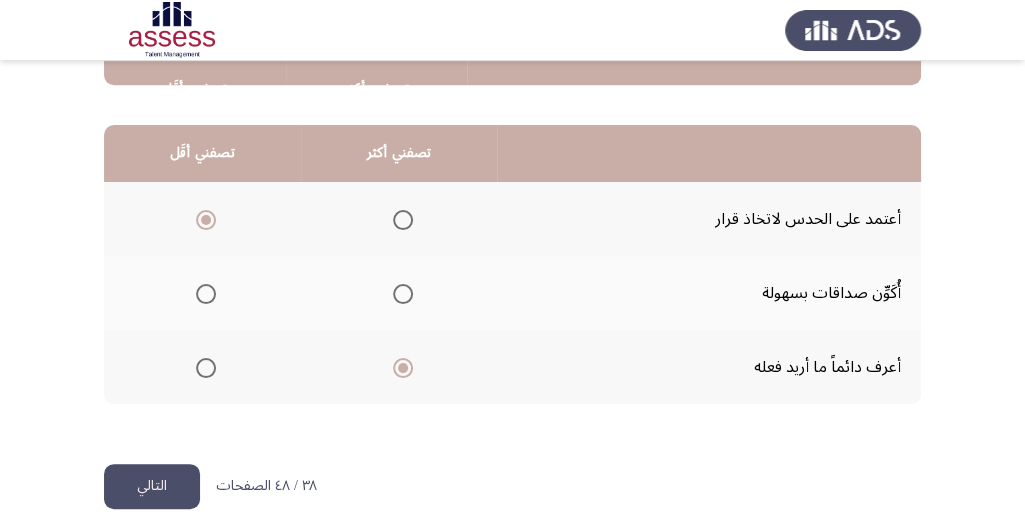 click on "التالي" 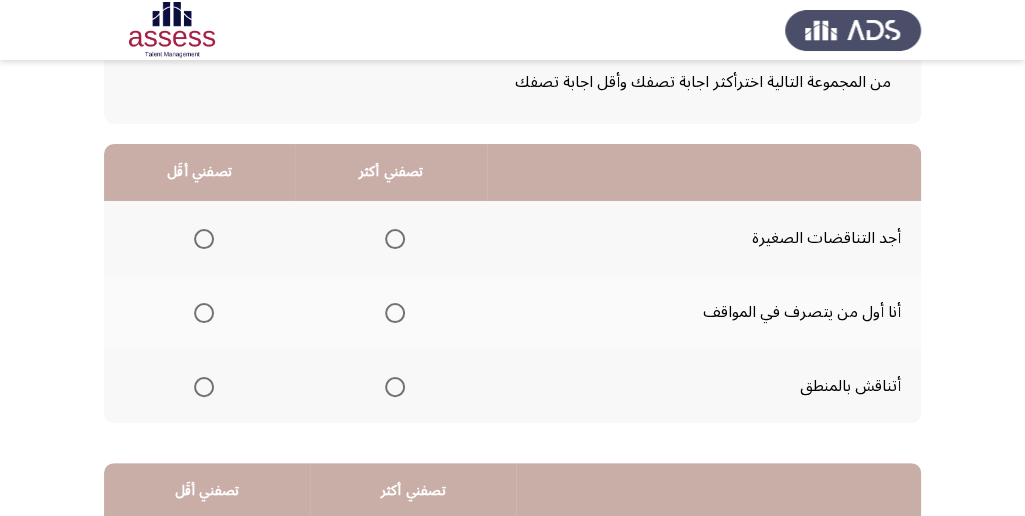 scroll, scrollTop: 133, scrollLeft: 0, axis: vertical 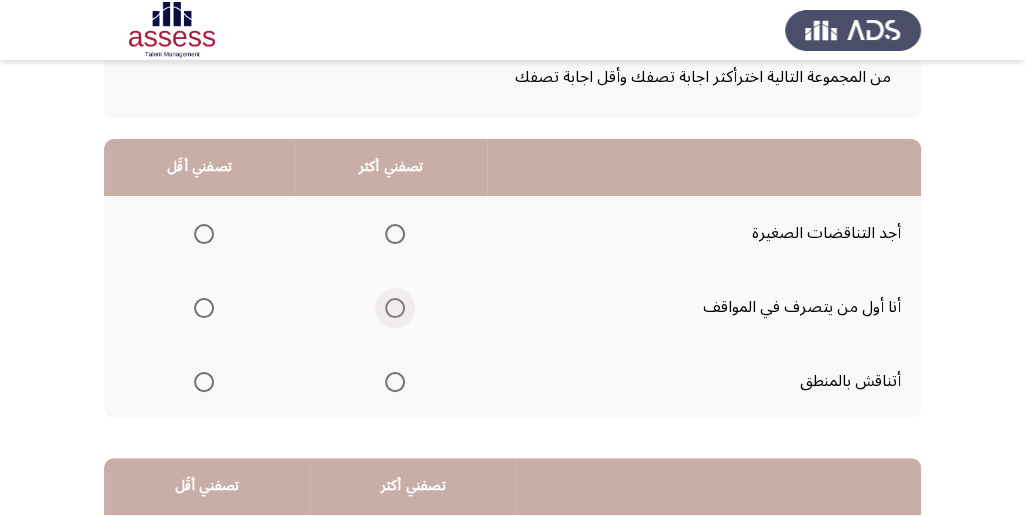 click at bounding box center (395, 308) 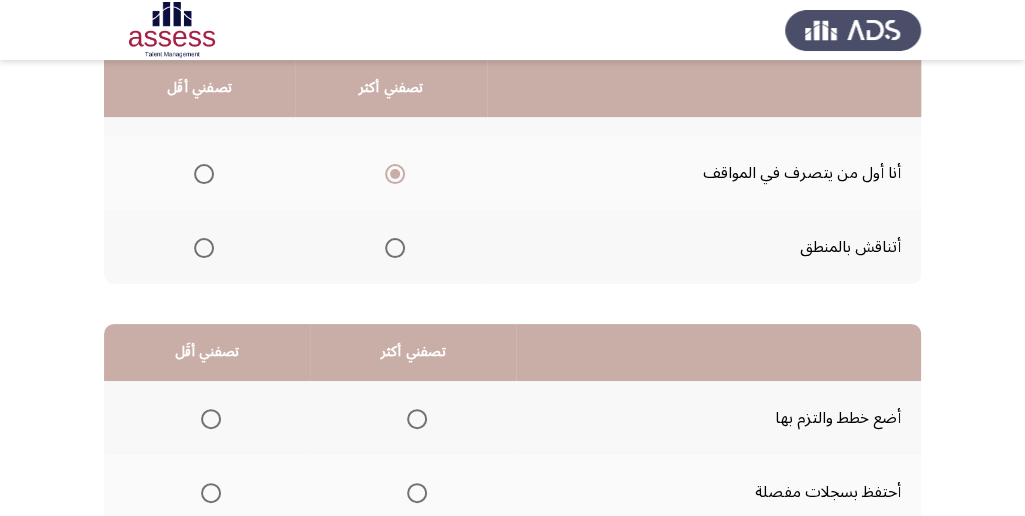 scroll, scrollTop: 266, scrollLeft: 0, axis: vertical 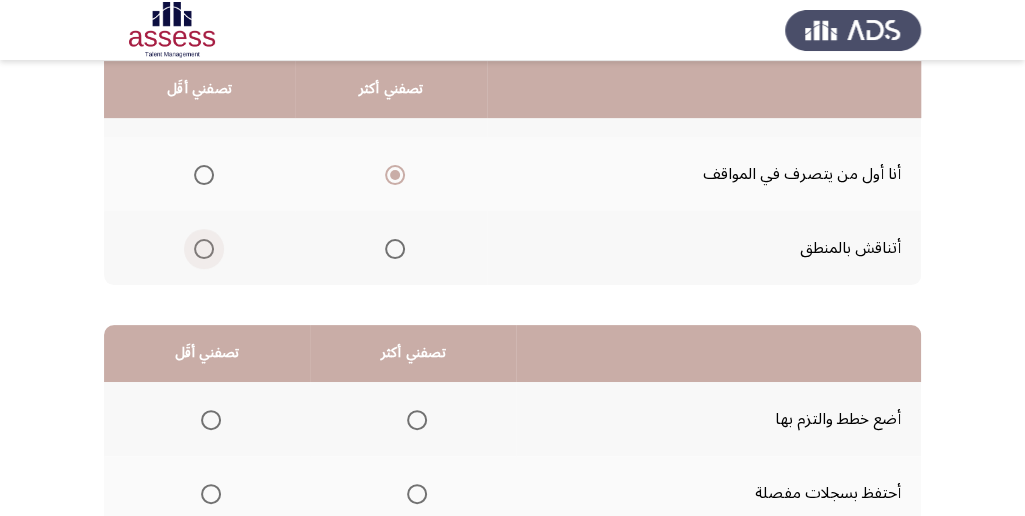 click at bounding box center [204, 249] 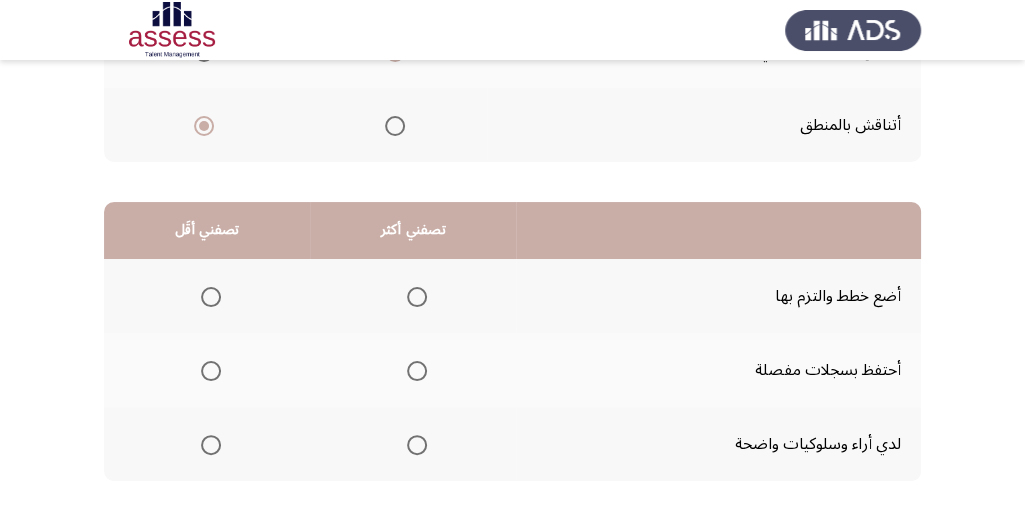 scroll, scrollTop: 400, scrollLeft: 0, axis: vertical 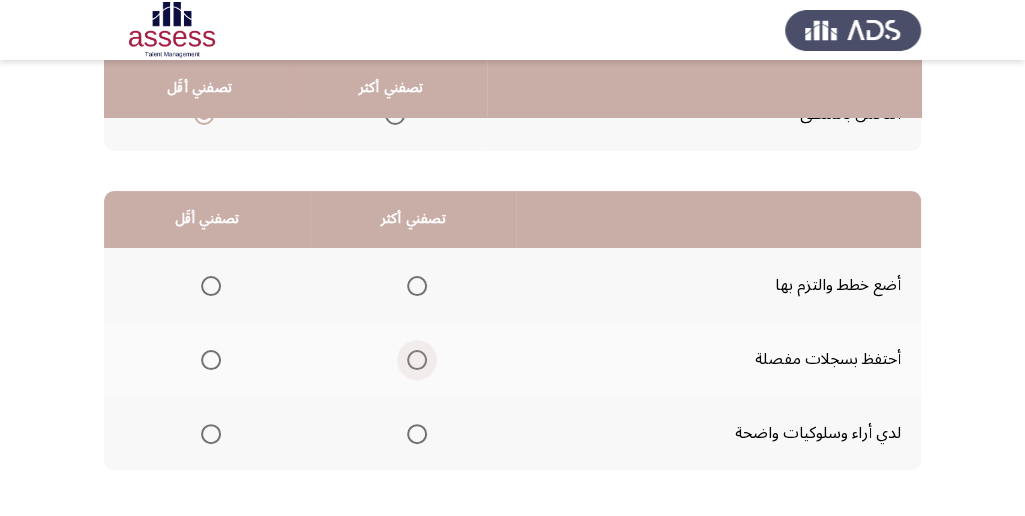 click at bounding box center [417, 360] 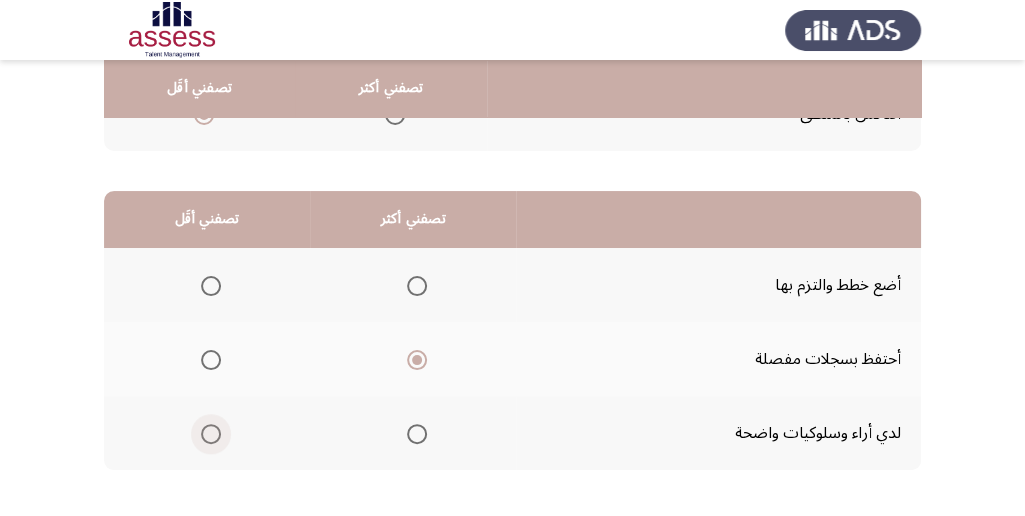 click at bounding box center [207, 434] 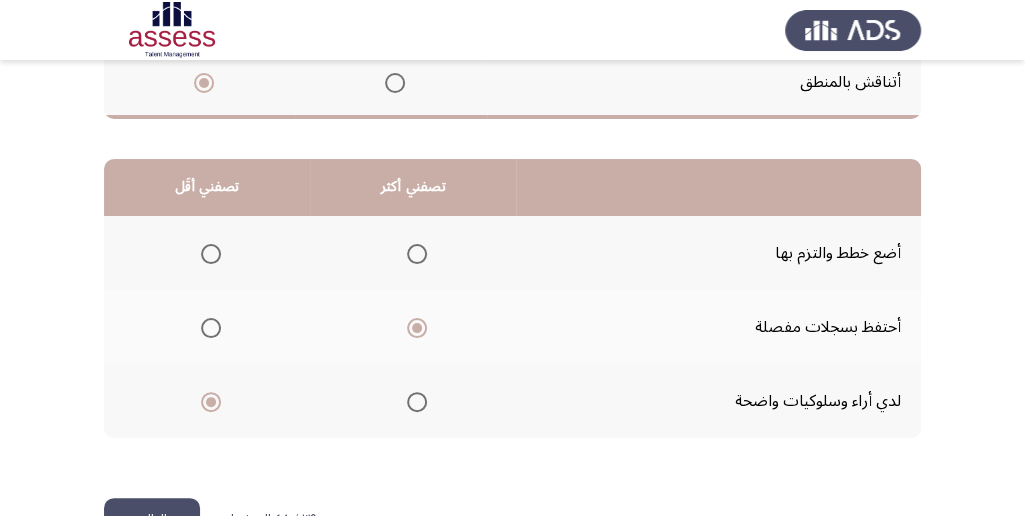 scroll, scrollTop: 494, scrollLeft: 0, axis: vertical 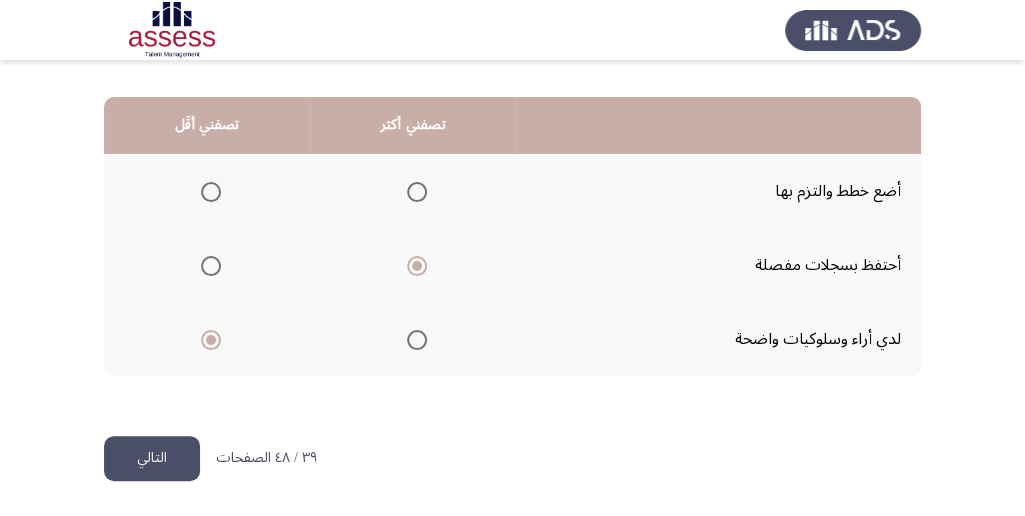 click on "التالي" 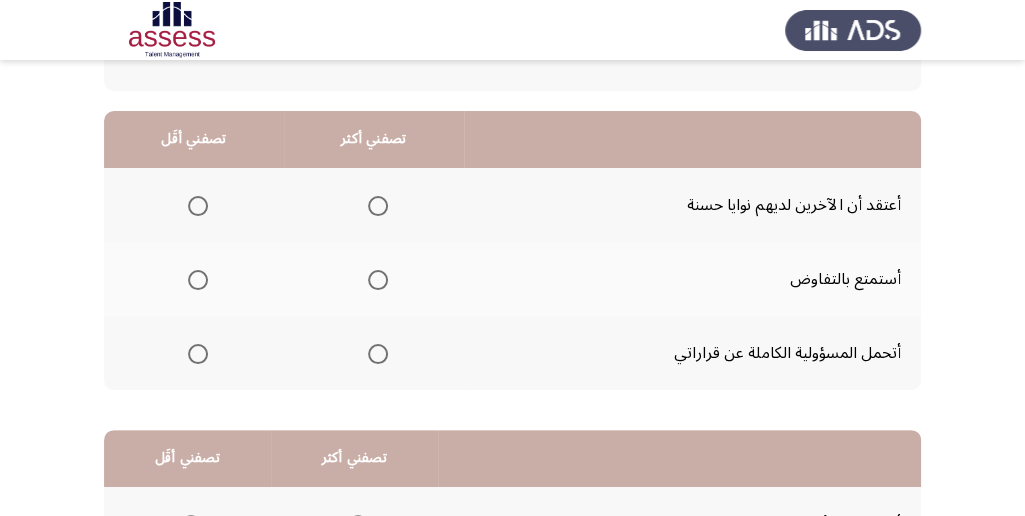 scroll, scrollTop: 200, scrollLeft: 0, axis: vertical 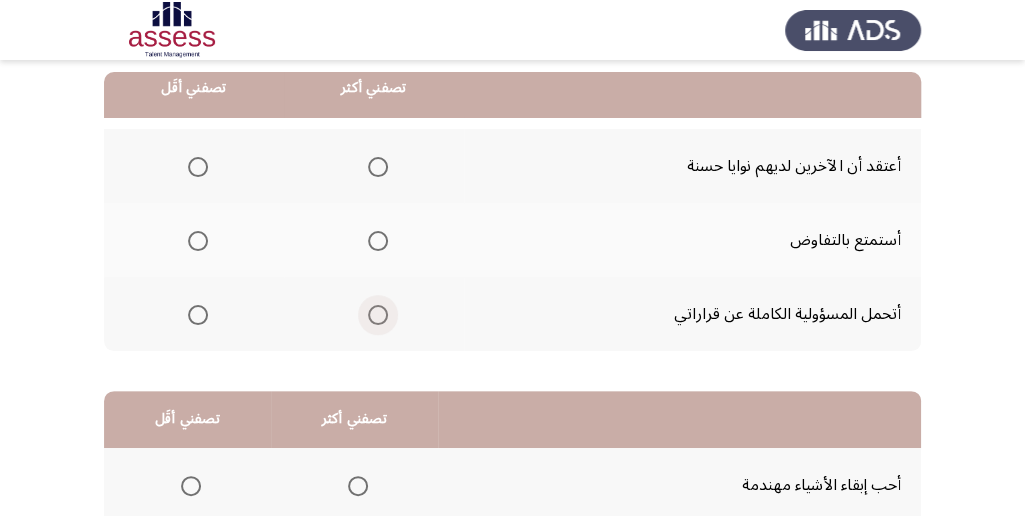click at bounding box center [378, 315] 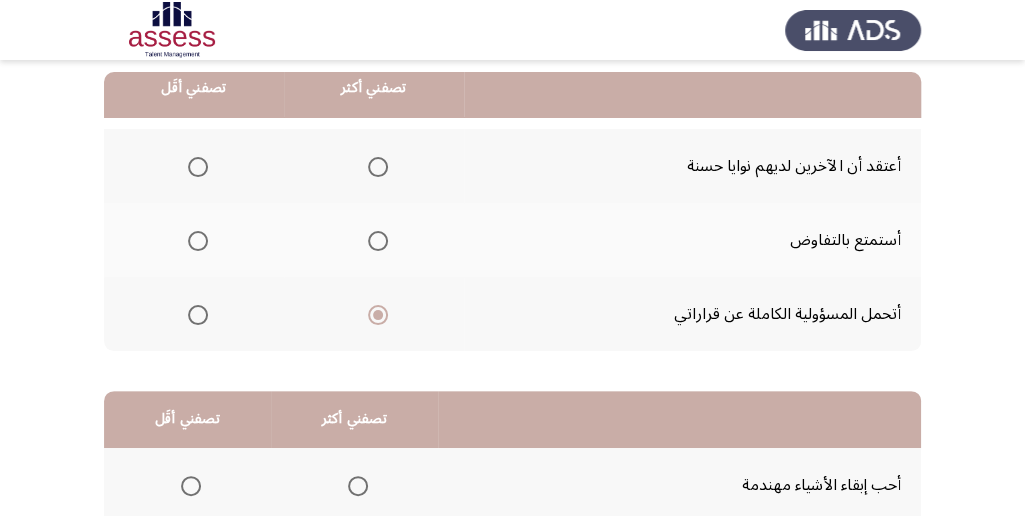 click at bounding box center [198, 167] 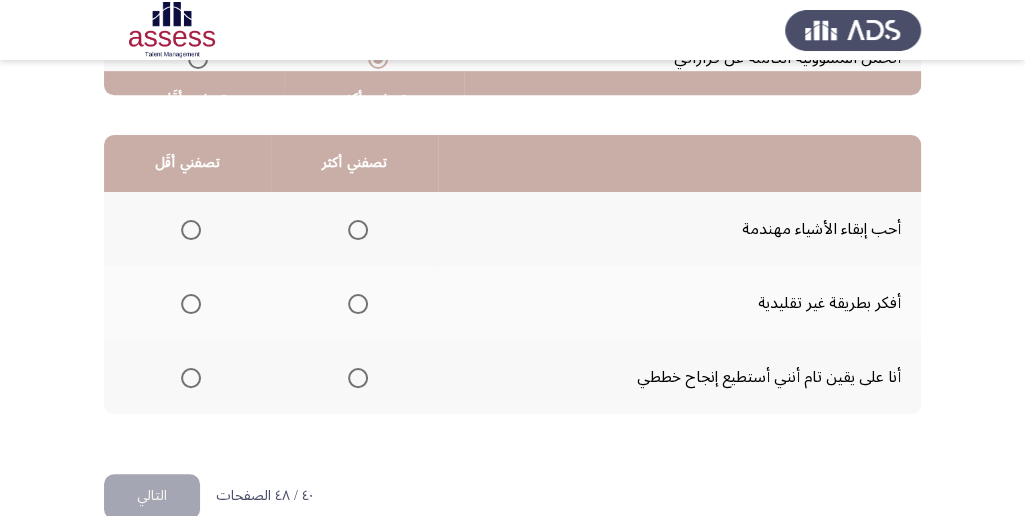 scroll, scrollTop: 466, scrollLeft: 0, axis: vertical 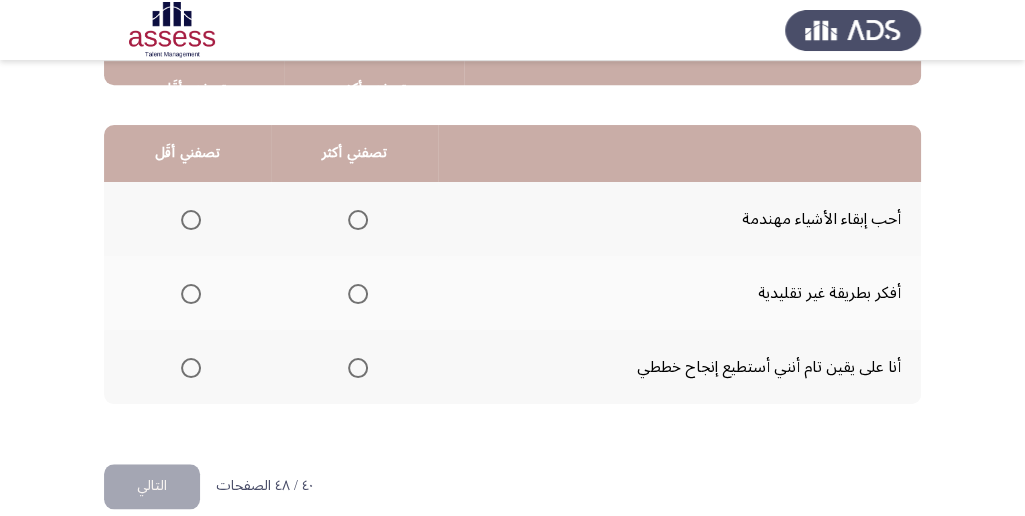 click at bounding box center (191, 294) 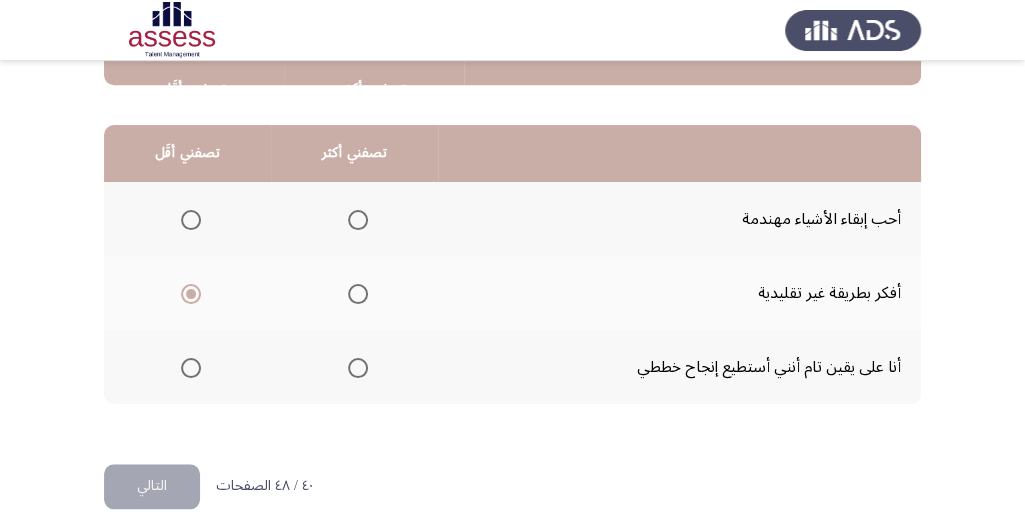 click at bounding box center [358, 220] 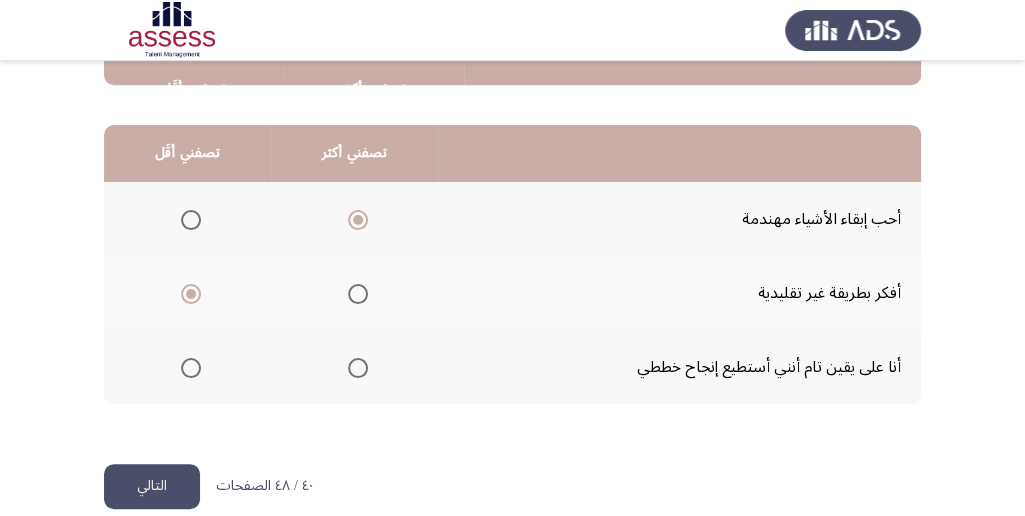 click on "التالي" 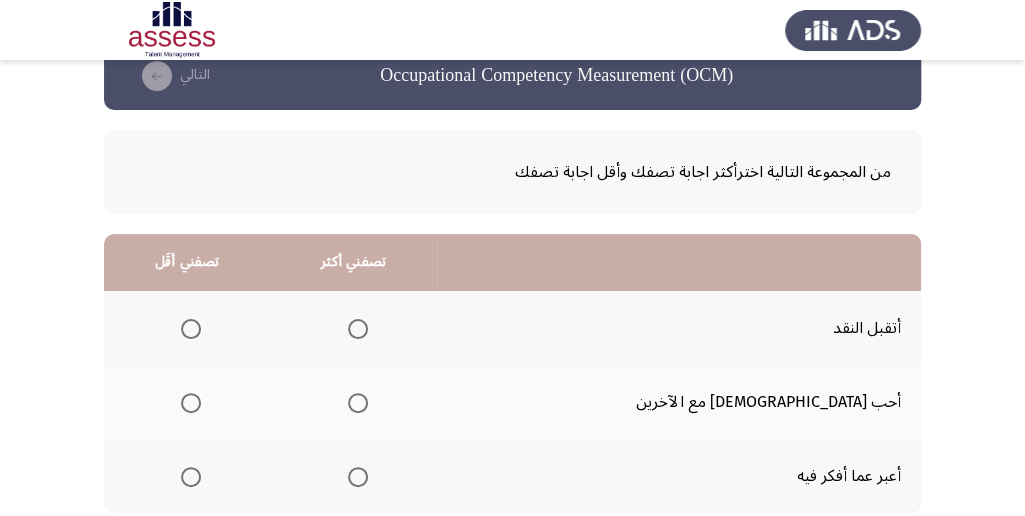 scroll, scrollTop: 133, scrollLeft: 0, axis: vertical 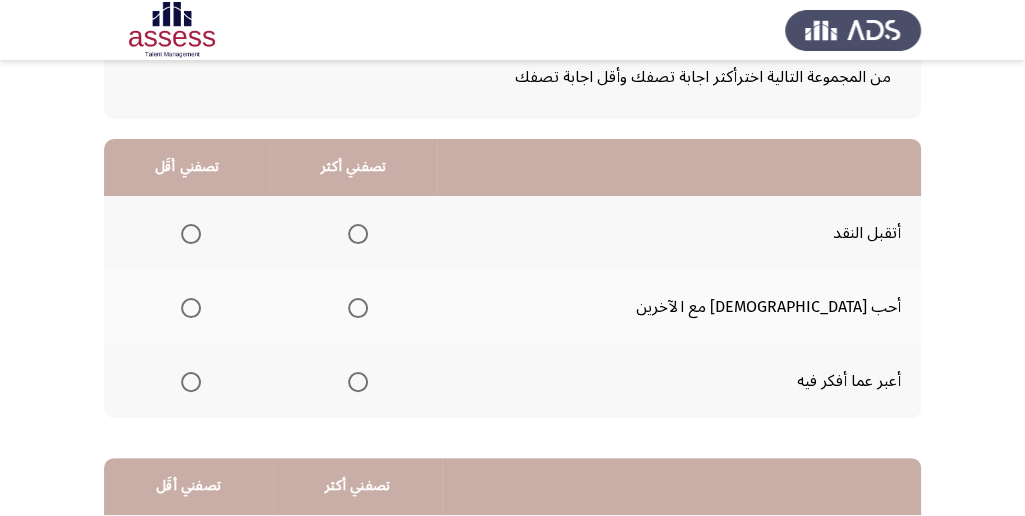 click at bounding box center (191, 308) 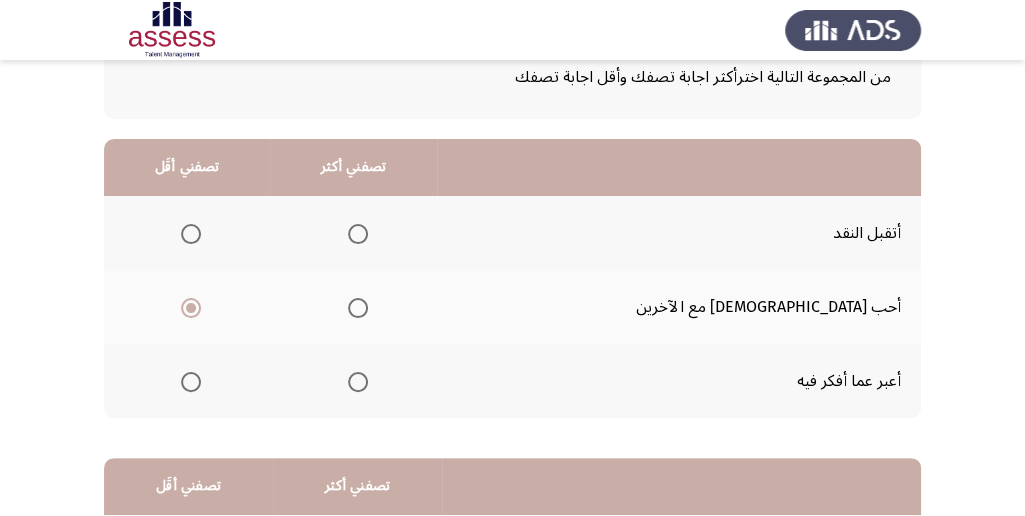 click at bounding box center [354, 308] 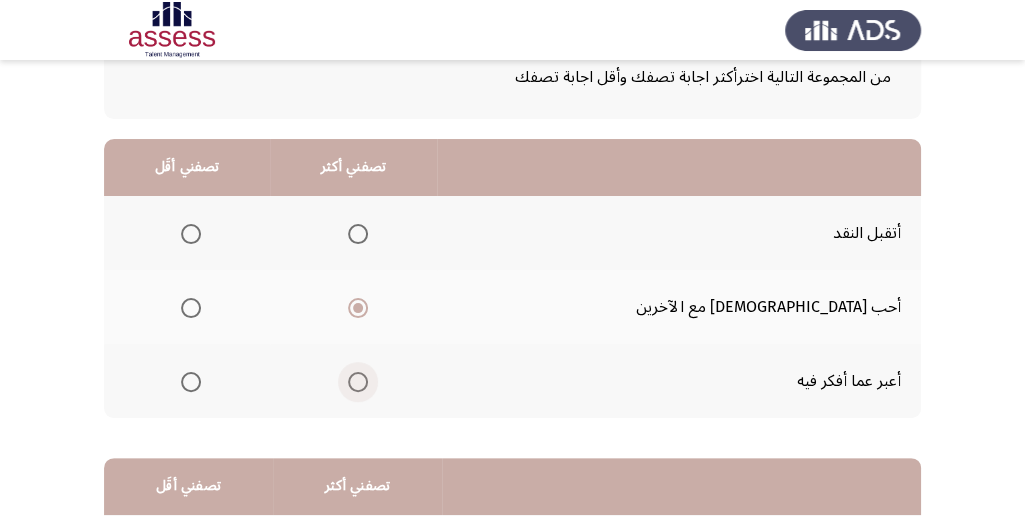 click at bounding box center (358, 382) 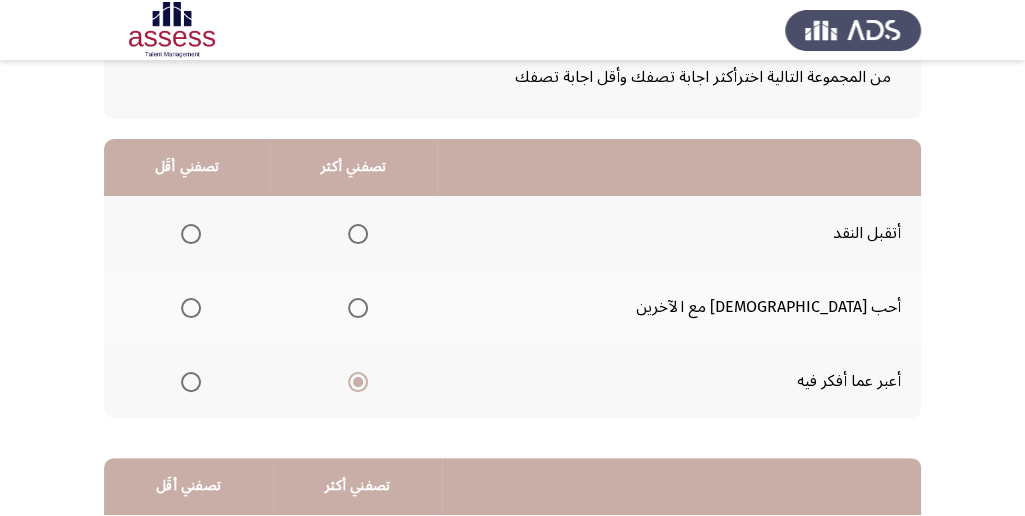 click at bounding box center [191, 234] 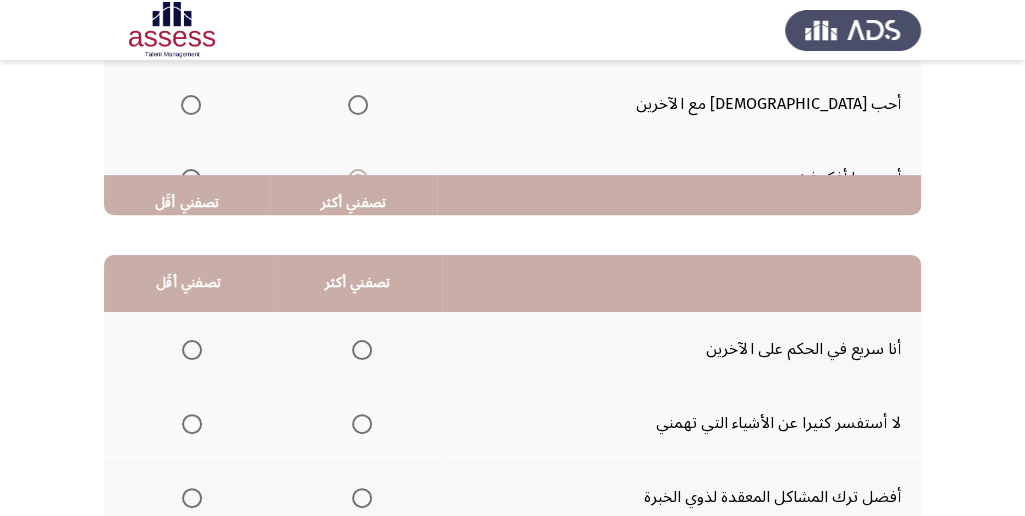 scroll, scrollTop: 466, scrollLeft: 0, axis: vertical 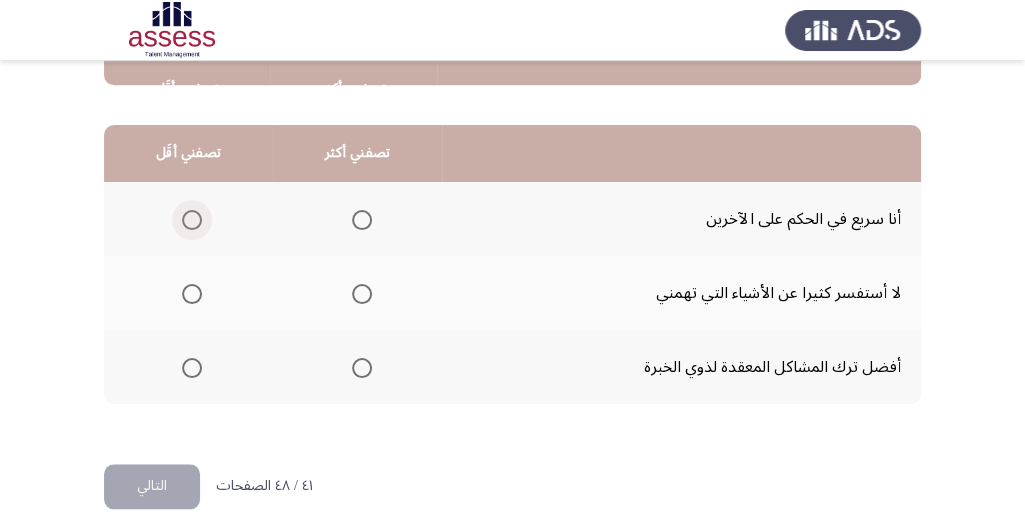 click at bounding box center [192, 220] 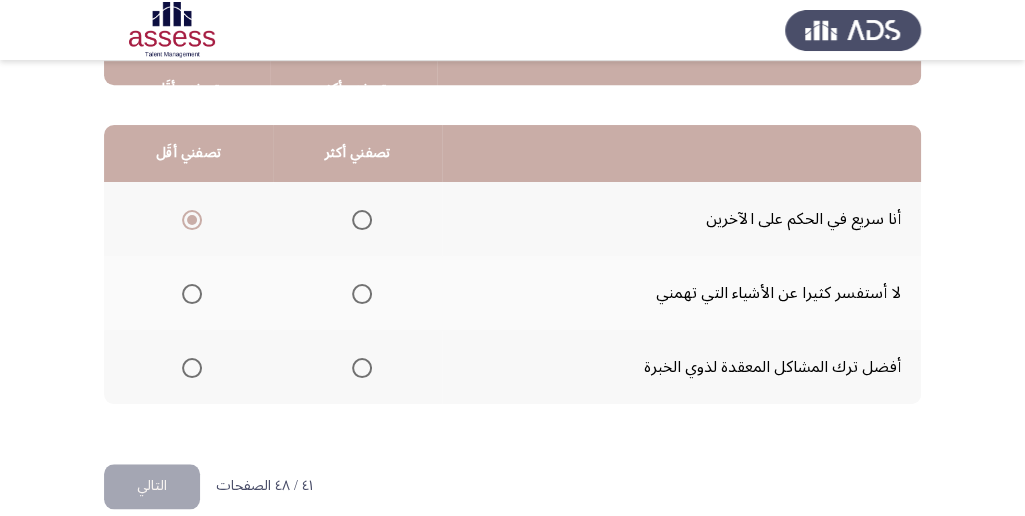 click at bounding box center (362, 368) 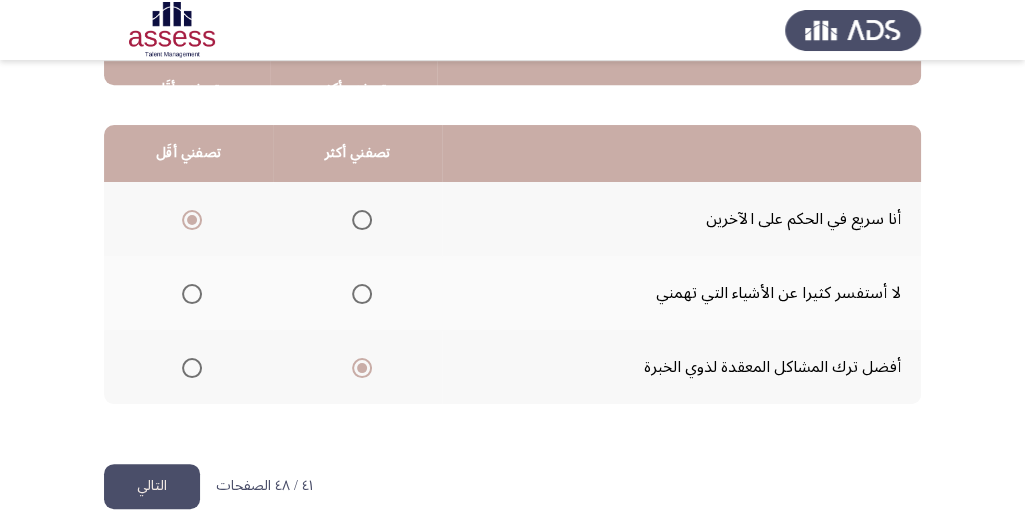 click on "التالي" 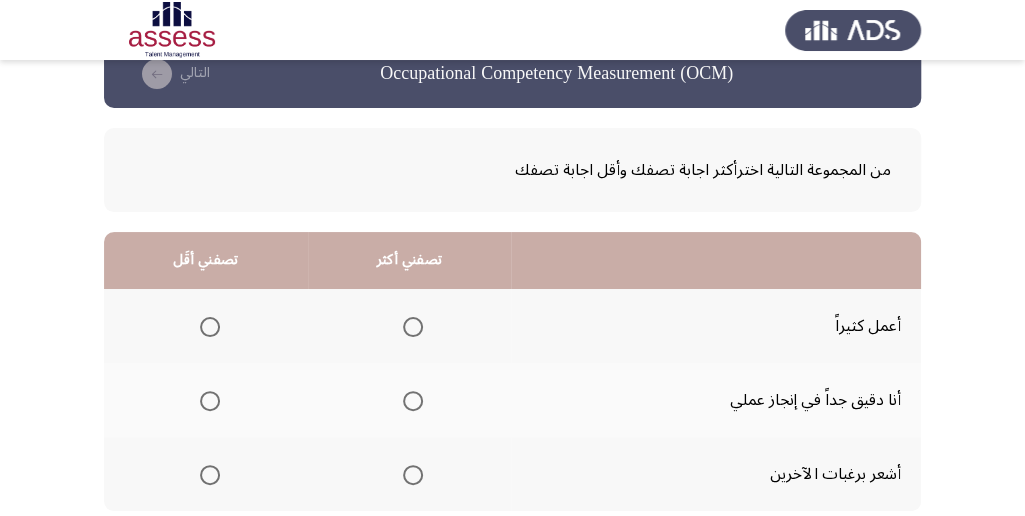 scroll, scrollTop: 133, scrollLeft: 0, axis: vertical 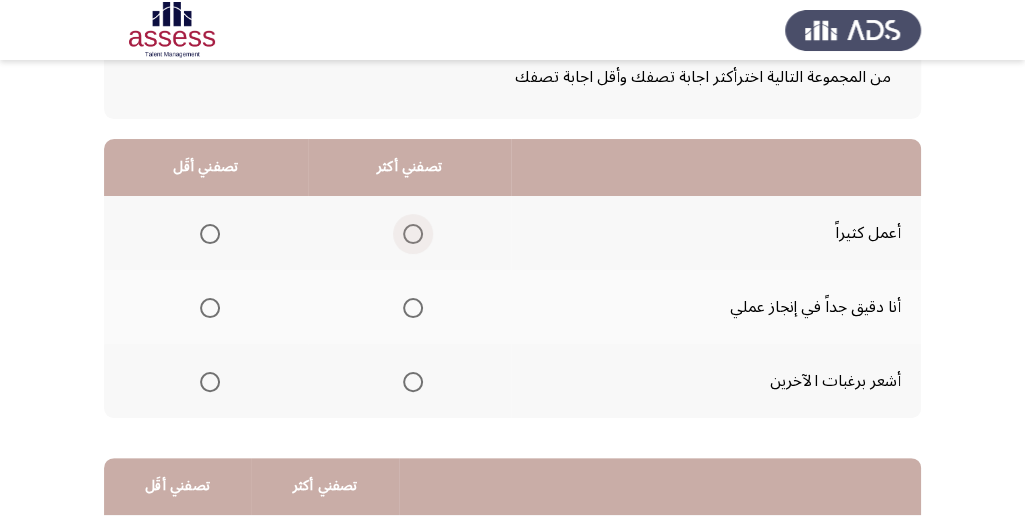 click at bounding box center [413, 234] 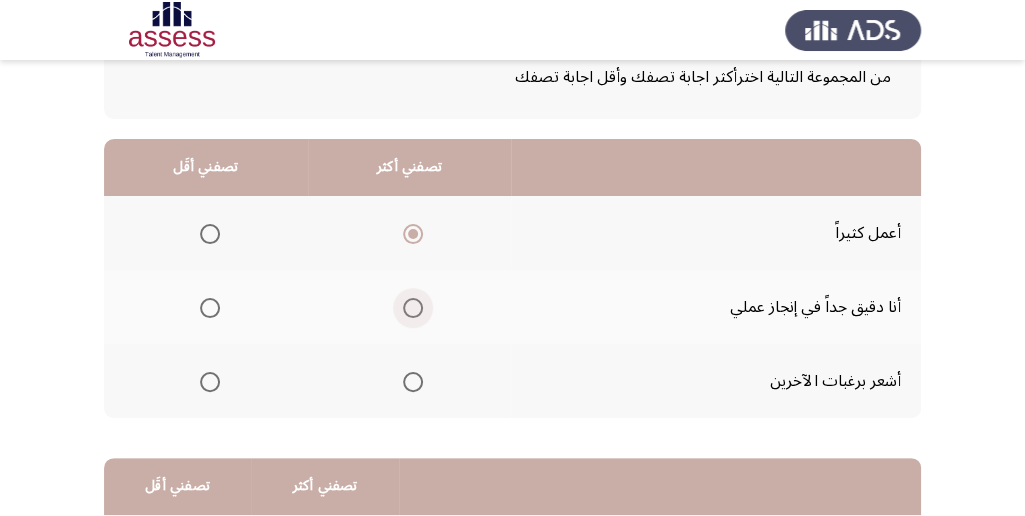 click at bounding box center (413, 308) 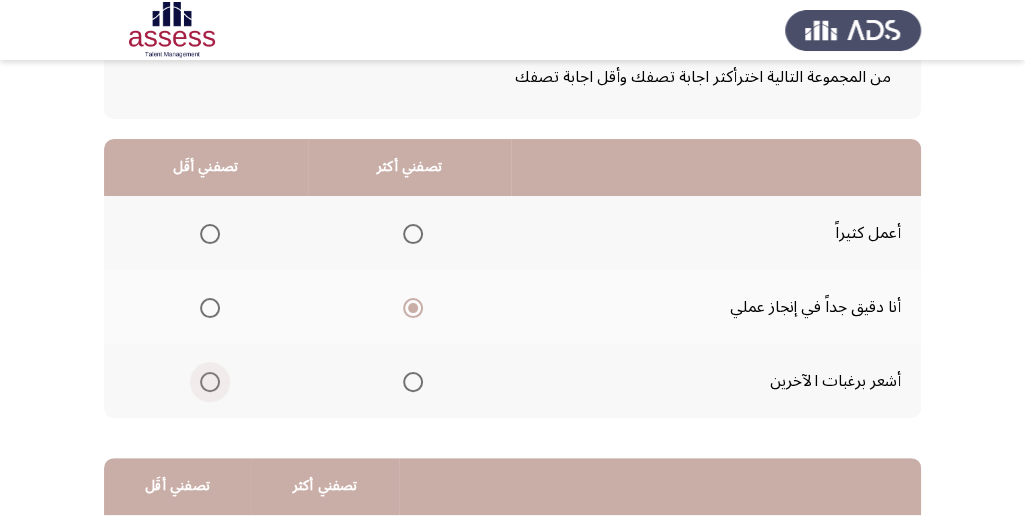 click at bounding box center [210, 382] 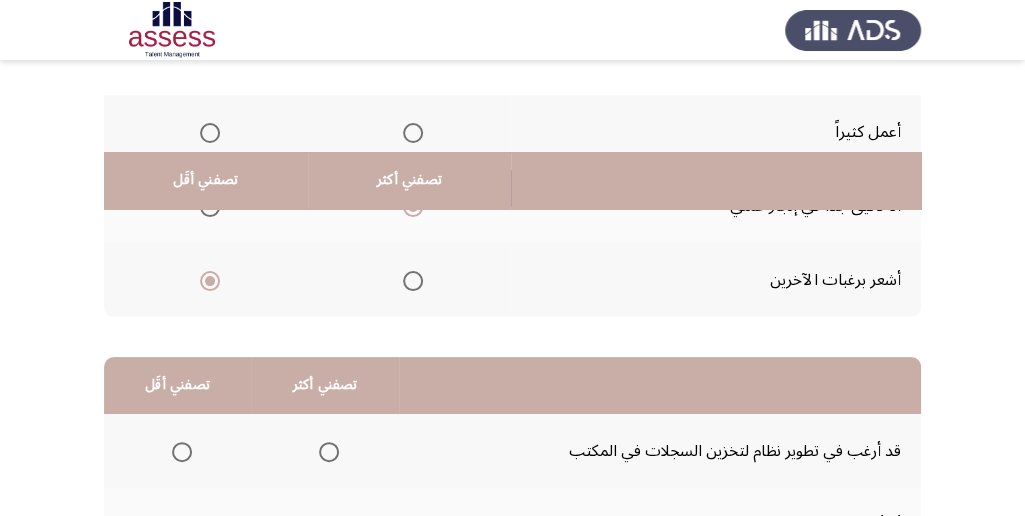 scroll, scrollTop: 133, scrollLeft: 0, axis: vertical 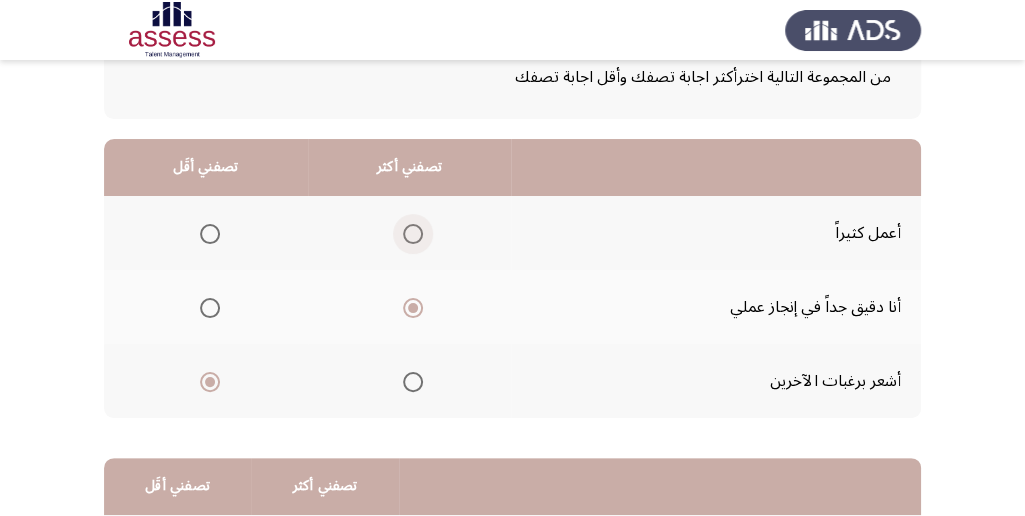 click at bounding box center [413, 234] 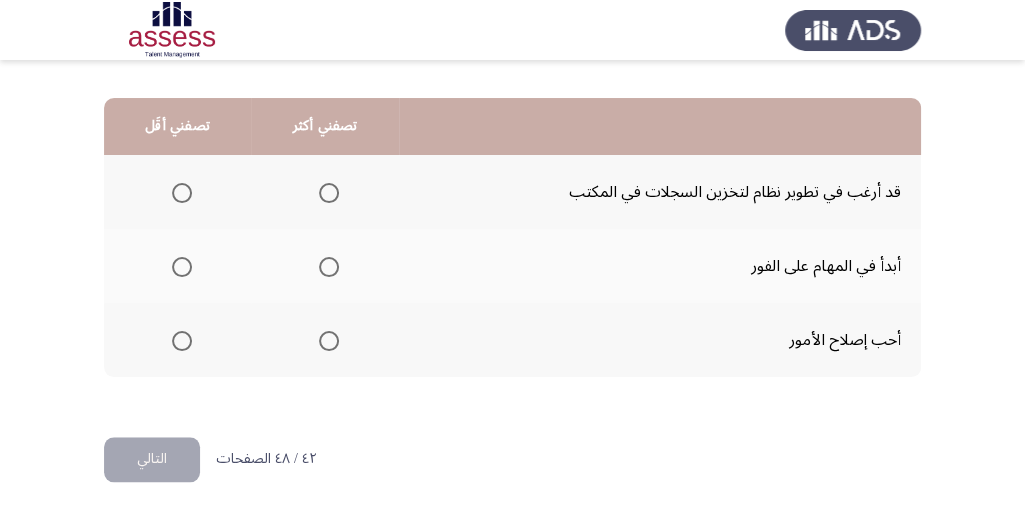 scroll, scrollTop: 494, scrollLeft: 0, axis: vertical 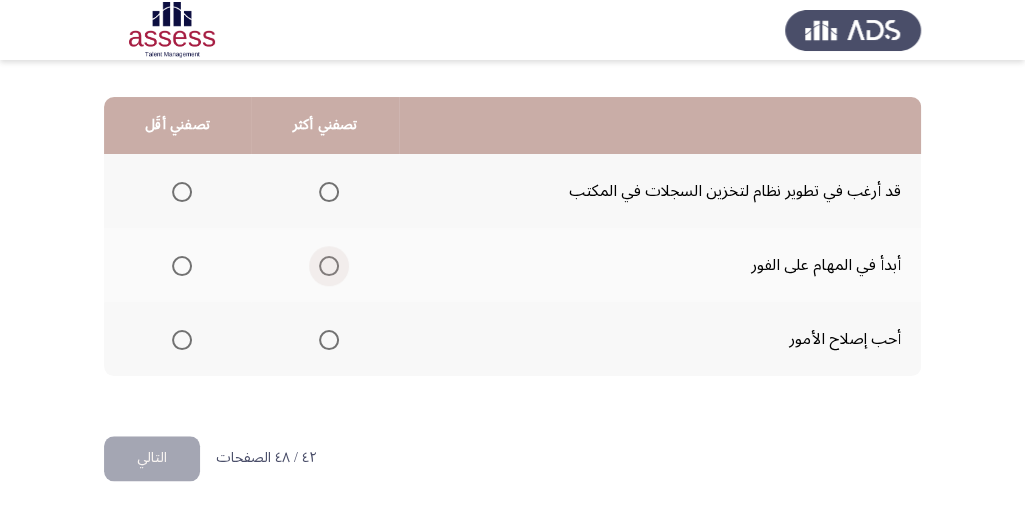 click at bounding box center [329, 266] 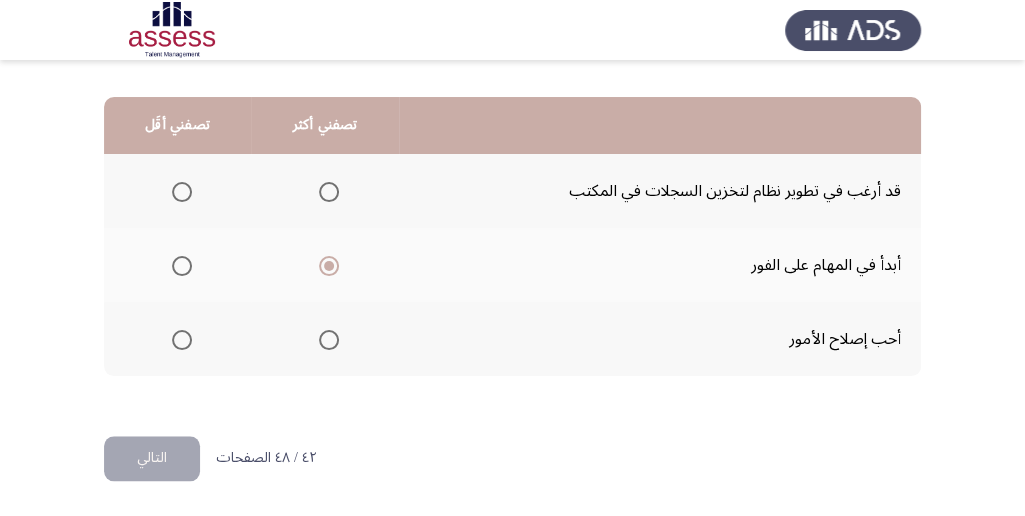 click at bounding box center (182, 192) 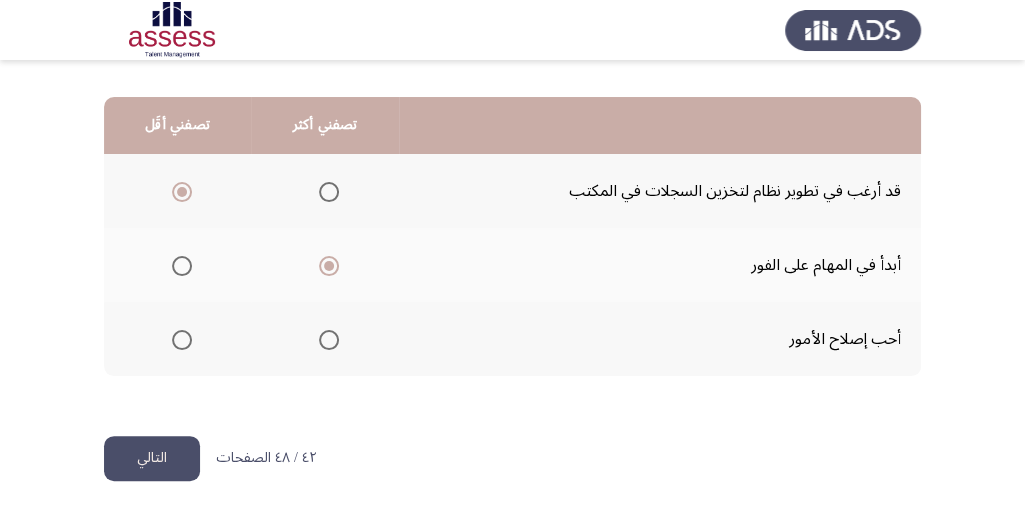 click on "التالي" 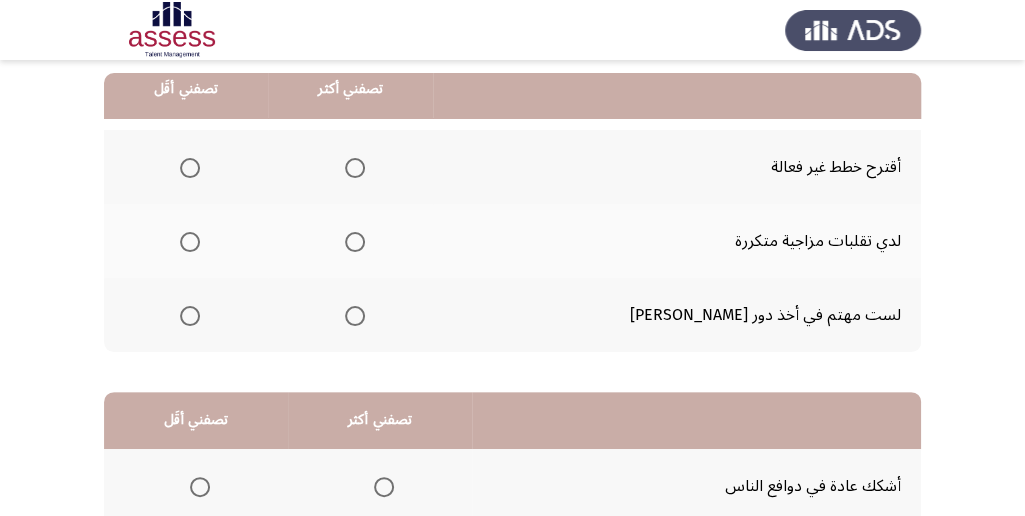 scroll, scrollTop: 200, scrollLeft: 0, axis: vertical 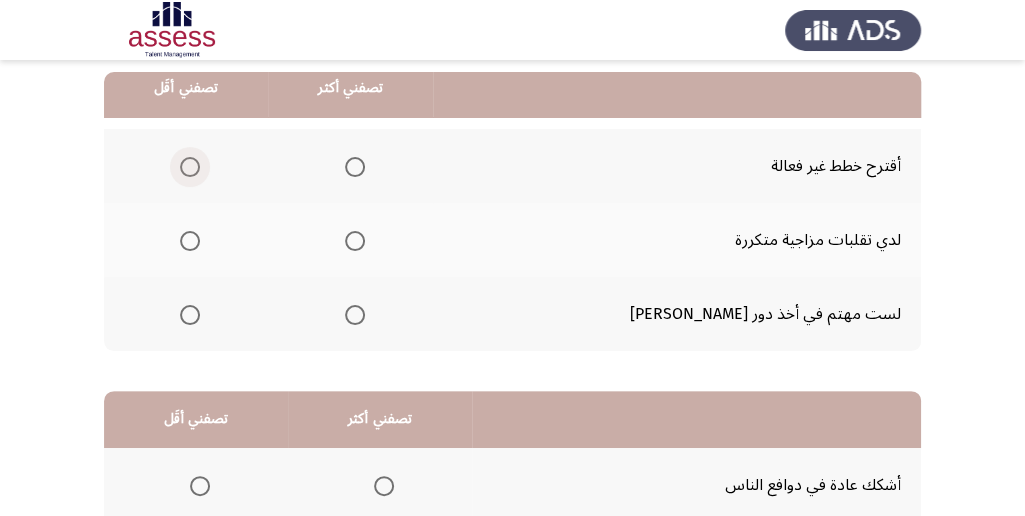 click at bounding box center [186, 167] 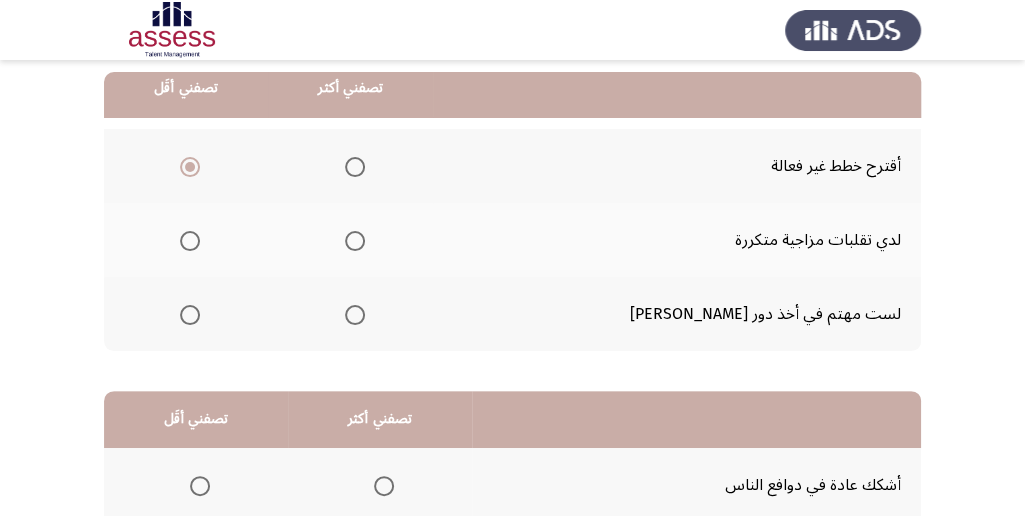click 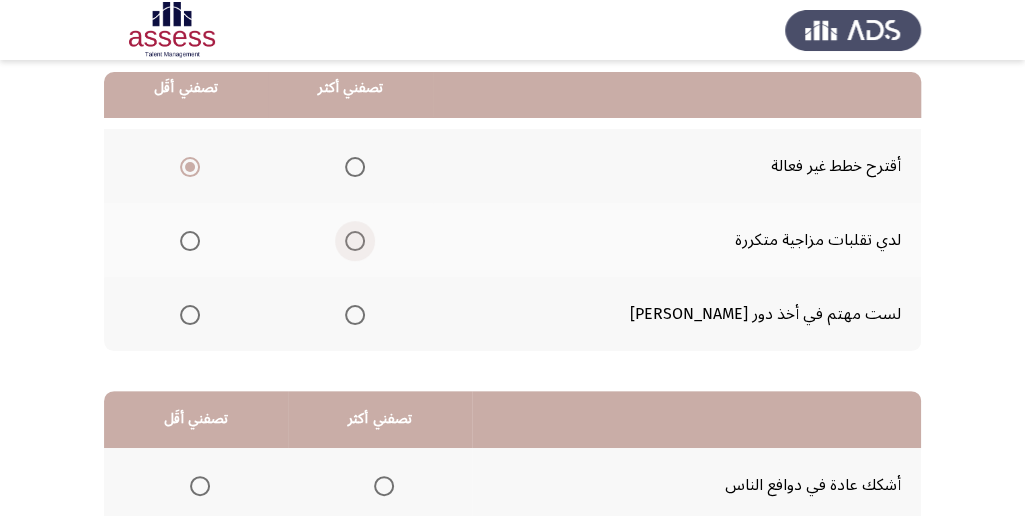 click at bounding box center [355, 241] 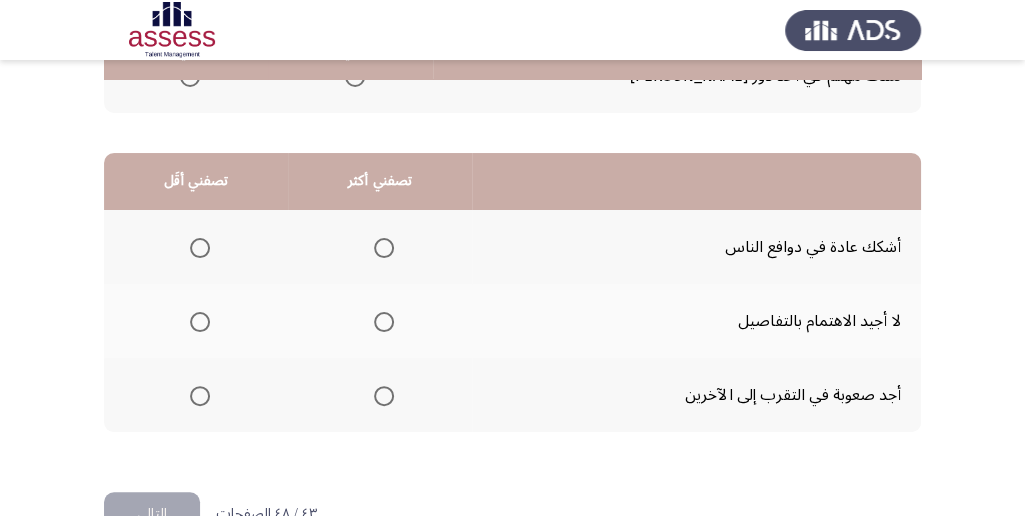 scroll, scrollTop: 466, scrollLeft: 0, axis: vertical 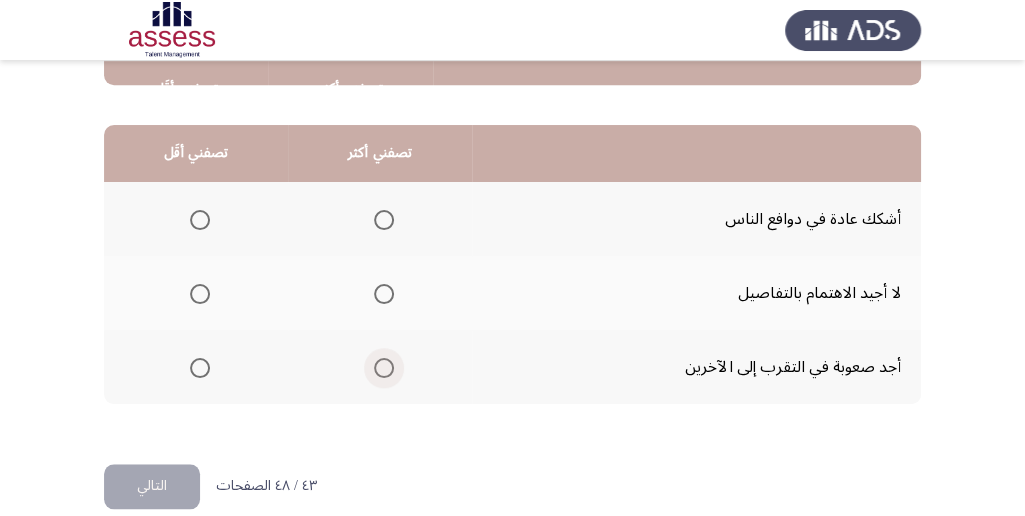 click at bounding box center (384, 368) 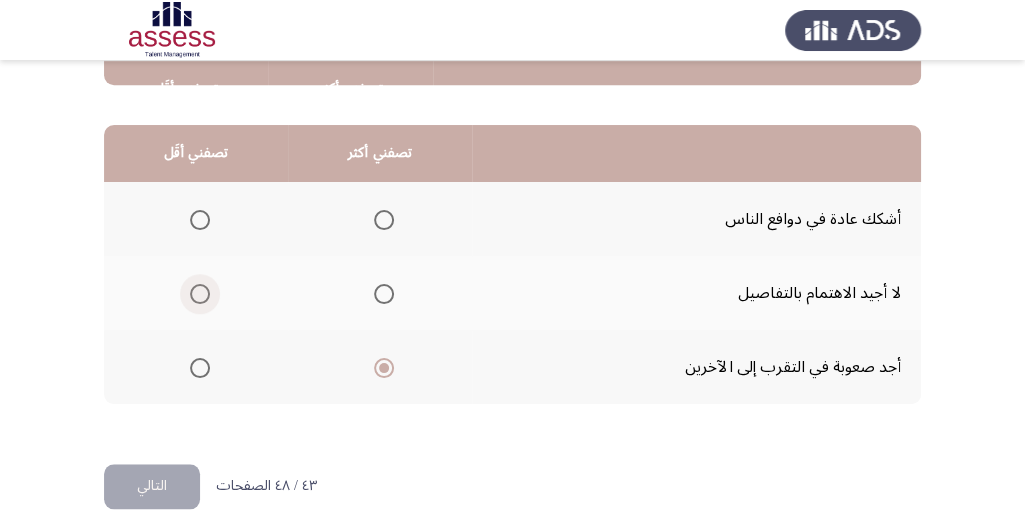 click at bounding box center (200, 294) 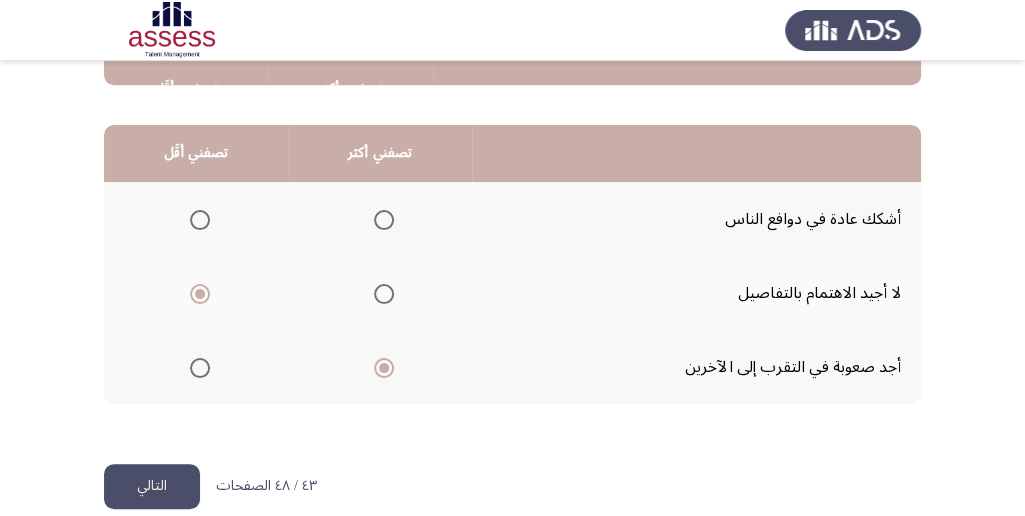 click on "التالي" 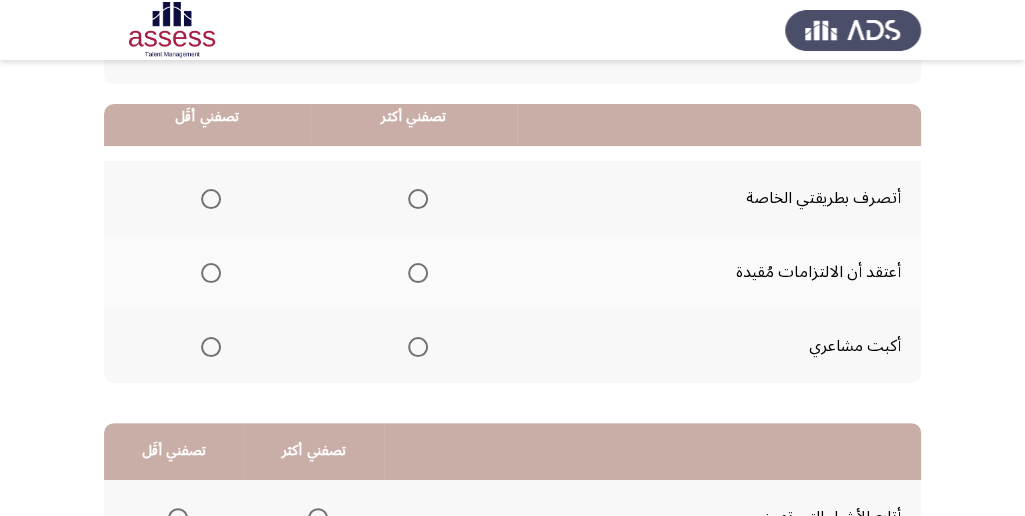 scroll, scrollTop: 200, scrollLeft: 0, axis: vertical 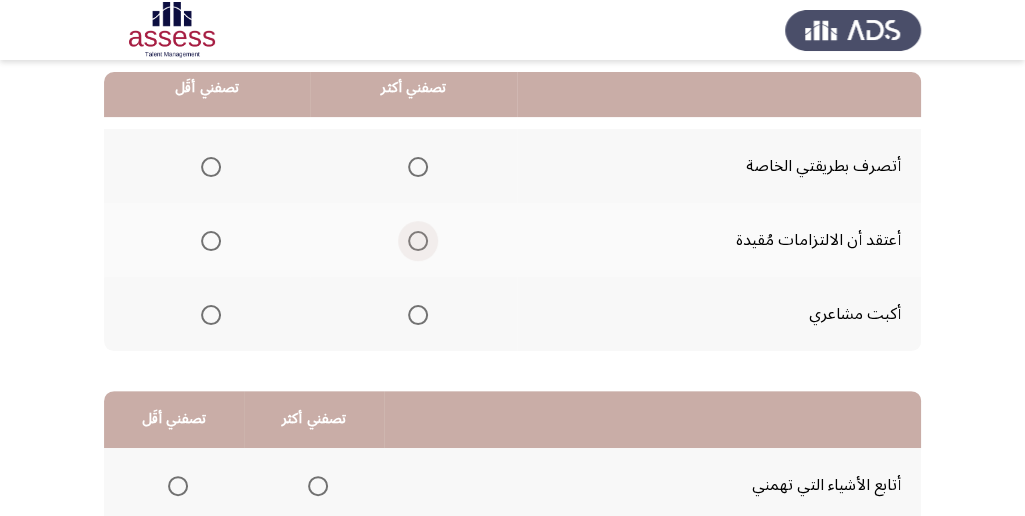 click at bounding box center (418, 241) 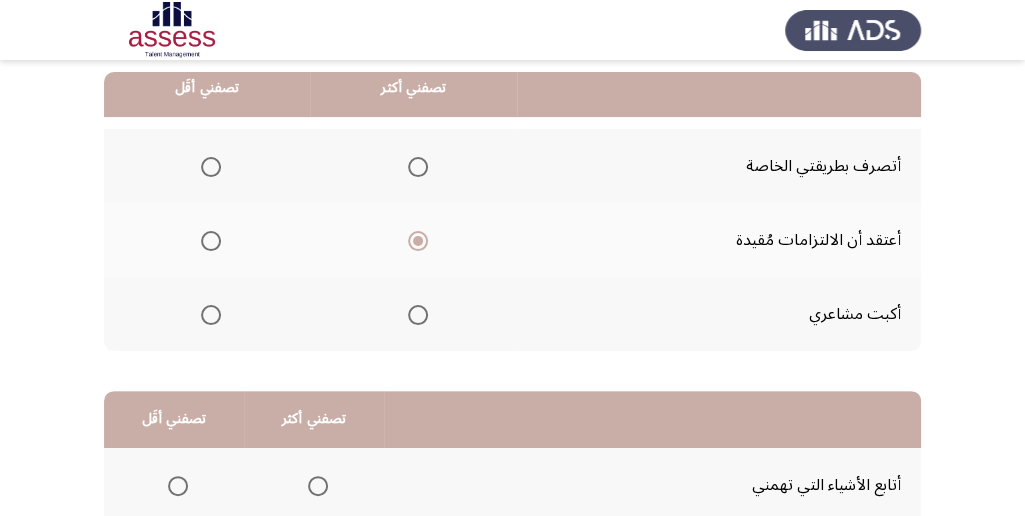 click at bounding box center (418, 167) 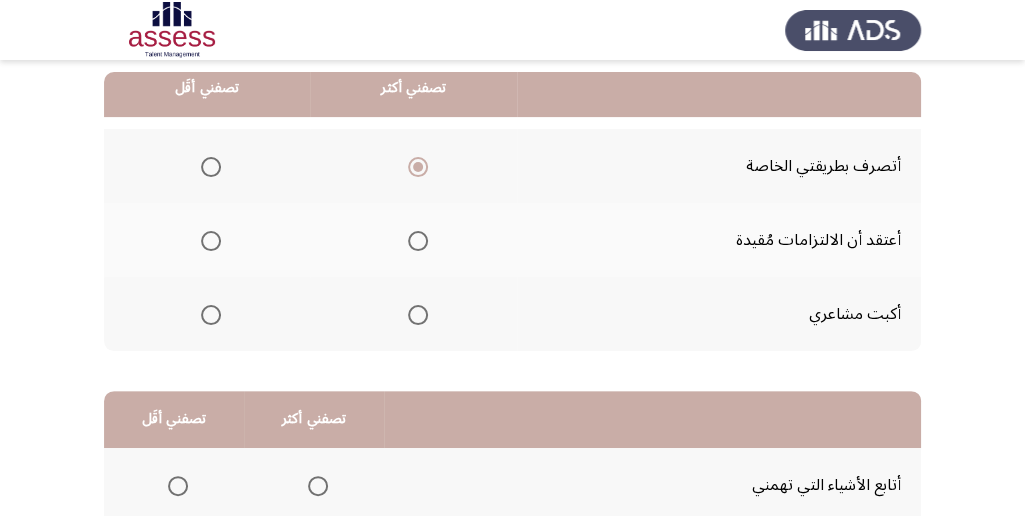 click at bounding box center [211, 315] 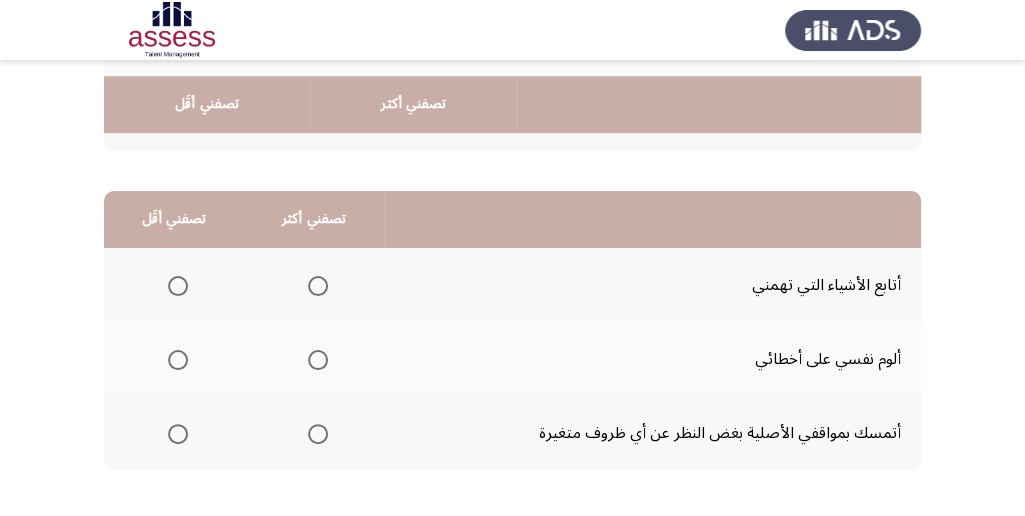 scroll, scrollTop: 466, scrollLeft: 0, axis: vertical 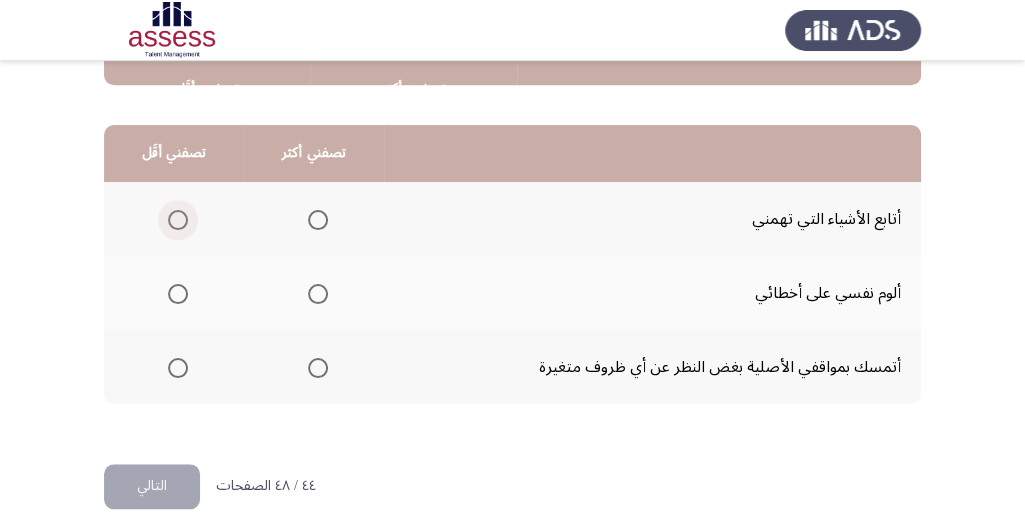 click at bounding box center (178, 220) 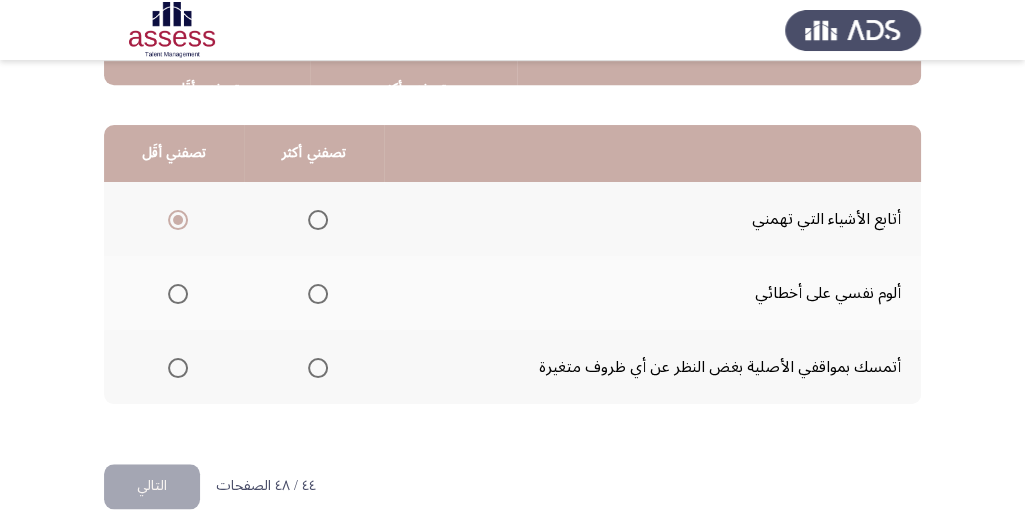 click at bounding box center [318, 368] 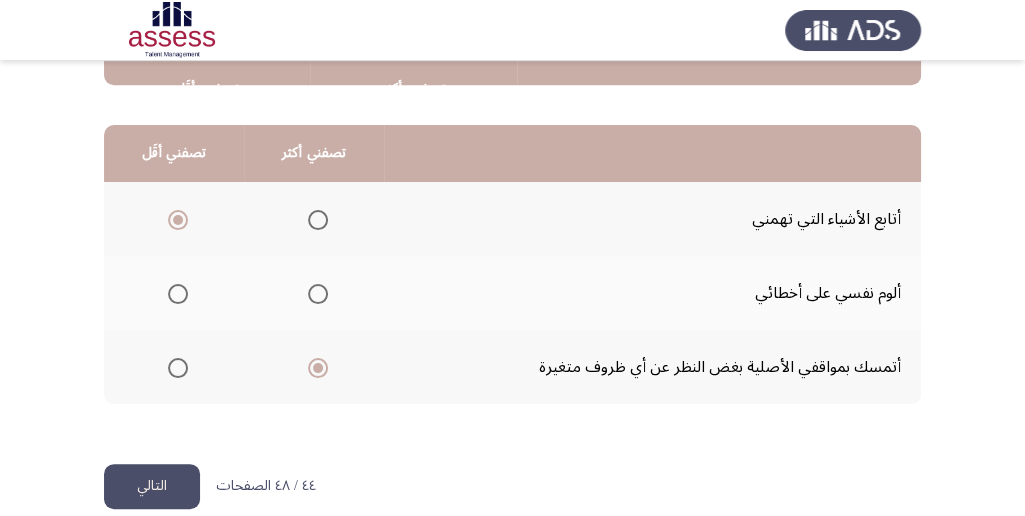 click on "التالي" 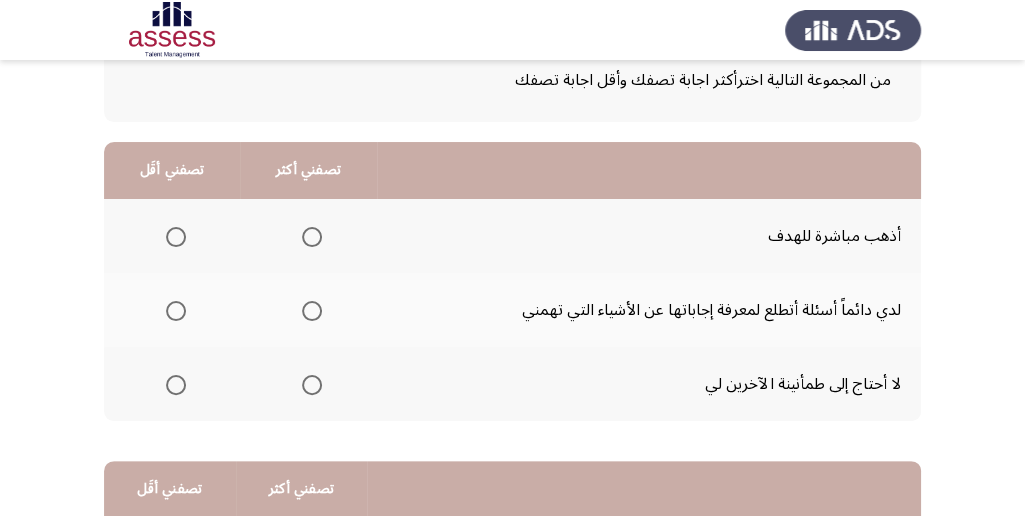 scroll, scrollTop: 133, scrollLeft: 0, axis: vertical 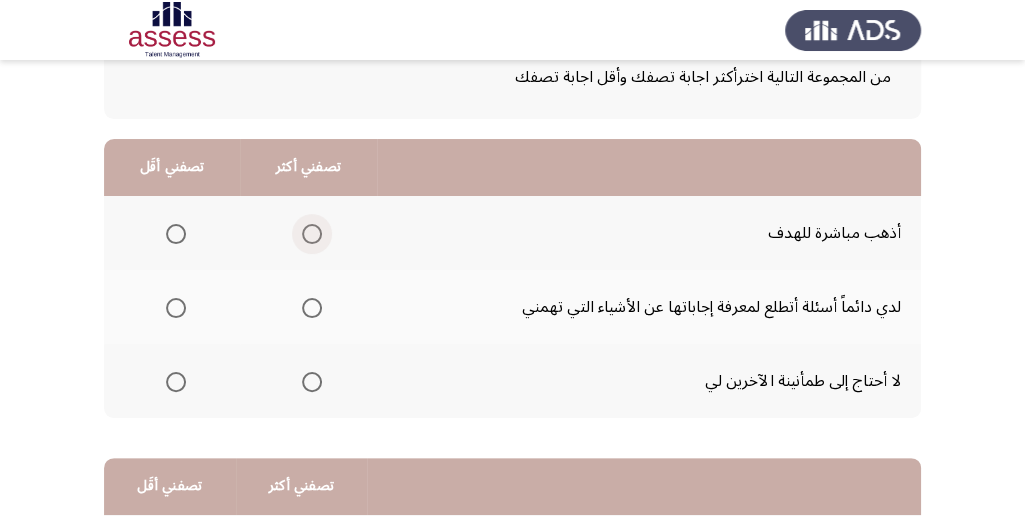 click at bounding box center (312, 234) 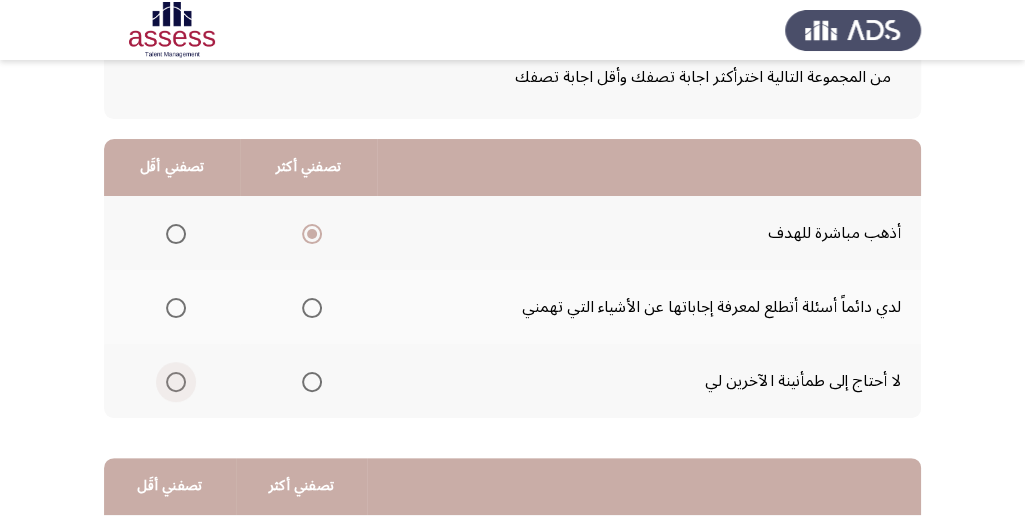 click at bounding box center [176, 382] 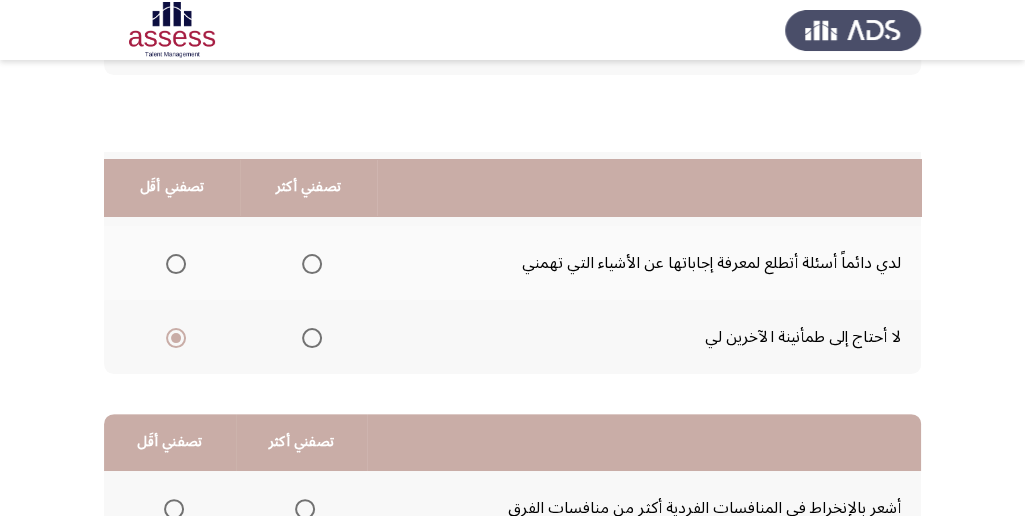 scroll, scrollTop: 400, scrollLeft: 0, axis: vertical 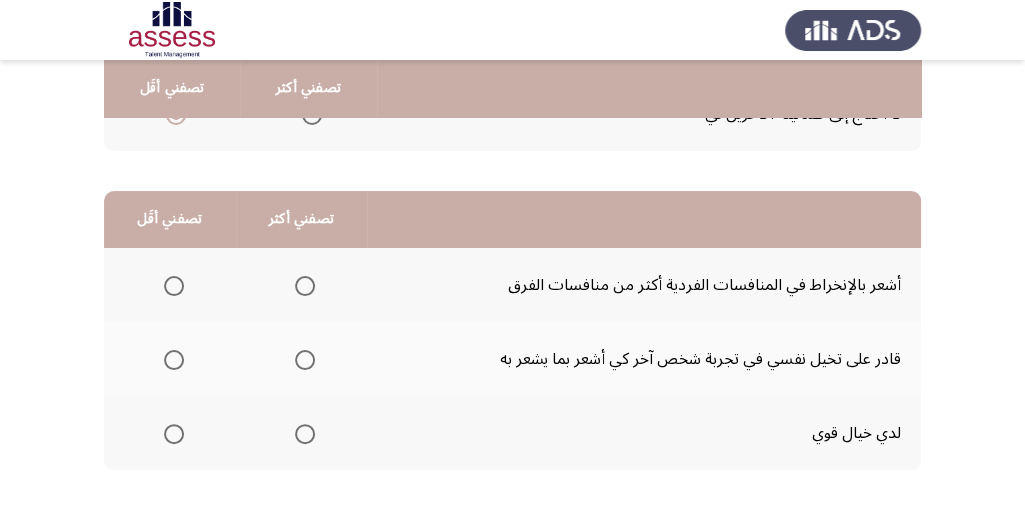 click at bounding box center [301, 285] 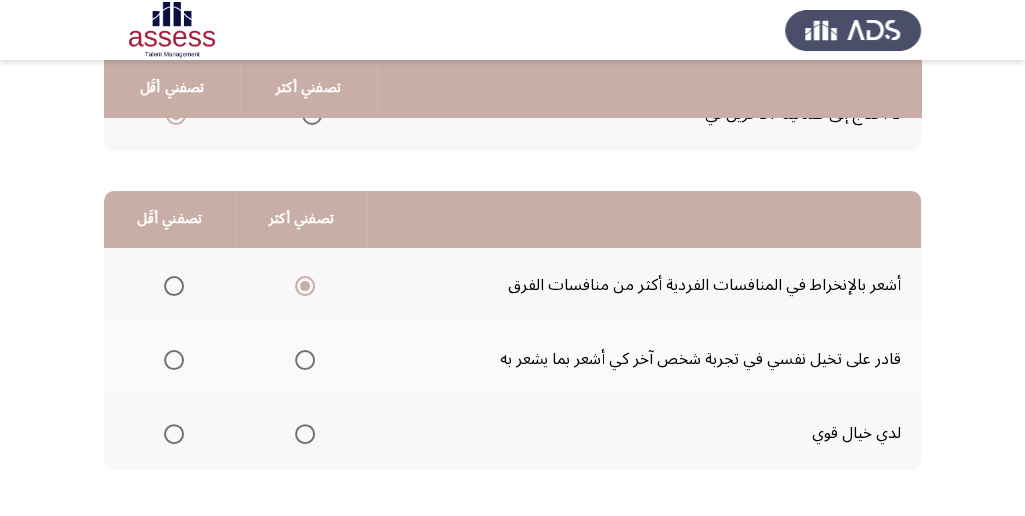 click at bounding box center [174, 360] 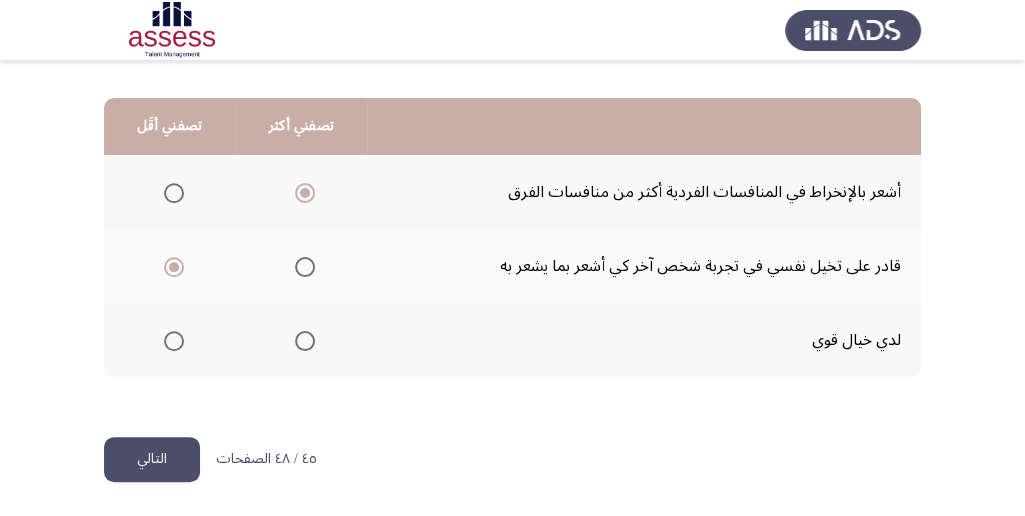 scroll, scrollTop: 494, scrollLeft: 0, axis: vertical 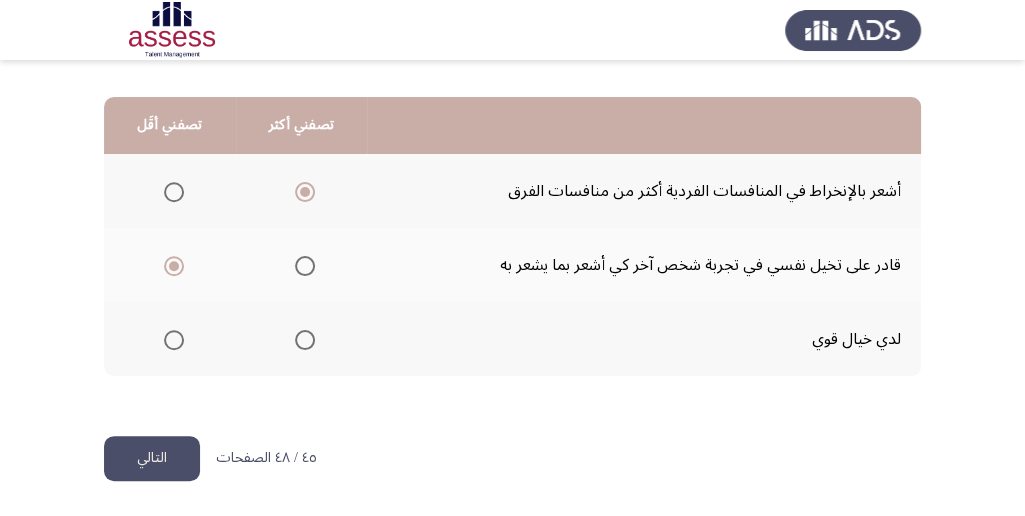 click on "التالي" 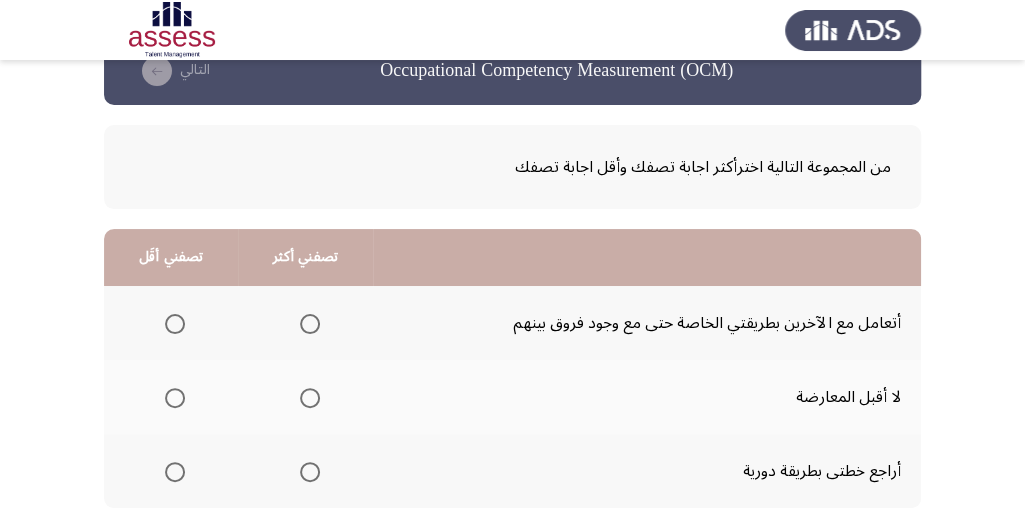 scroll, scrollTop: 133, scrollLeft: 0, axis: vertical 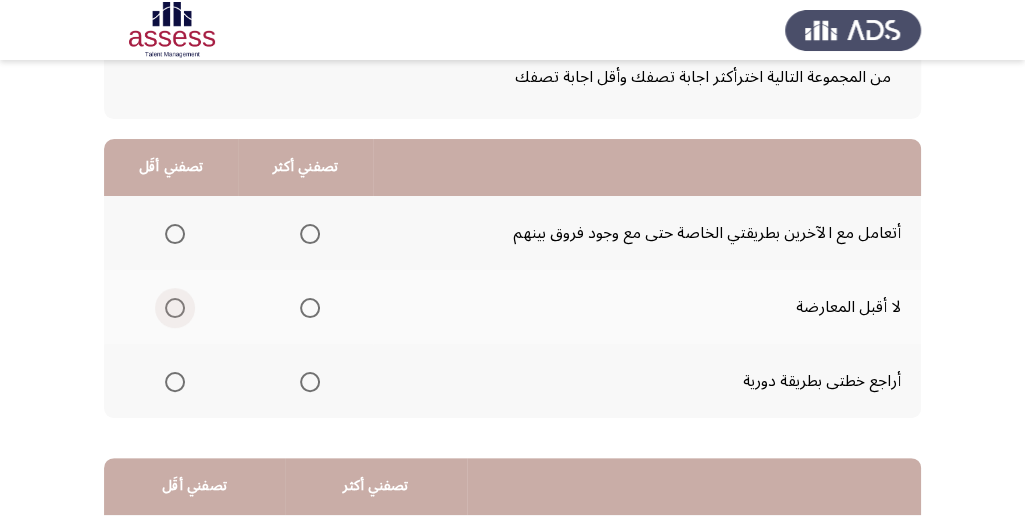 click at bounding box center (175, 308) 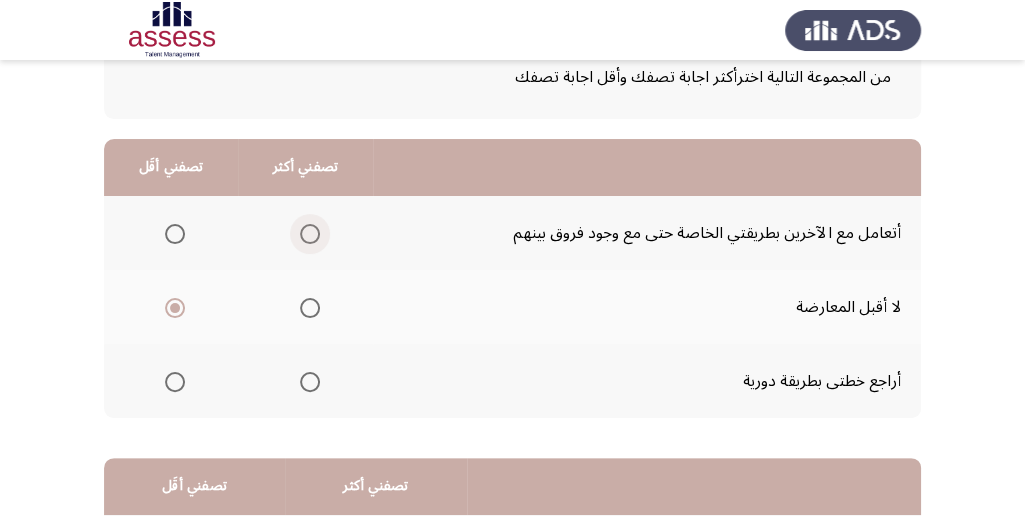click at bounding box center (310, 234) 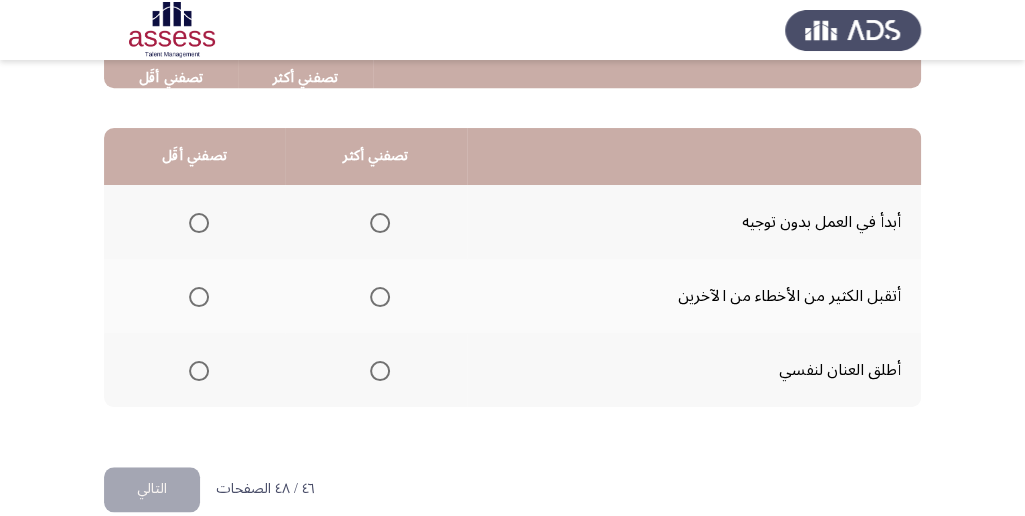 scroll, scrollTop: 466, scrollLeft: 0, axis: vertical 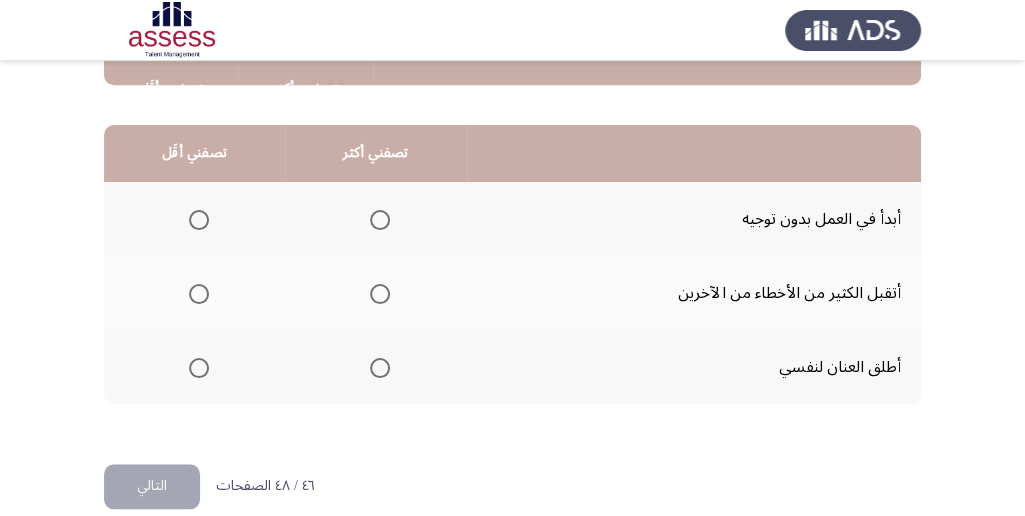click at bounding box center (199, 294) 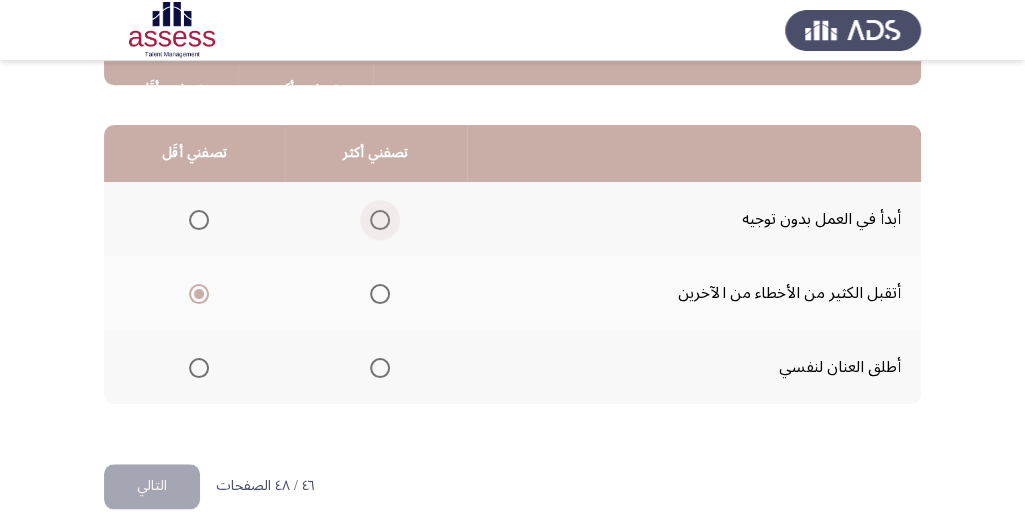 click at bounding box center (380, 220) 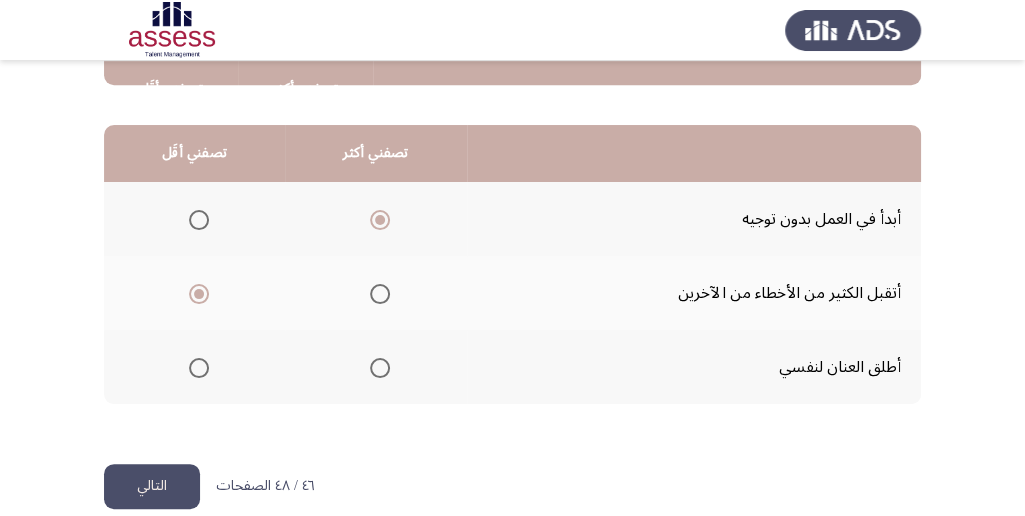 click on "التالي" 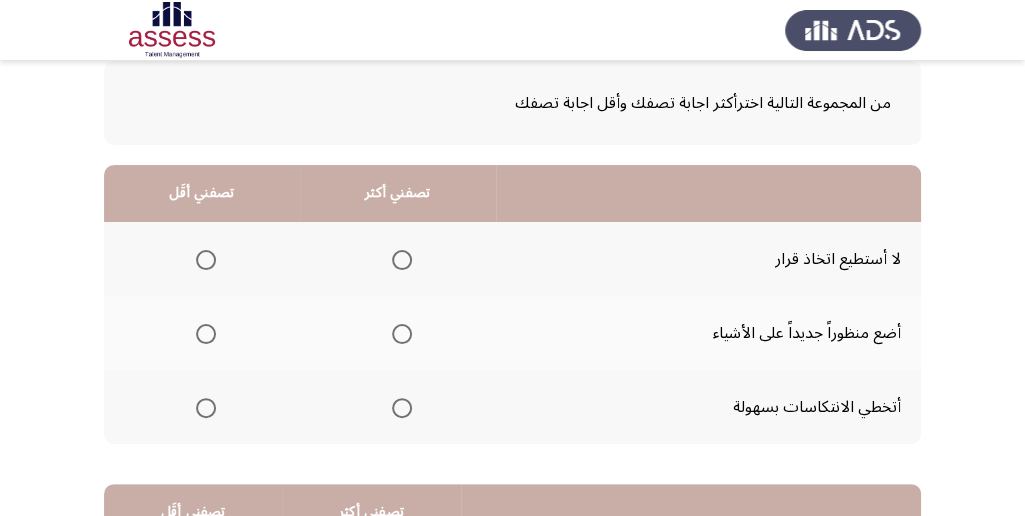 scroll, scrollTop: 133, scrollLeft: 0, axis: vertical 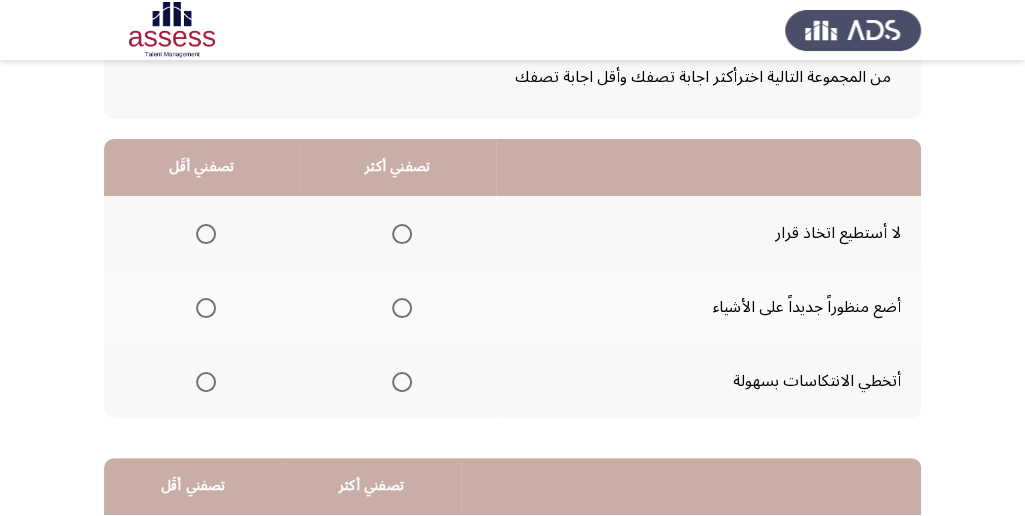 click at bounding box center [206, 234] 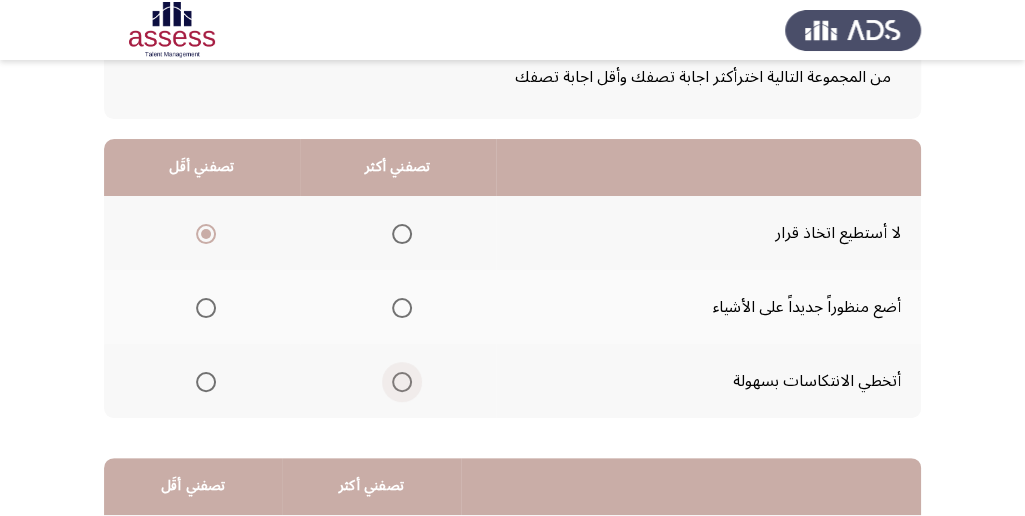 click at bounding box center [402, 382] 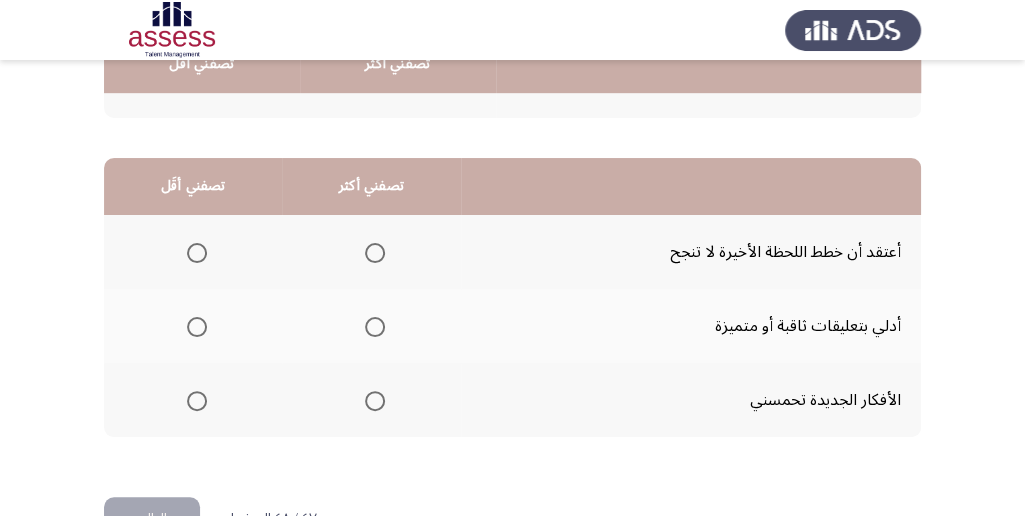scroll, scrollTop: 466, scrollLeft: 0, axis: vertical 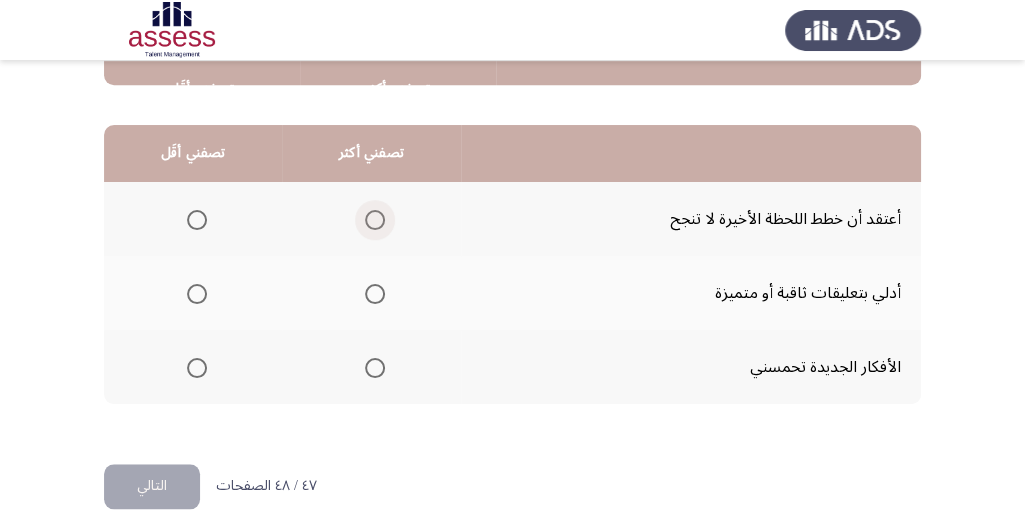 click at bounding box center [375, 220] 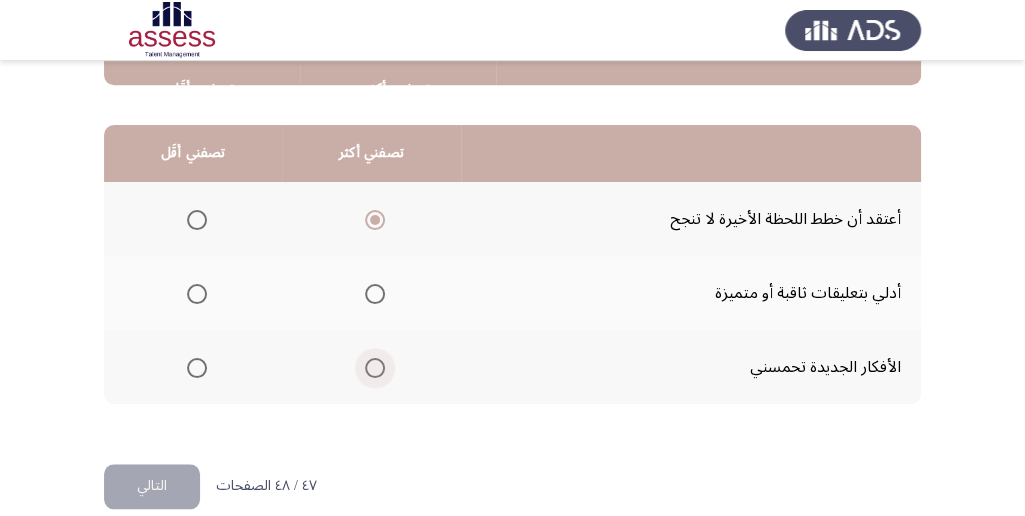 click at bounding box center (371, 368) 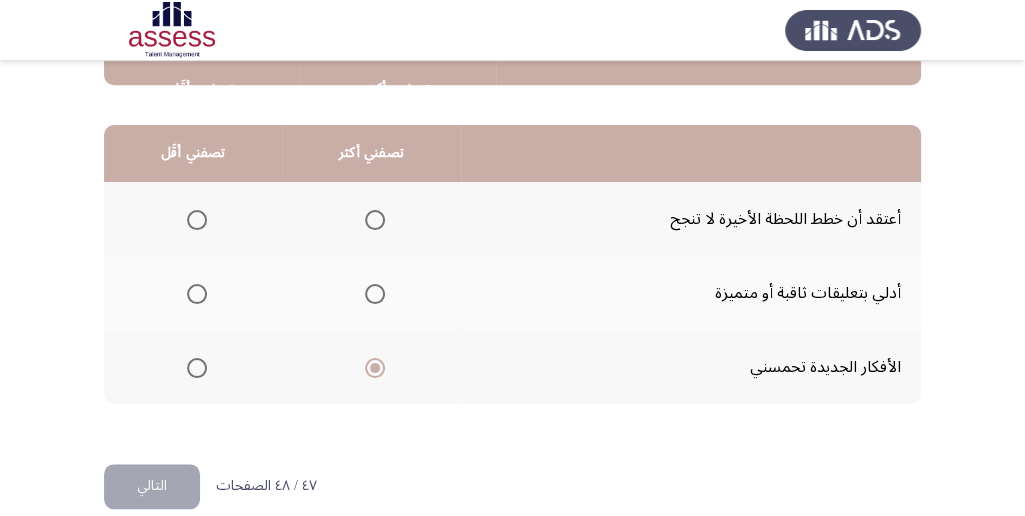 click 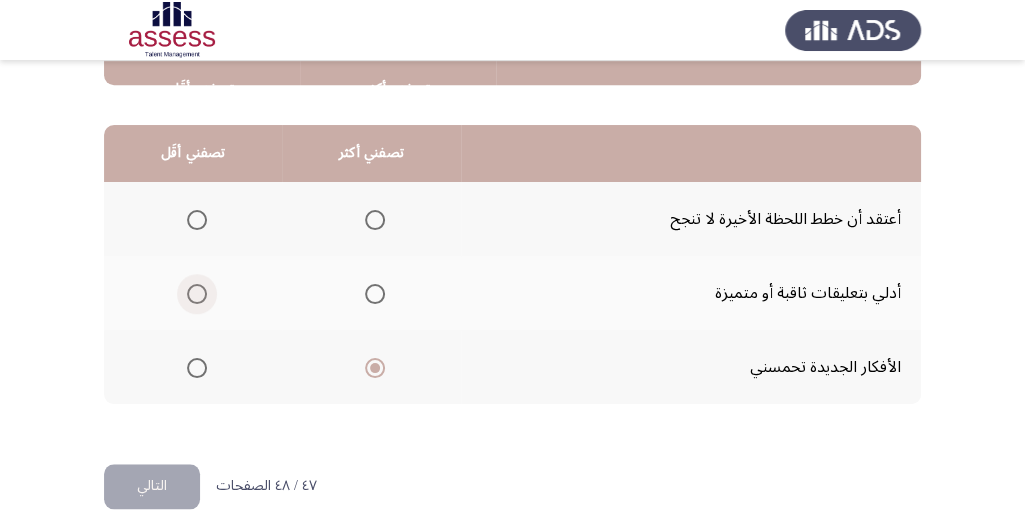 click at bounding box center [197, 294] 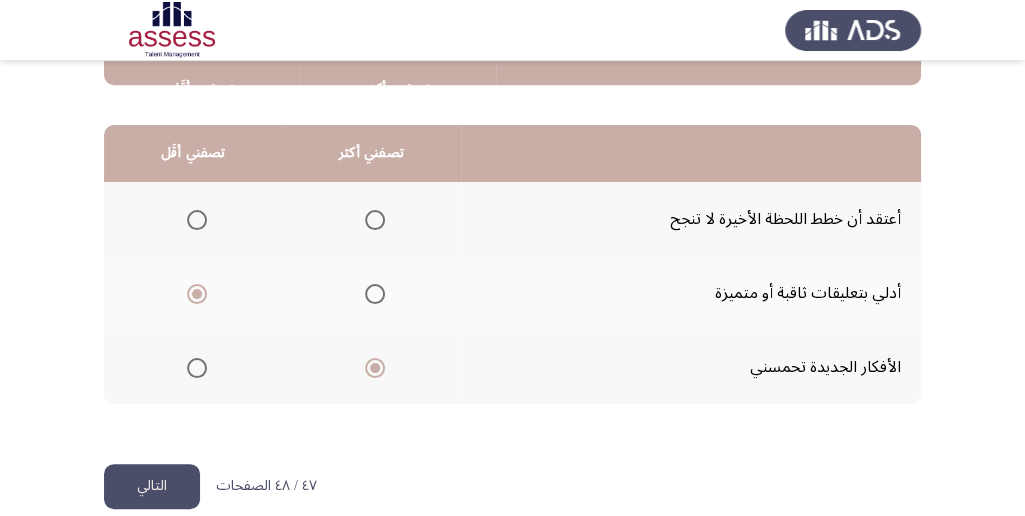 click on "٤٧ / ٤٨ الصفحات   التالي" 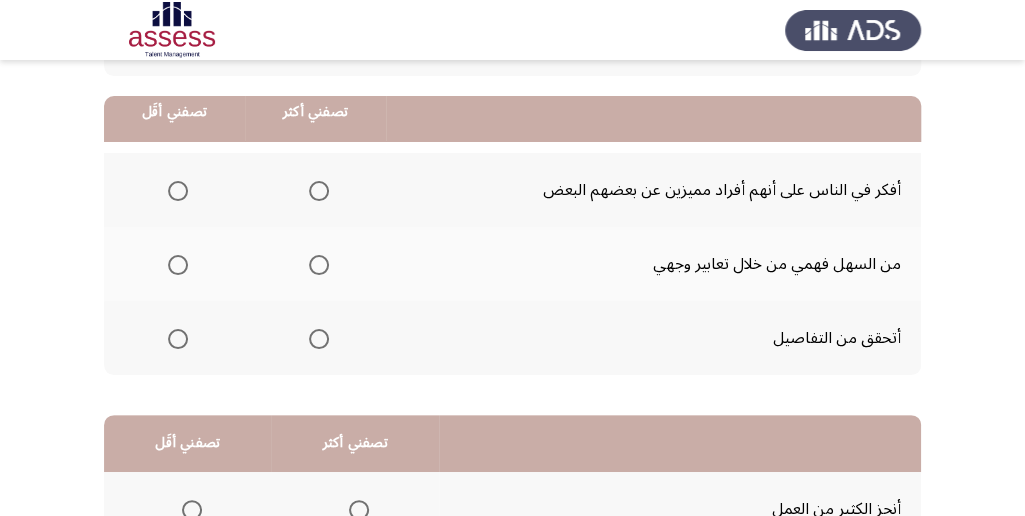scroll, scrollTop: 200, scrollLeft: 0, axis: vertical 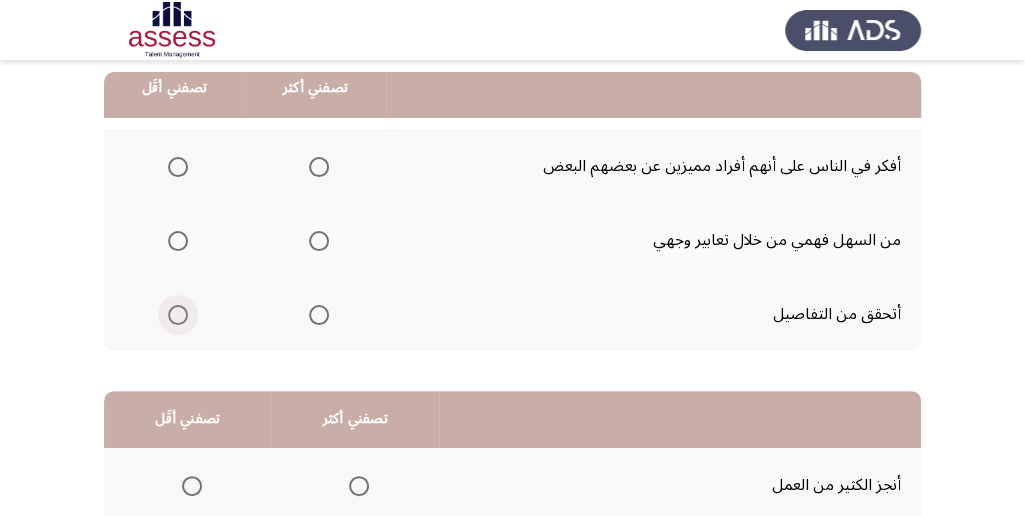 click at bounding box center [178, 315] 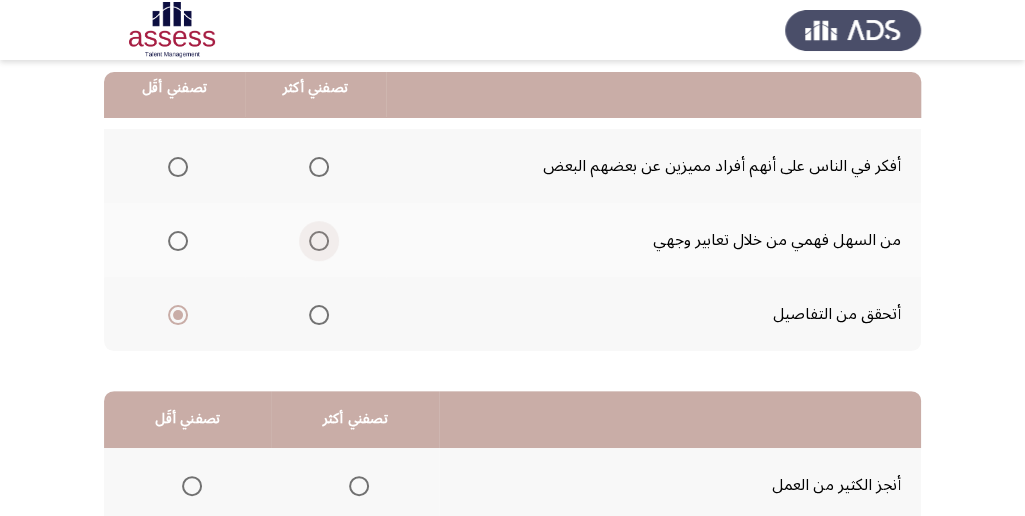 click at bounding box center (319, 241) 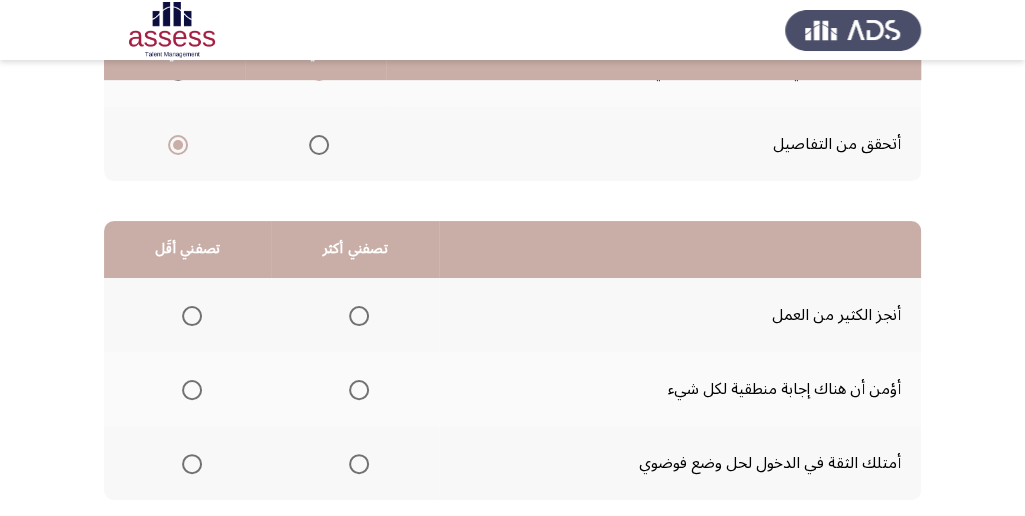 scroll, scrollTop: 400, scrollLeft: 0, axis: vertical 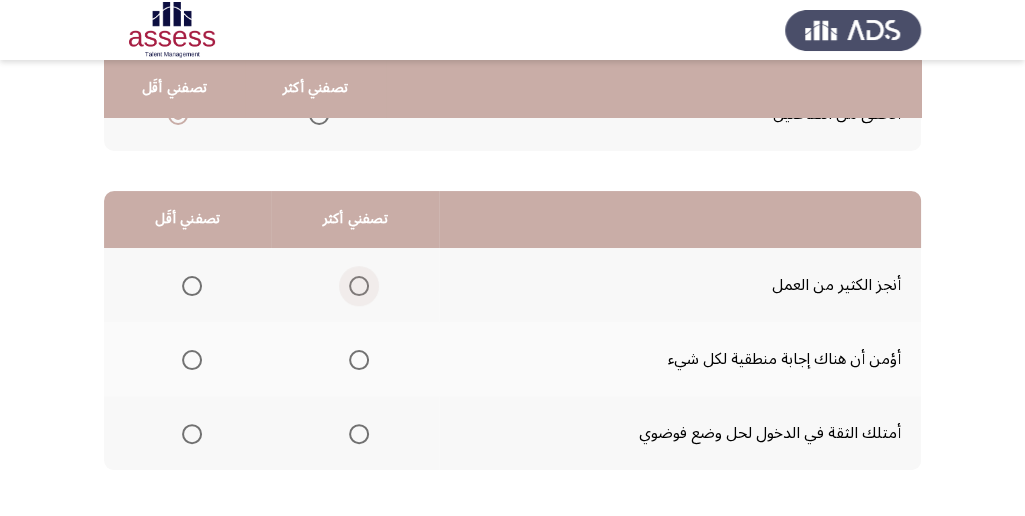 click at bounding box center [359, 286] 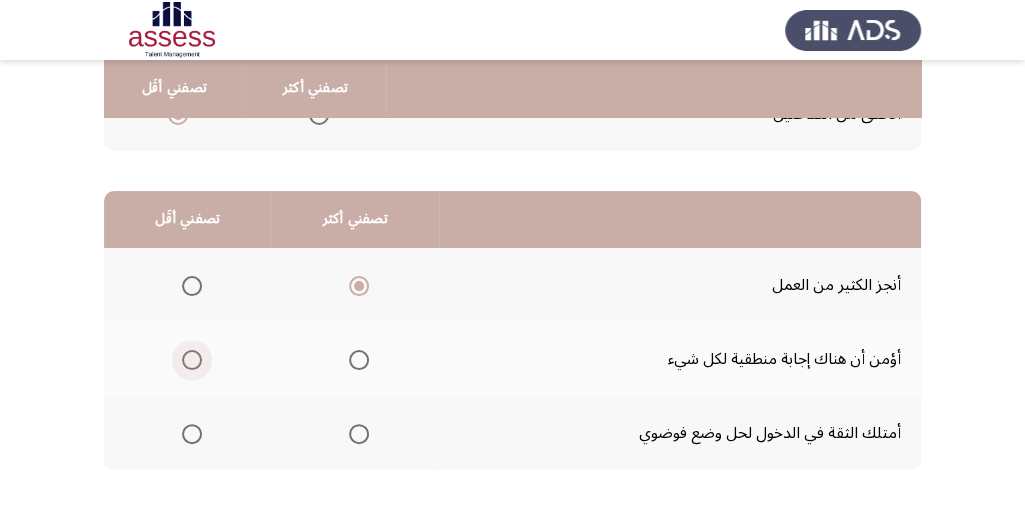 click at bounding box center [192, 360] 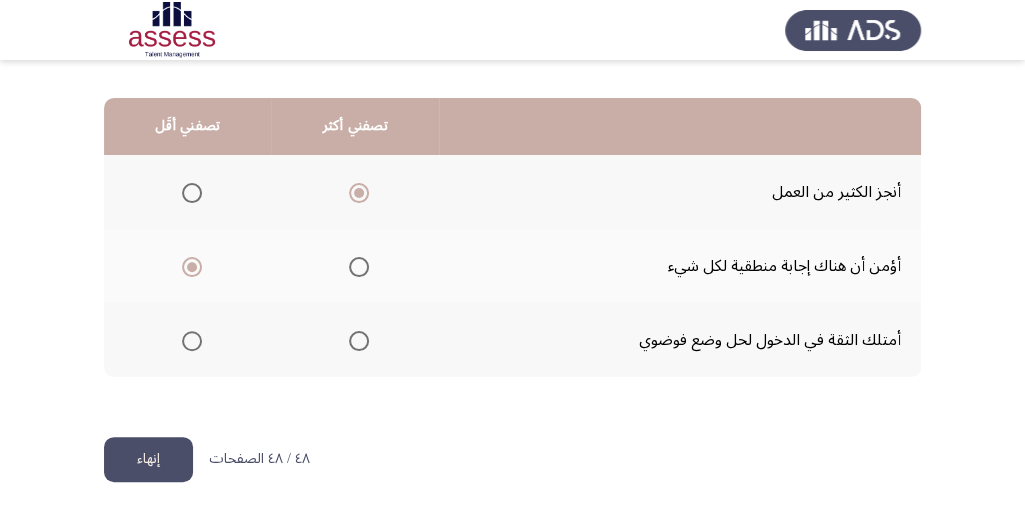 scroll, scrollTop: 494, scrollLeft: 0, axis: vertical 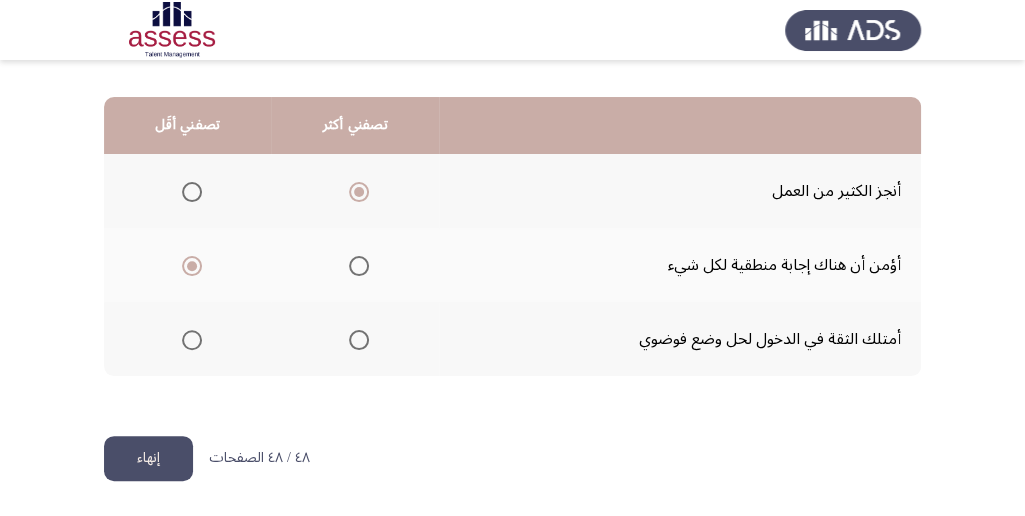 click on "إنهاء" 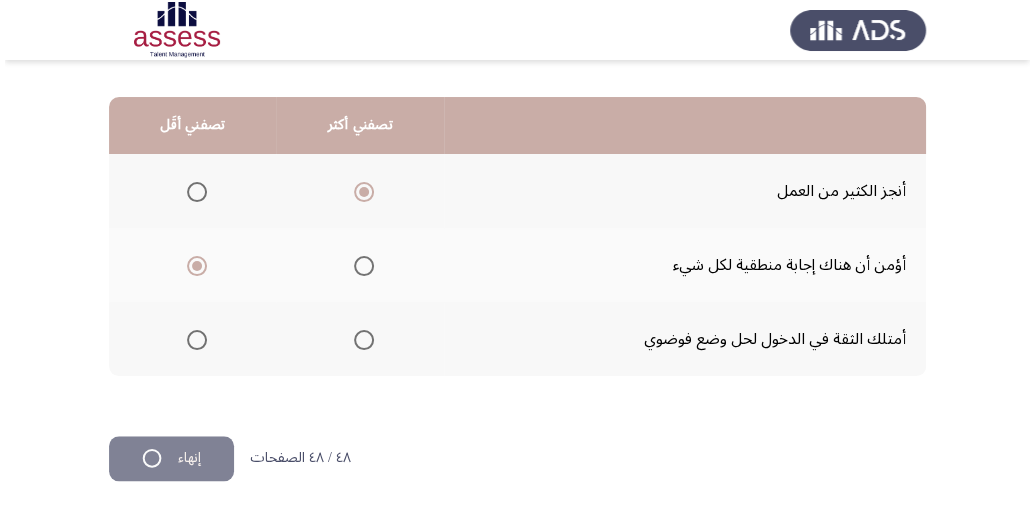 scroll, scrollTop: 0, scrollLeft: 0, axis: both 